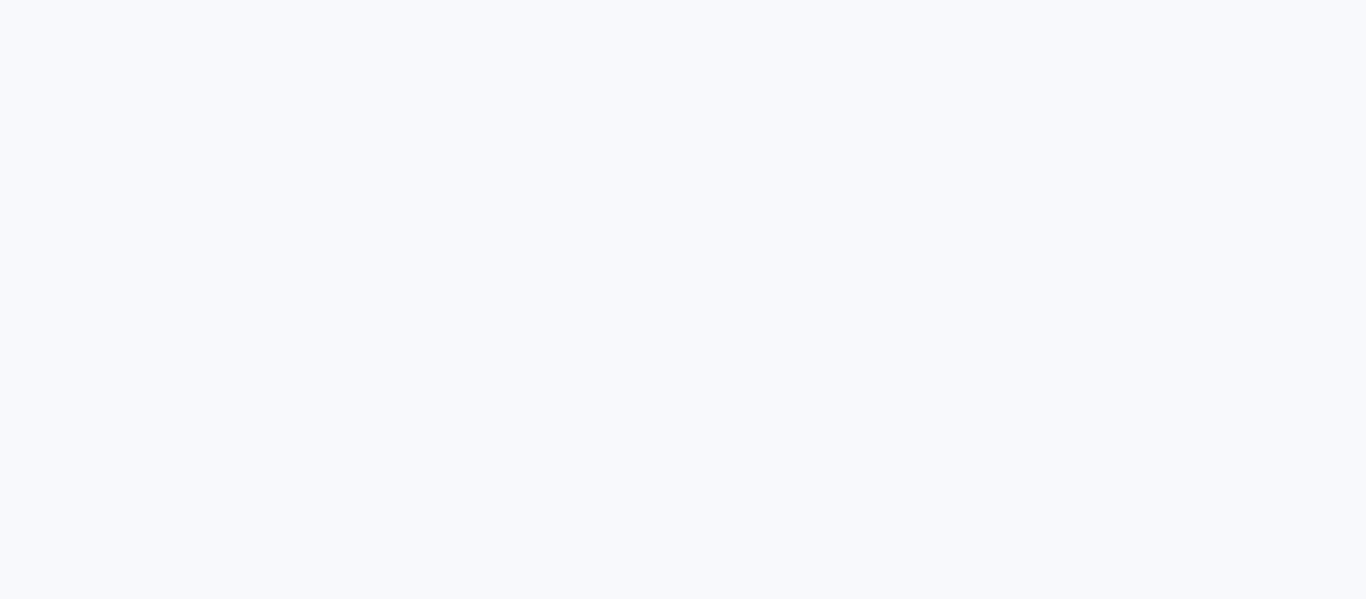 scroll, scrollTop: 0, scrollLeft: 0, axis: both 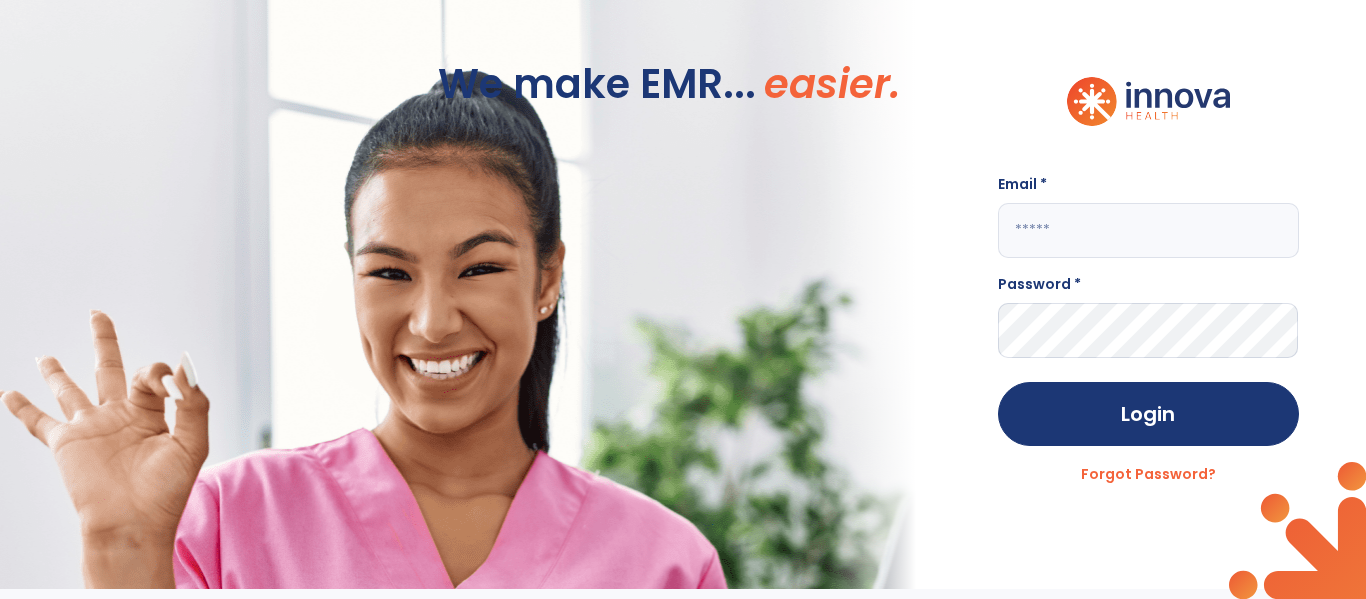 click 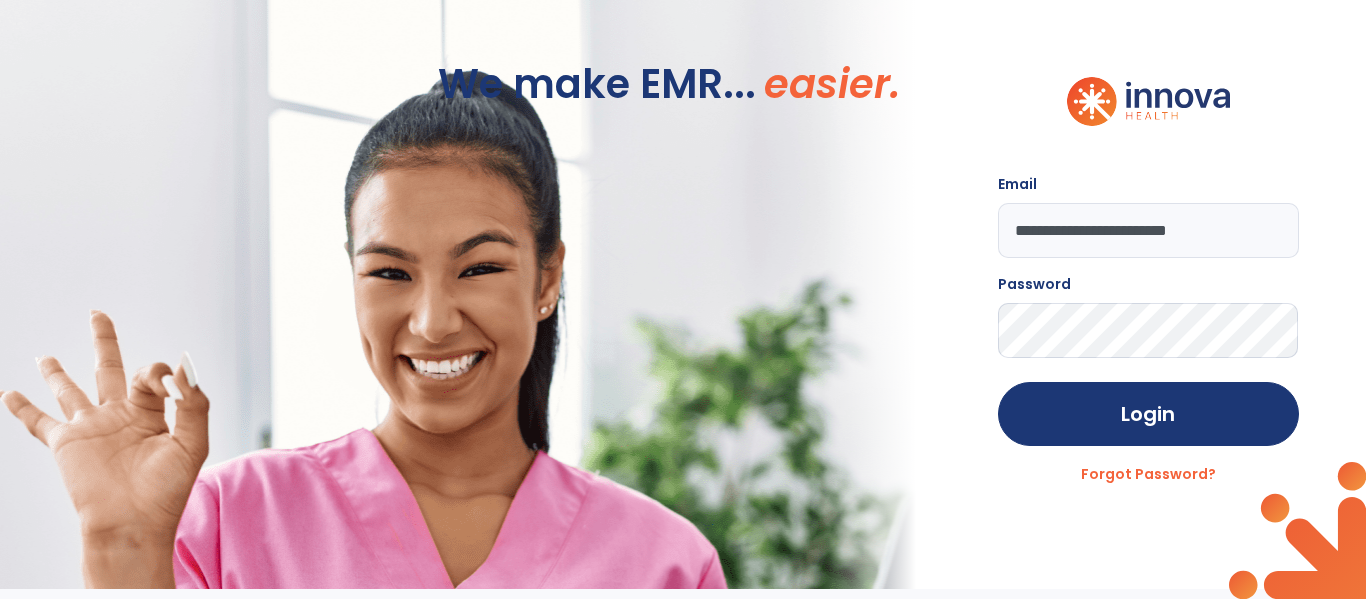 click on "Login" 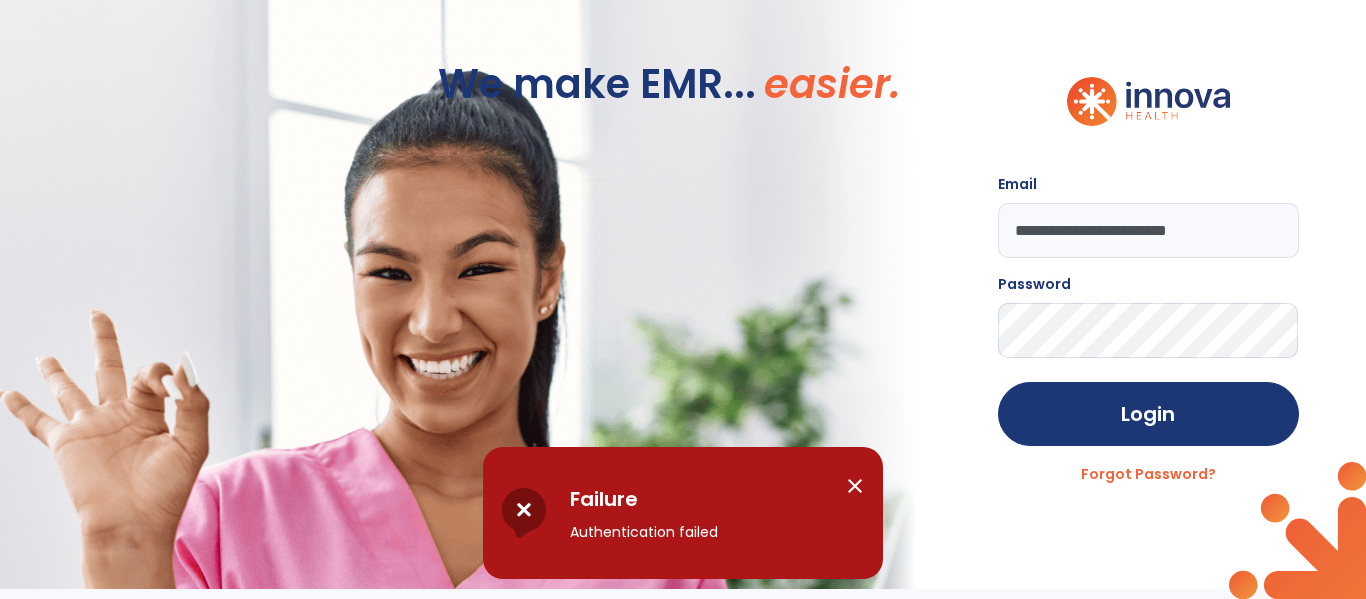 click on "**********" 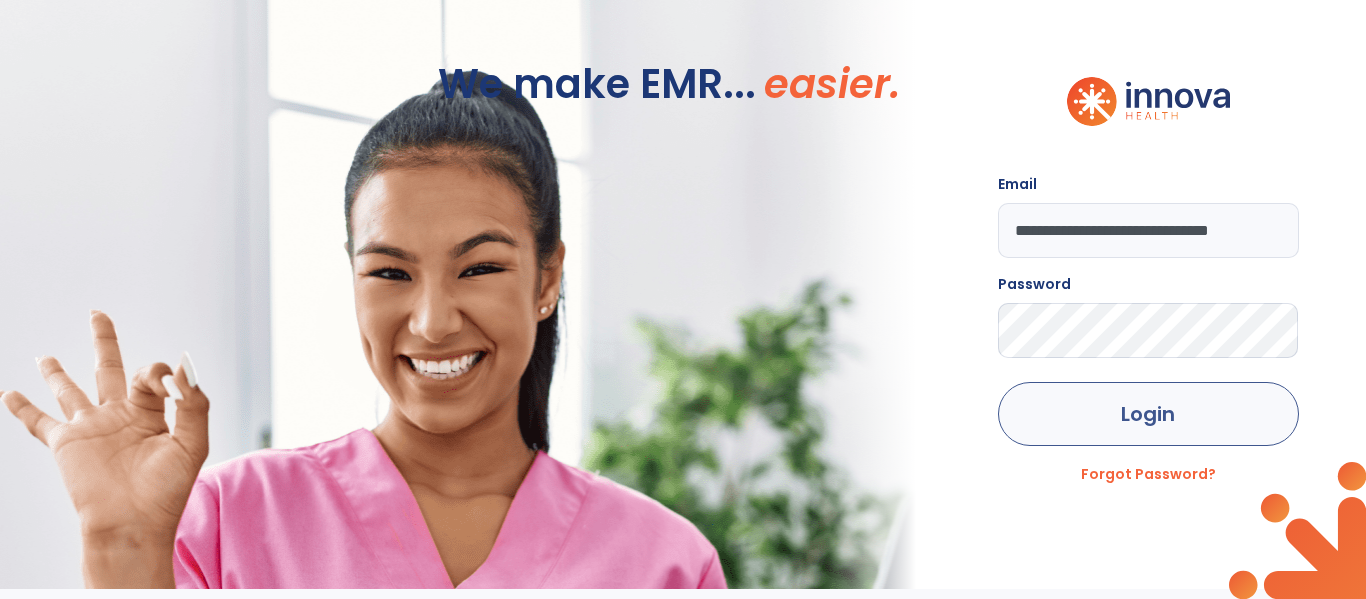 type on "**********" 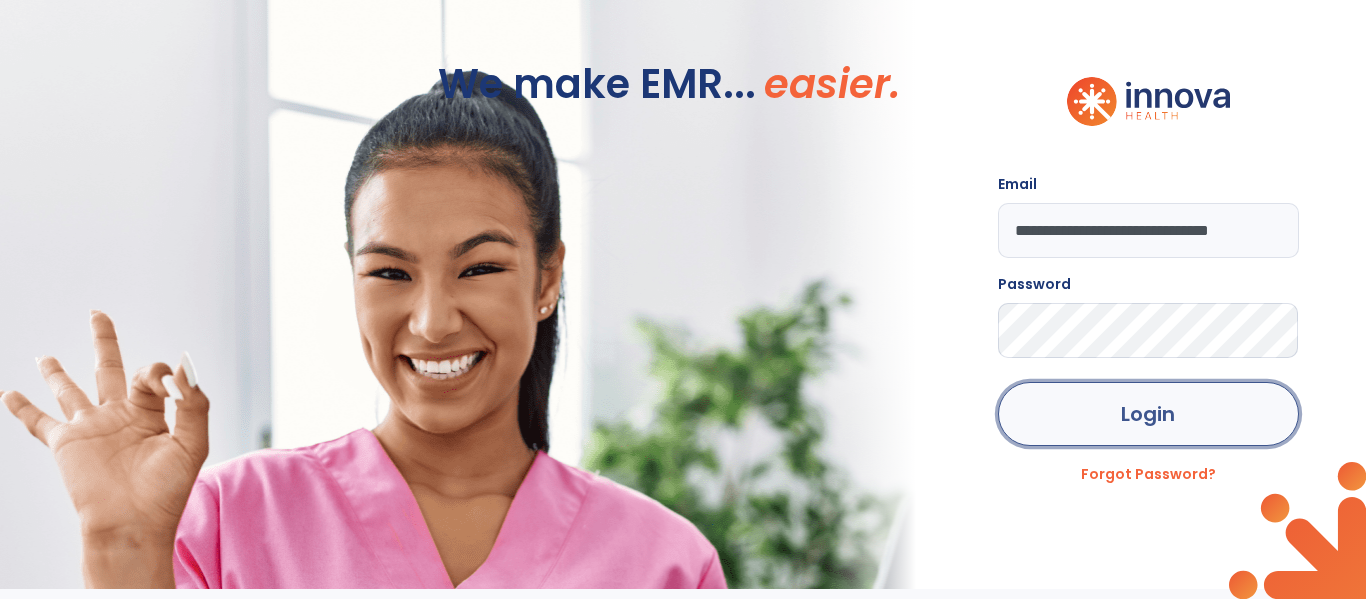 click on "Login" 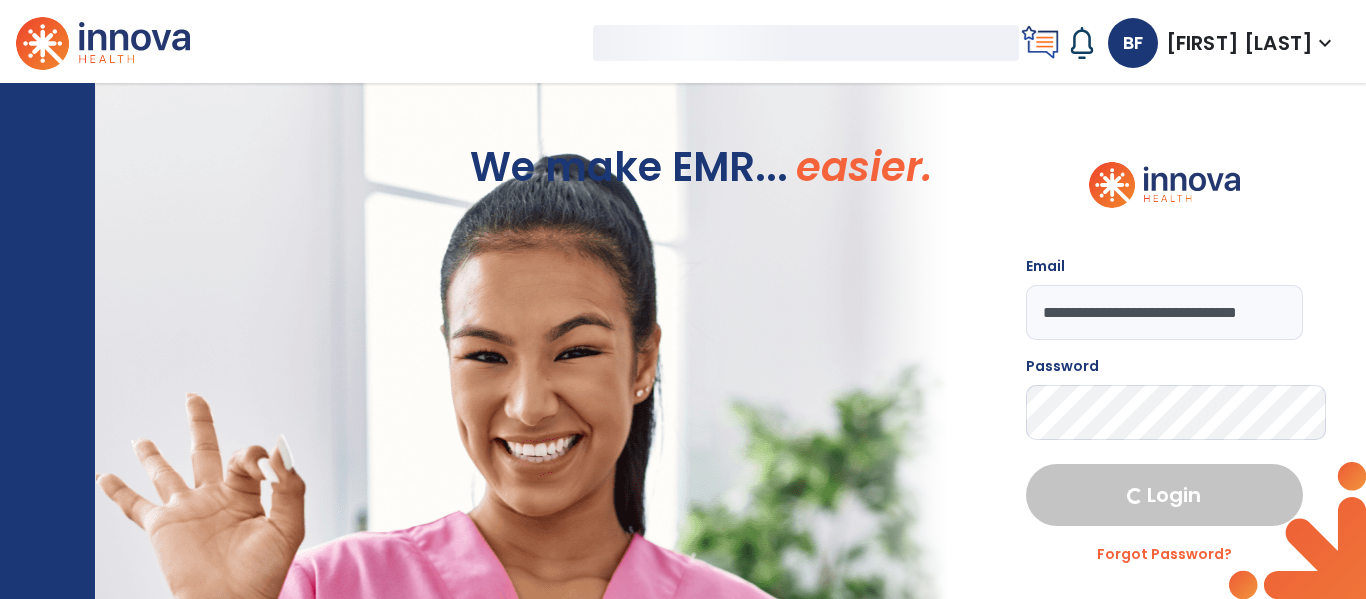 select on "***" 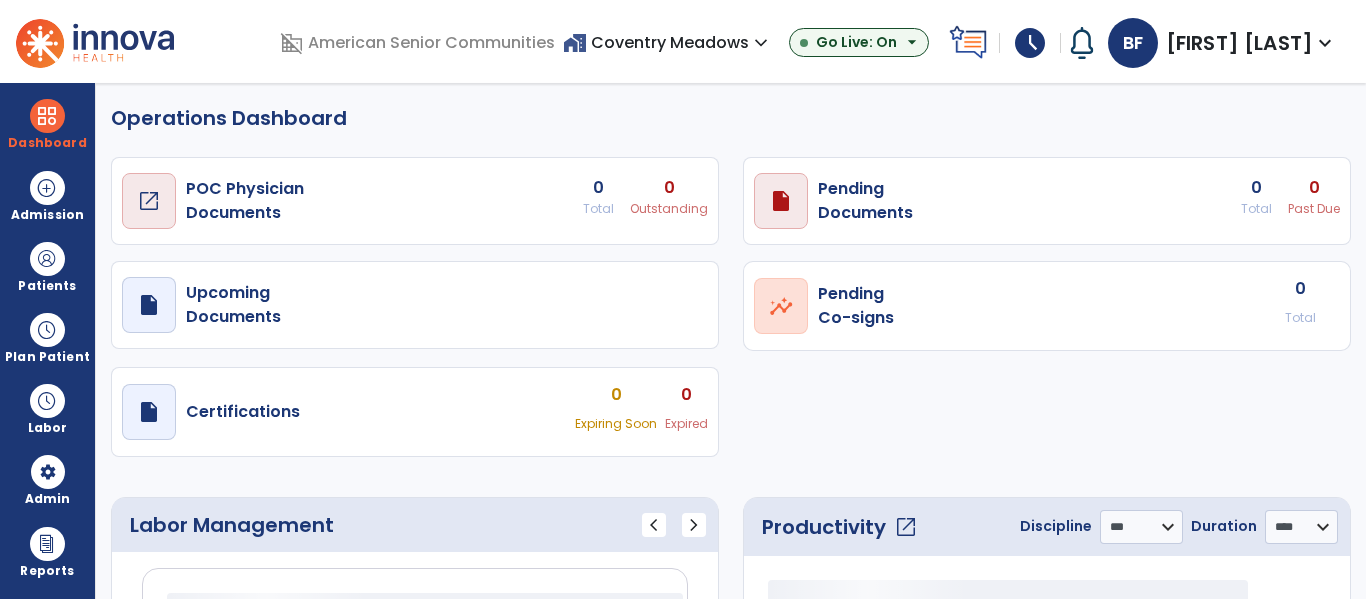 select on "***" 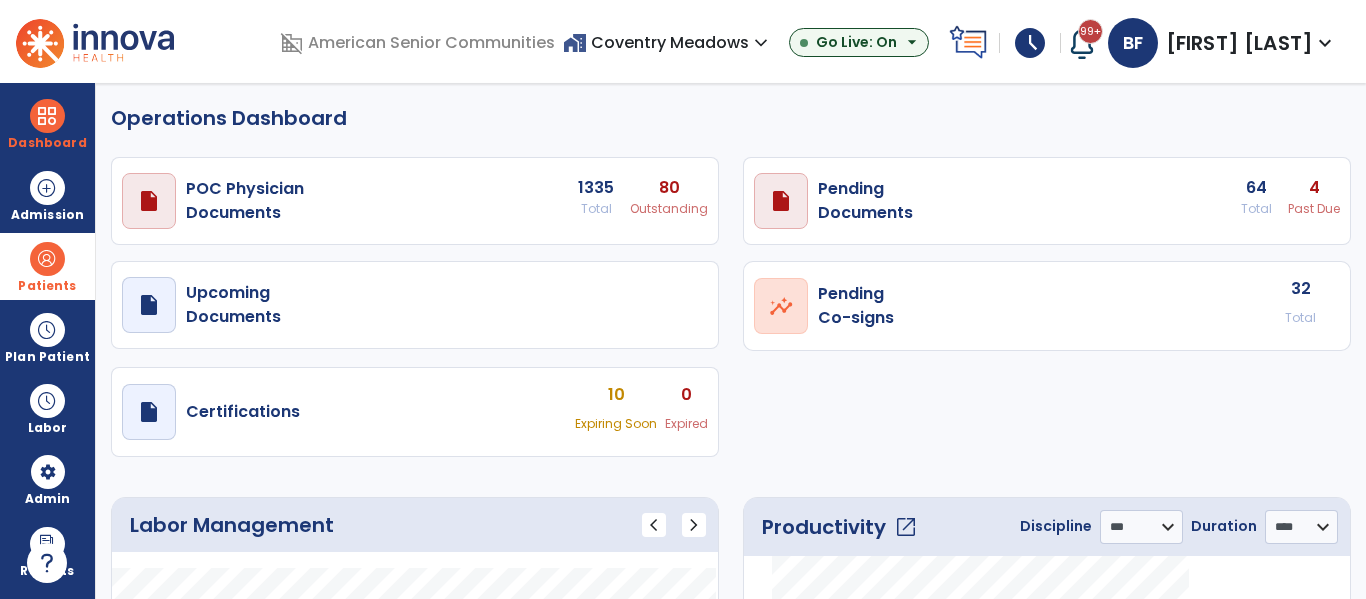 click on "Patients" at bounding box center [47, 286] 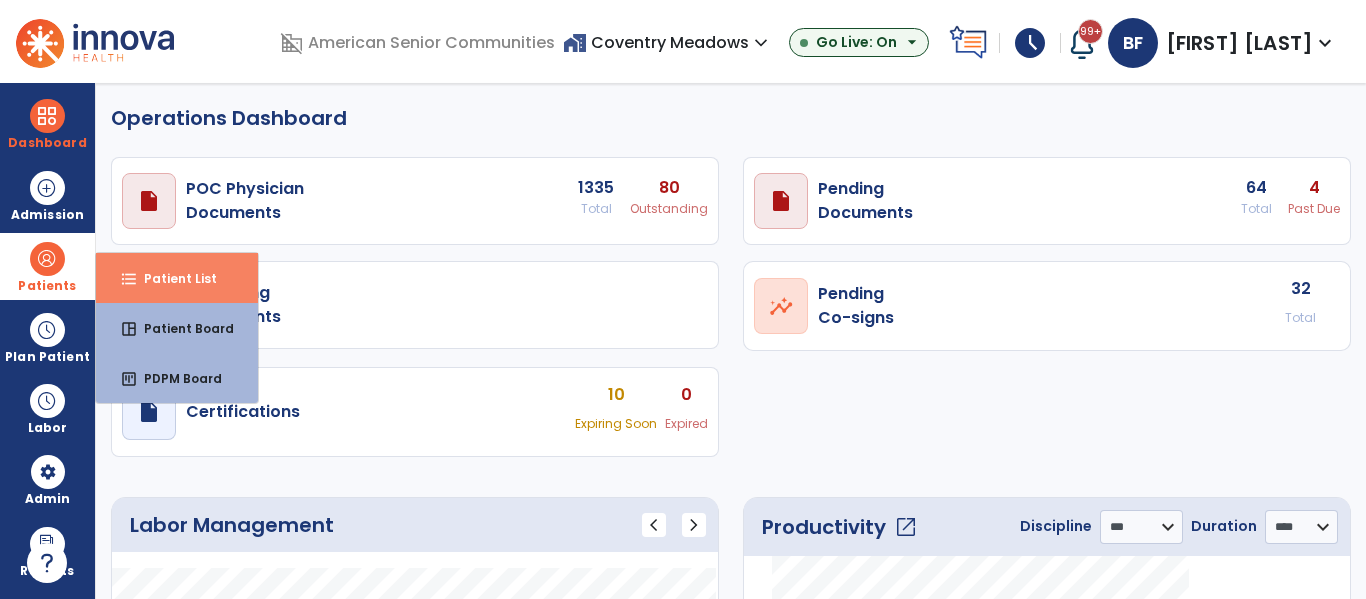 click on "format_list_bulleted" at bounding box center [129, 279] 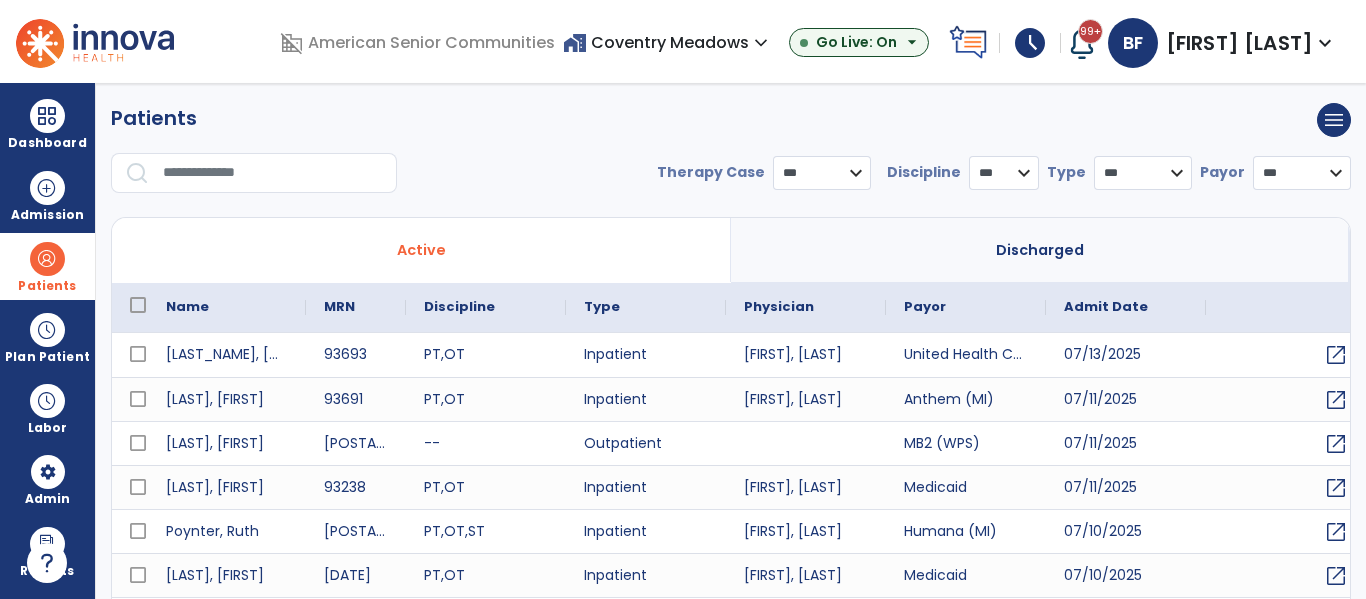 select on "***" 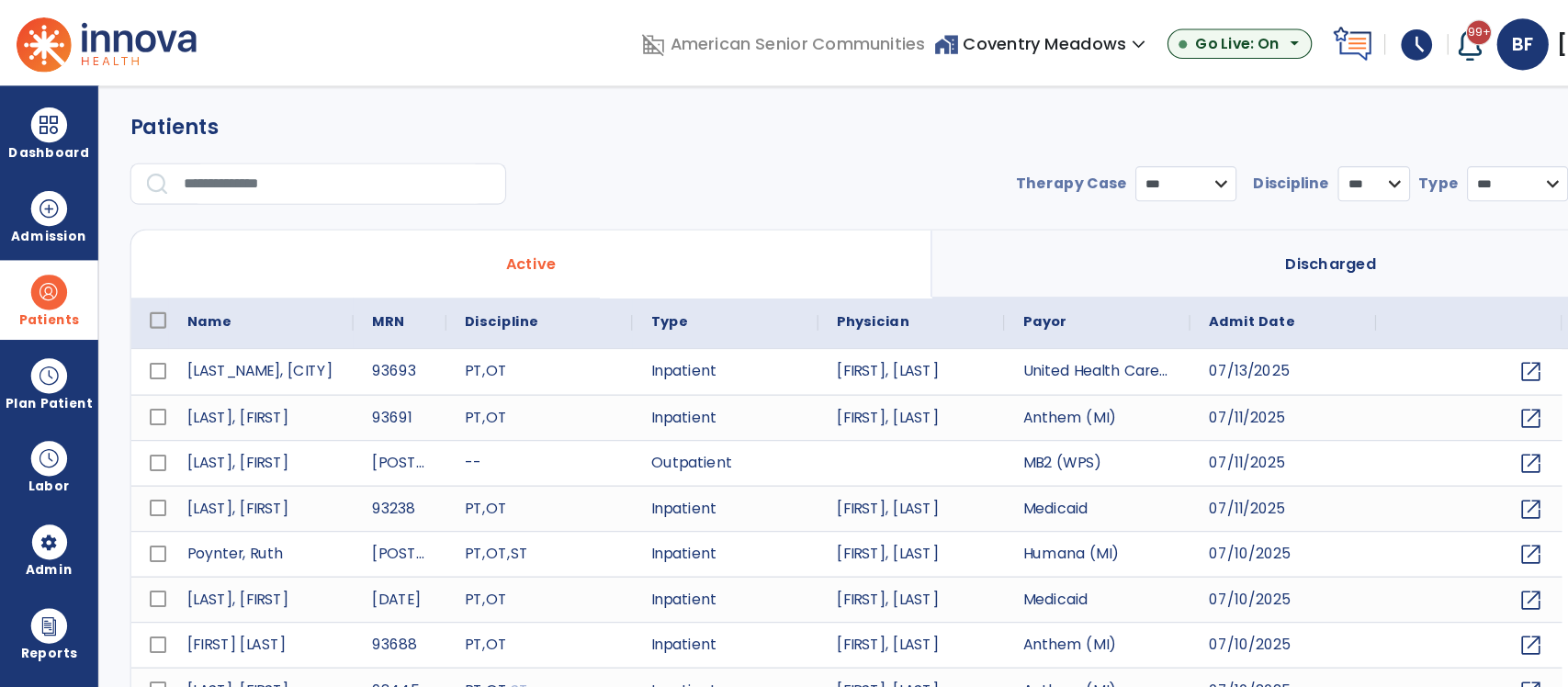 scroll, scrollTop: 5, scrollLeft: 0, axis: vertical 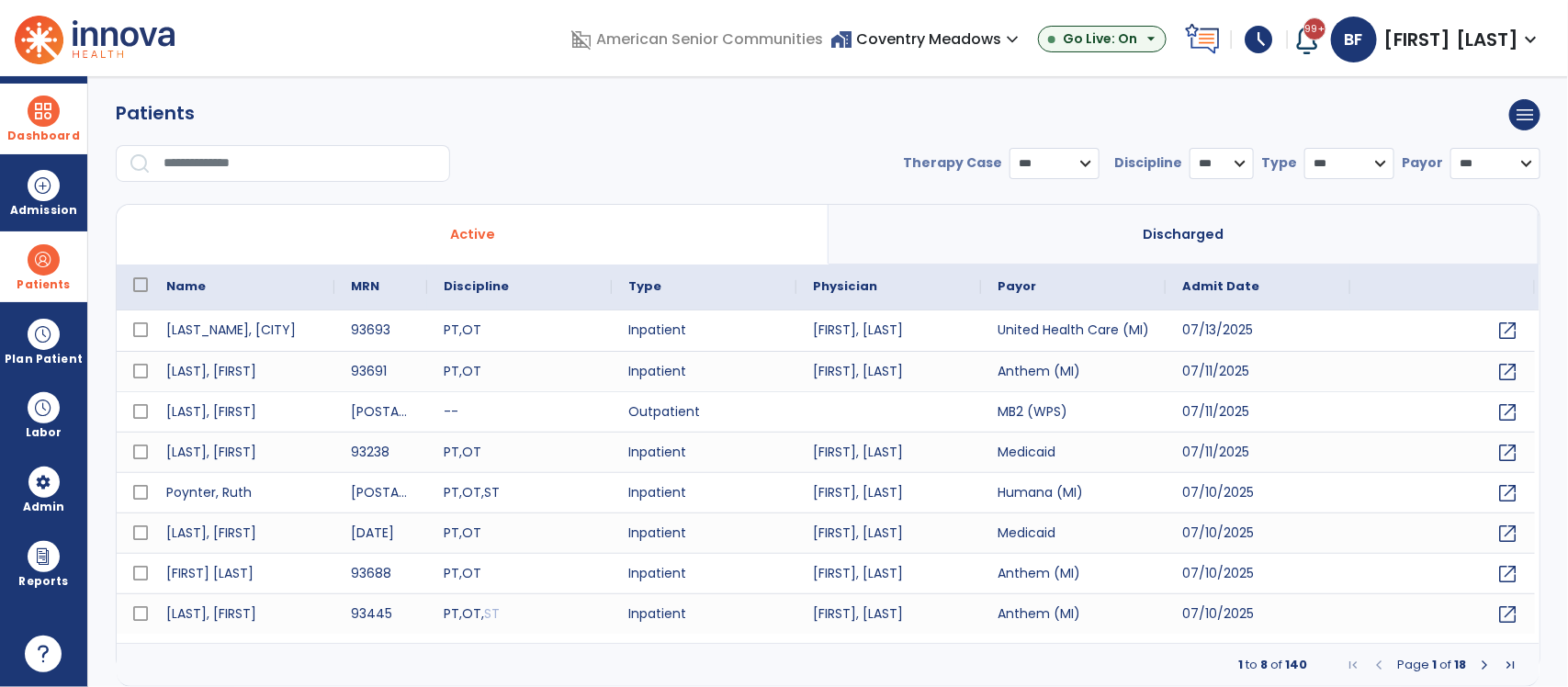 click on "Dashboard" at bounding box center (43, 136) 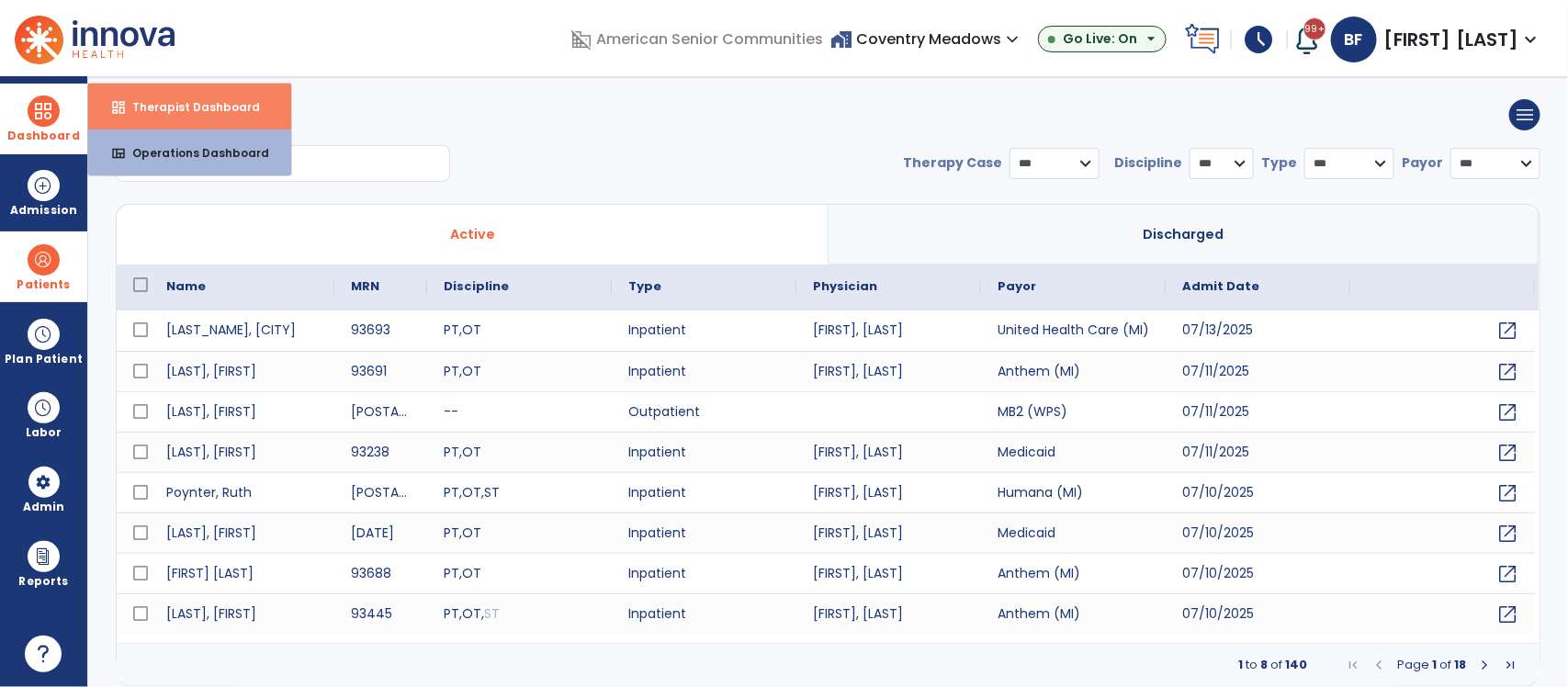 click on "Therapist Dashboard" at bounding box center (188, 107) 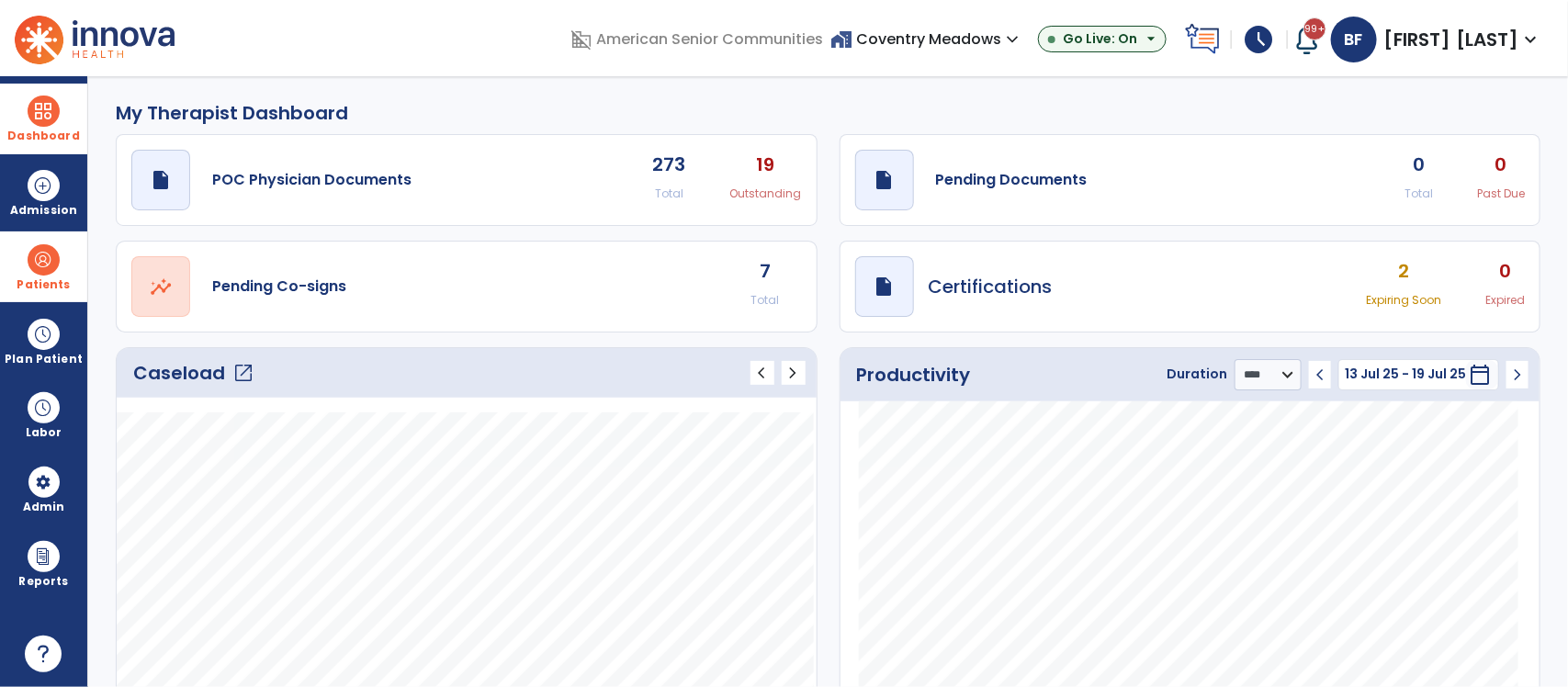 click on "draft   open_in_new  Pending Documents 0 Total 0 Past Due" 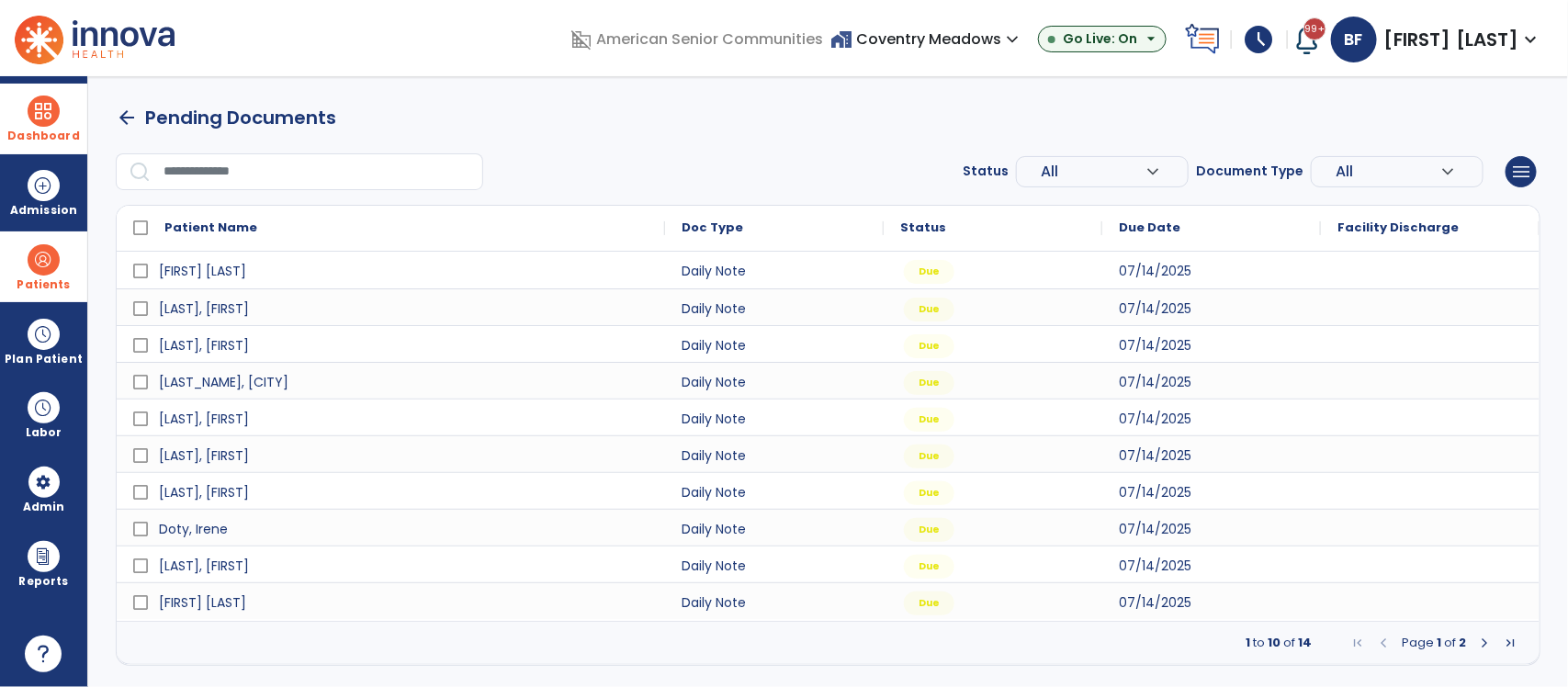 click at bounding box center (1484, 643) 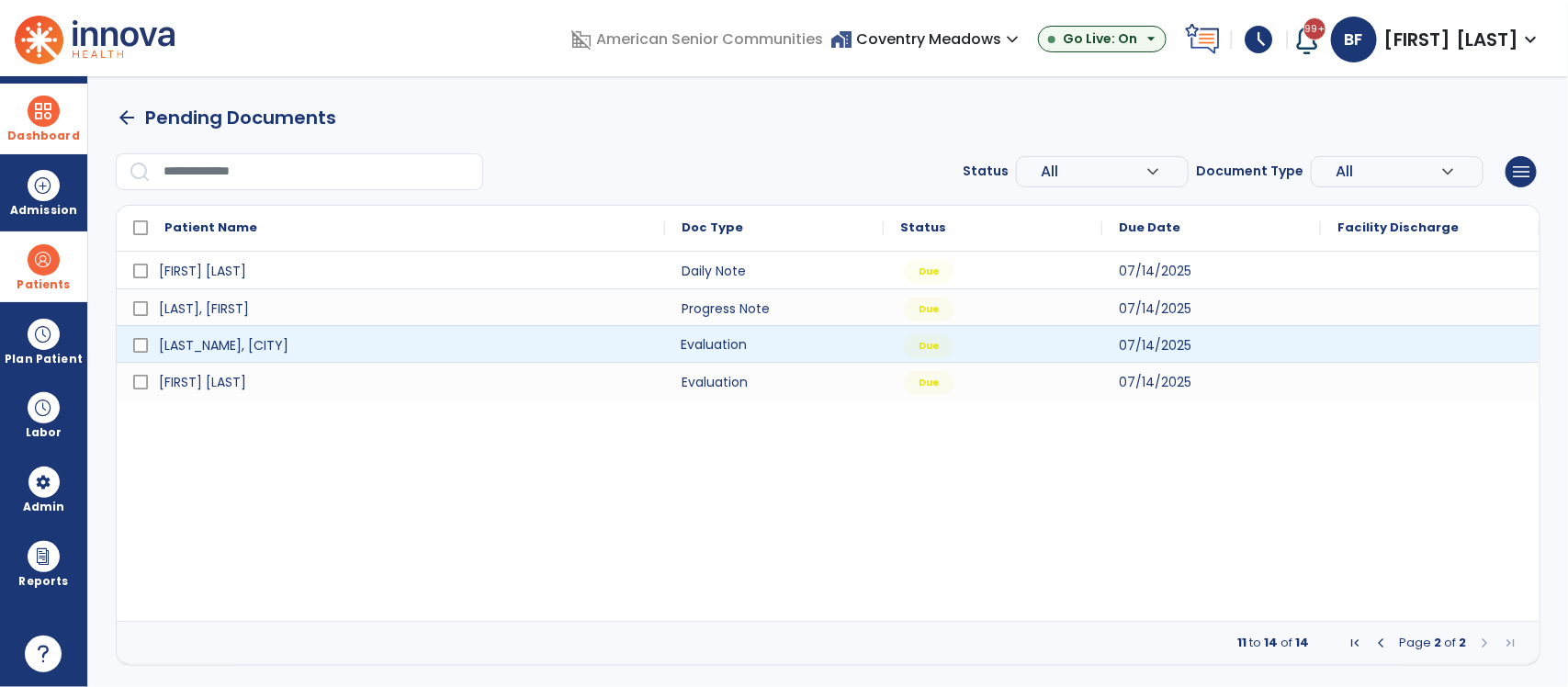 click on "Evaluation" at bounding box center (774, 344) 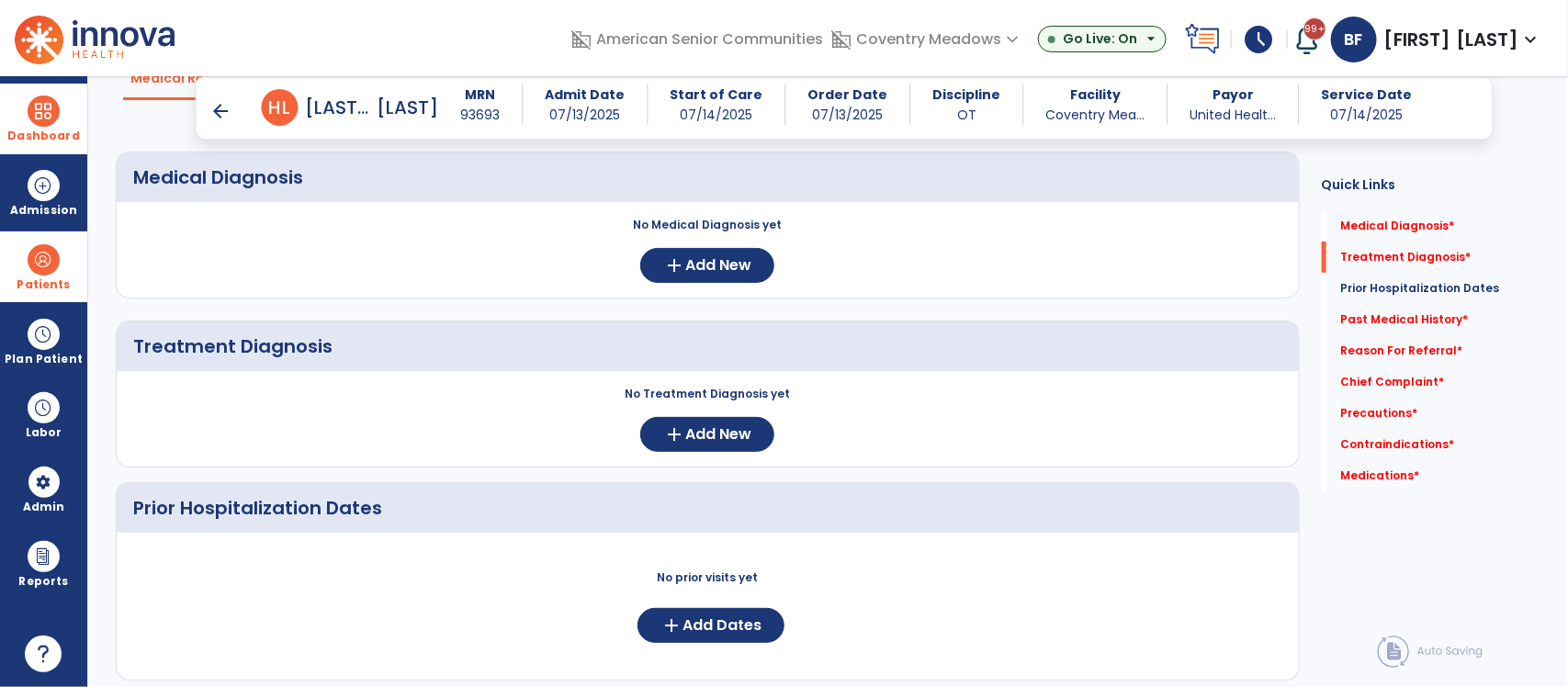 scroll, scrollTop: 1439, scrollLeft: 0, axis: vertical 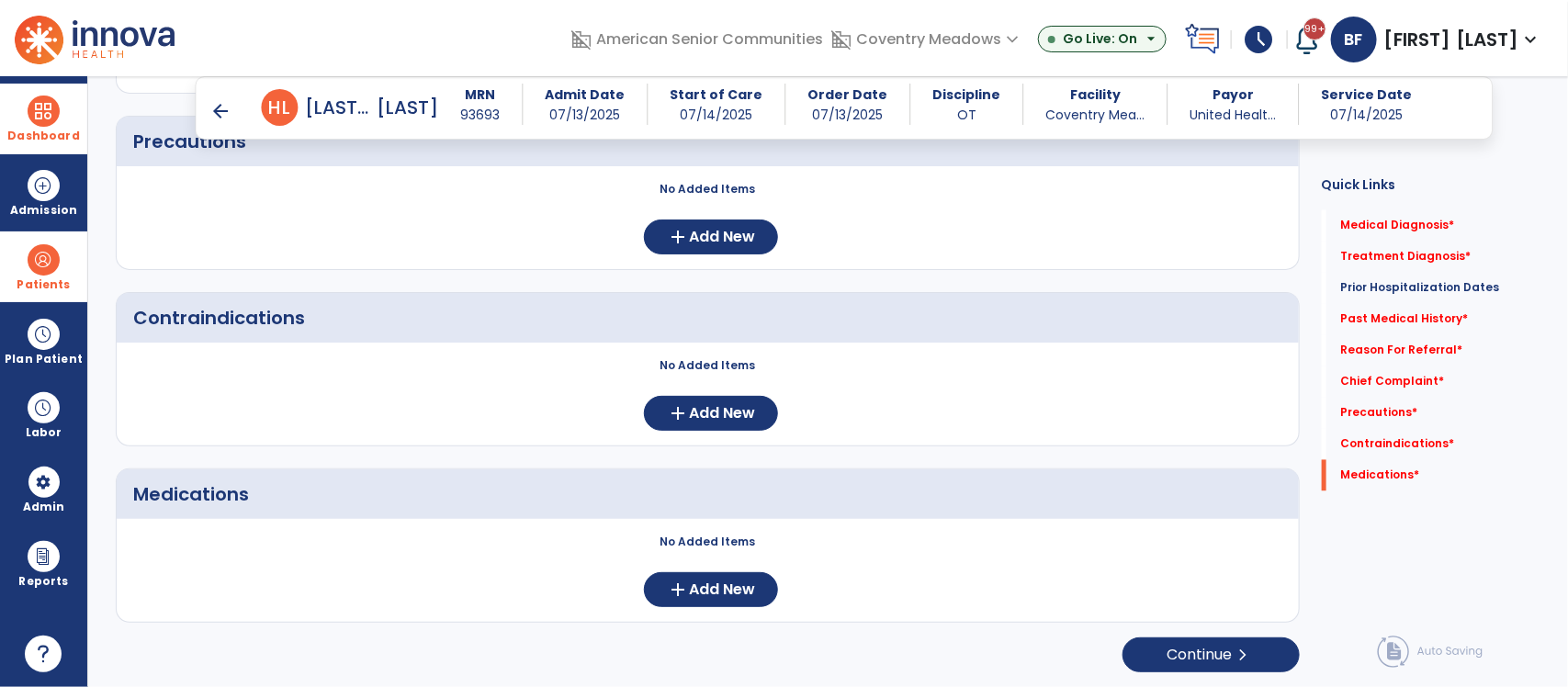 click on "Contraindications     No Added Items  add  Add New" 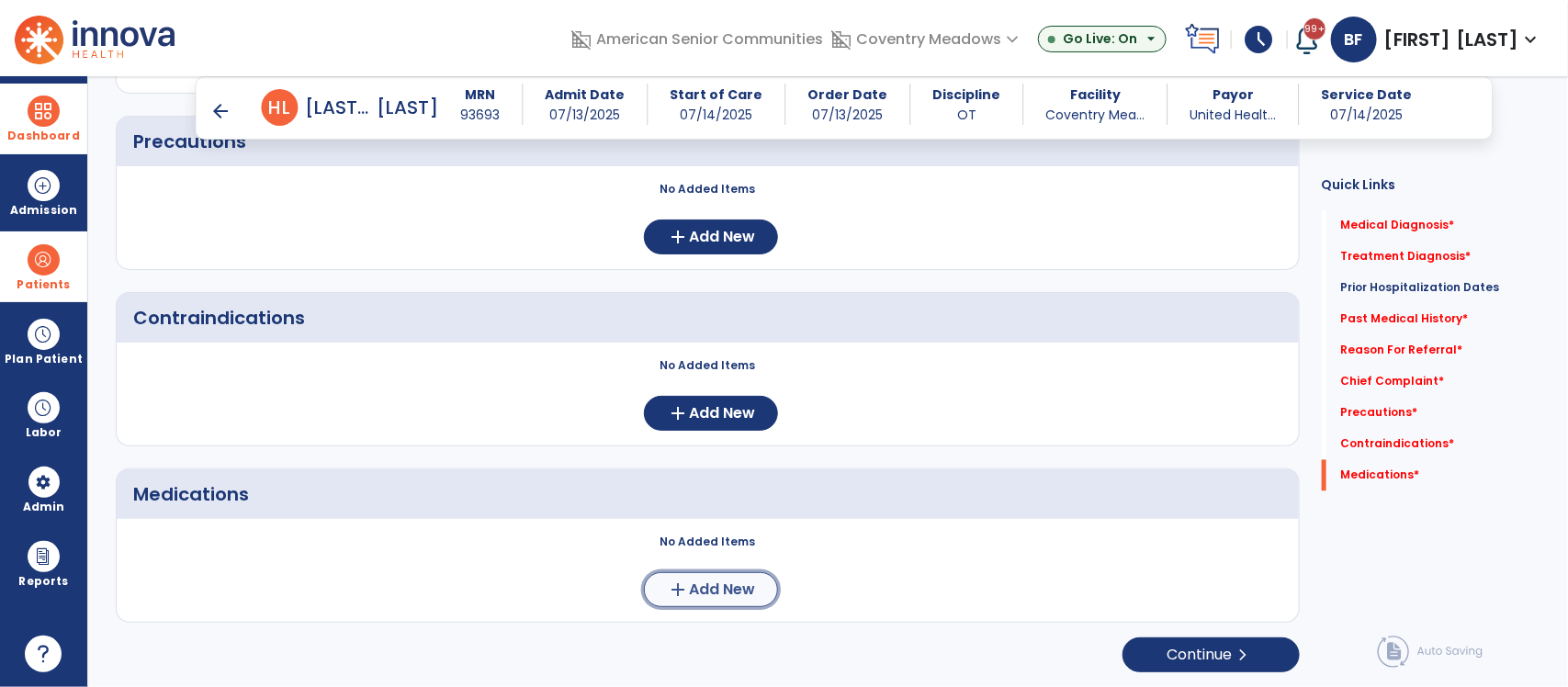 click on "add  Add New" 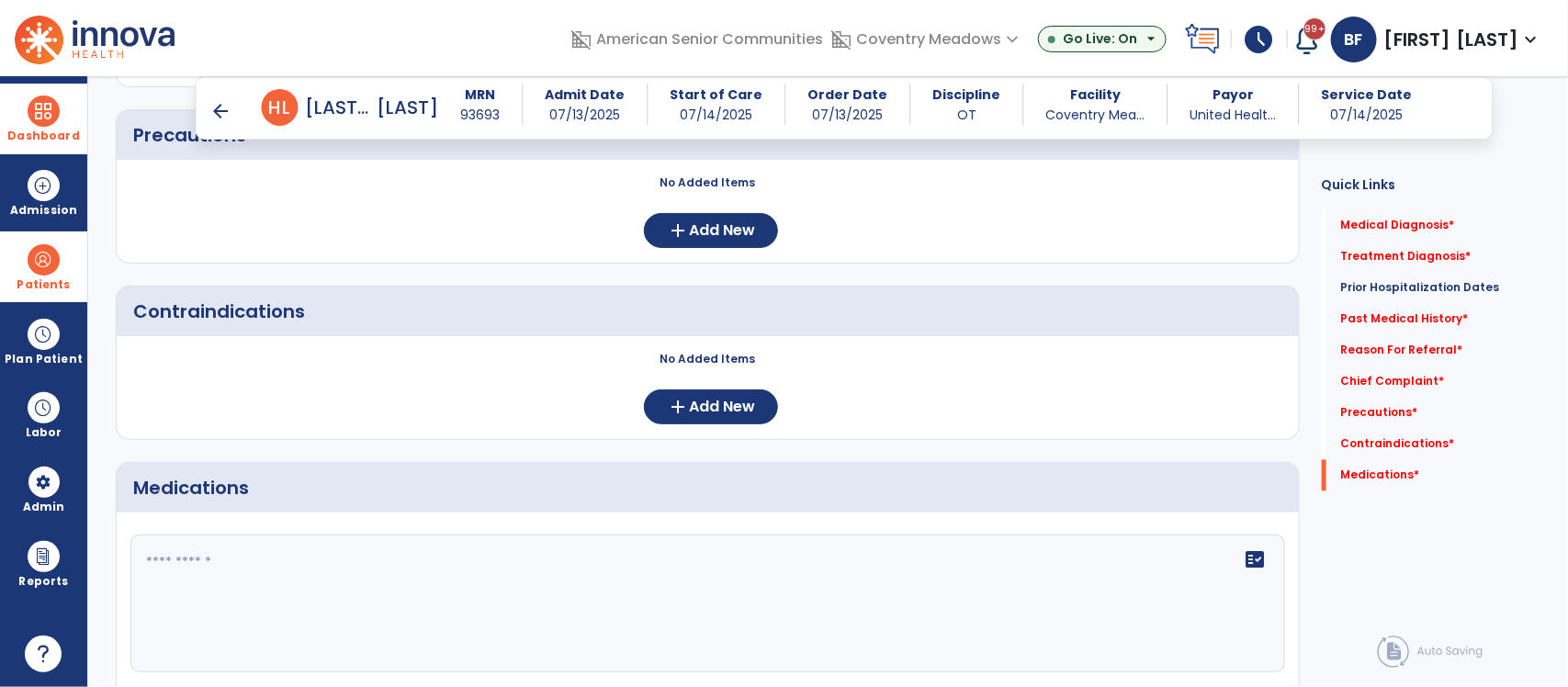 click on "fact_check" 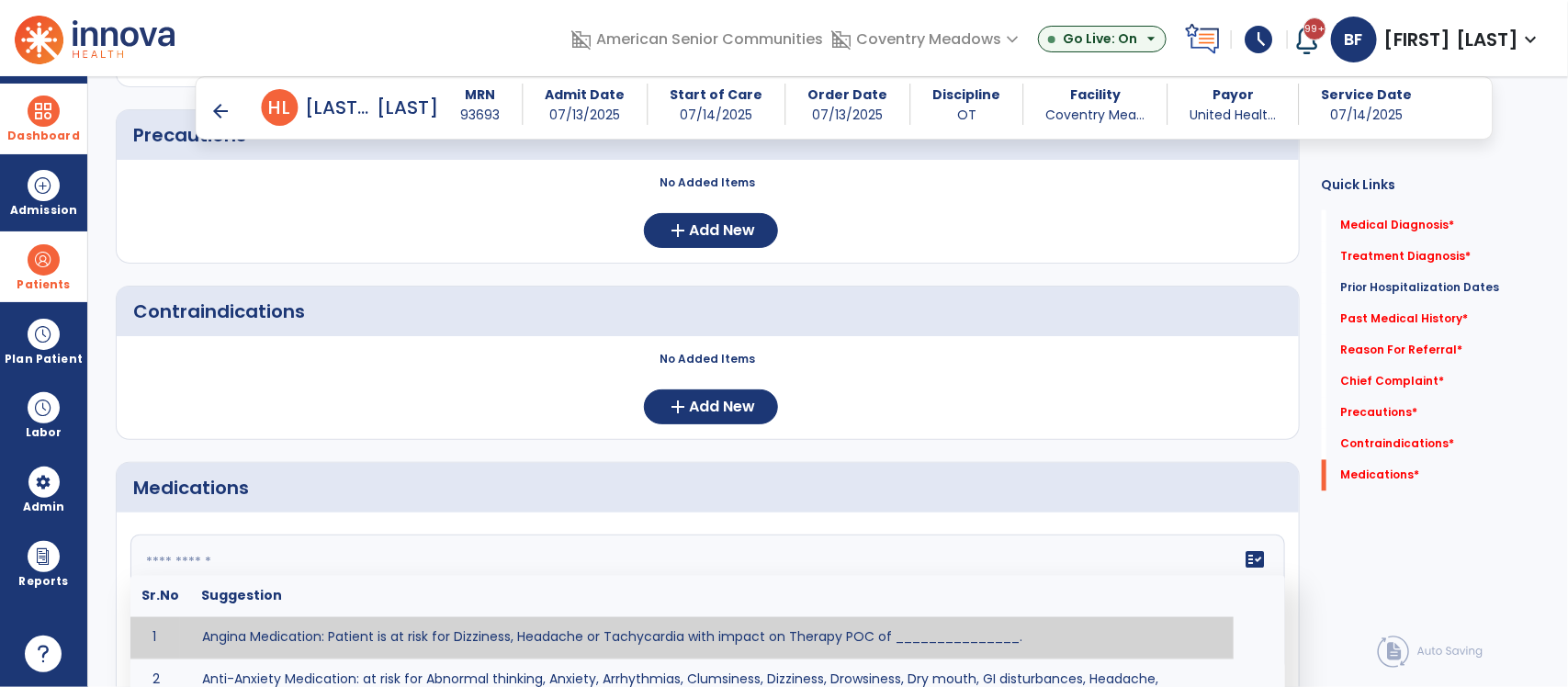 paste on "**********" 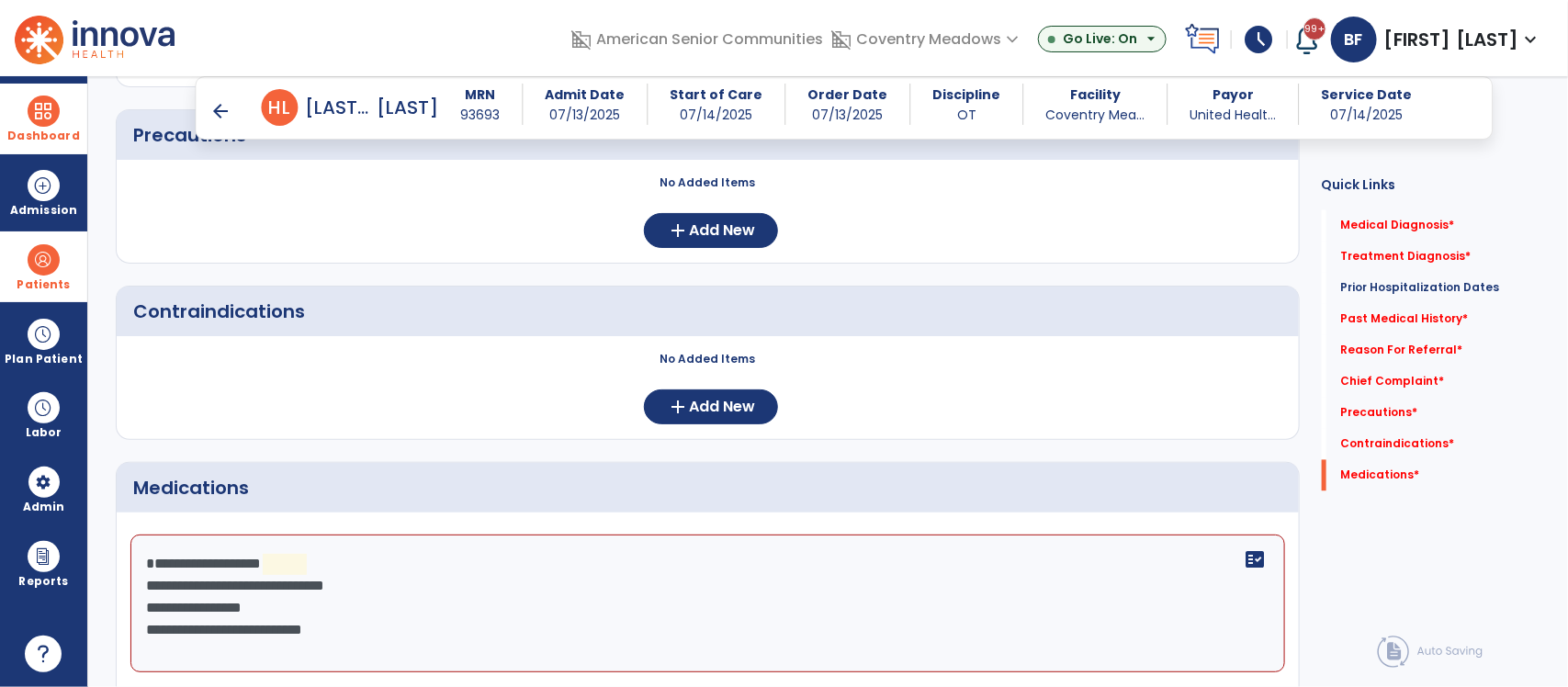 click on "**********" 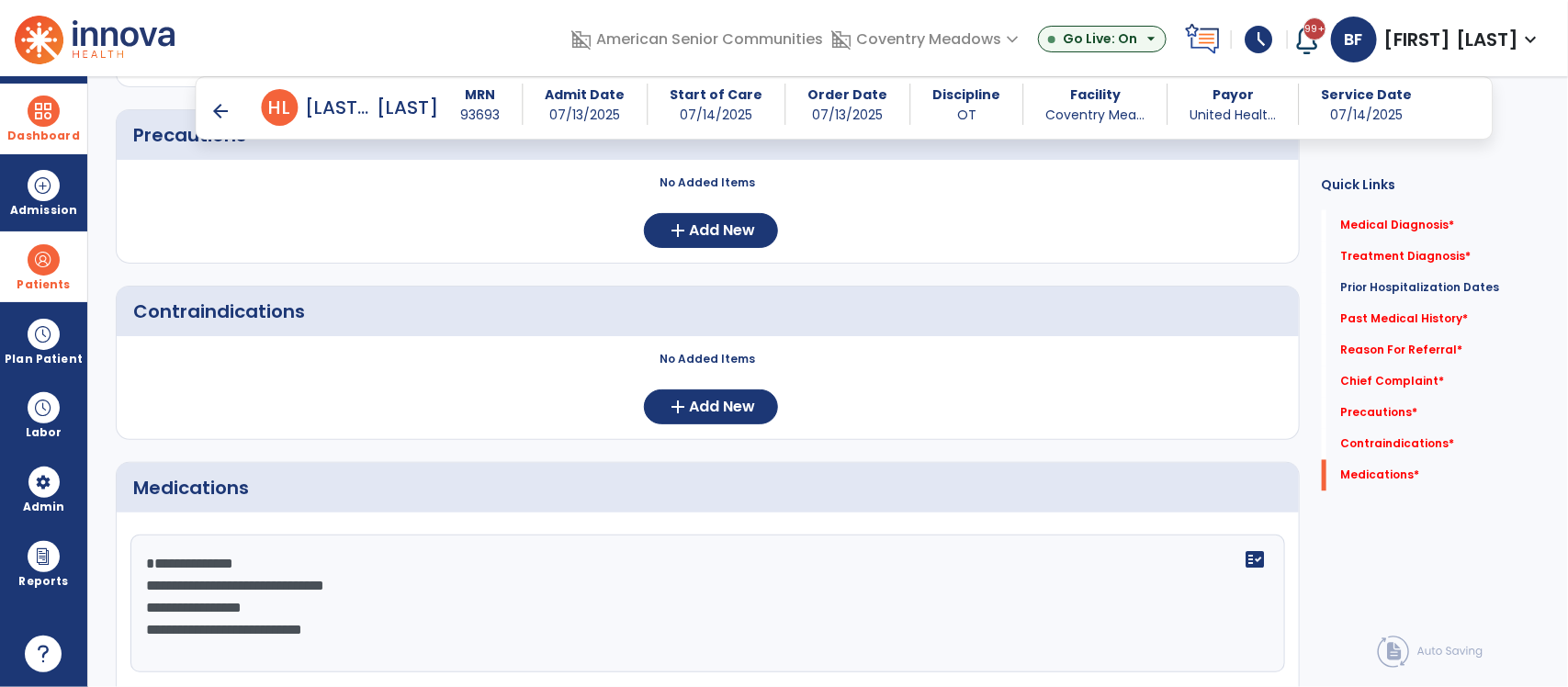 click on "**********" 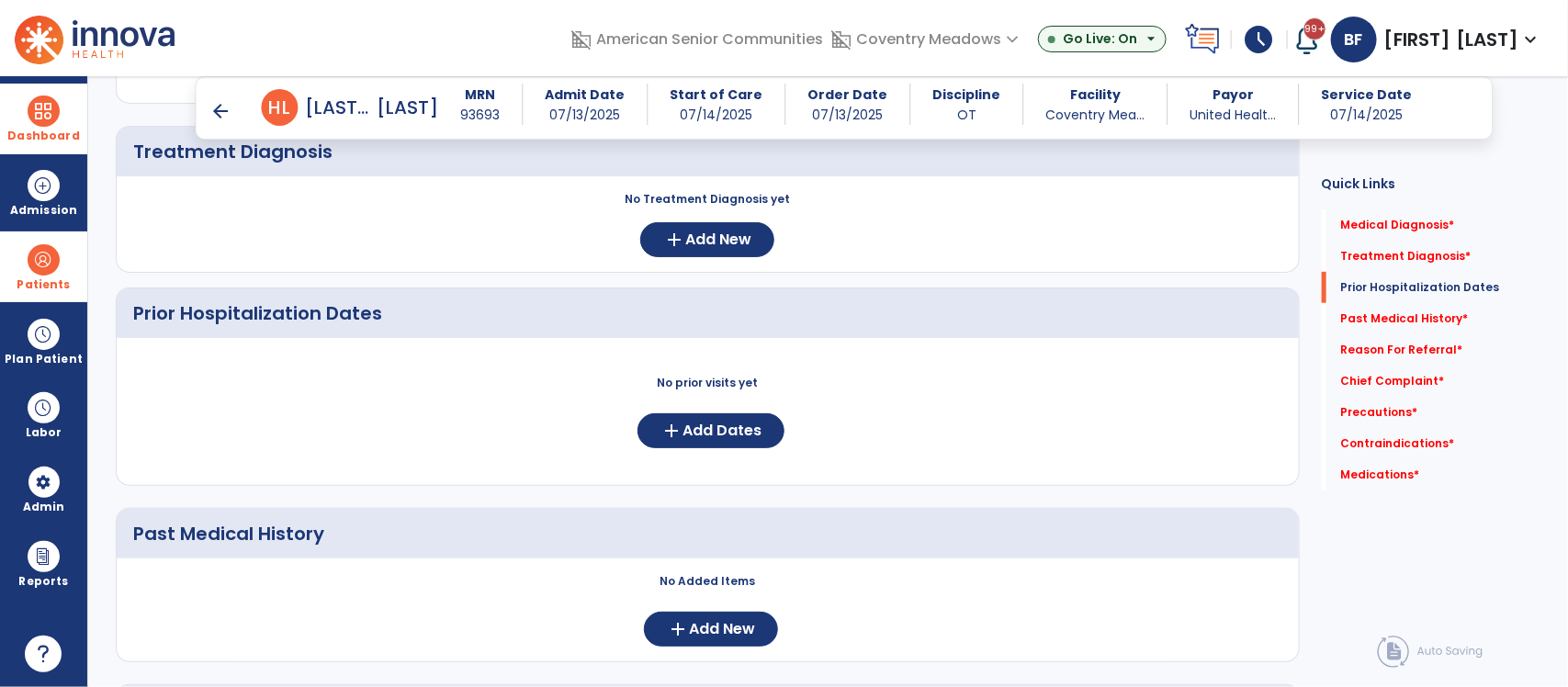 scroll, scrollTop: 0, scrollLeft: 0, axis: both 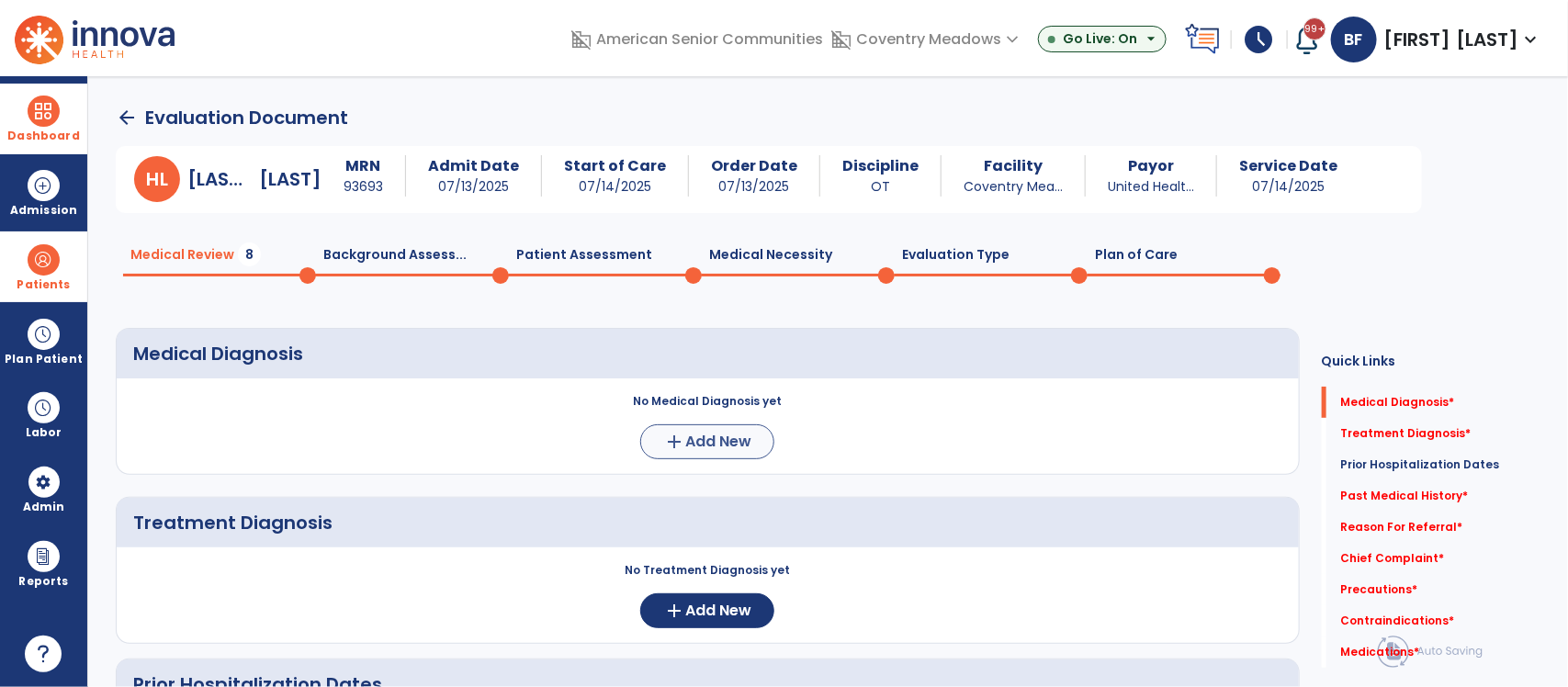 type on "**********" 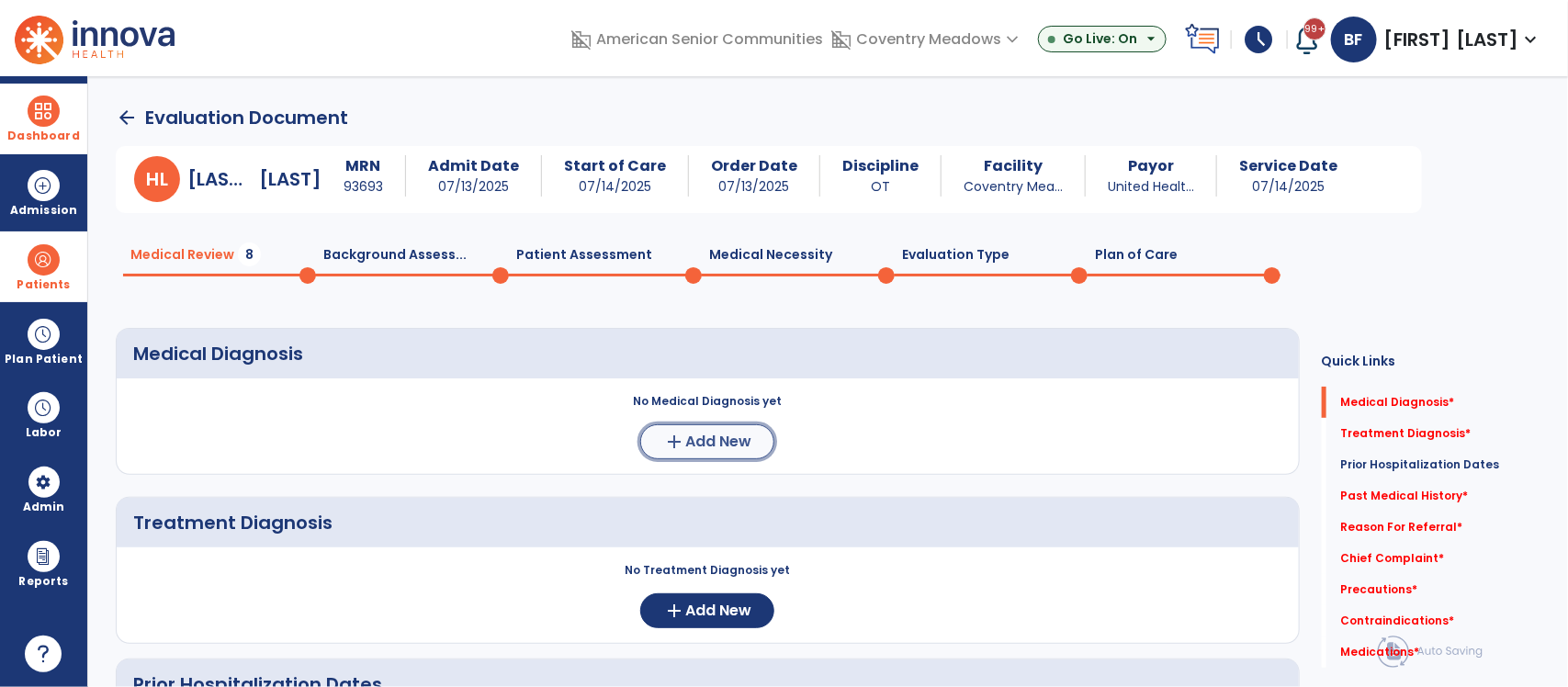 click on "Add New" 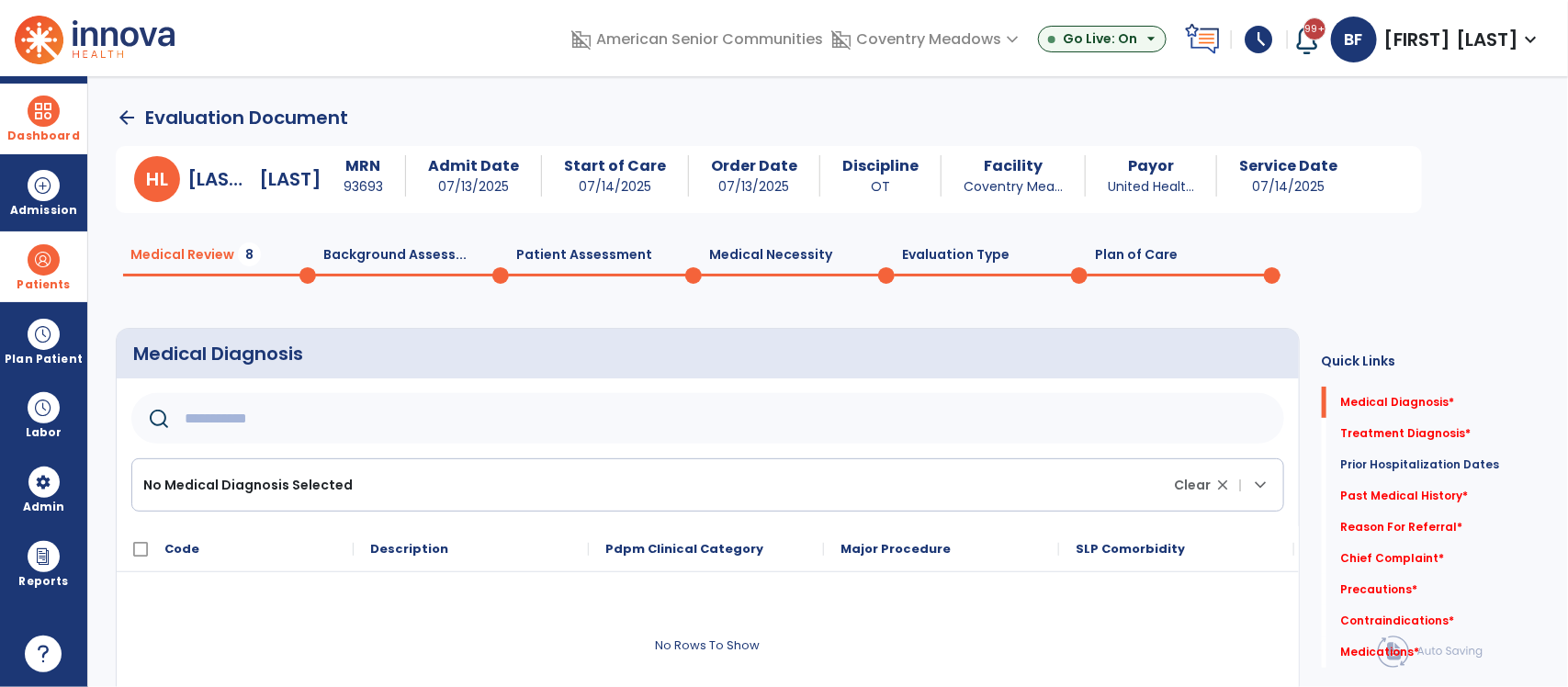click 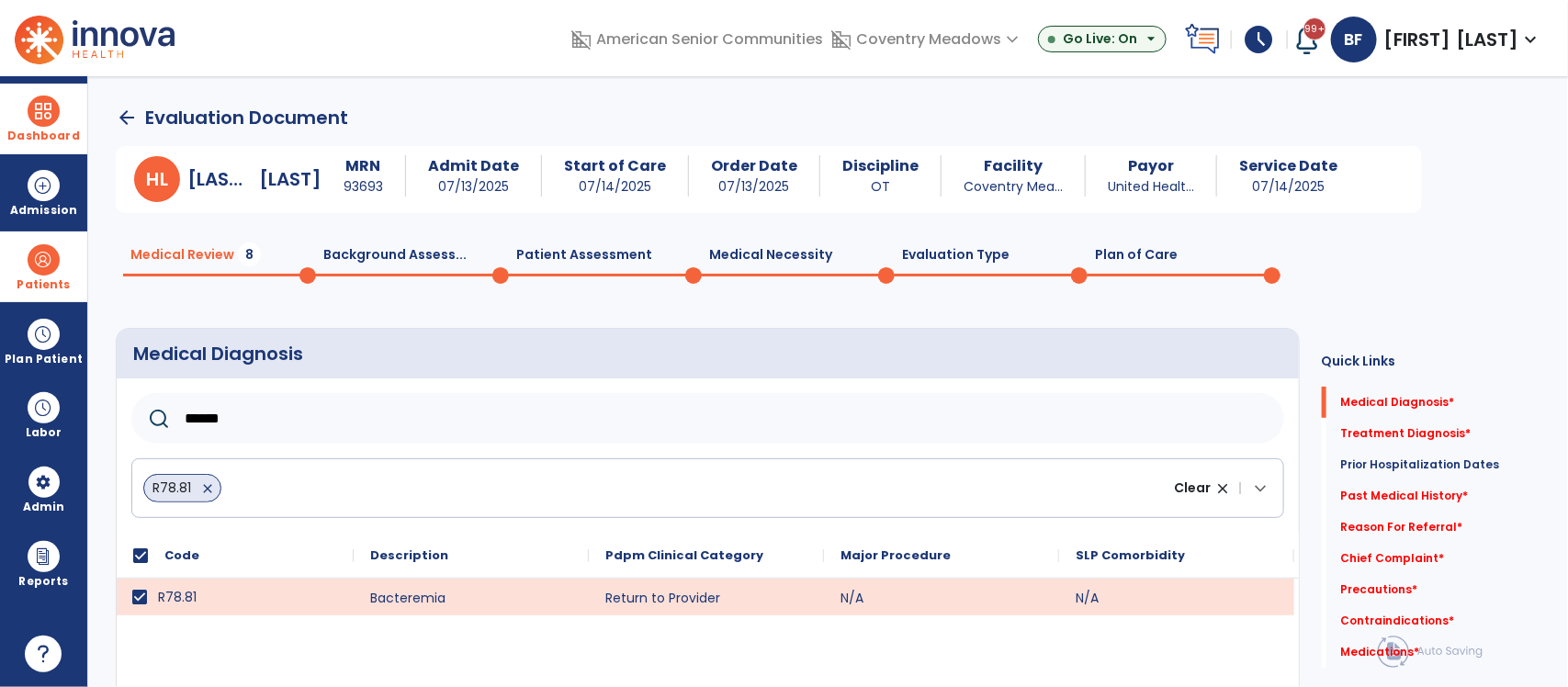 click on "******" 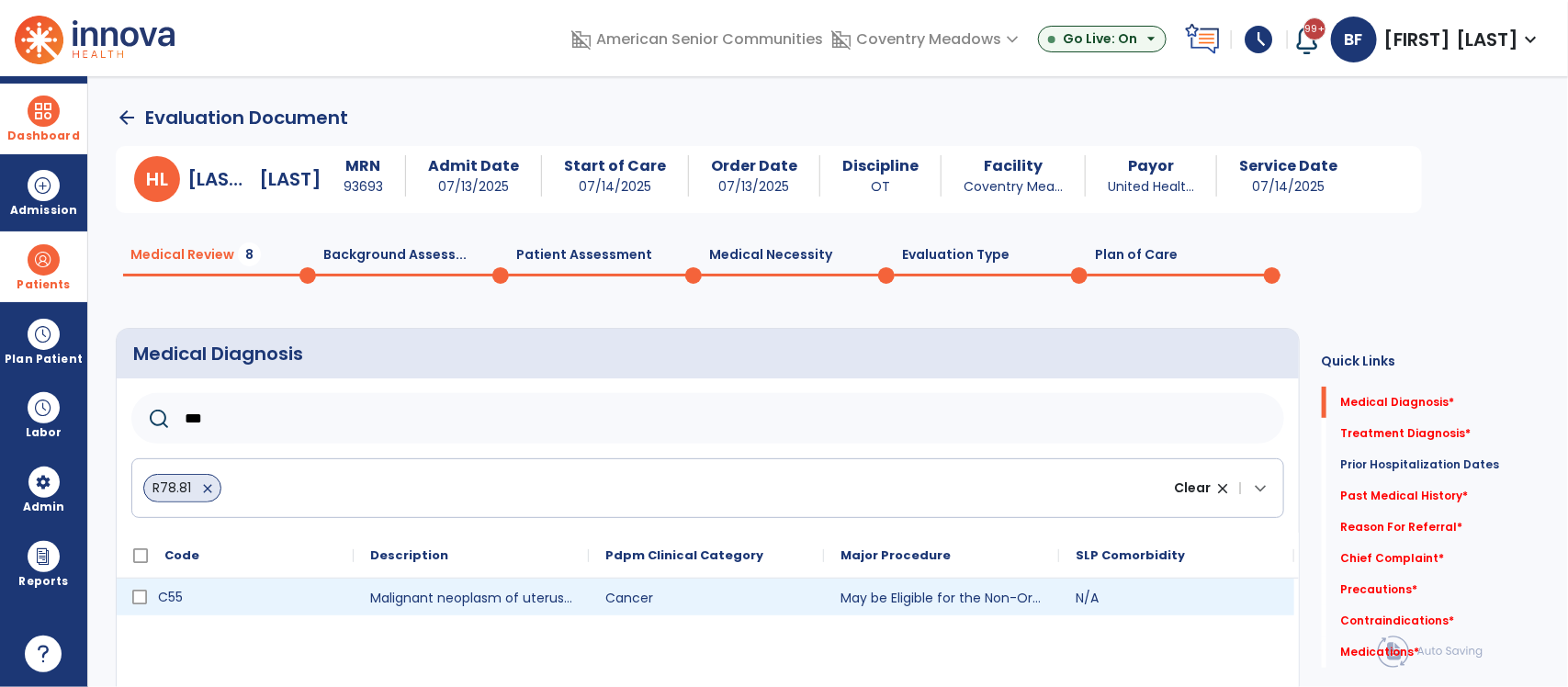 type on "***" 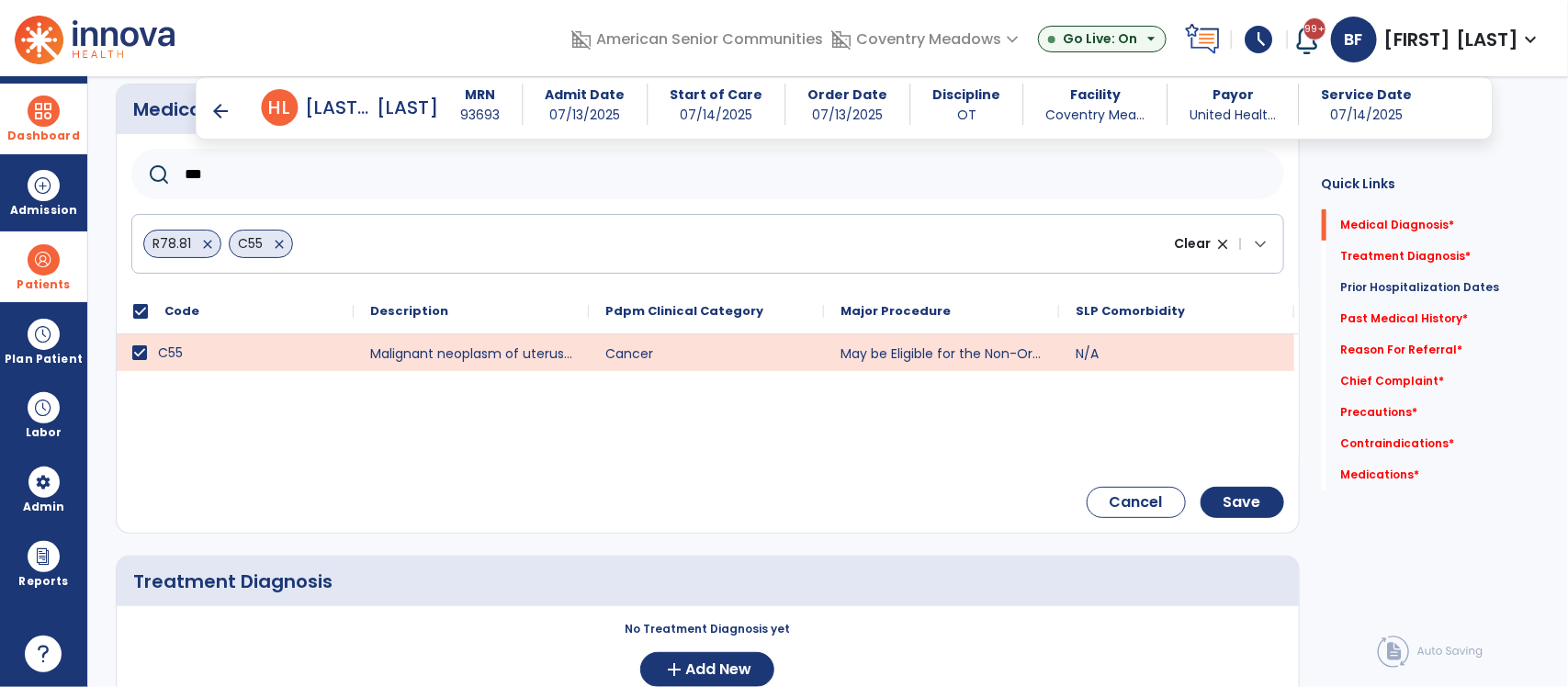 scroll, scrollTop: 216, scrollLeft: 0, axis: vertical 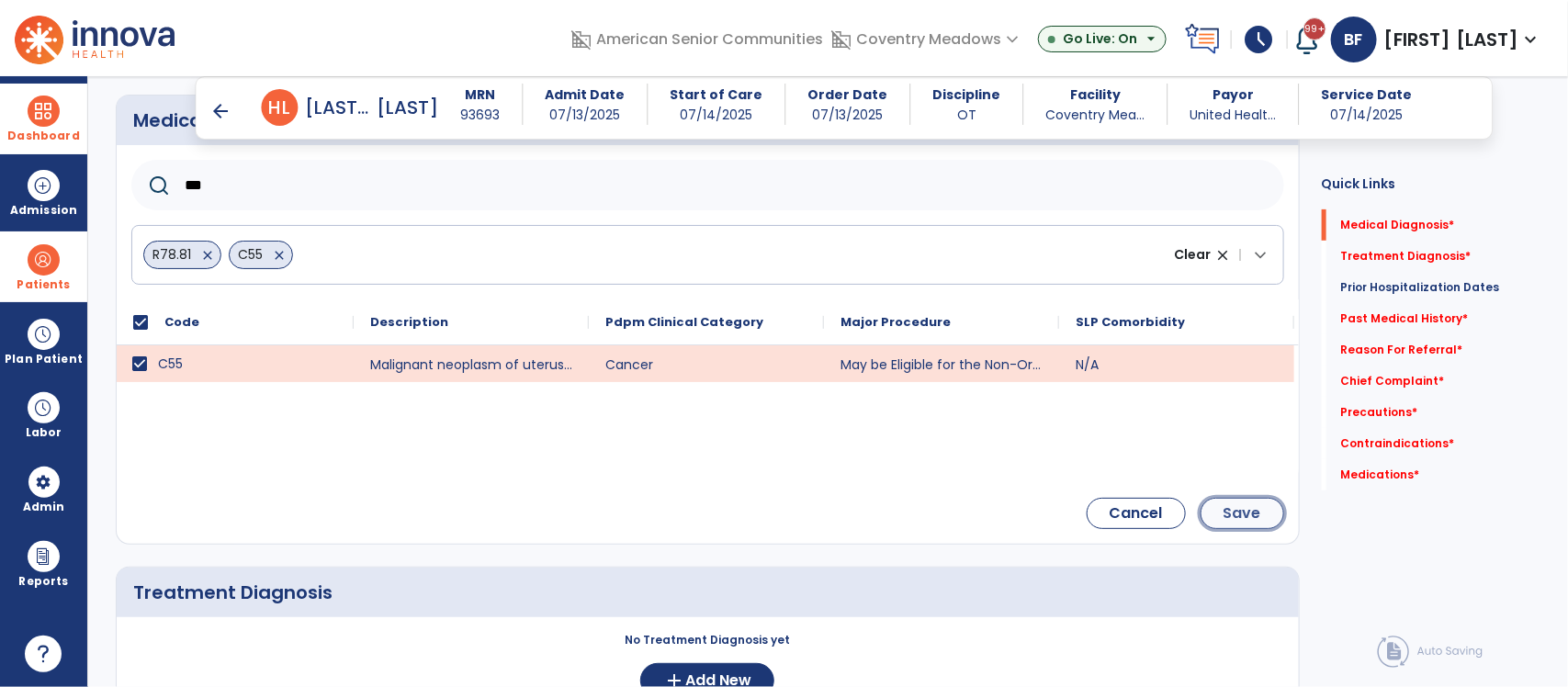 click on "Save" 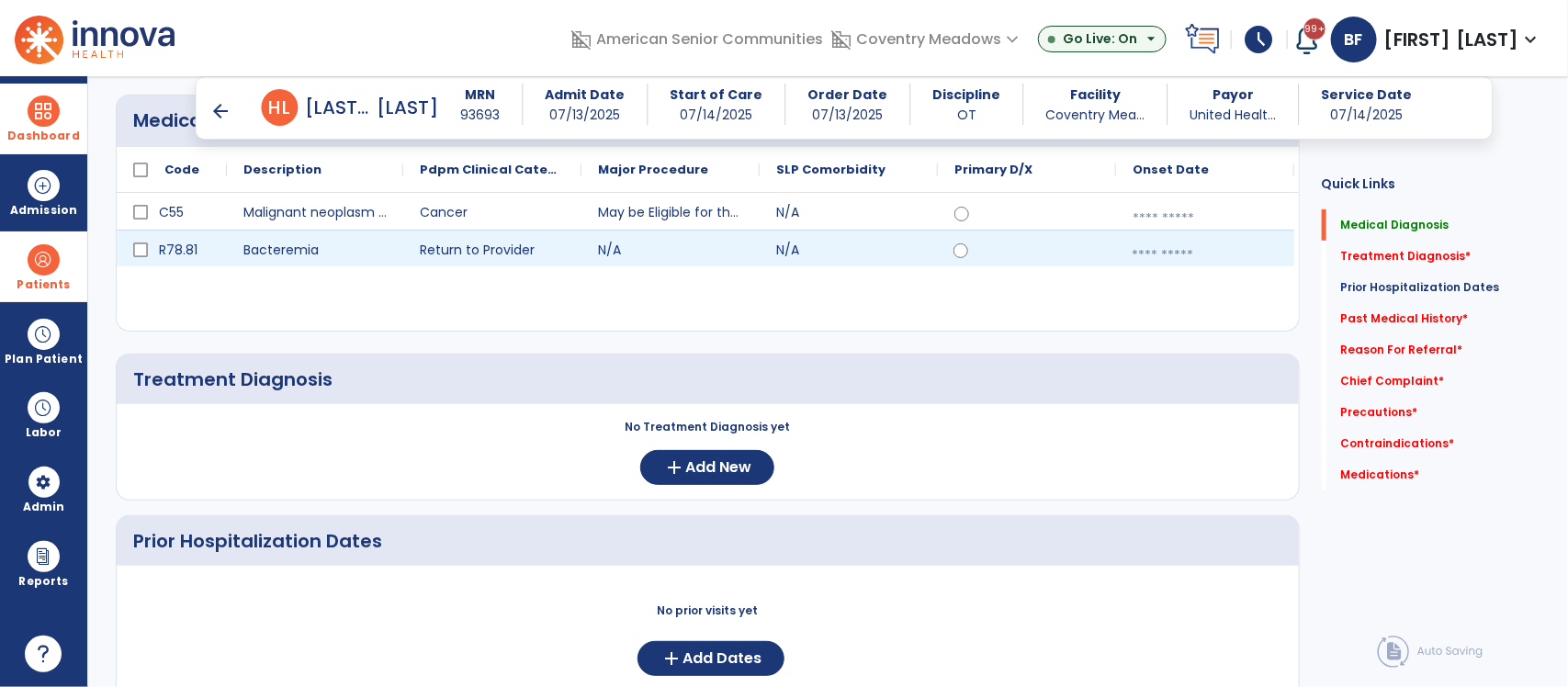 click on "calendar_today" 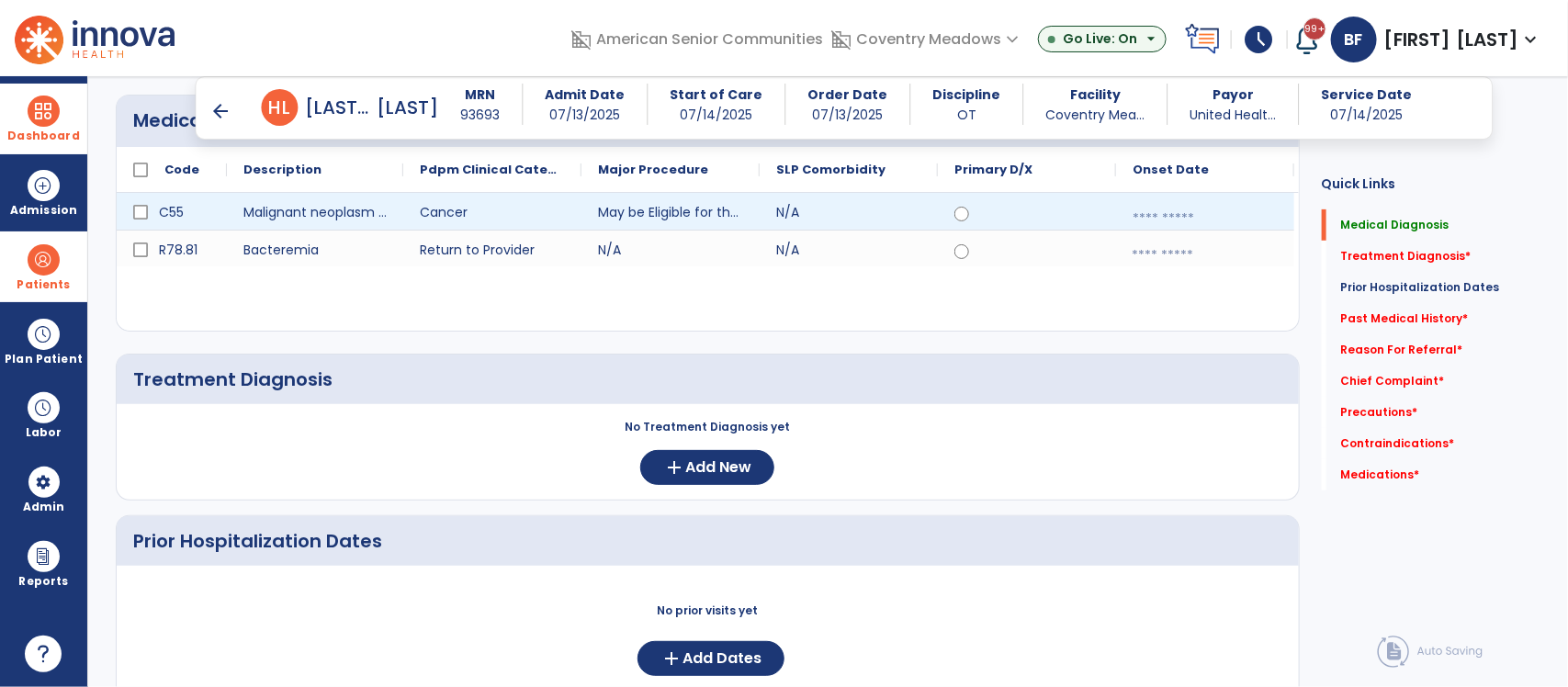 click at bounding box center [1205, 219] 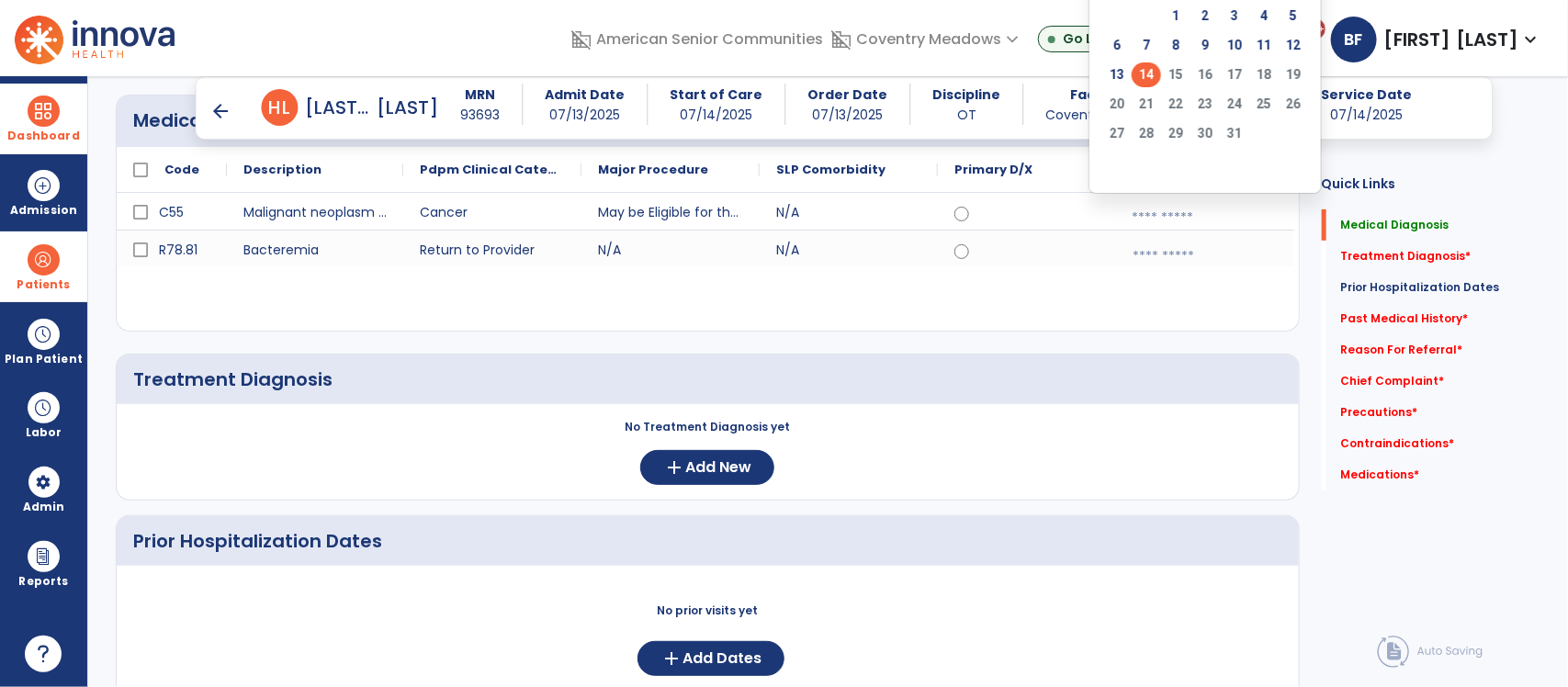 click on "C55 Malignant neoplasm of uterus, part unspecified Cancer May be Eligible for the Non-Orthopedic Surgery Category N/A N/A calendar_today R78.81 Bacteremia Return to Provider N/A N/A calendar_today" 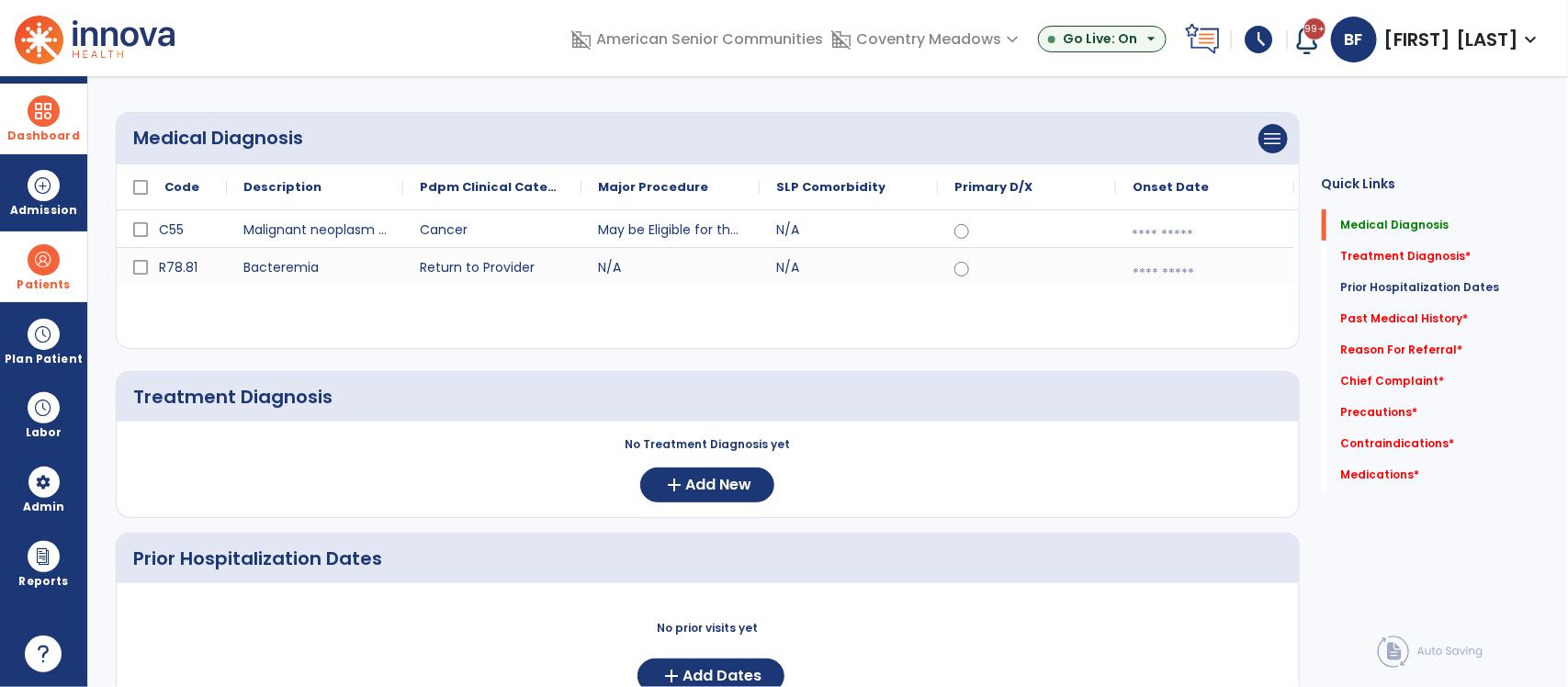 scroll, scrollTop: 0, scrollLeft: 0, axis: both 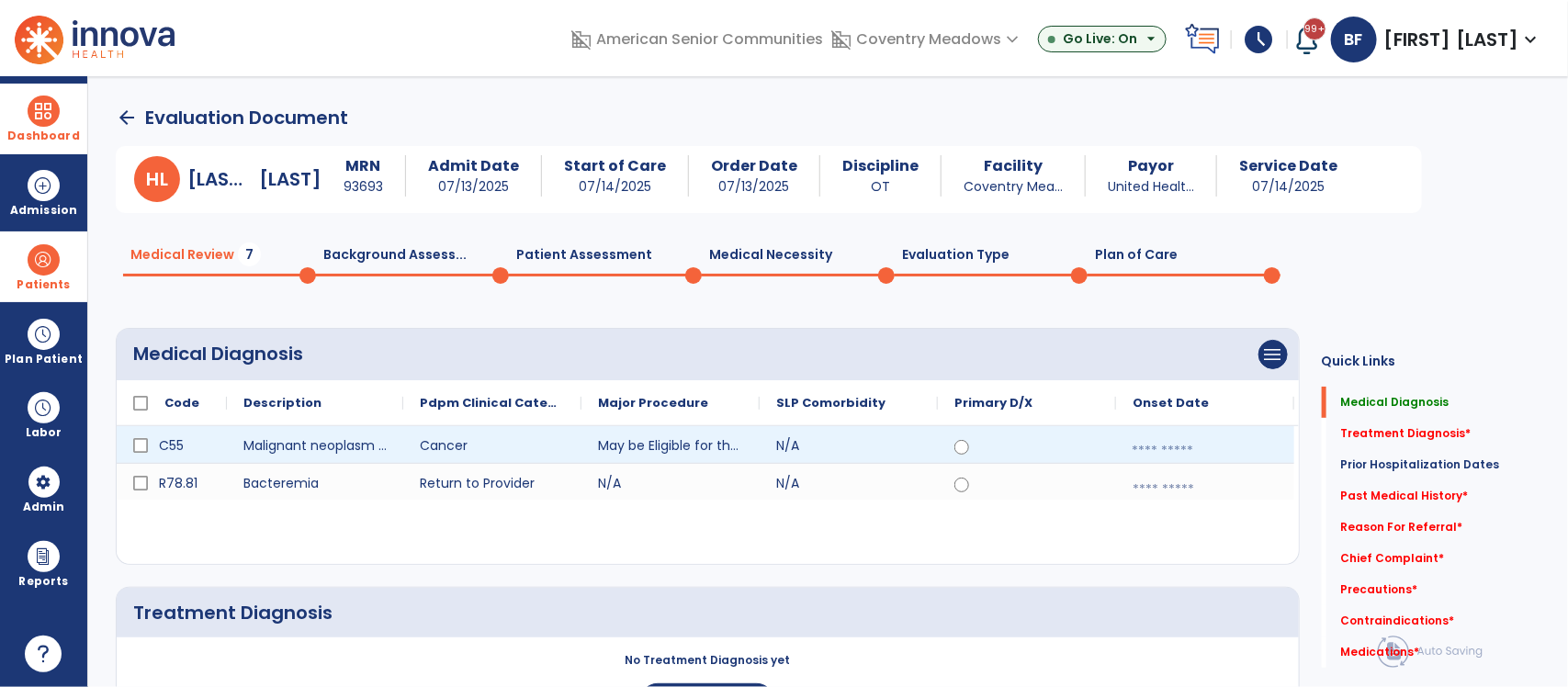 click at bounding box center (1205, 451) 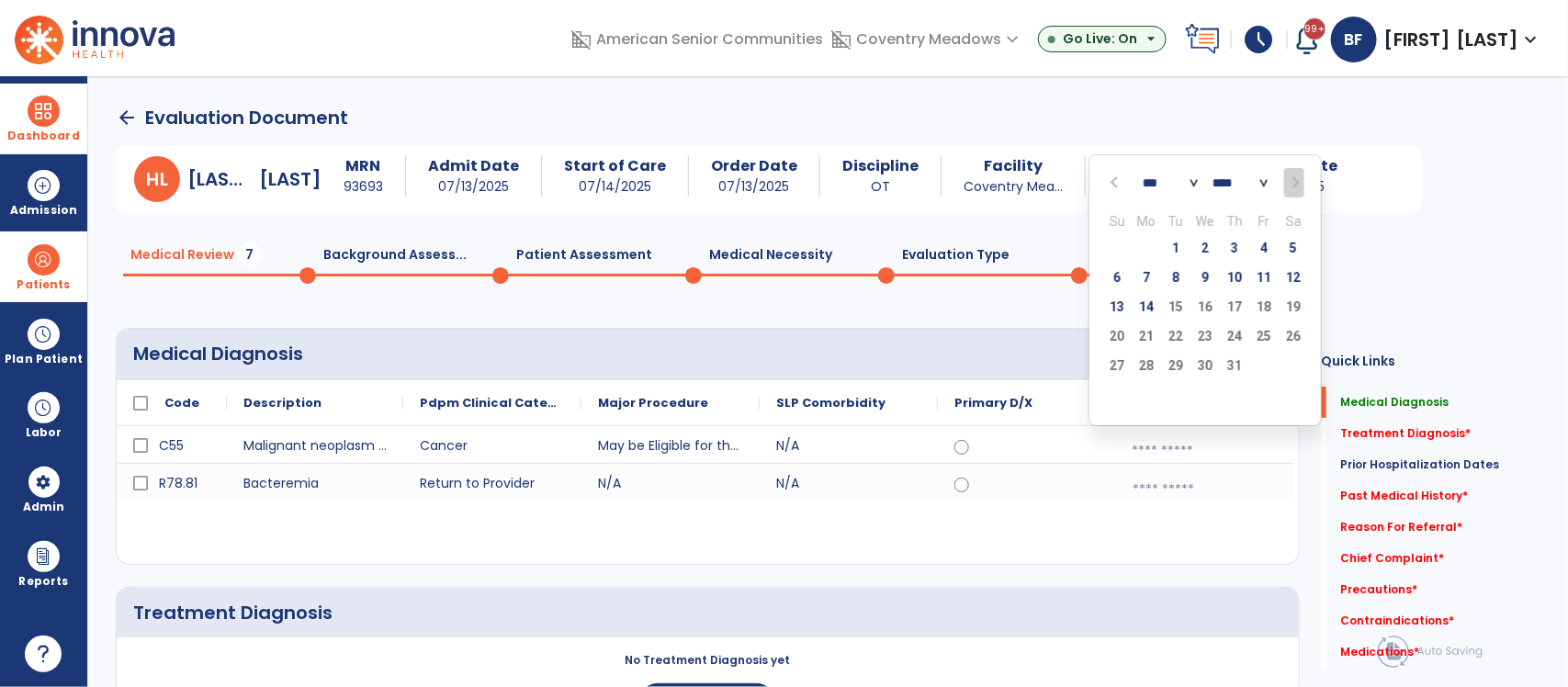 click 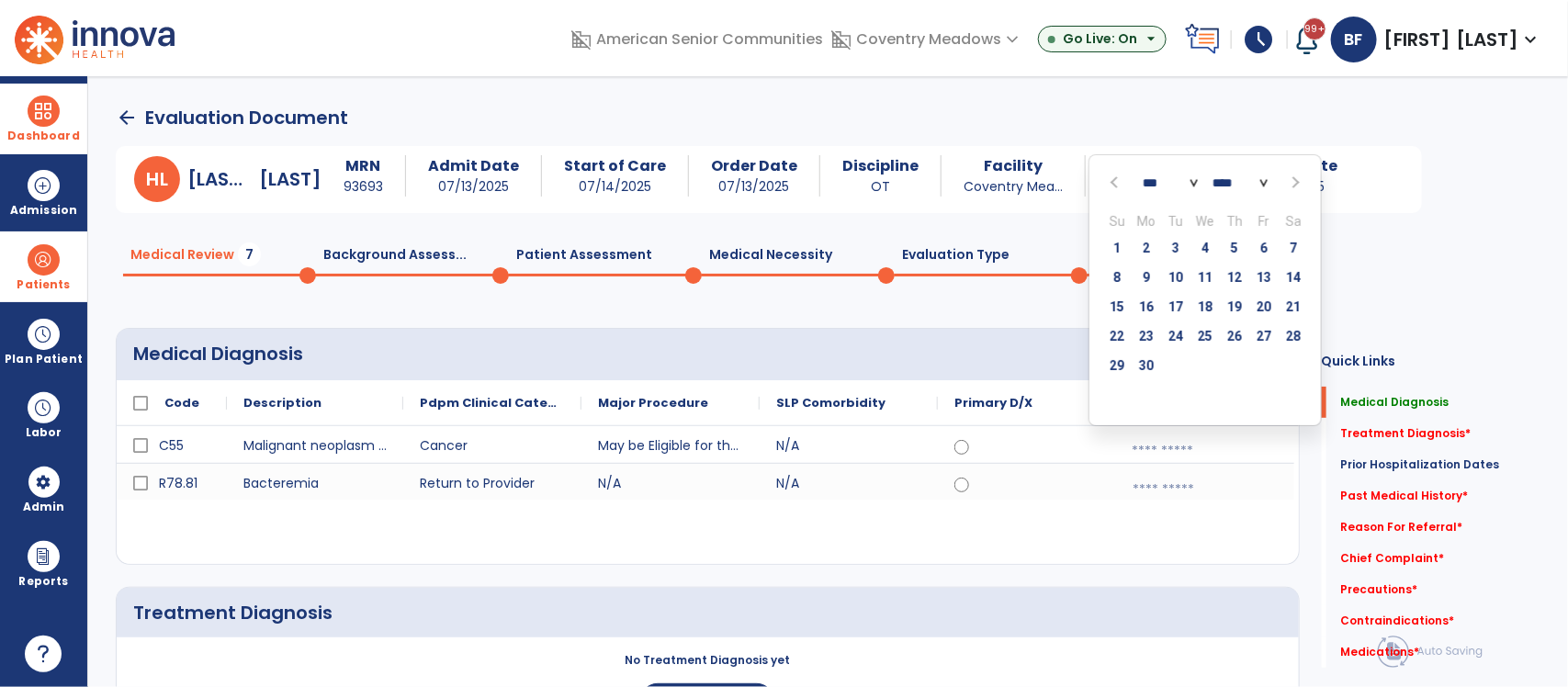 click on "*** *** *** *** *** *** *** **** **** **** **** **** **** **** **** **** **** **** **** **** **** **** **** **** **** **** **** **** **** **** **** **** **** **** **** **** **** **** **** **** **** **** **** **** **** **** **** **** **** **** **** **** **** **** **** **** **** **** **** **** **** **** **** **** **** **** **** **** **** **** **** **** **** **** **** **** **** **** **** **** **** **** **** **** **** **** **** **** **** **** **** **** **** **** **** **** **** **** **** **** **** **** **** **** **** **** **** **** **** **** **** **** **** **** **** **** **** **** **** **** **** **** **** **** **** **** **** **** **** **** **** Su Mo Tu We Th Fr Sa  1   2   3   4   5   6   7   8   9   10   11   12   13   14   15   16   17   18   19   20   21   22   23   24   25   26   27   28   29   30   1   2   3   4   5   6   7   8   9   10   11   12" 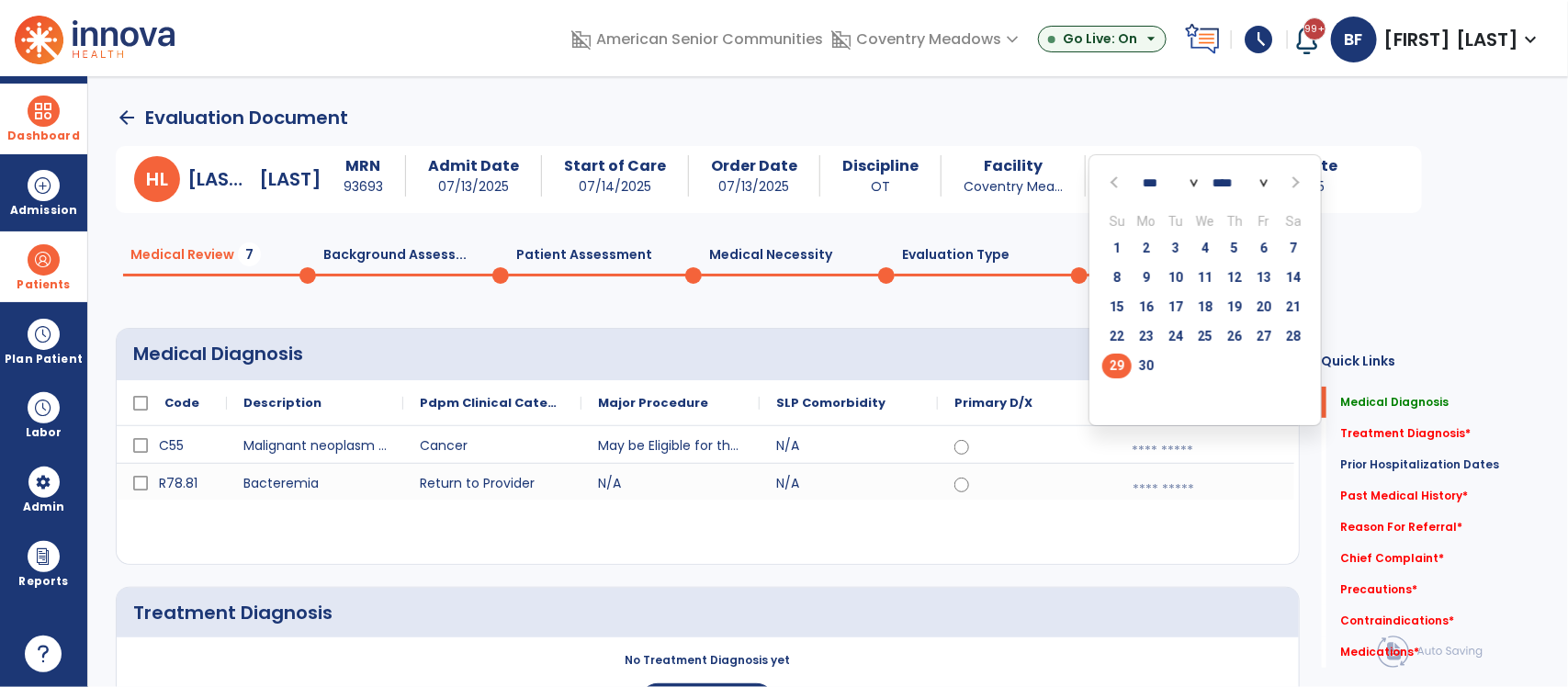 click on "29" 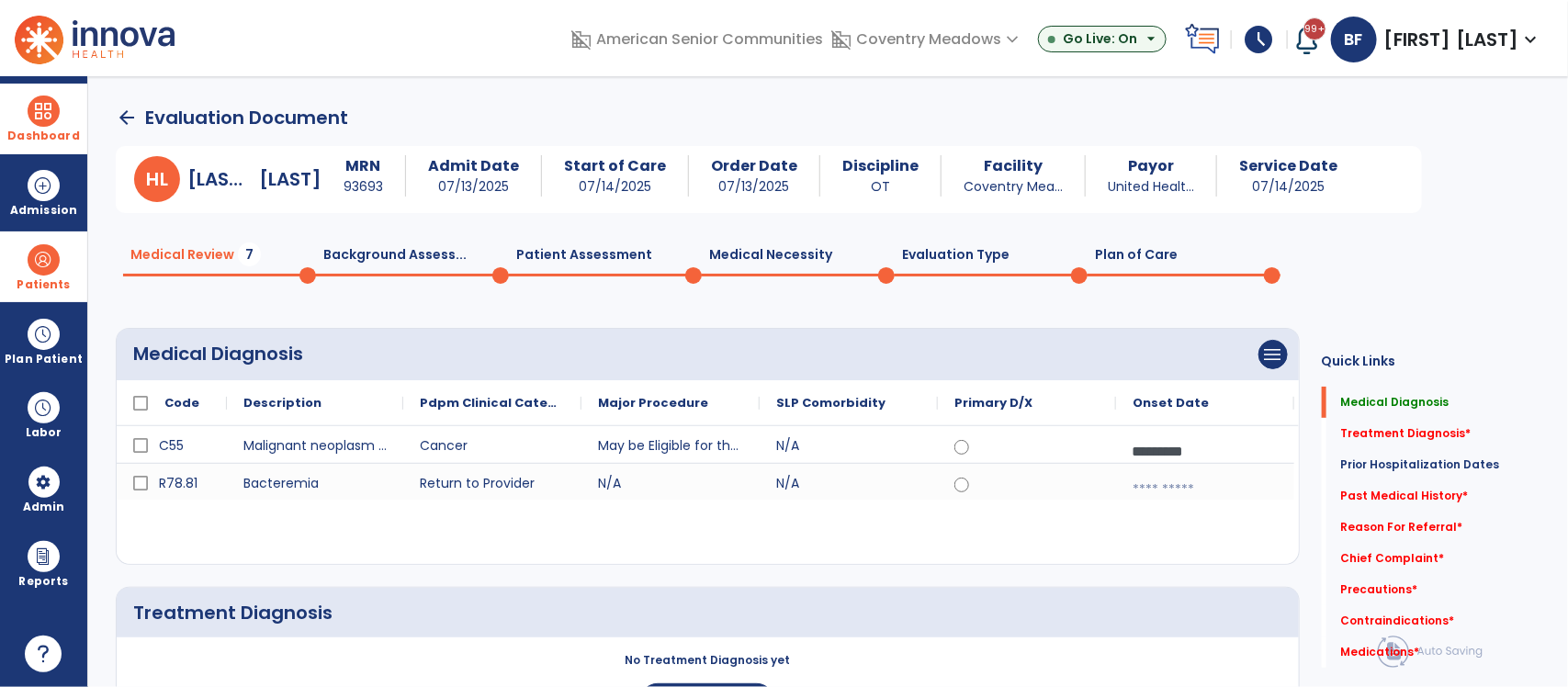 click at bounding box center [1205, 490] 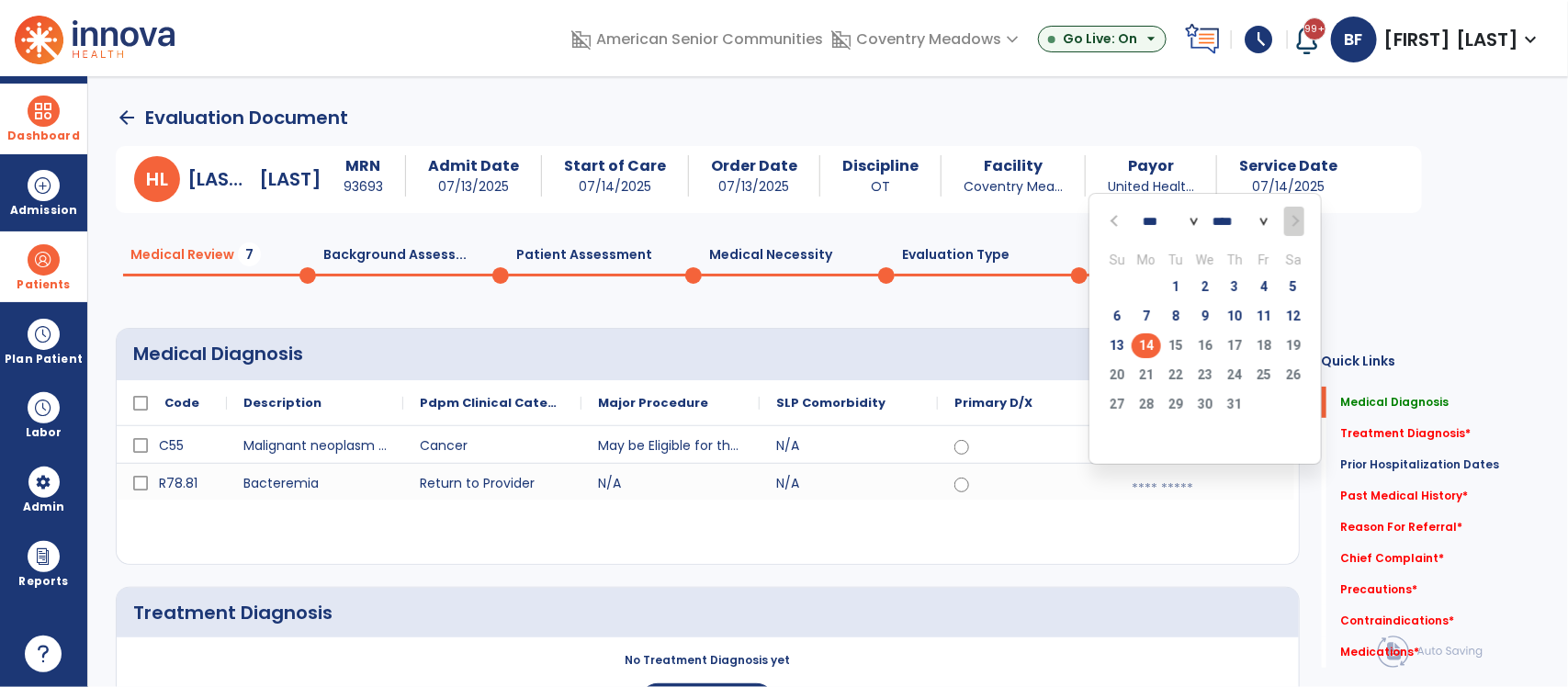 click 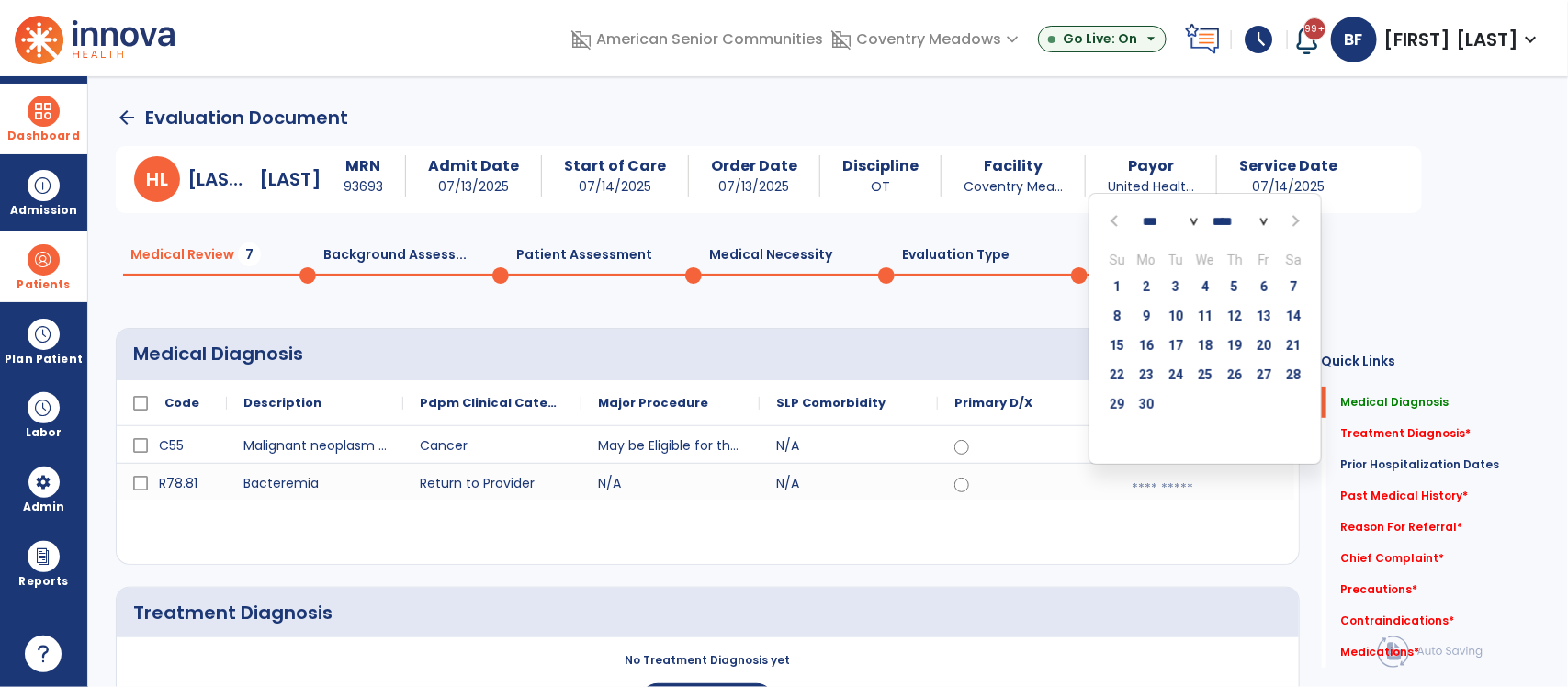 select on "*" 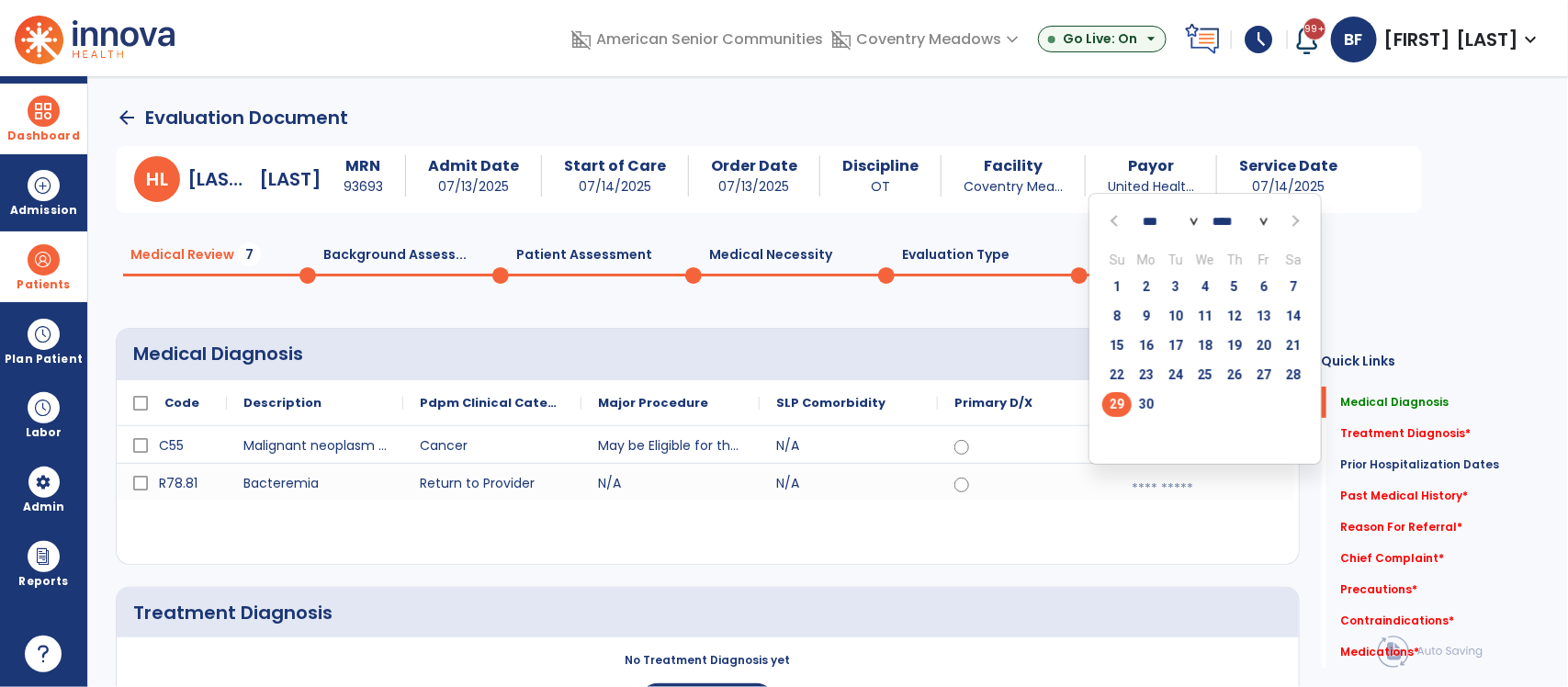 click on "29" 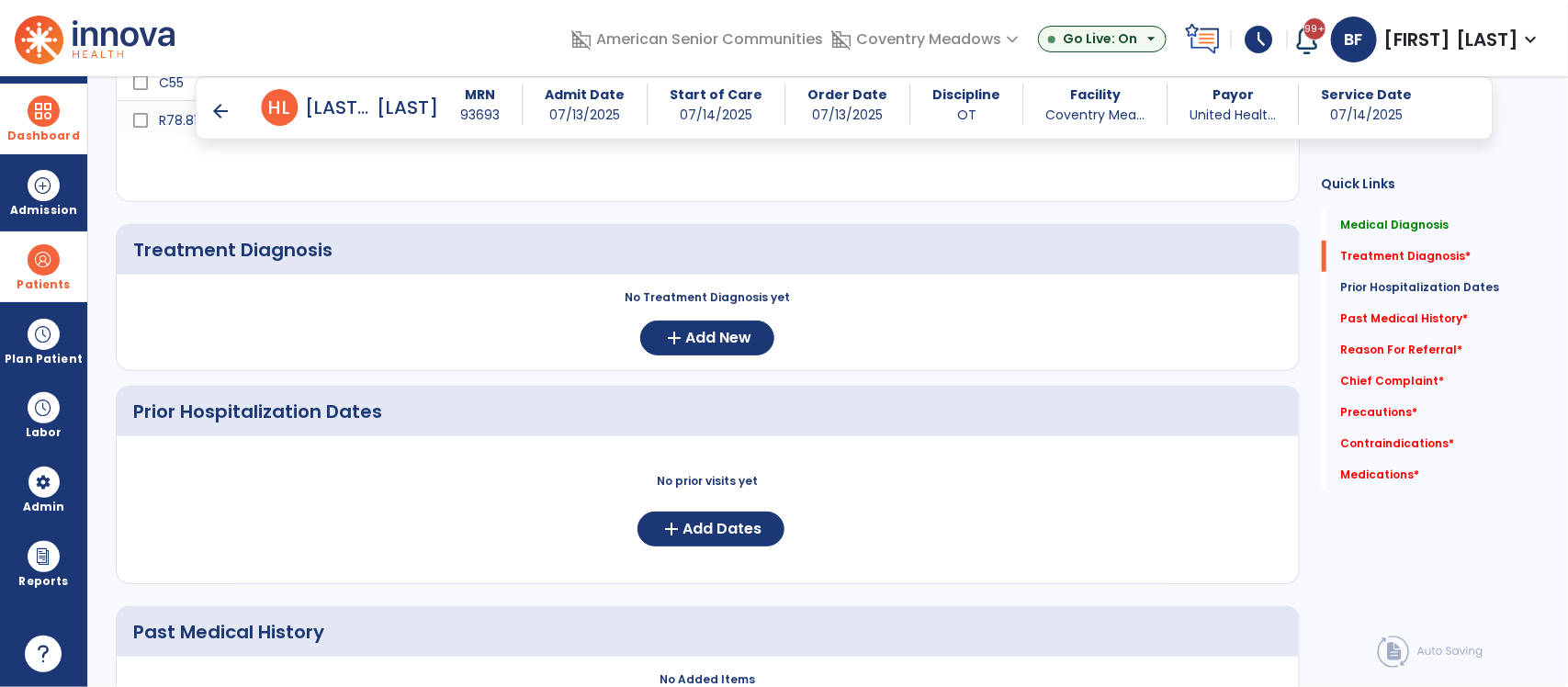 scroll, scrollTop: 349, scrollLeft: 0, axis: vertical 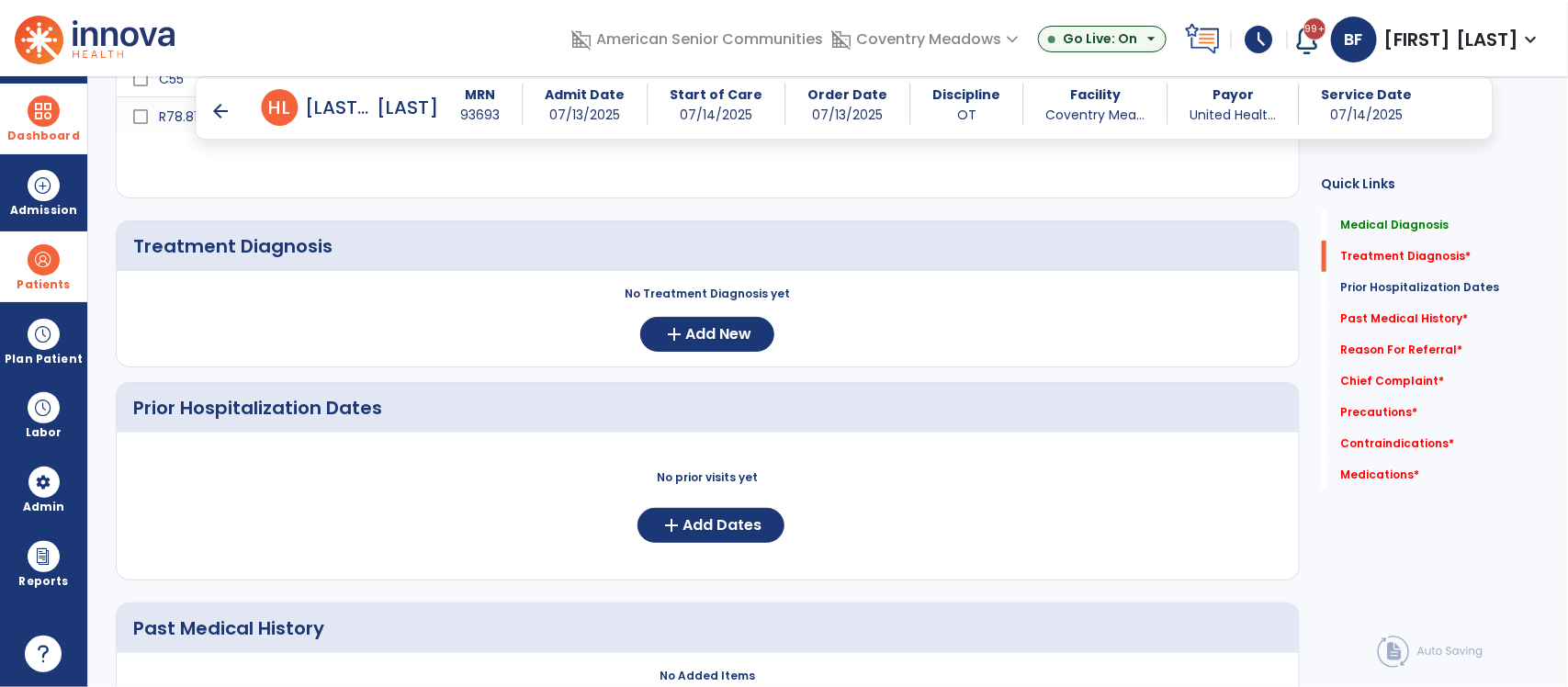 click on "Medical Diagnosis      menu   Add Medical Diagnosis   Delete Medical Diagnosis
Code
Description
Pdpm Clinical Category" 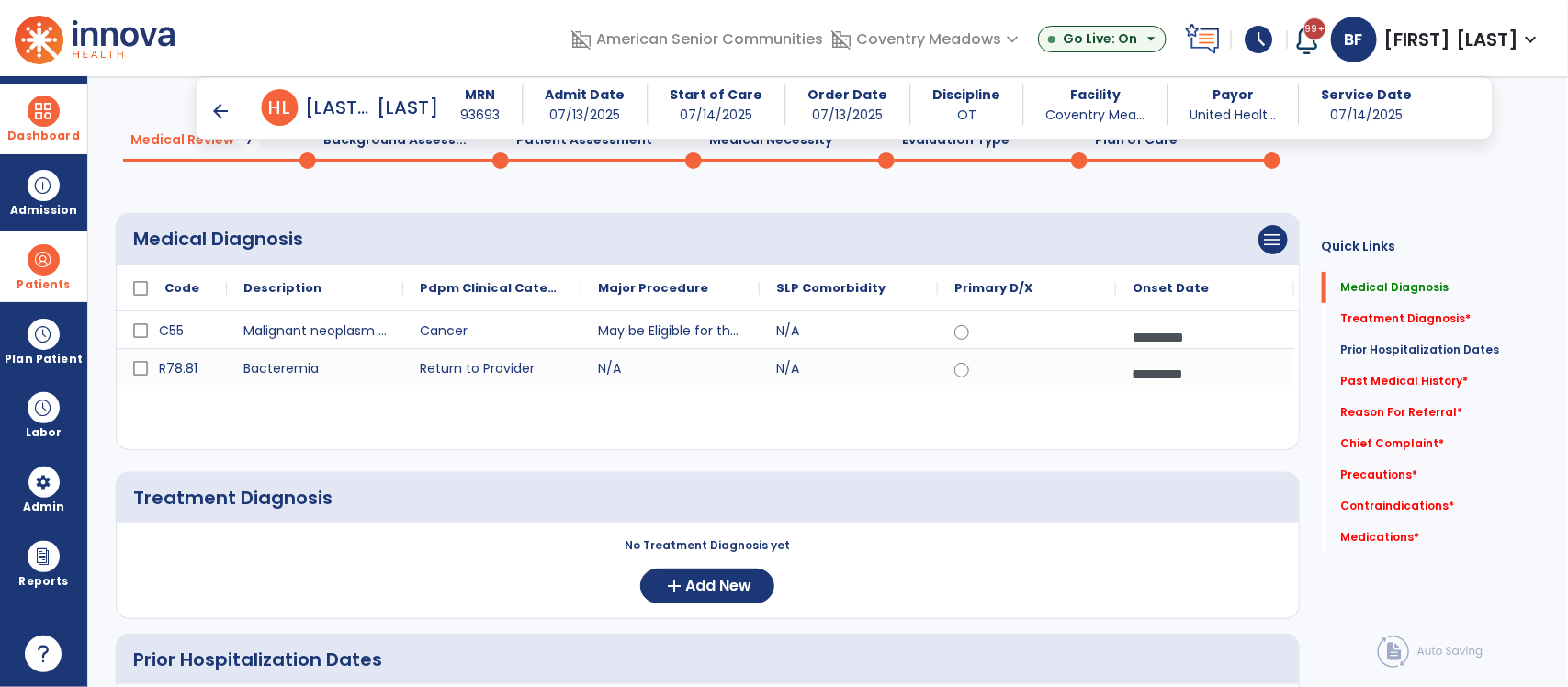 scroll, scrollTop: 154, scrollLeft: 0, axis: vertical 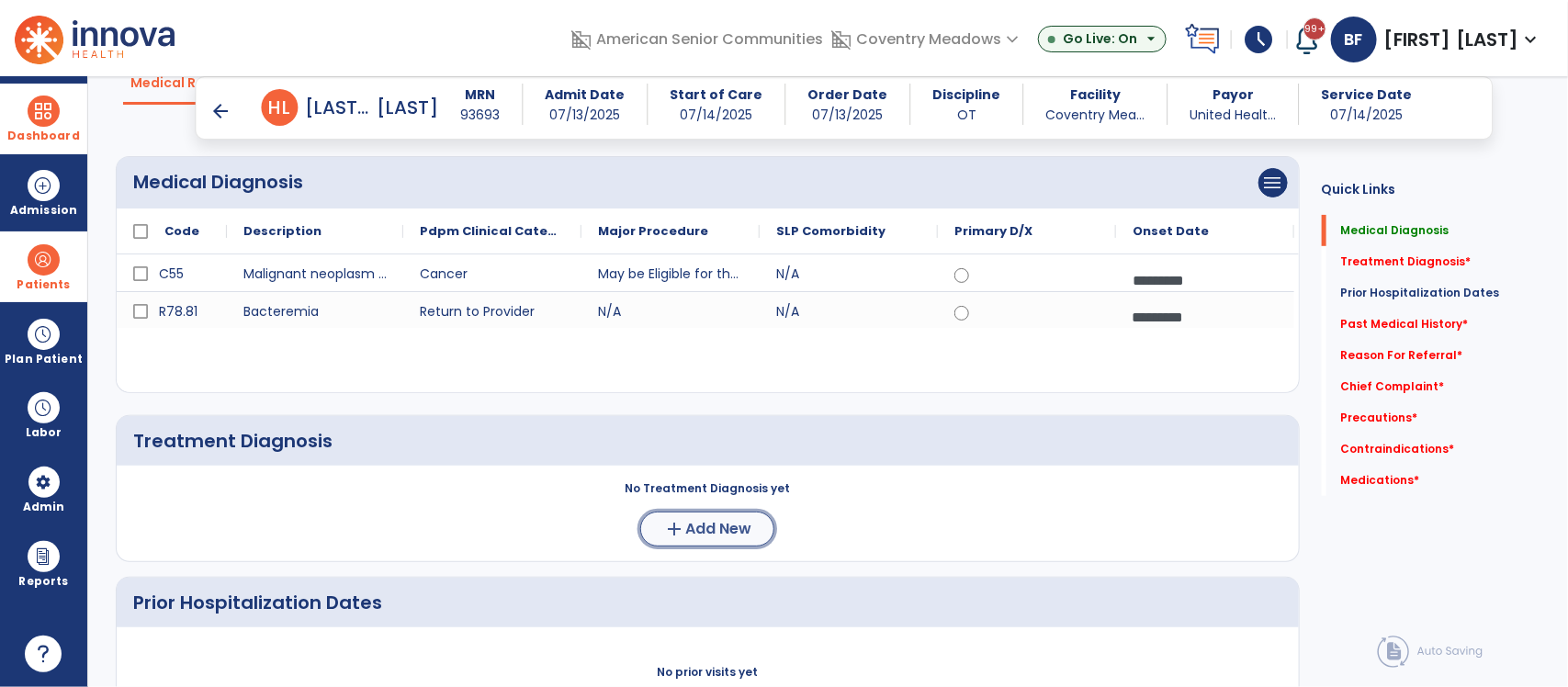 click on "Add New" 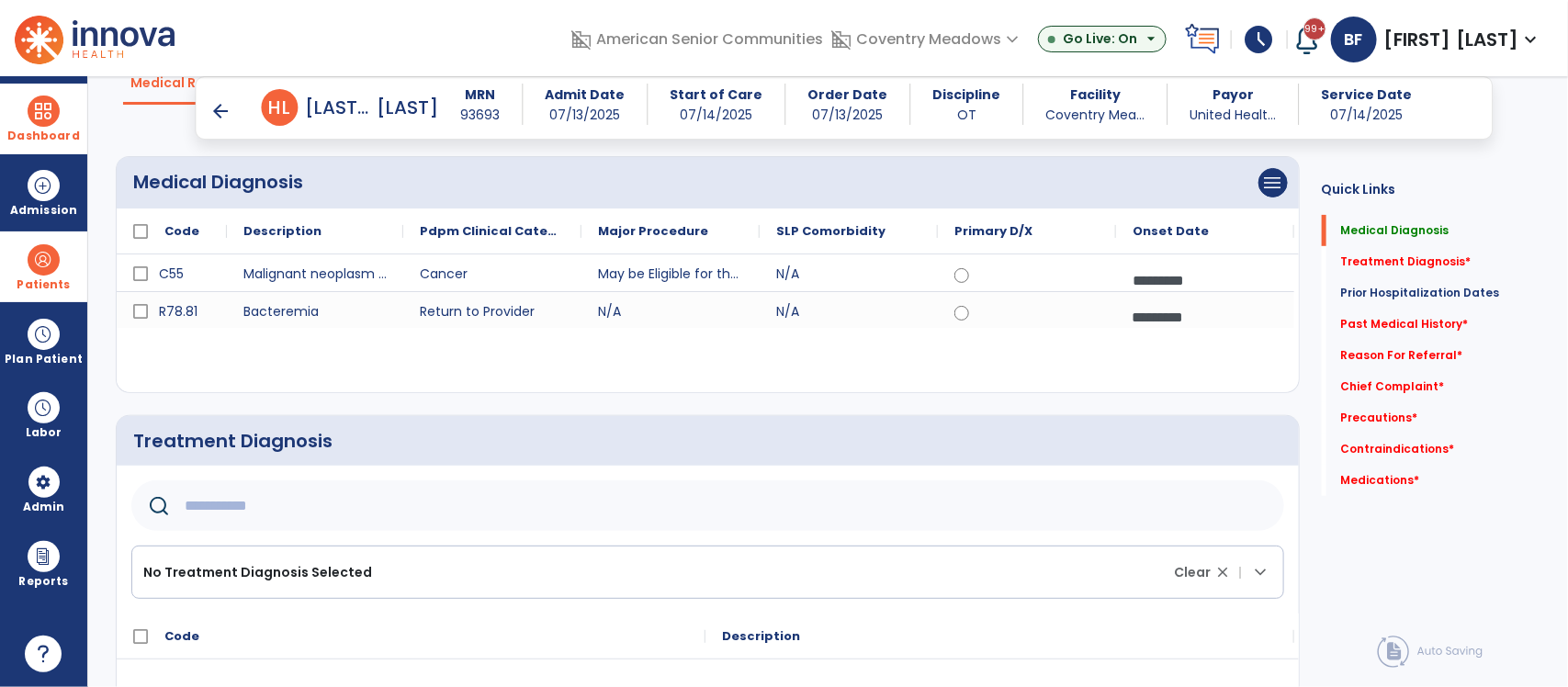 click 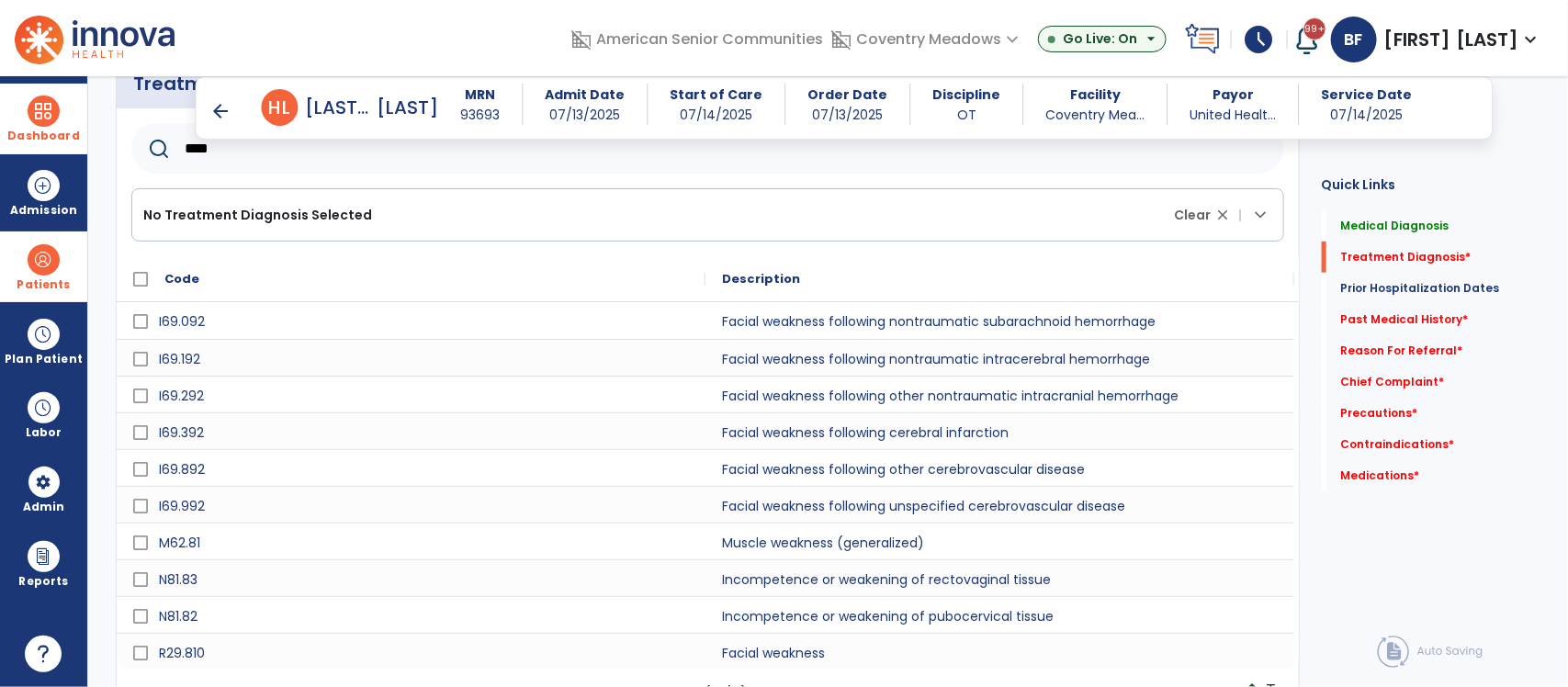 scroll, scrollTop: 537, scrollLeft: 0, axis: vertical 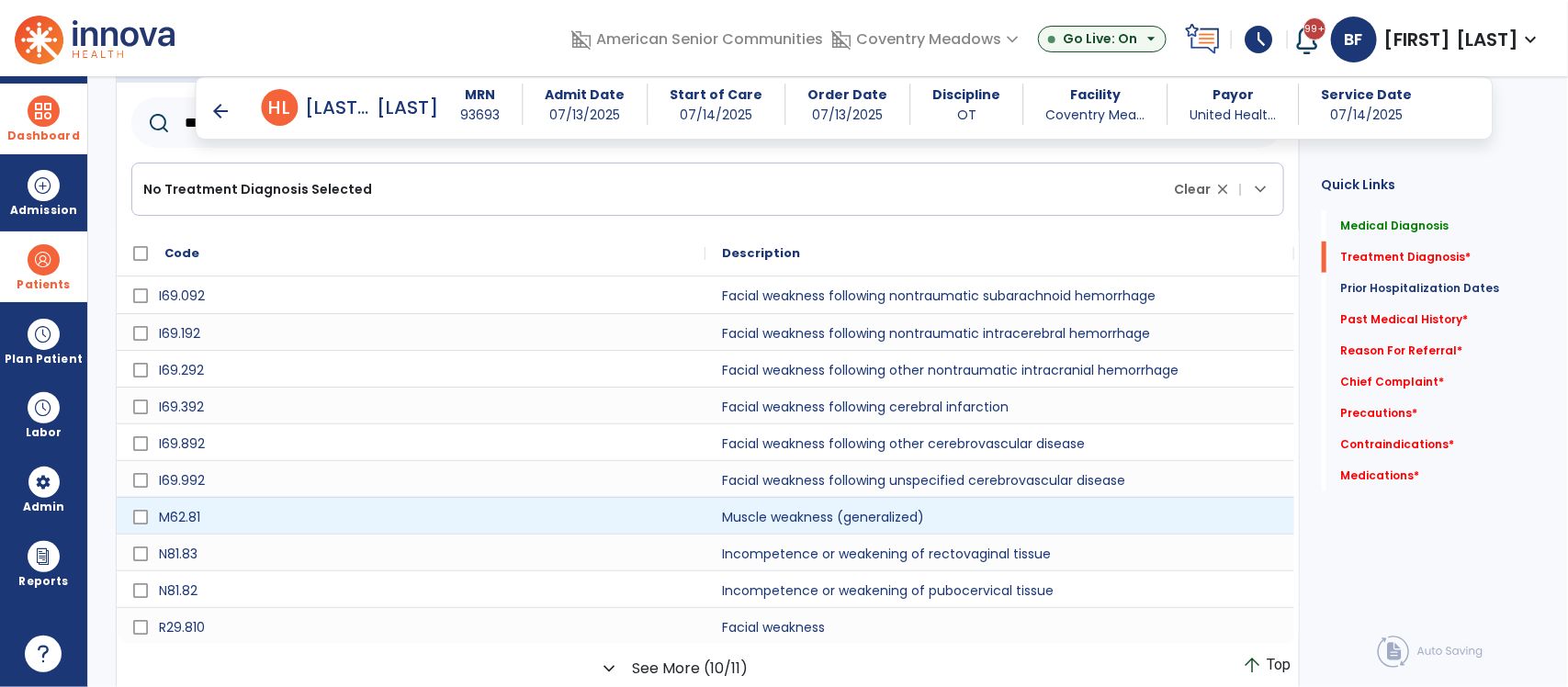 type on "****" 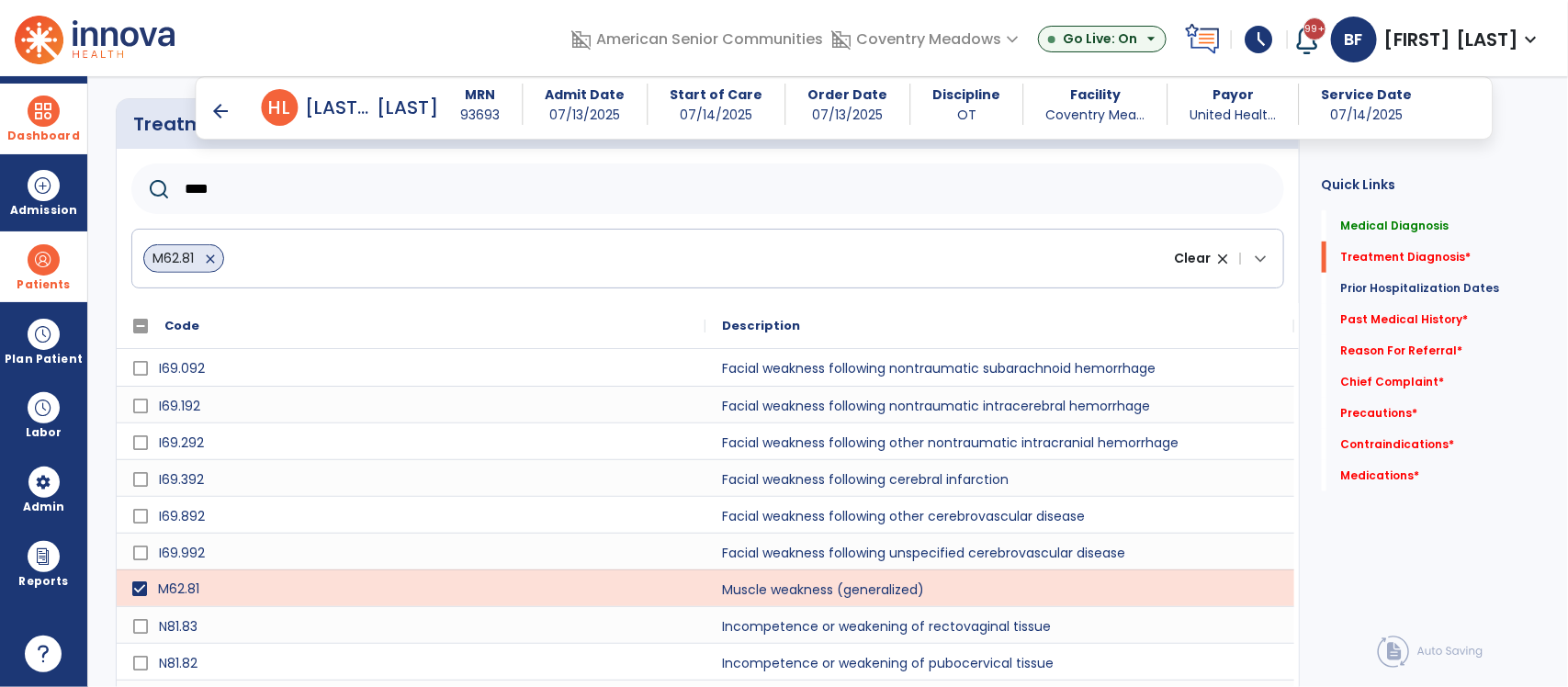 scroll, scrollTop: 468, scrollLeft: 0, axis: vertical 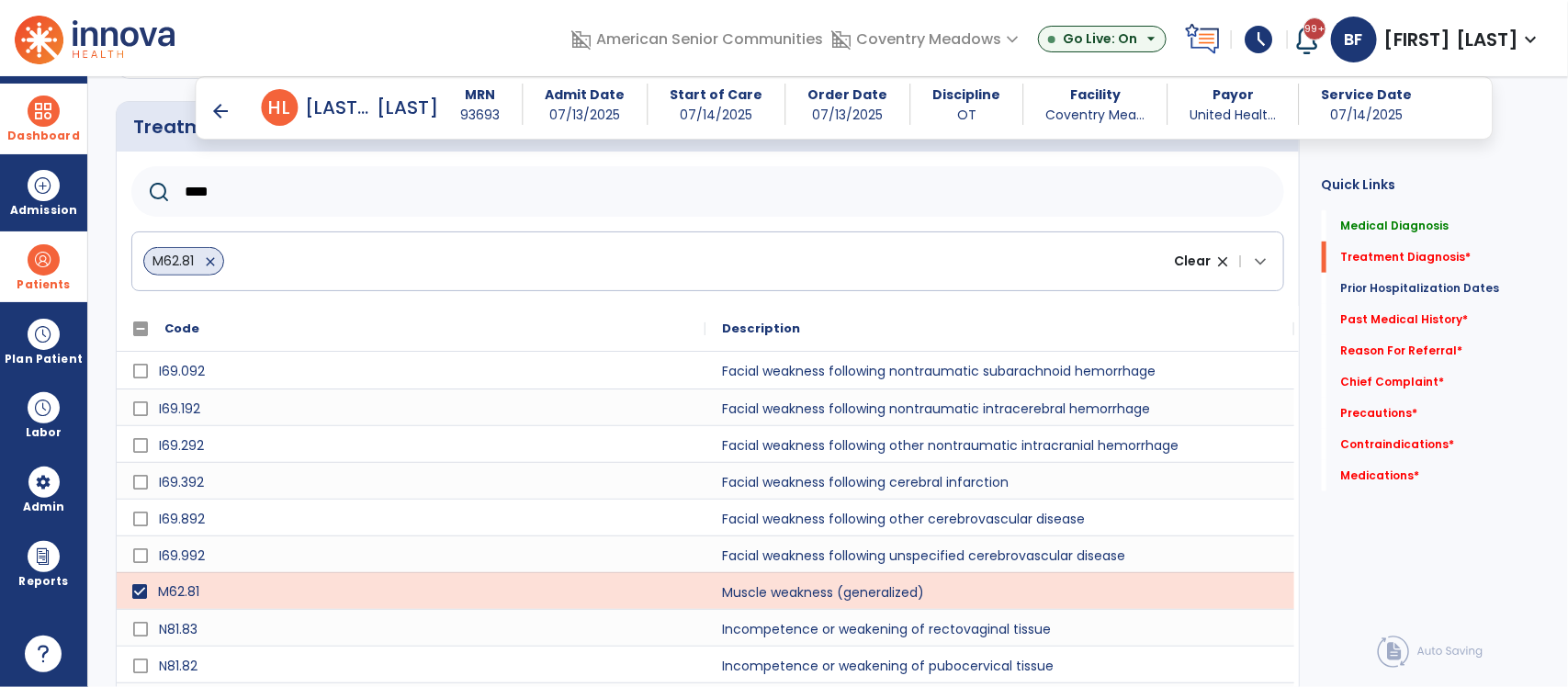 click on "****" 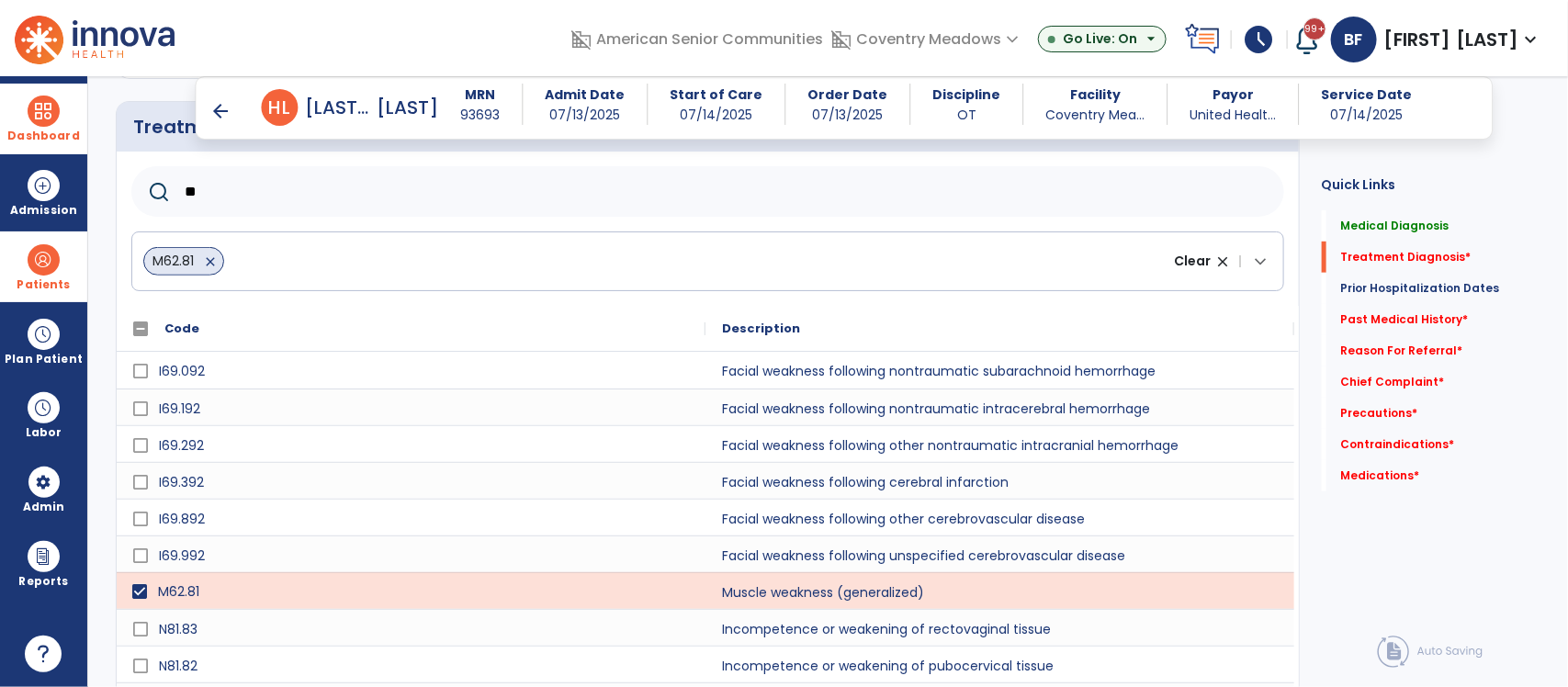 type on "*" 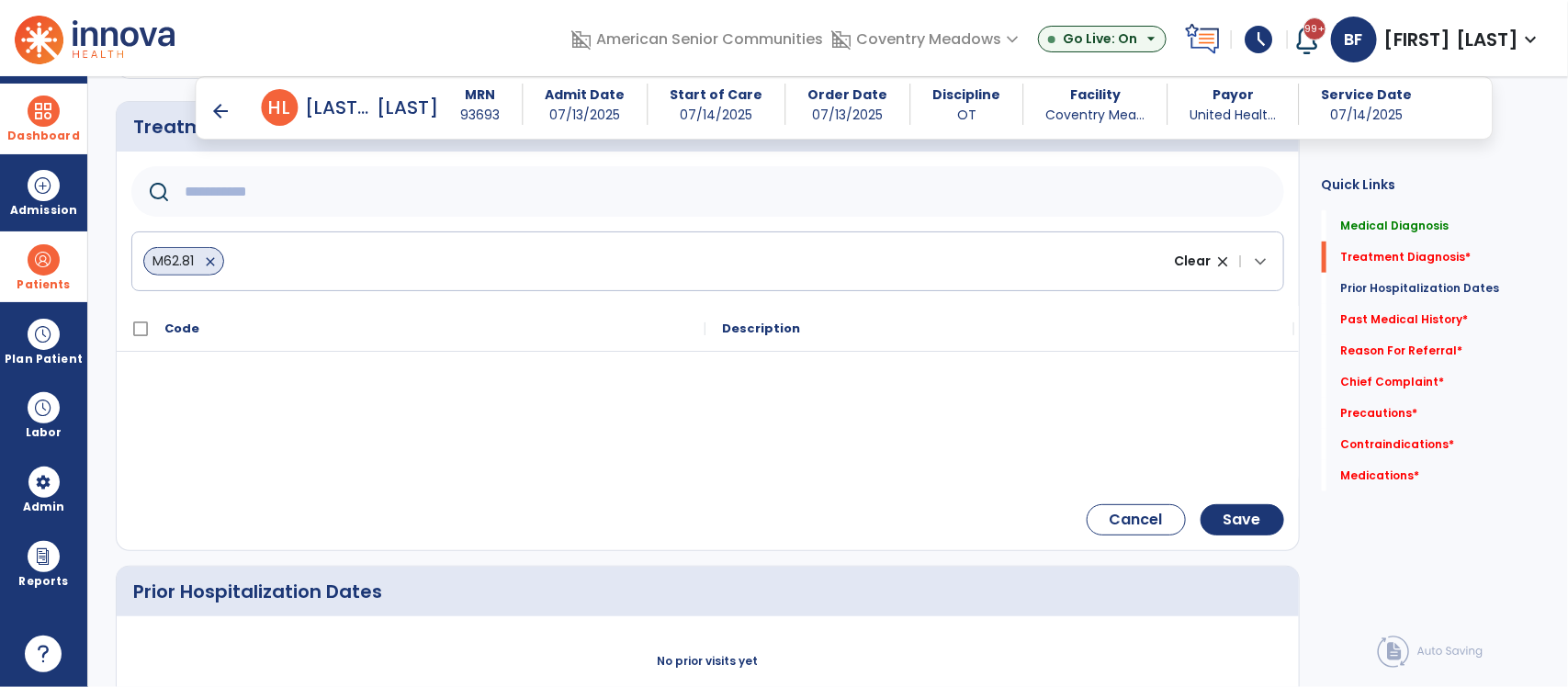 click 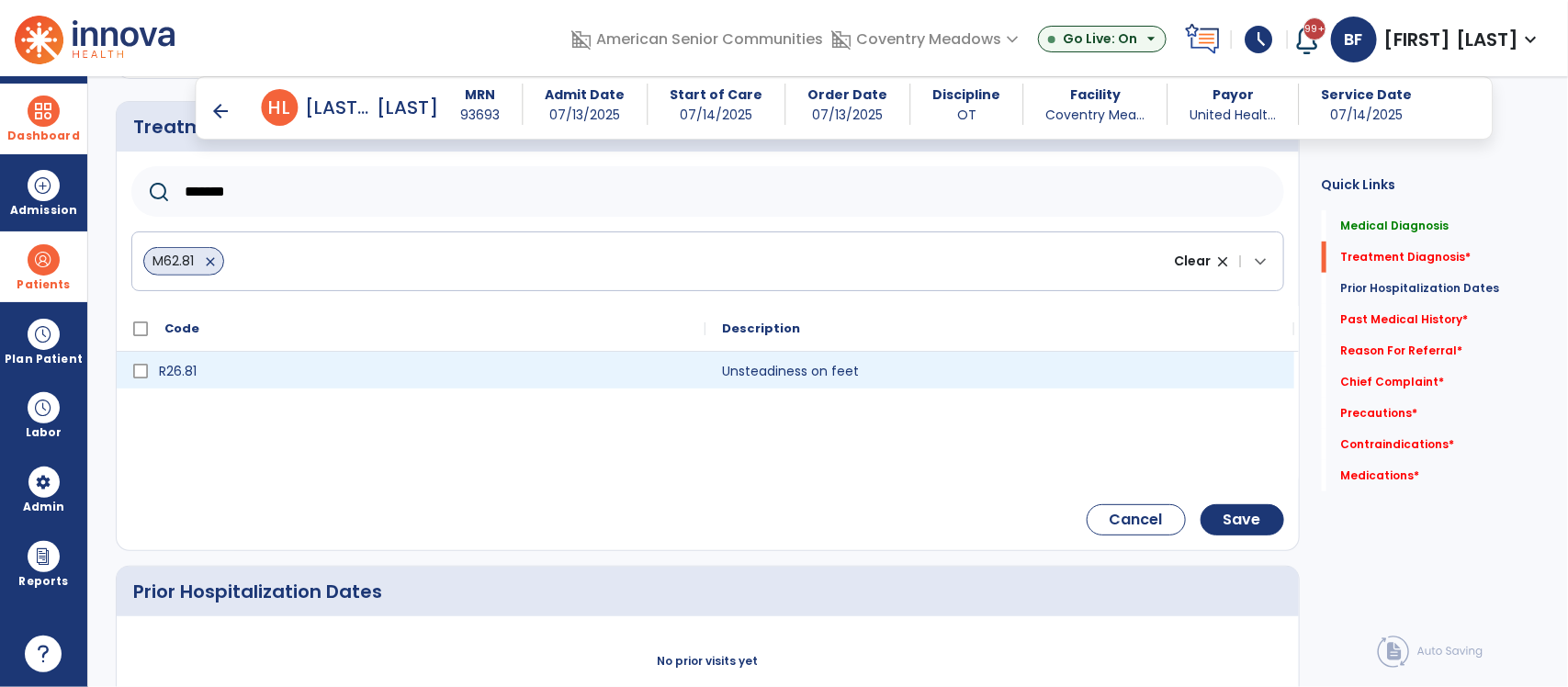 type on "*******" 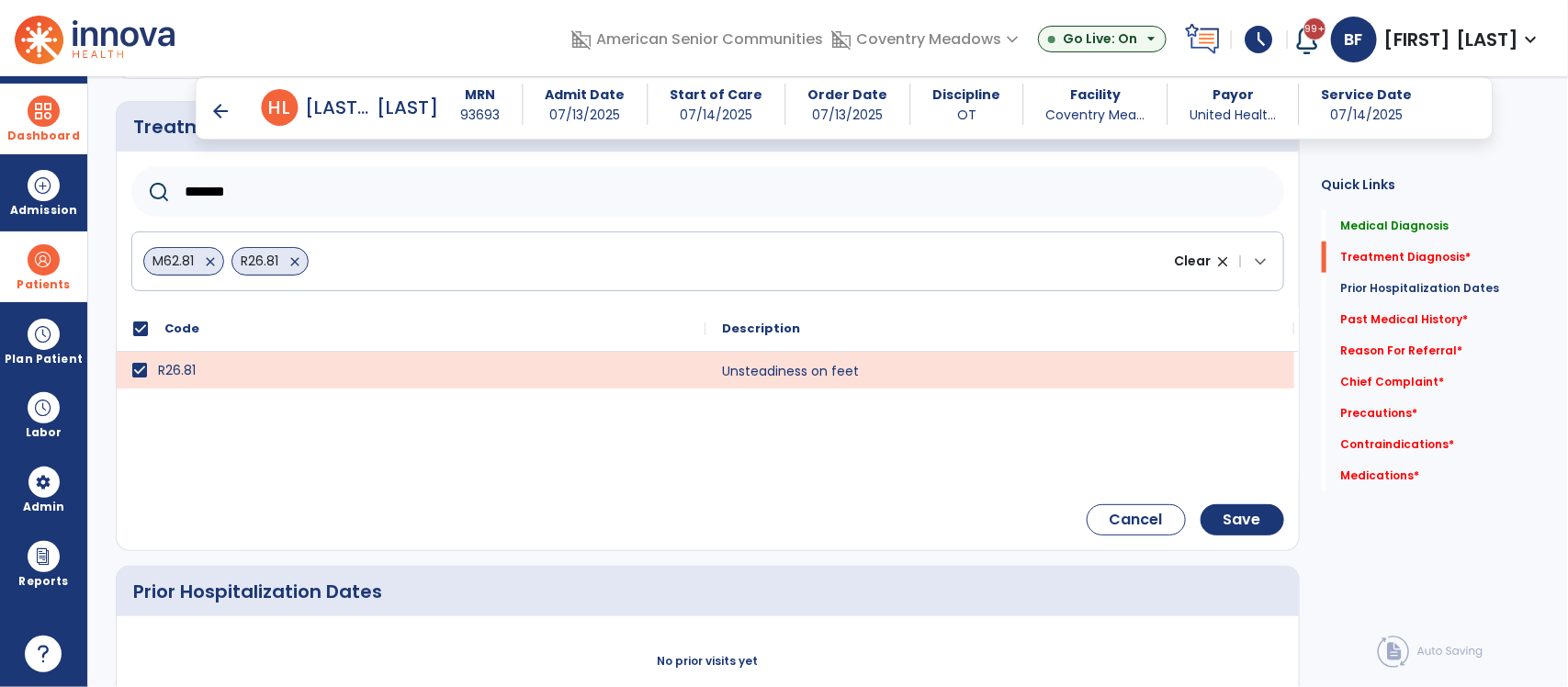 click on "*******" 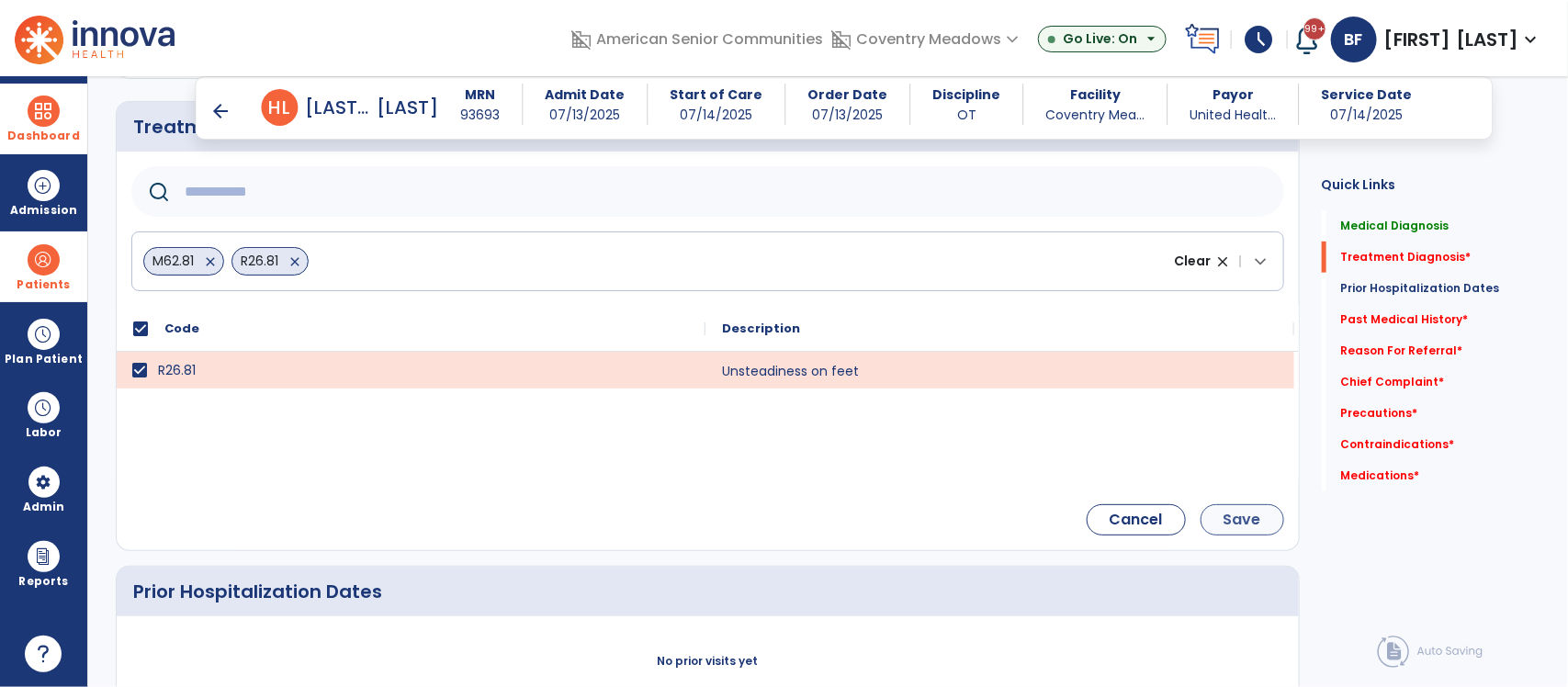 type 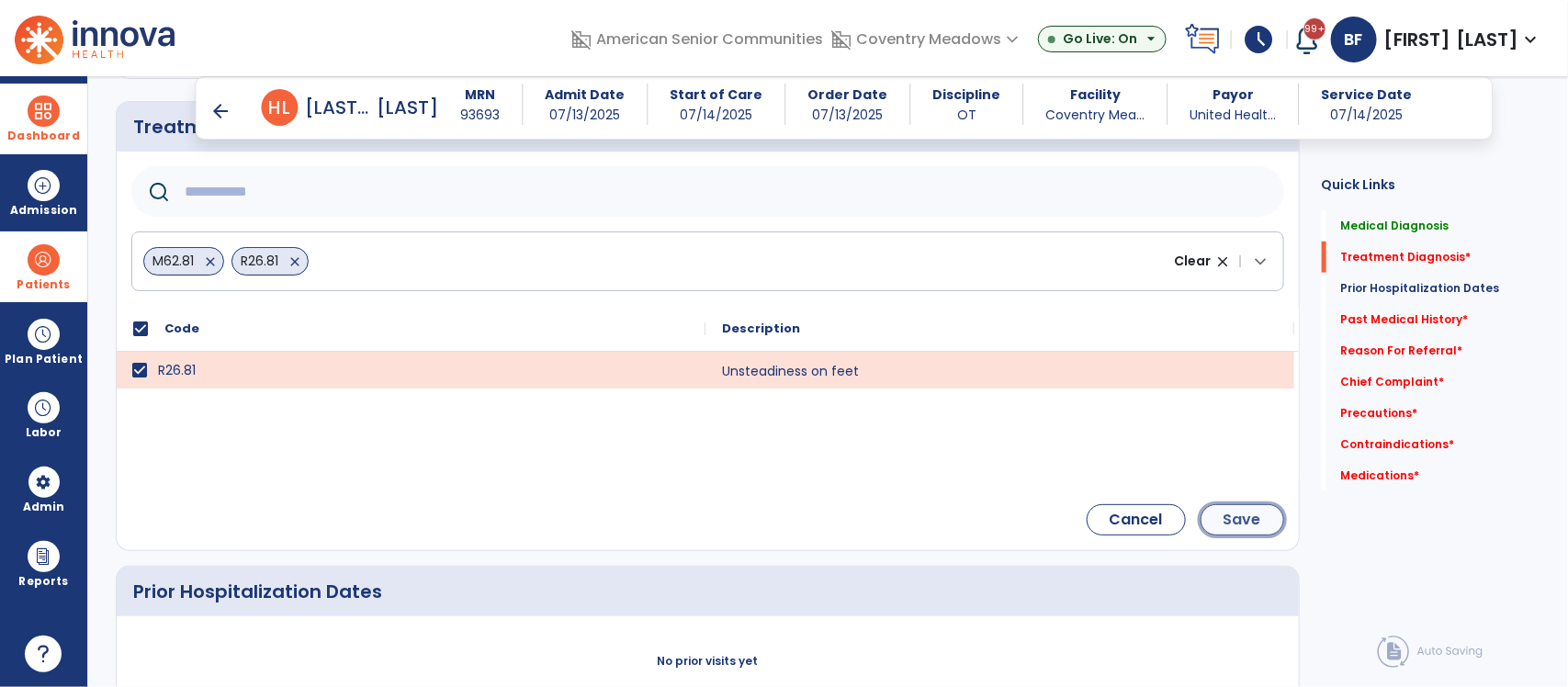 click on "Save" 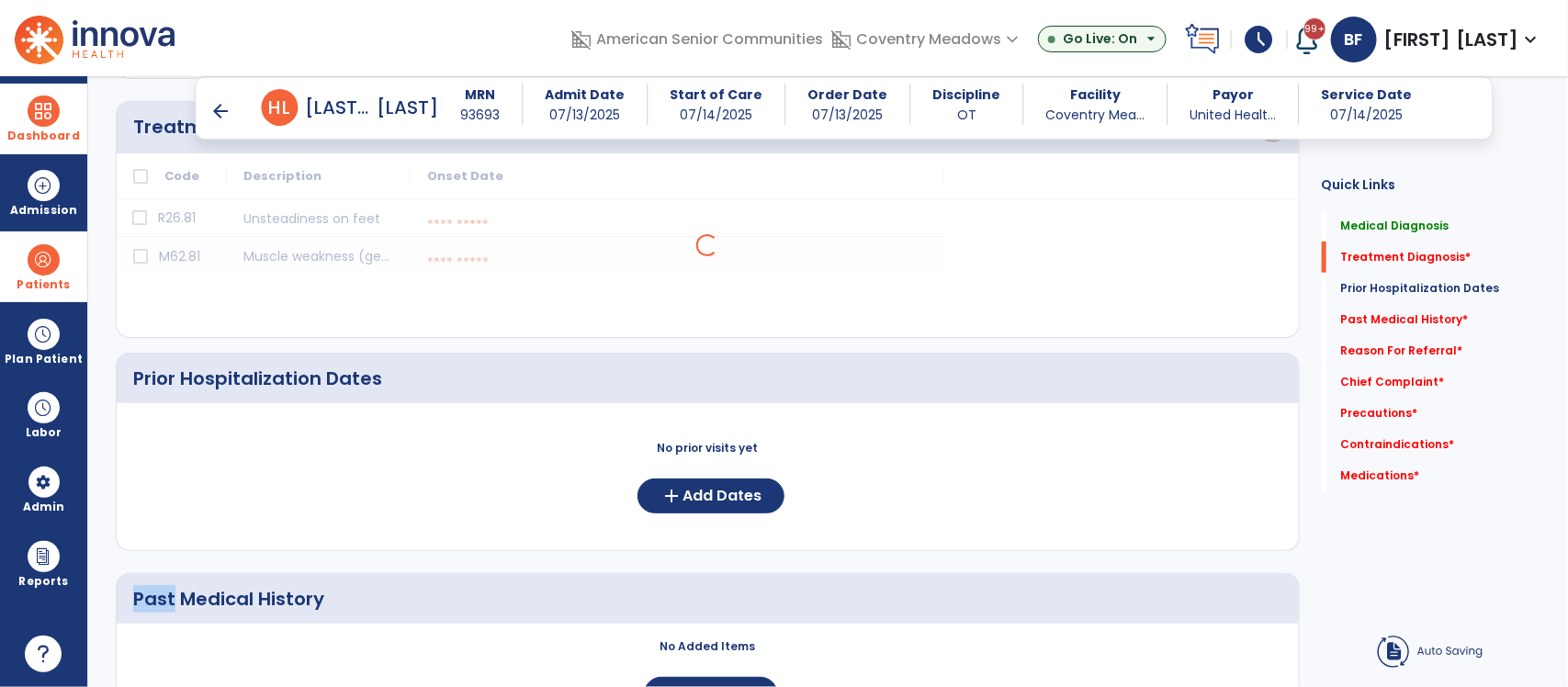 click on "No prior visits yet  add  Add Dates" 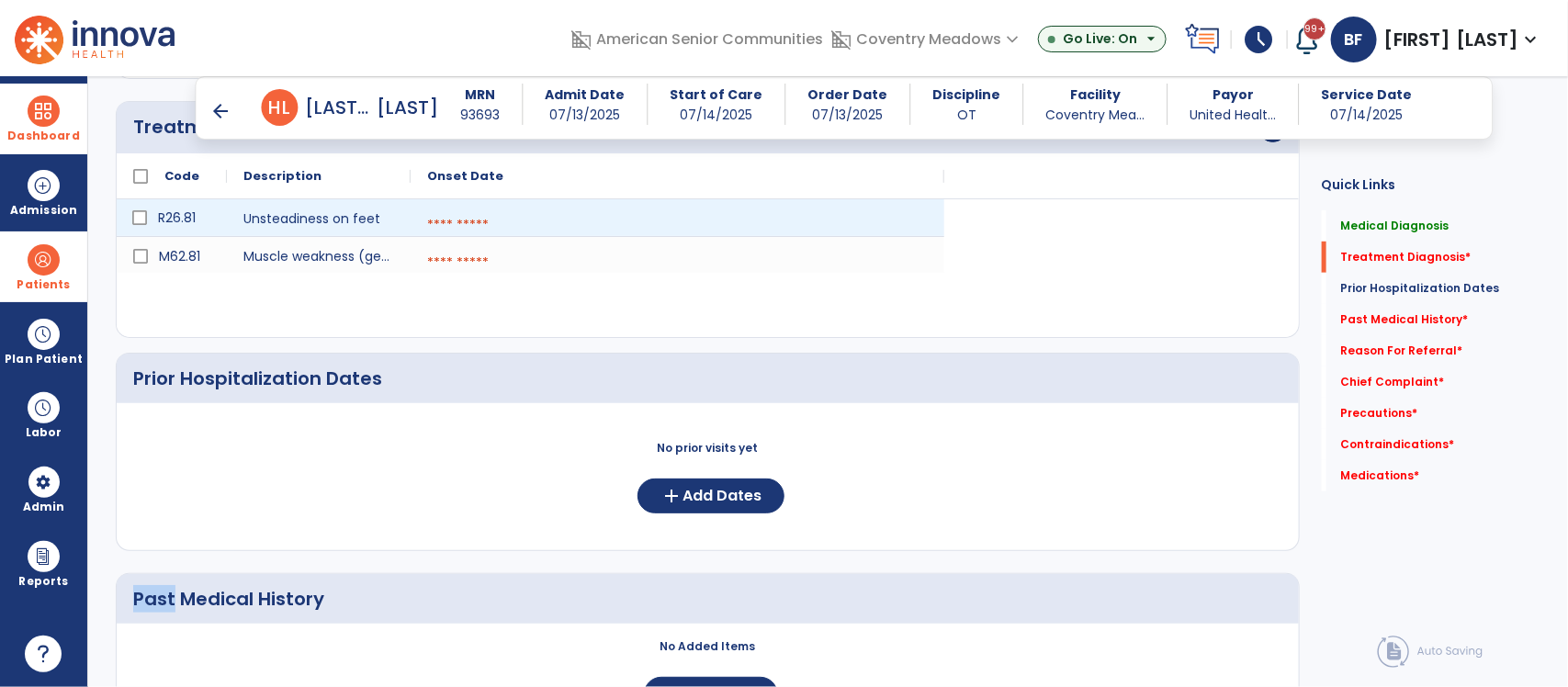 click at bounding box center [677, 225] 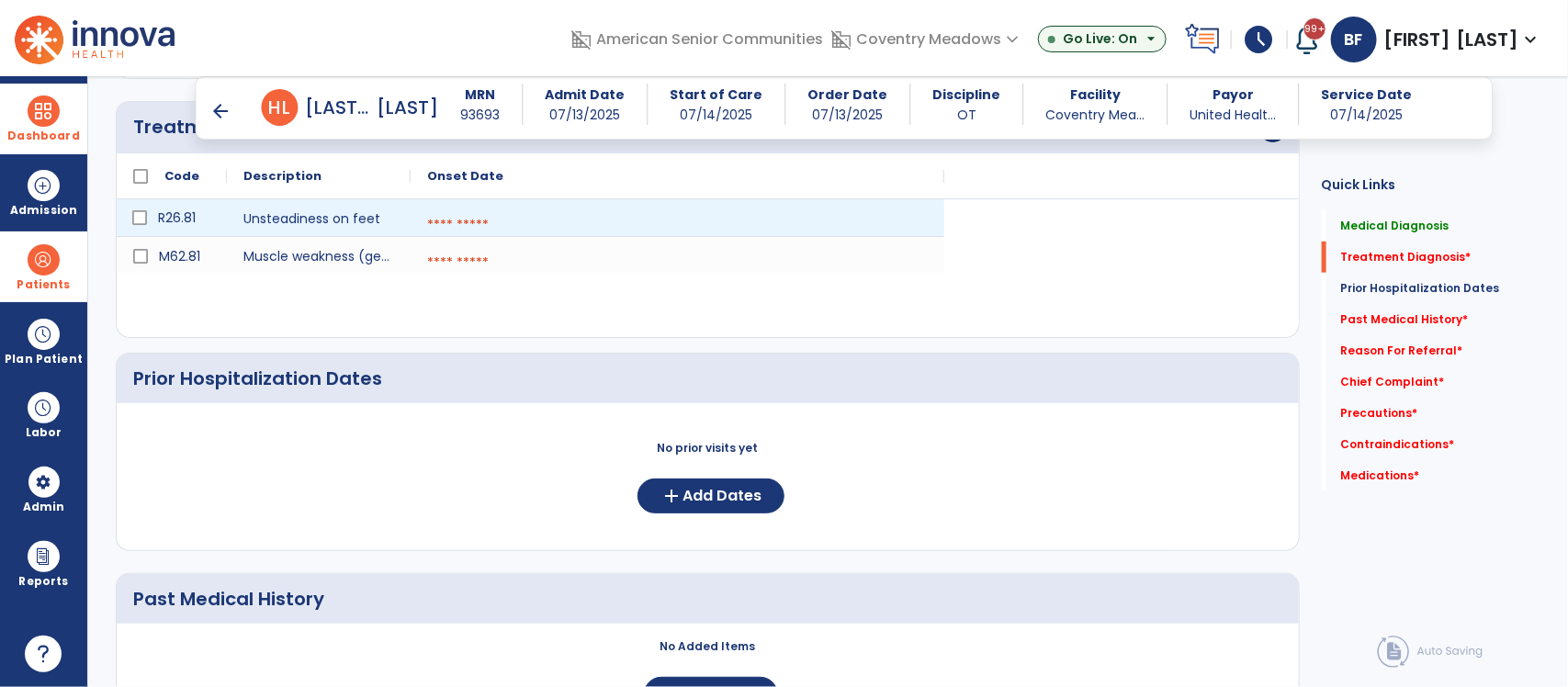 select on "*" 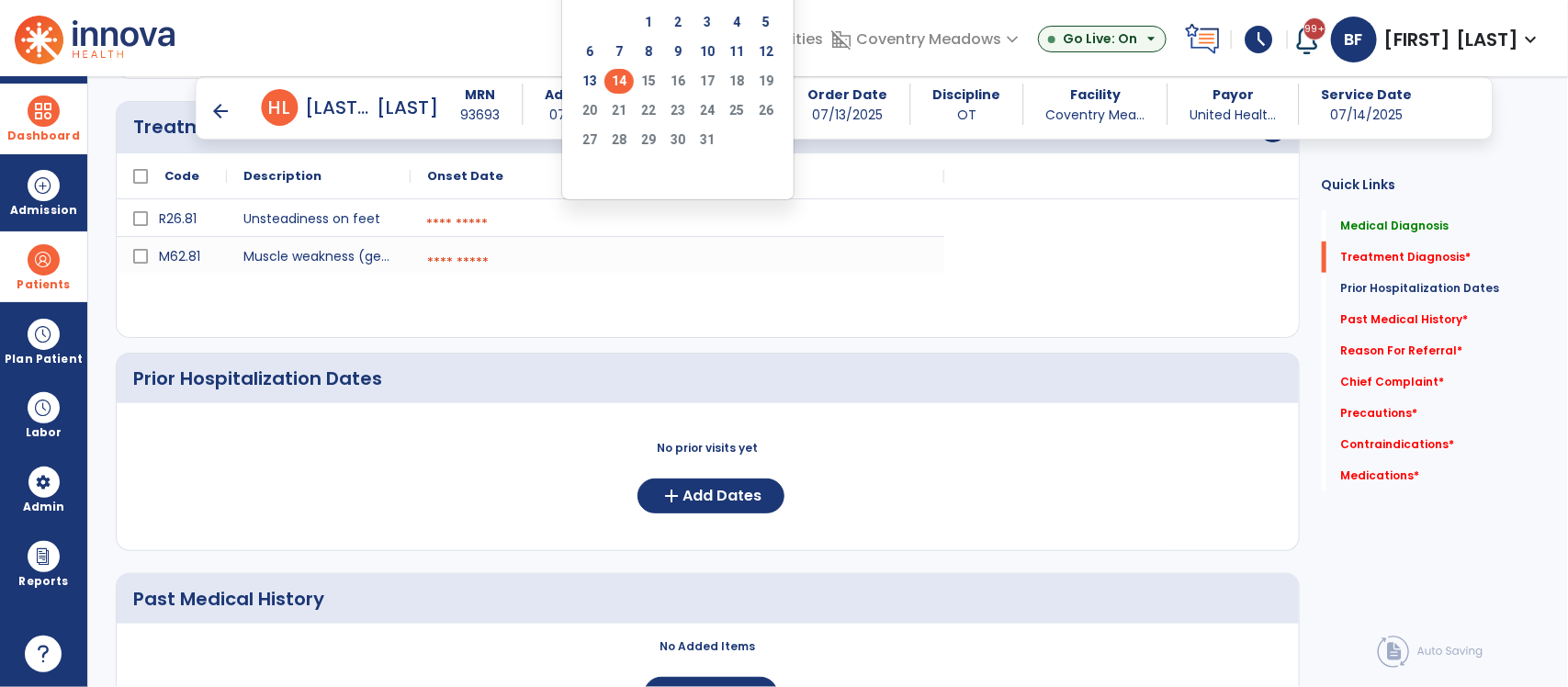click on "Onset Date" 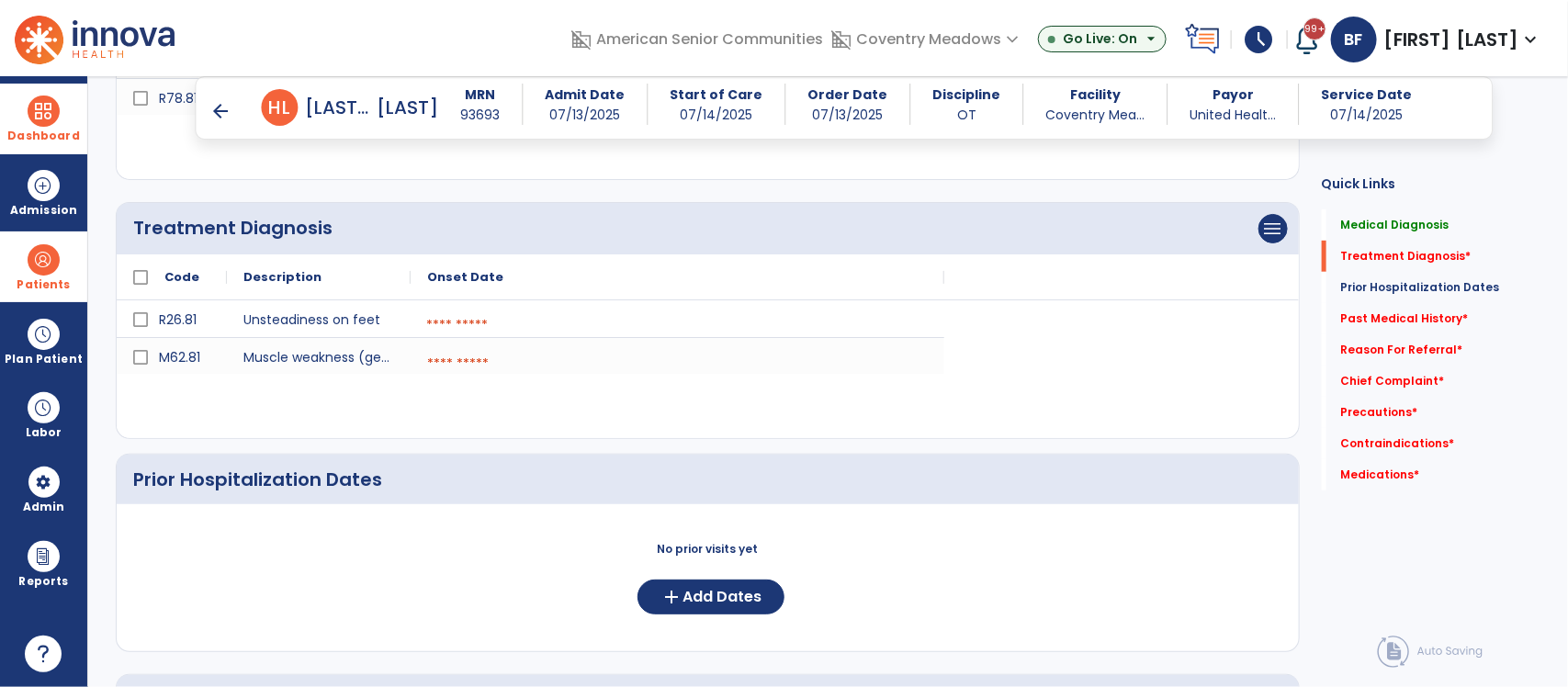 scroll, scrollTop: 364, scrollLeft: 0, axis: vertical 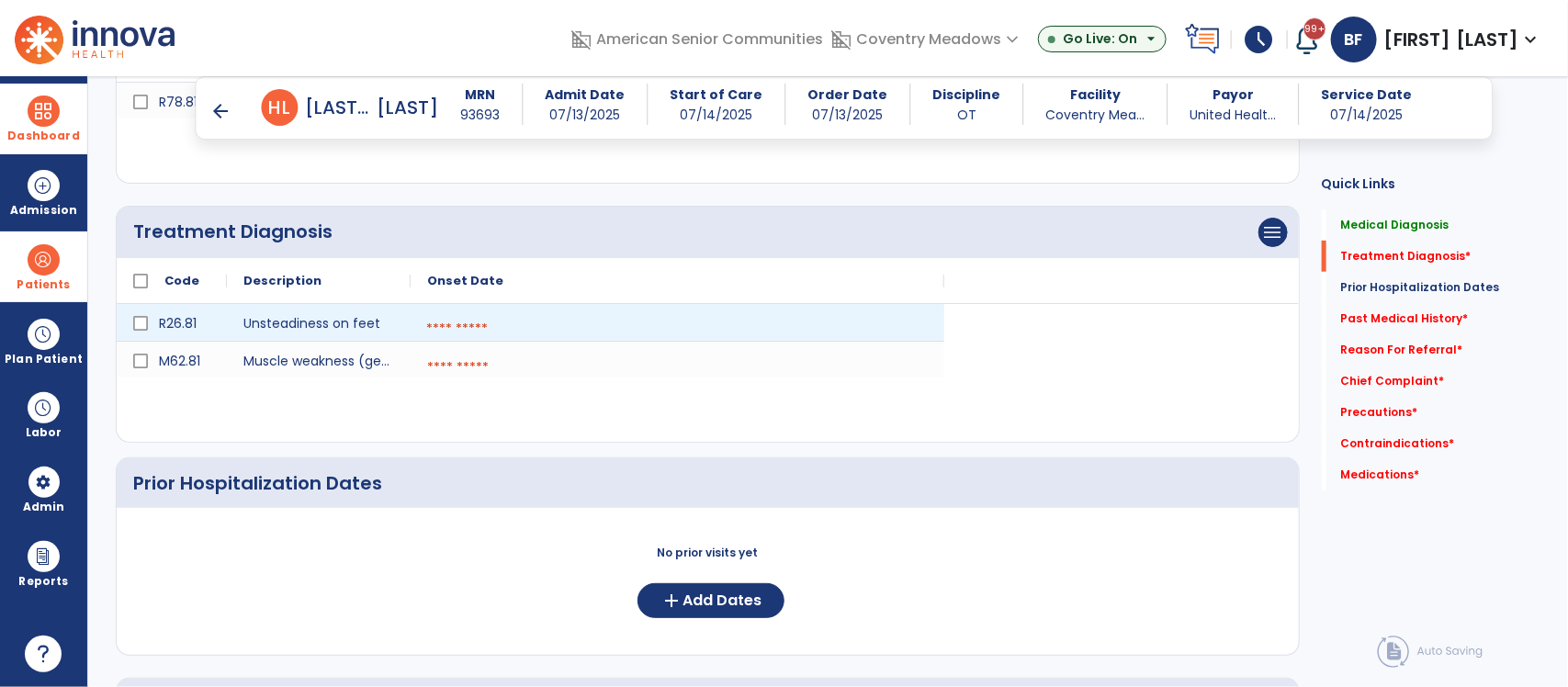 click at bounding box center [677, 329] 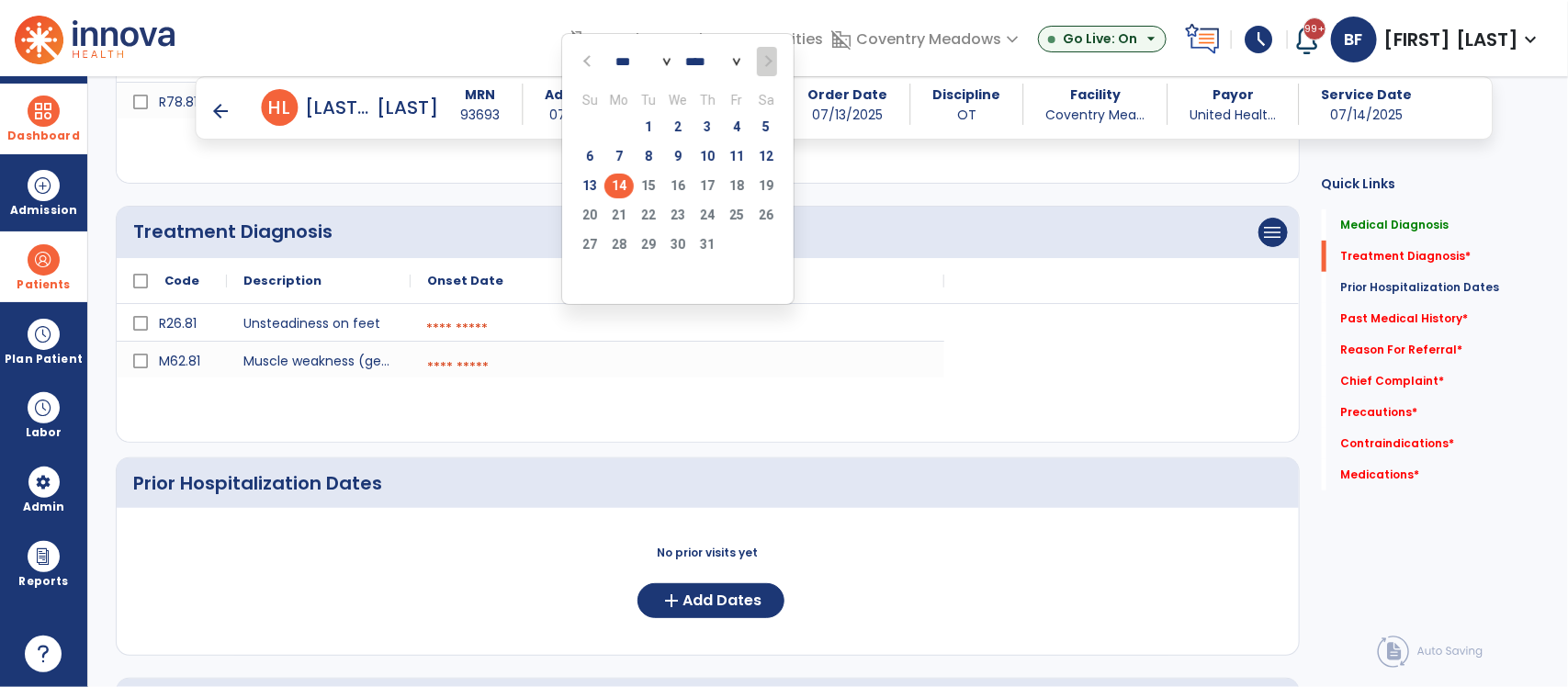 click 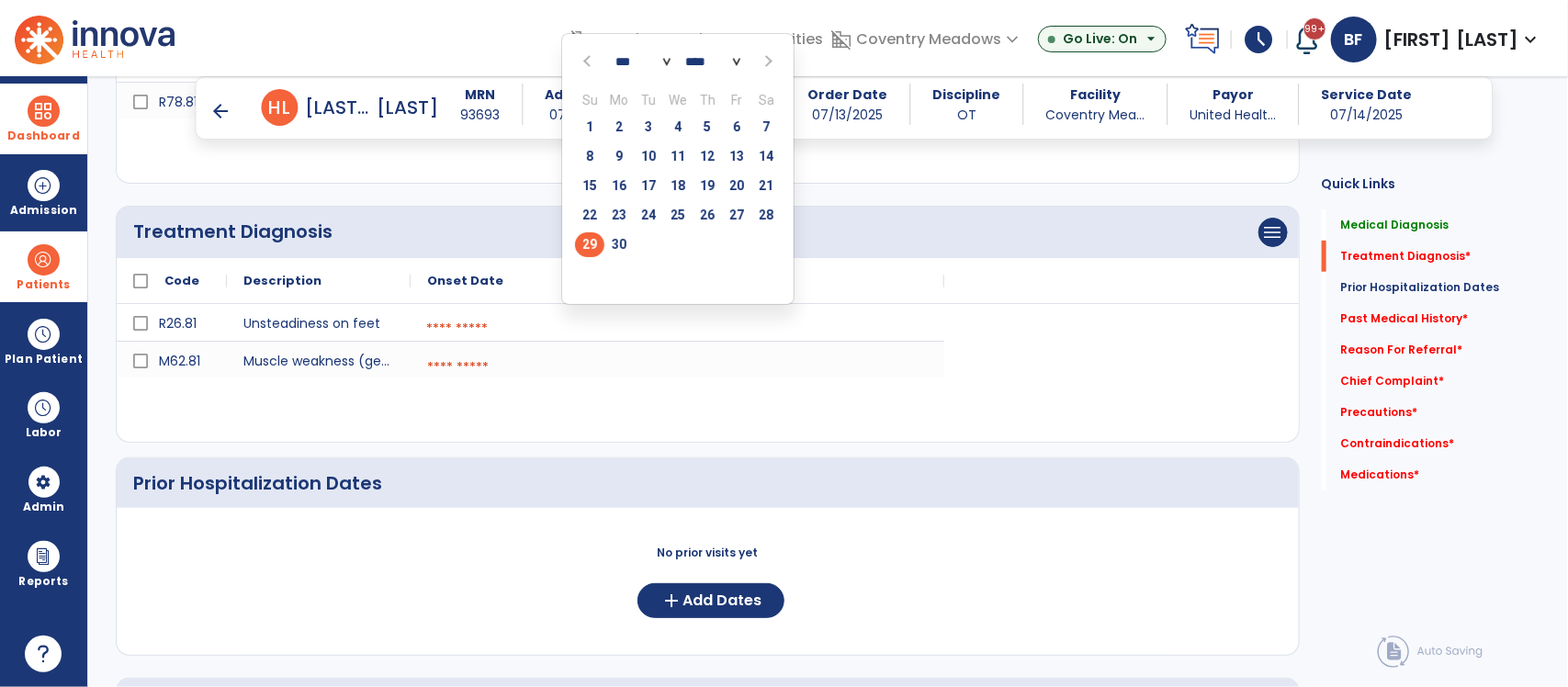 click on "29" 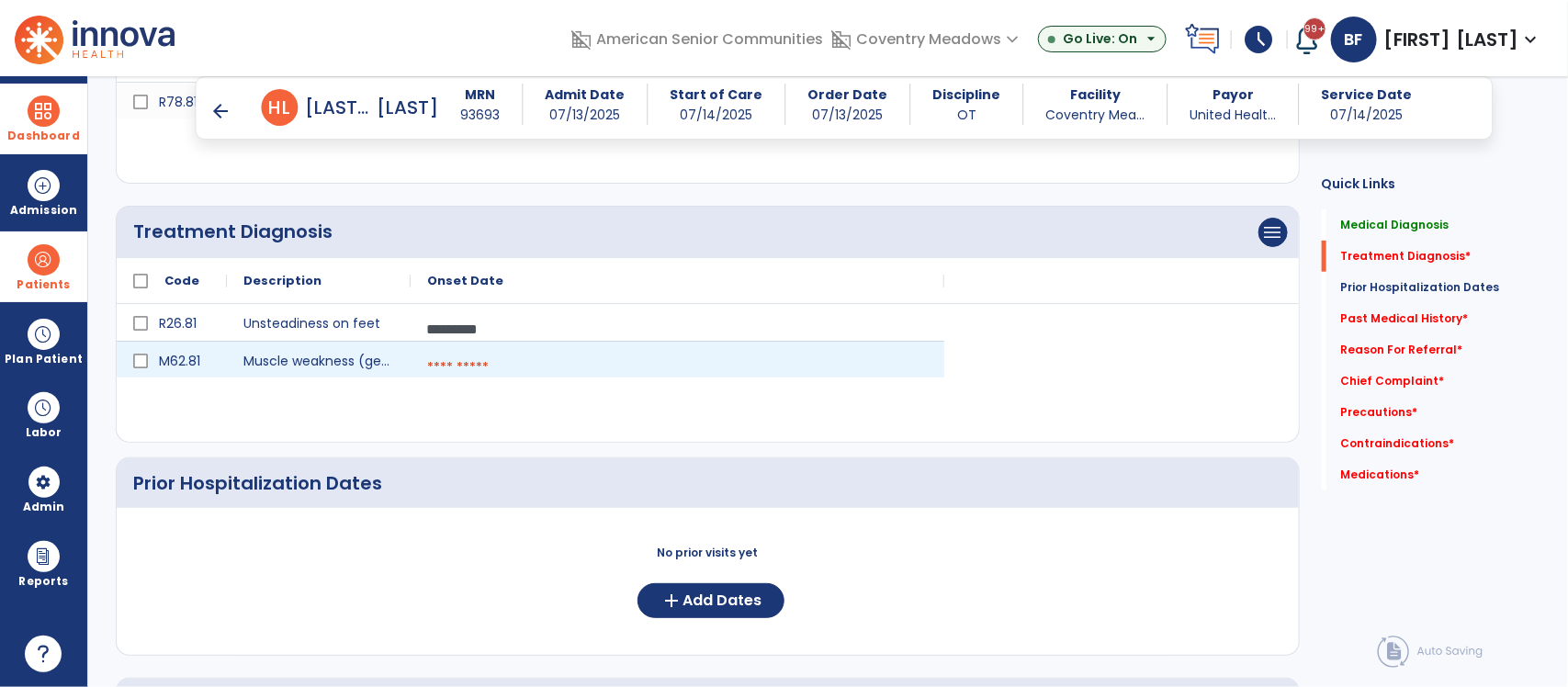 click at bounding box center [677, 367] 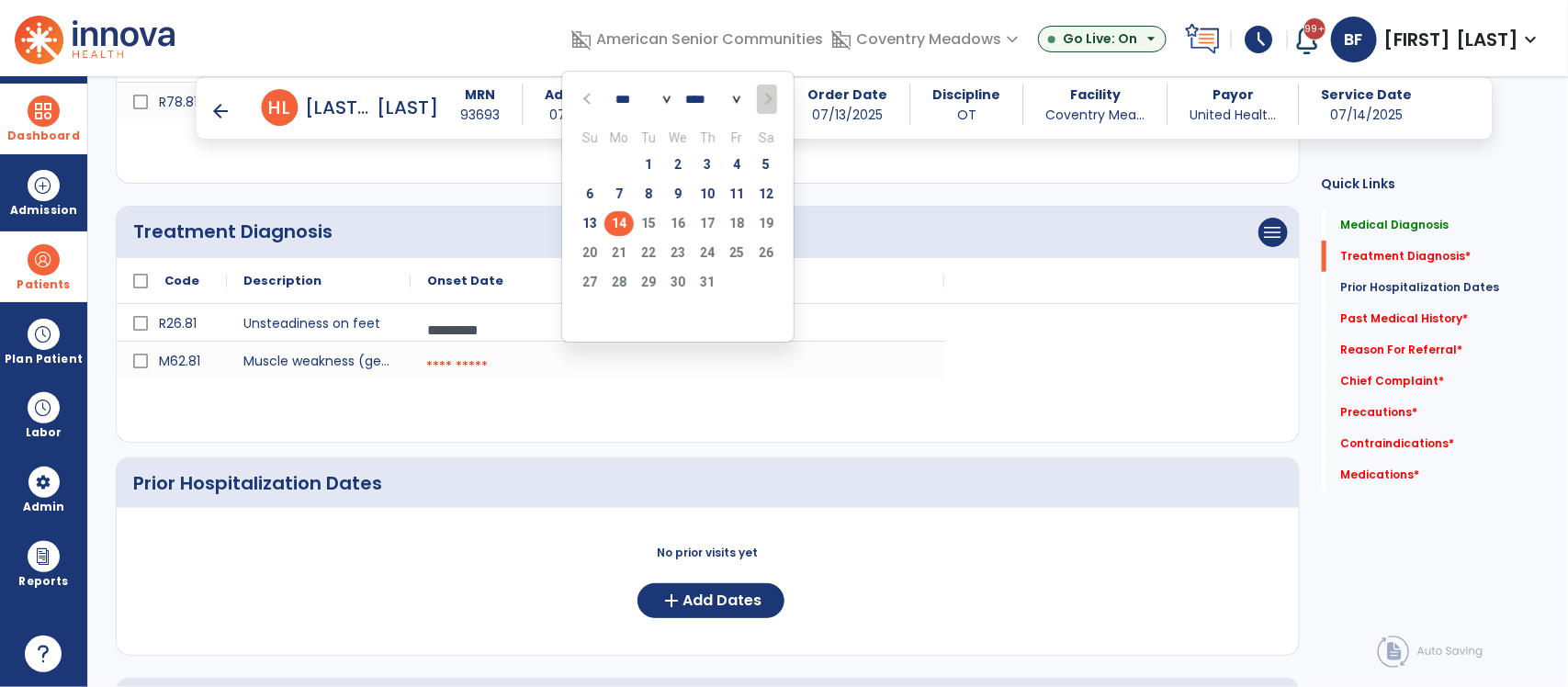 click 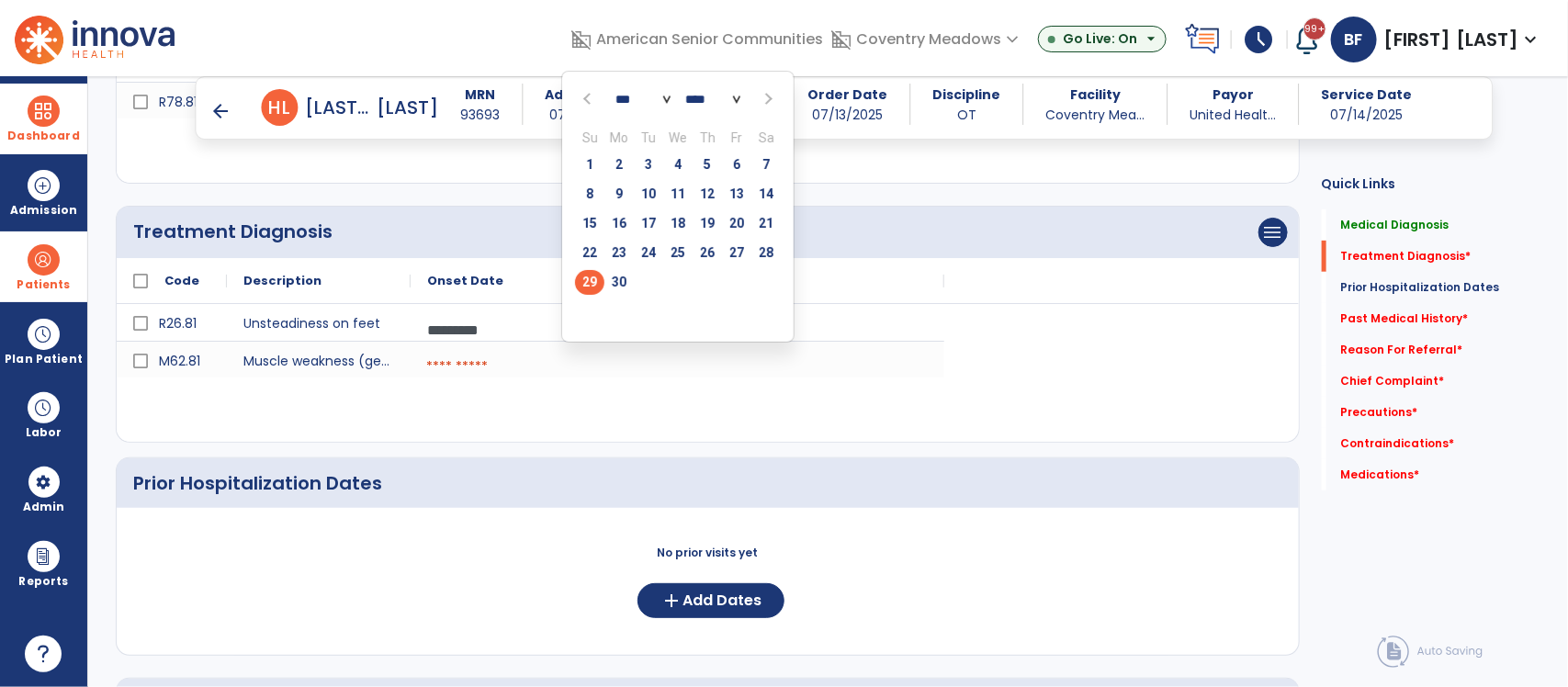click on "29" 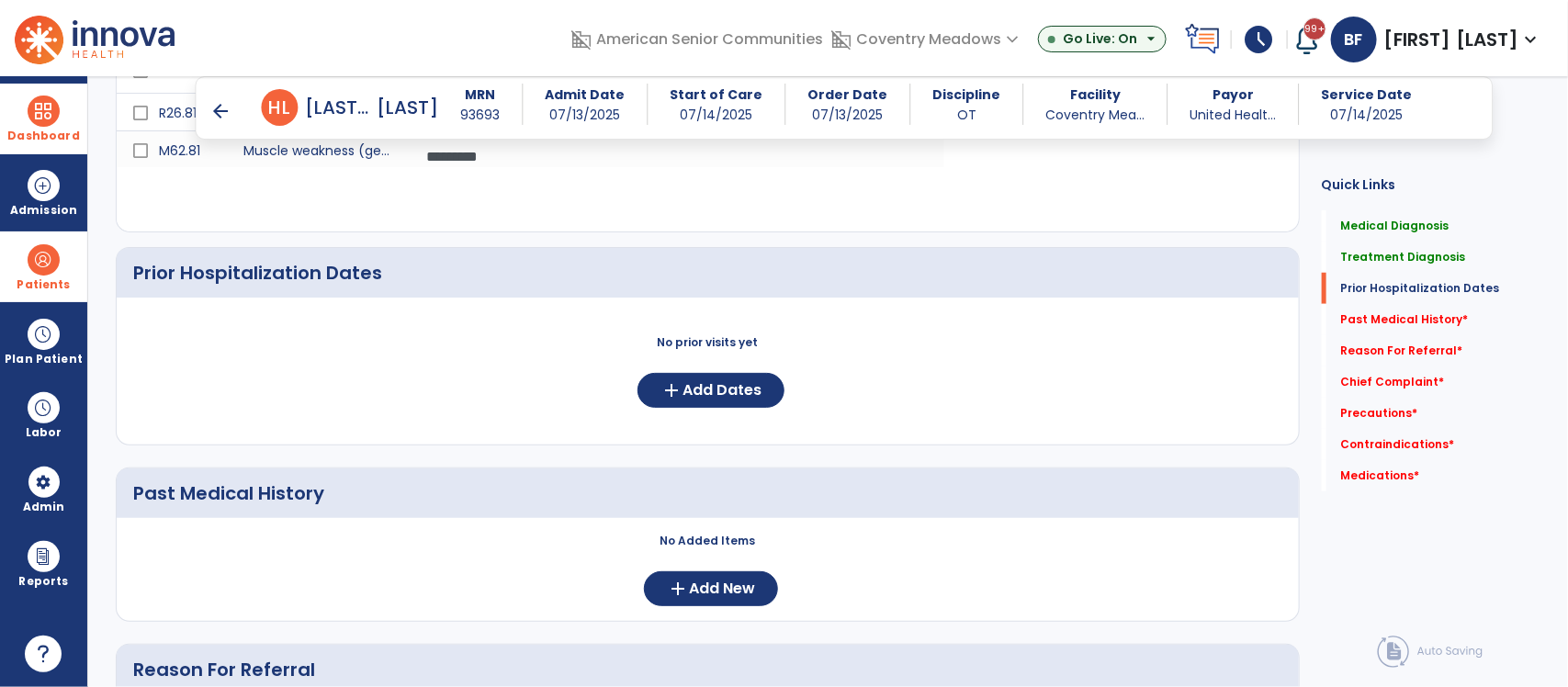 scroll, scrollTop: 580, scrollLeft: 0, axis: vertical 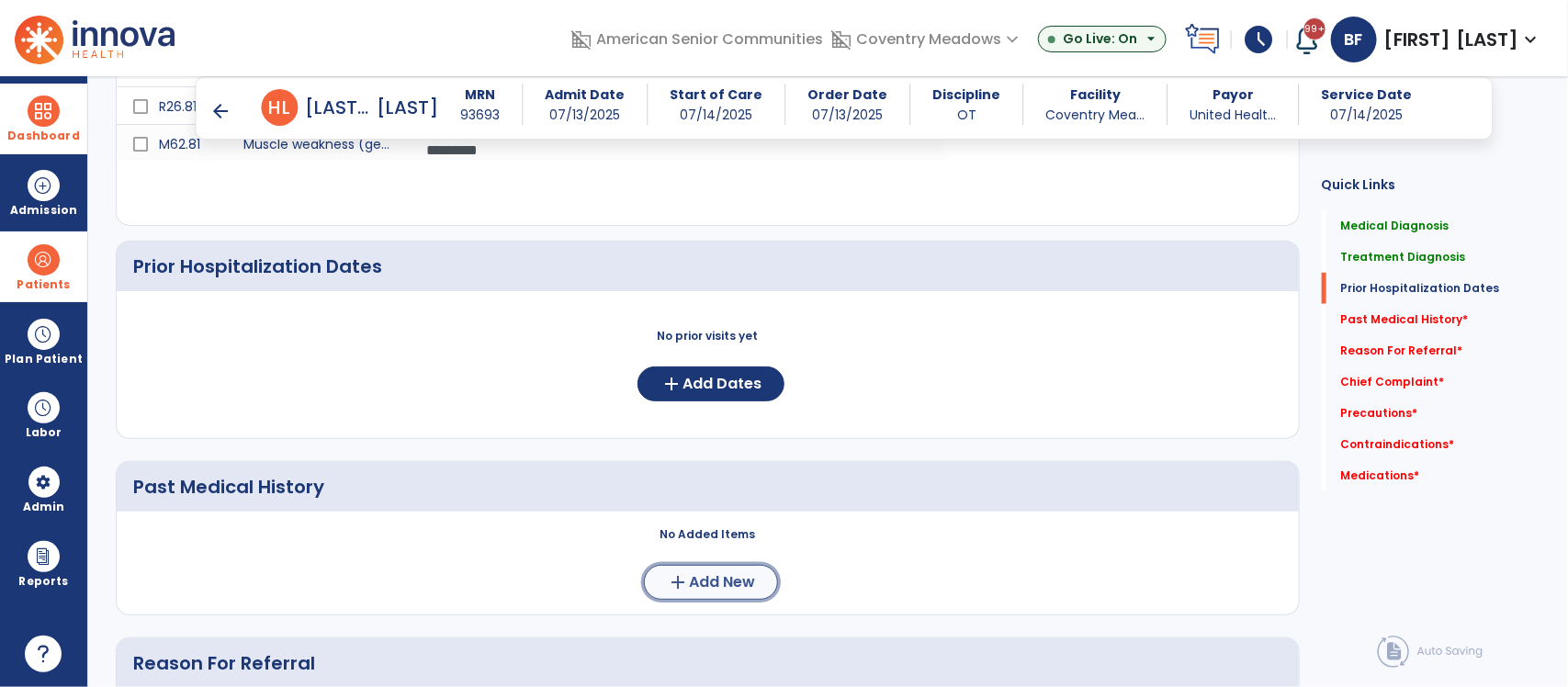 click on "Add New" 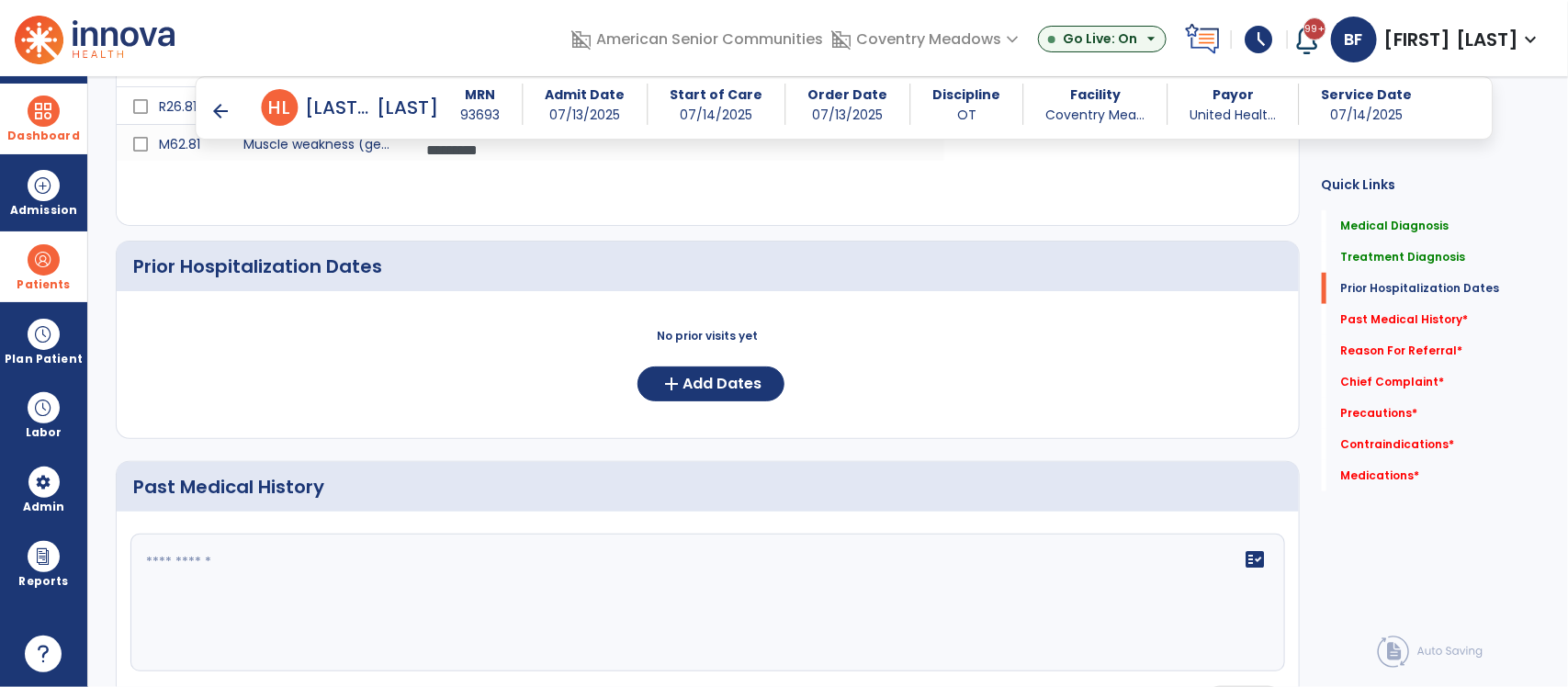 click on "fact_check" 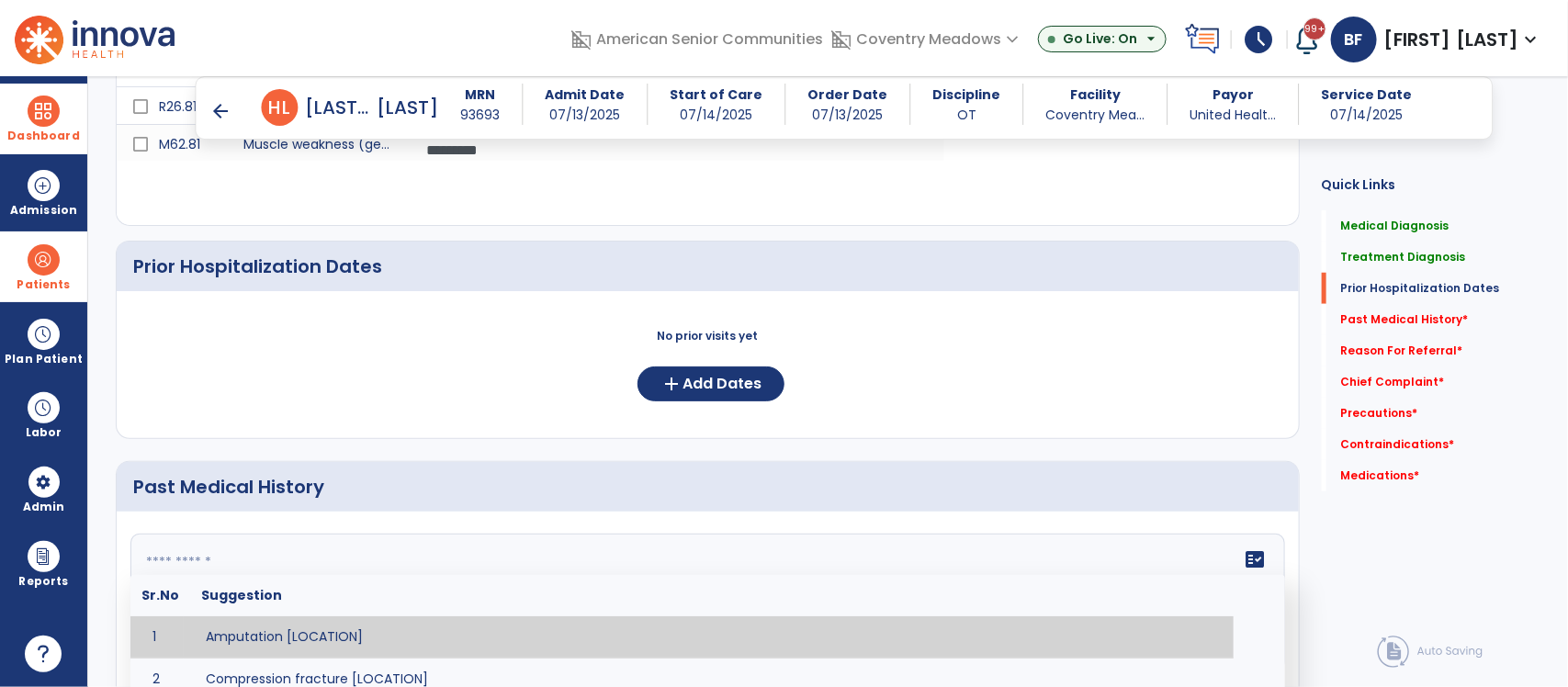 click on "Past Medical History" 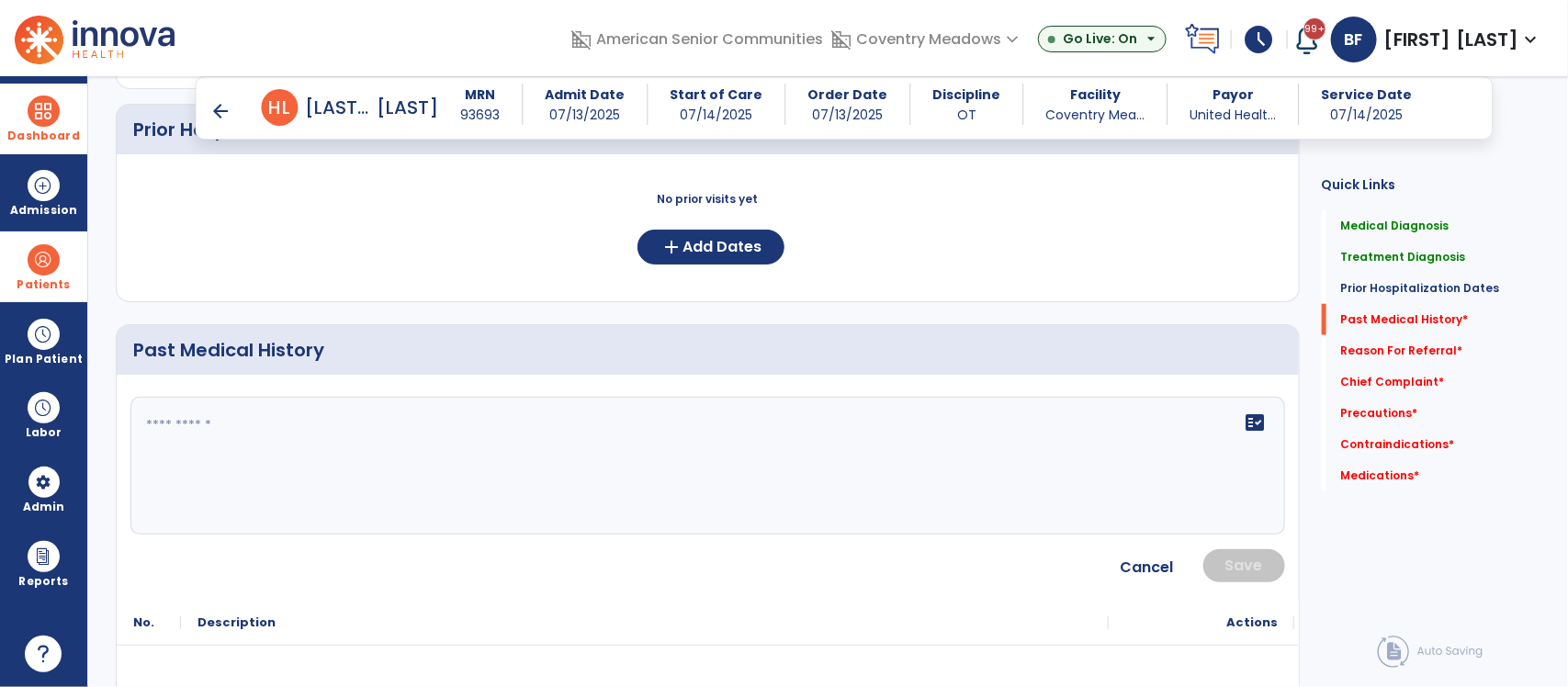 scroll, scrollTop: 718, scrollLeft: 0, axis: vertical 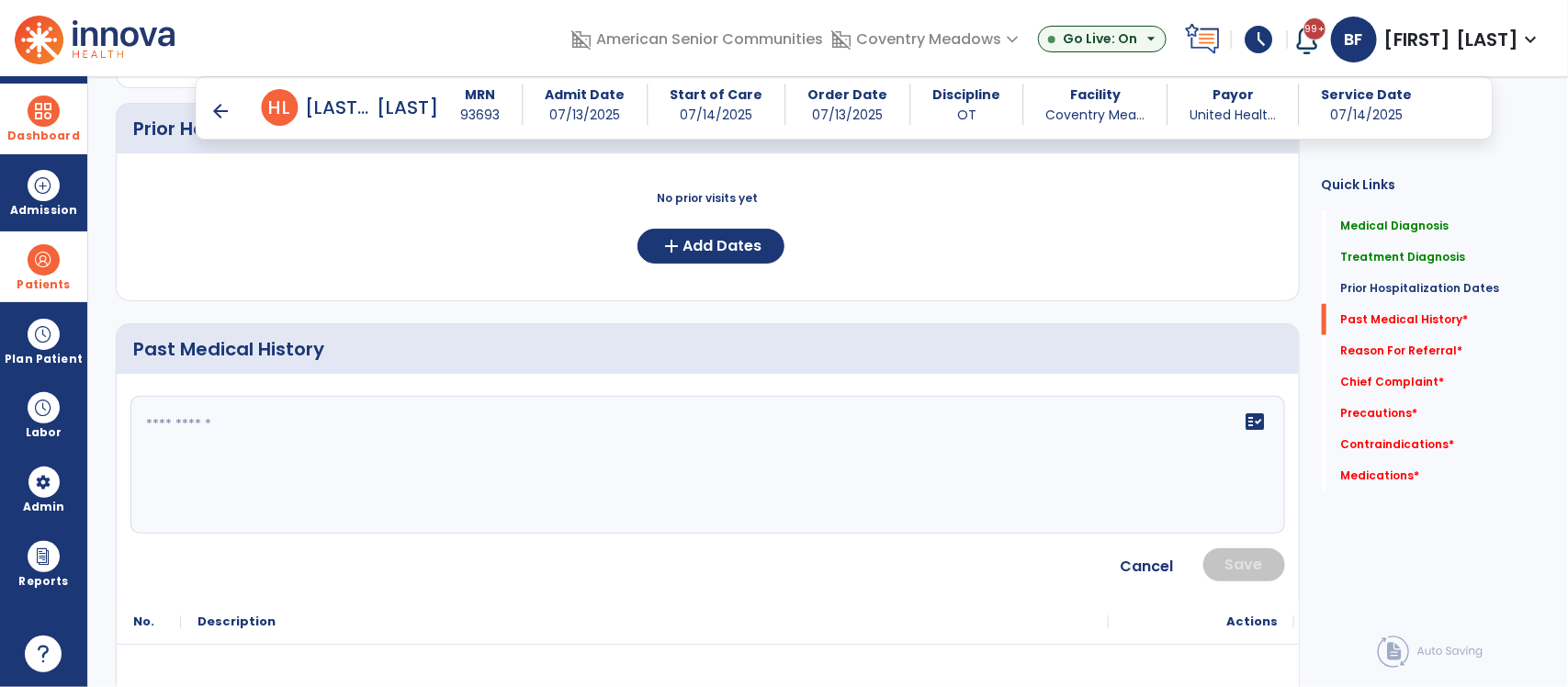 click on "fact_check" 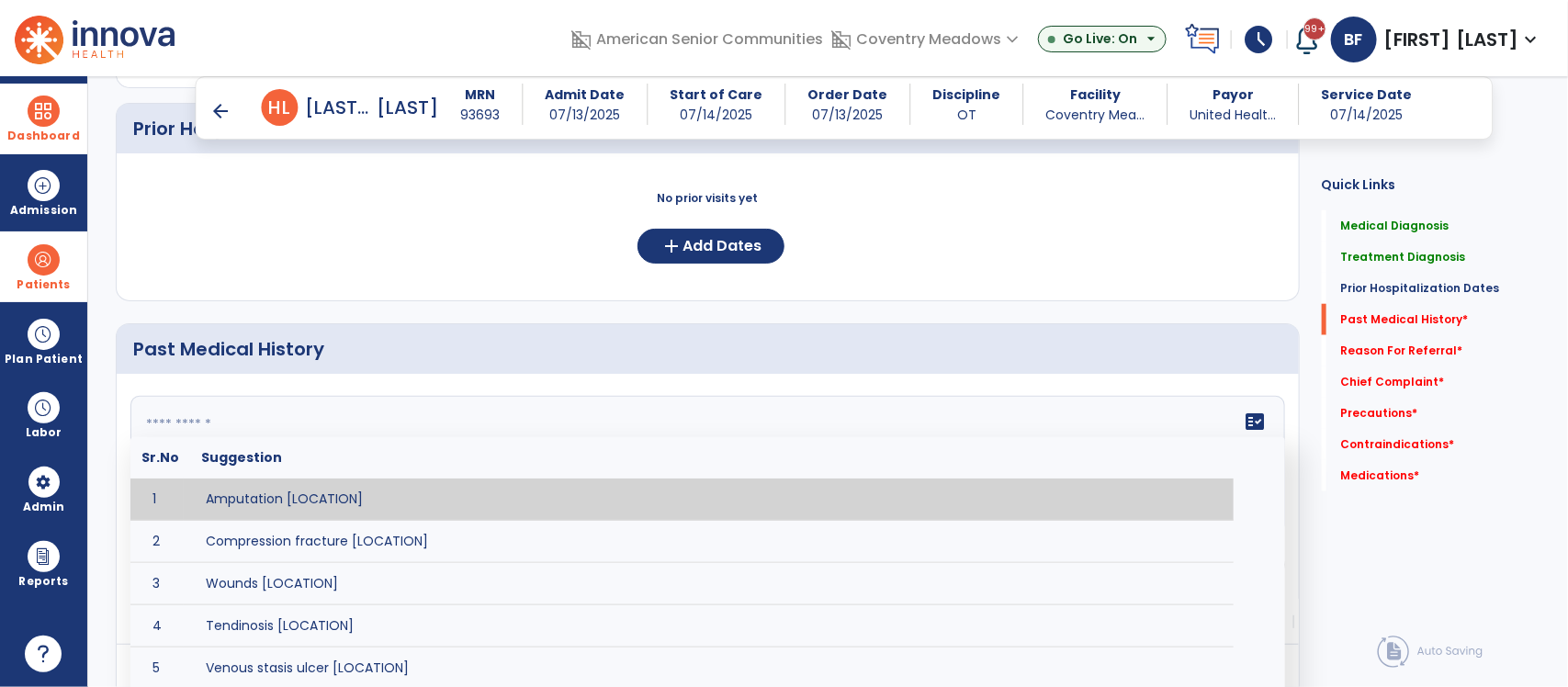click 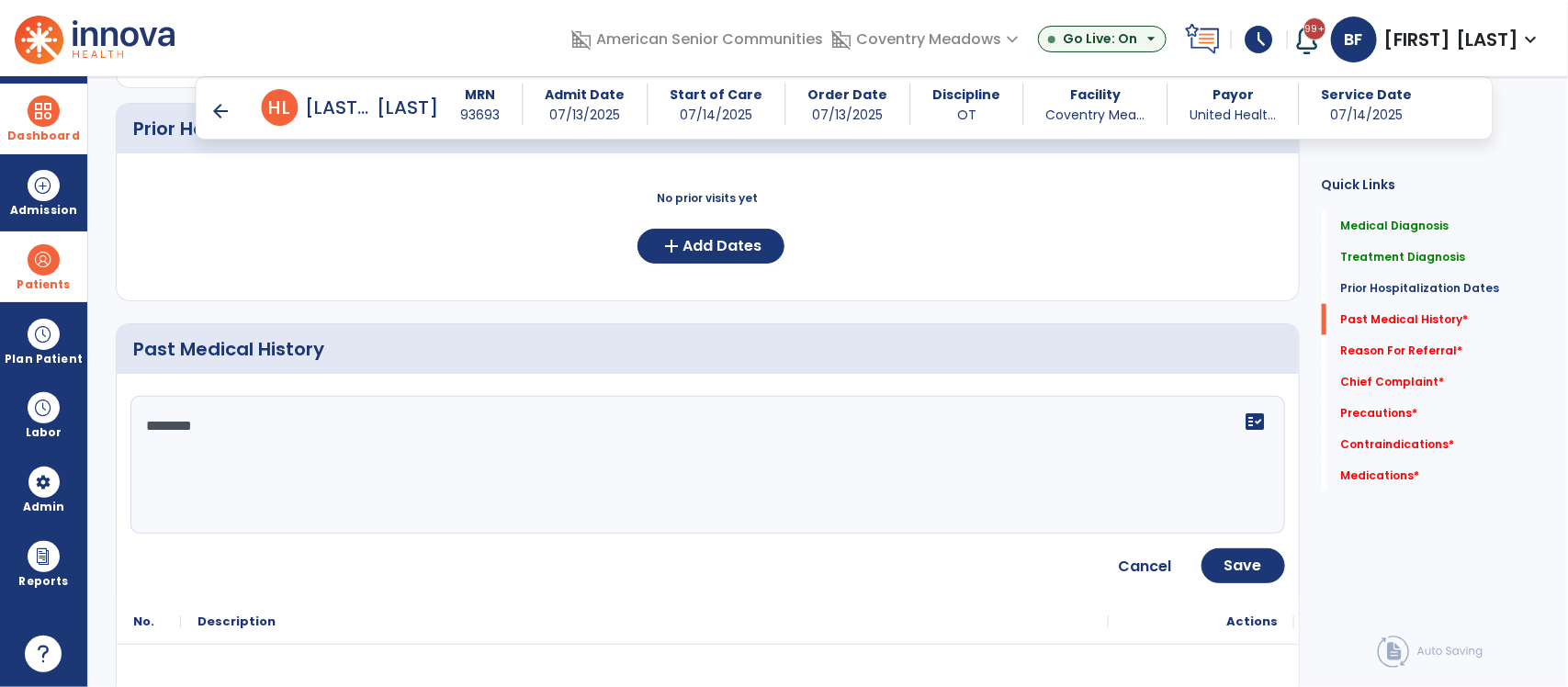 click on "*******" 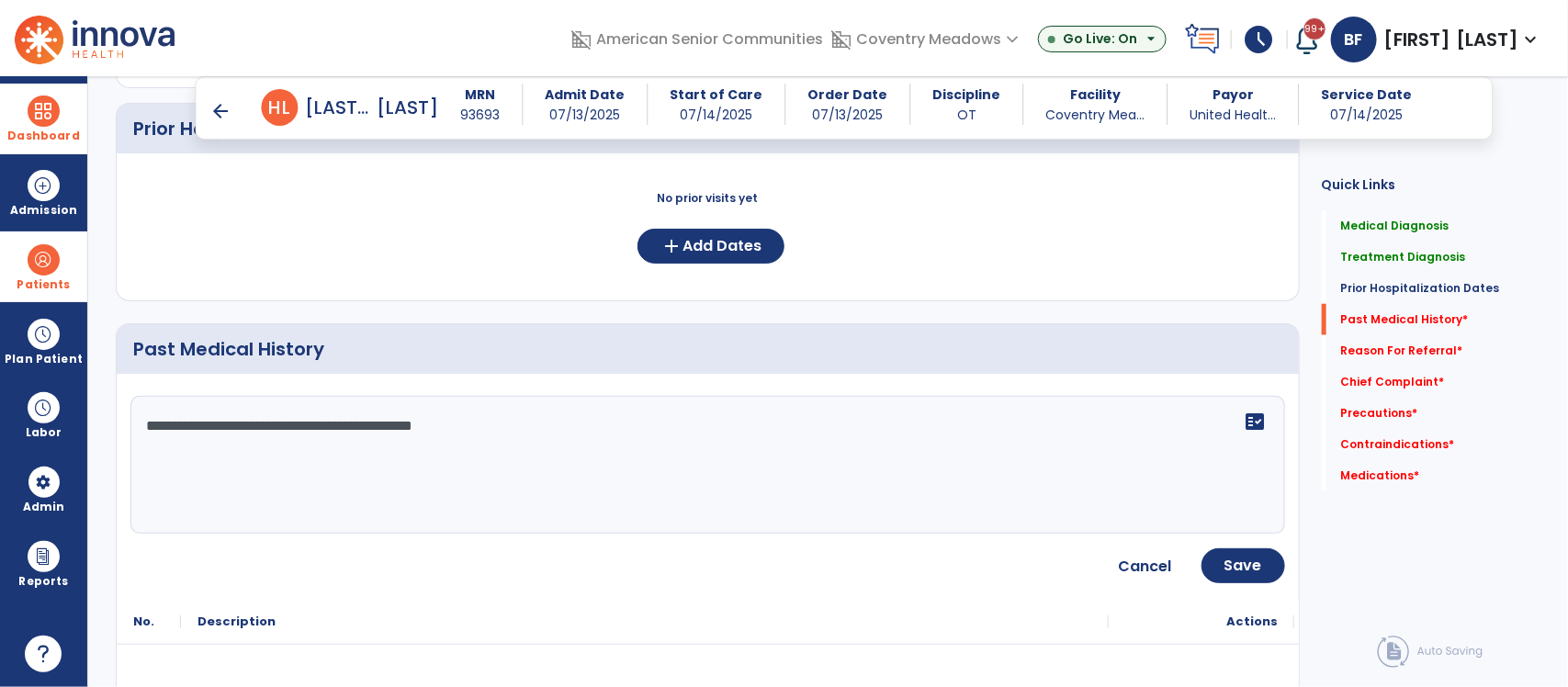 click on "**********" 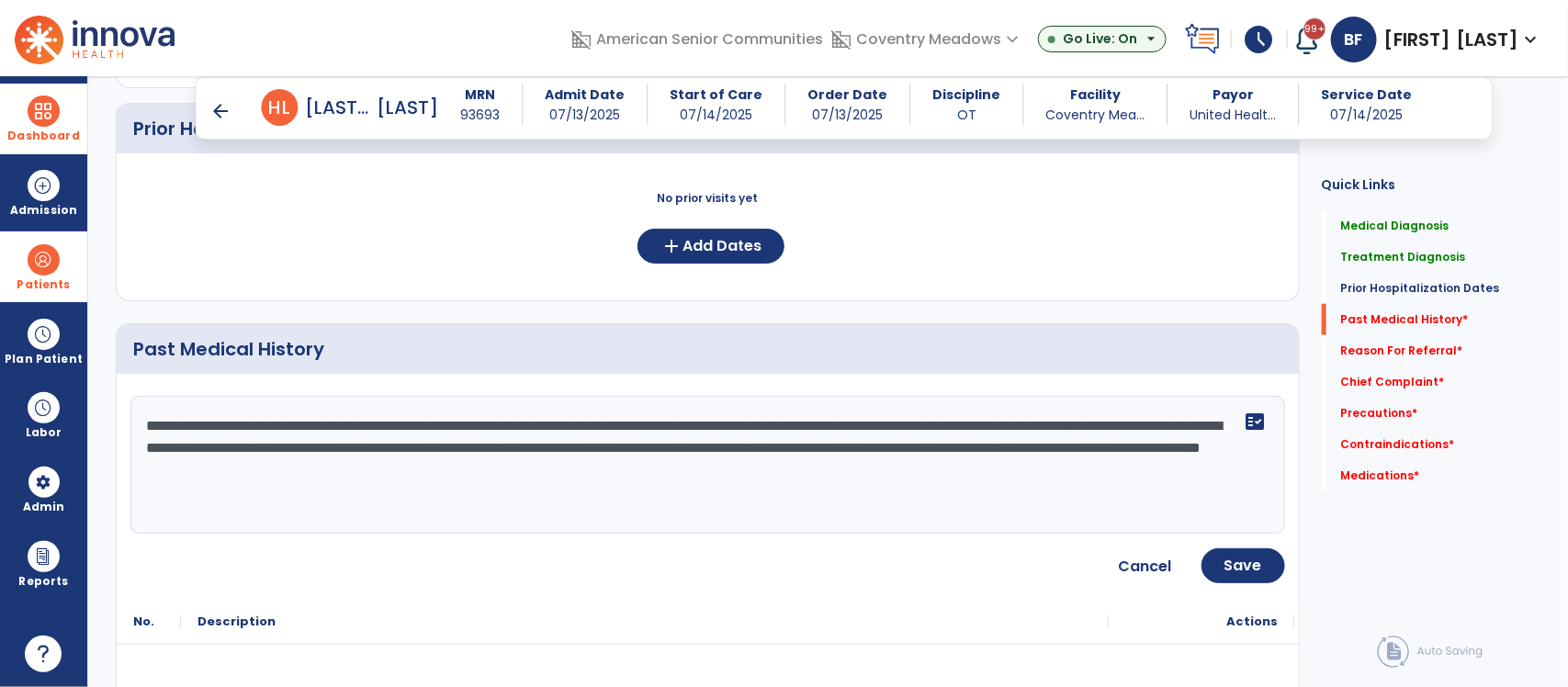 type on "**********" 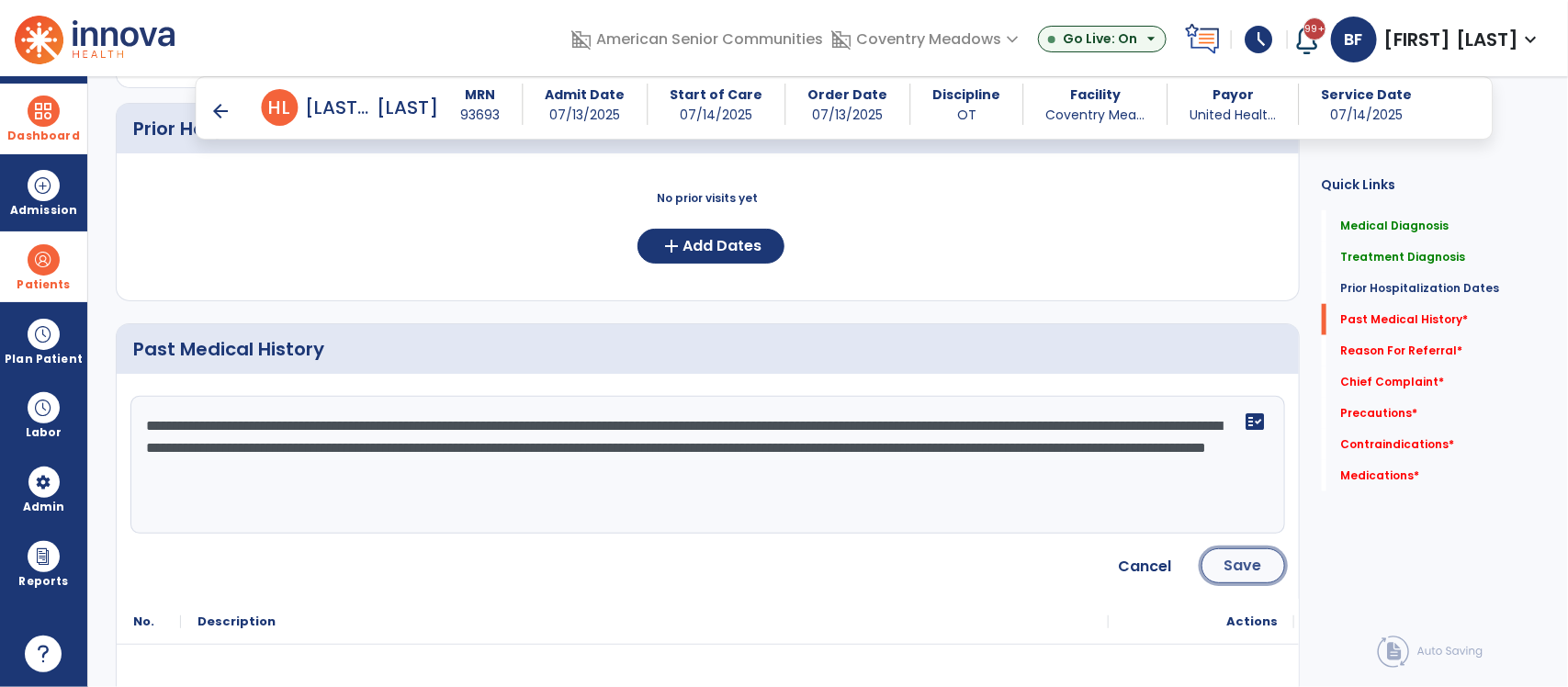 click on "Save" 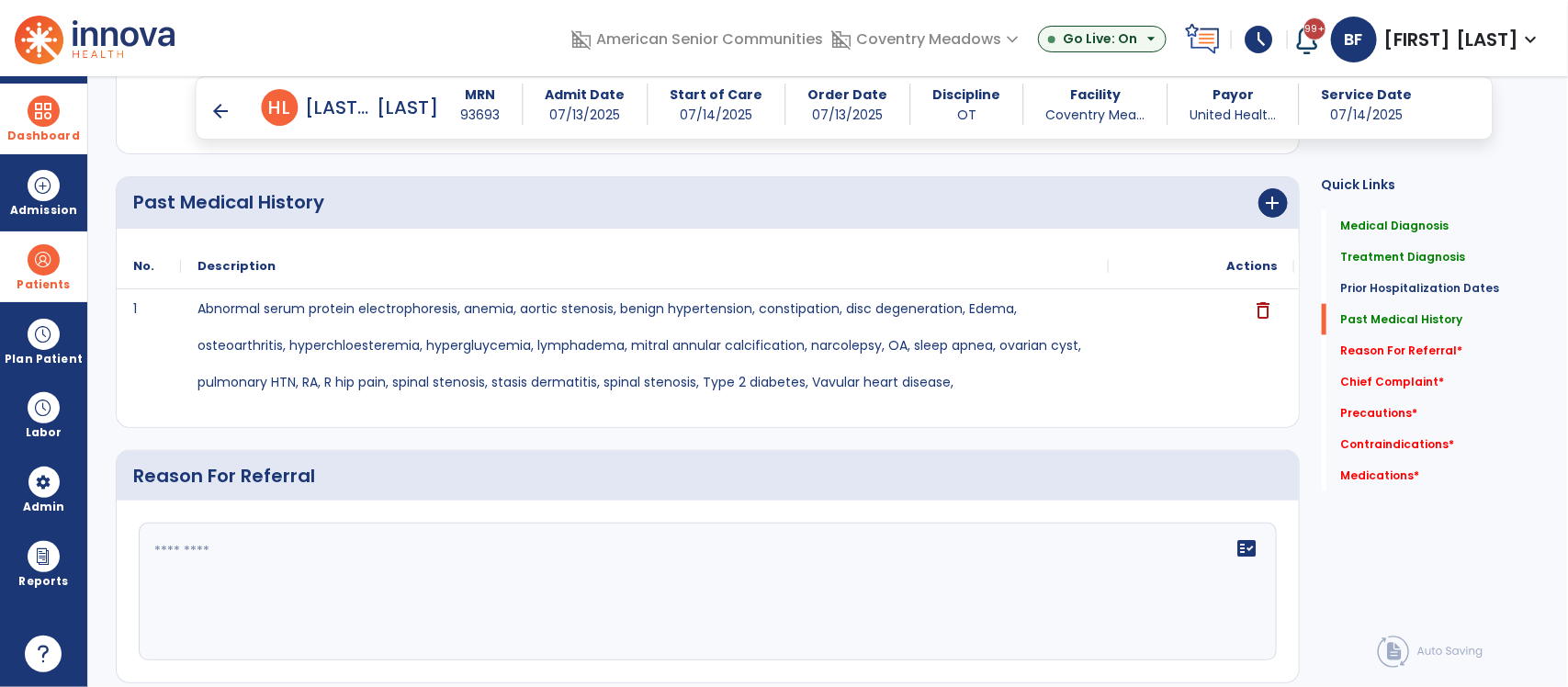 scroll, scrollTop: 870, scrollLeft: 0, axis: vertical 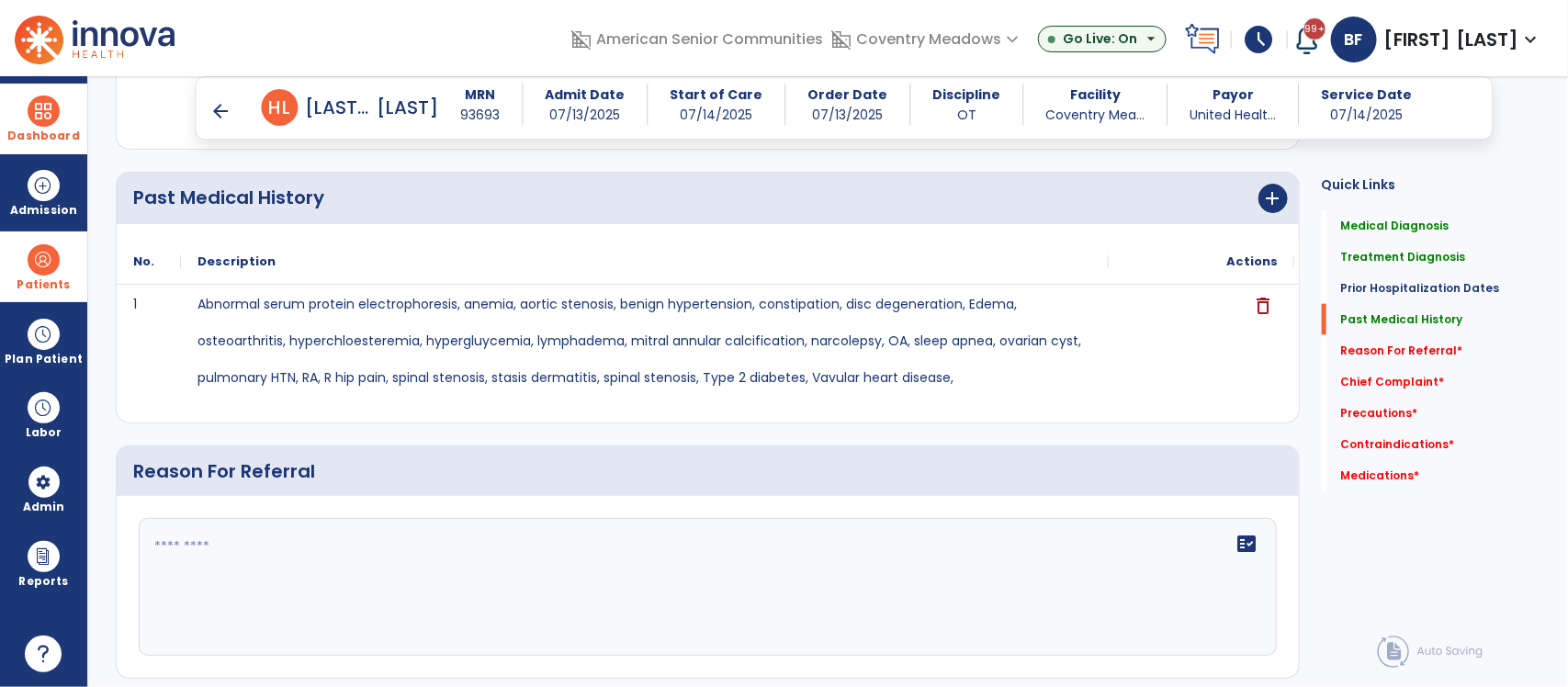click on "fact_check" 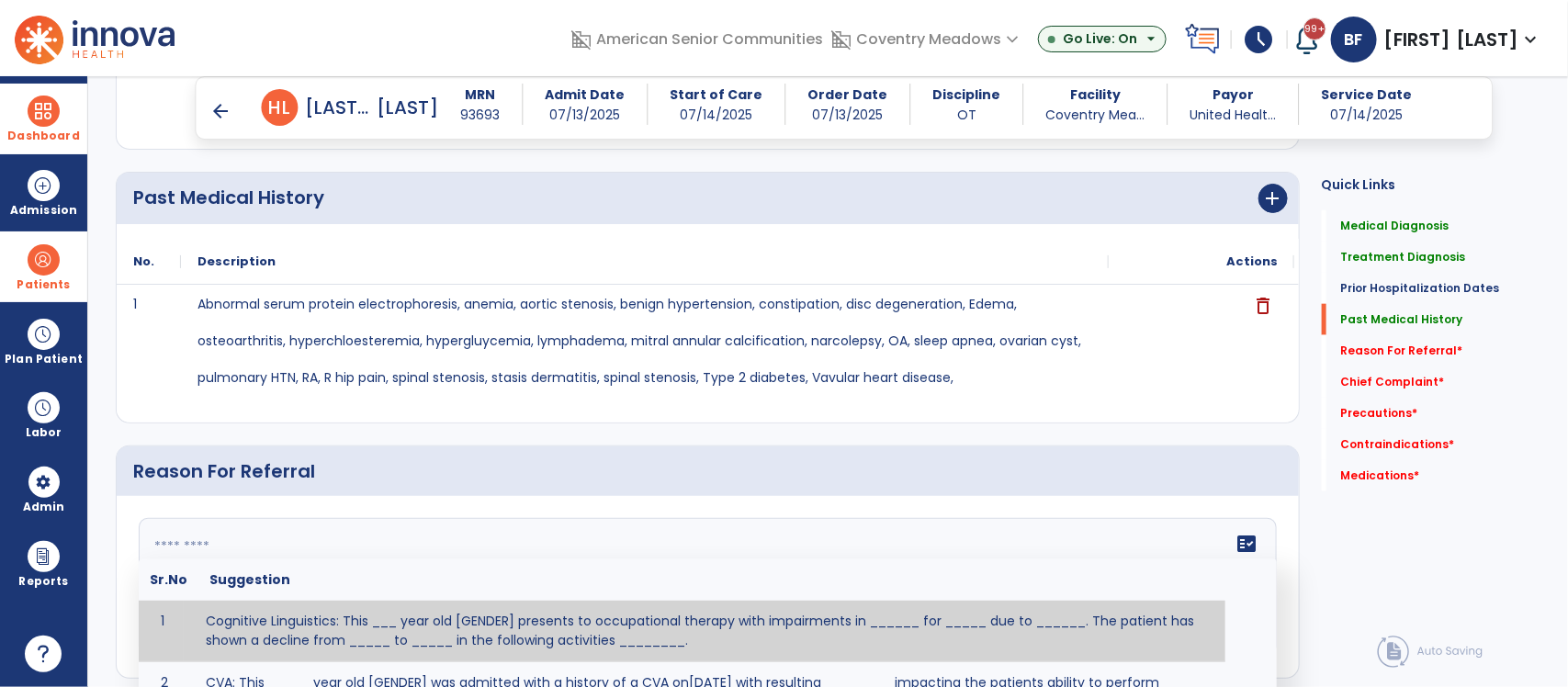 click 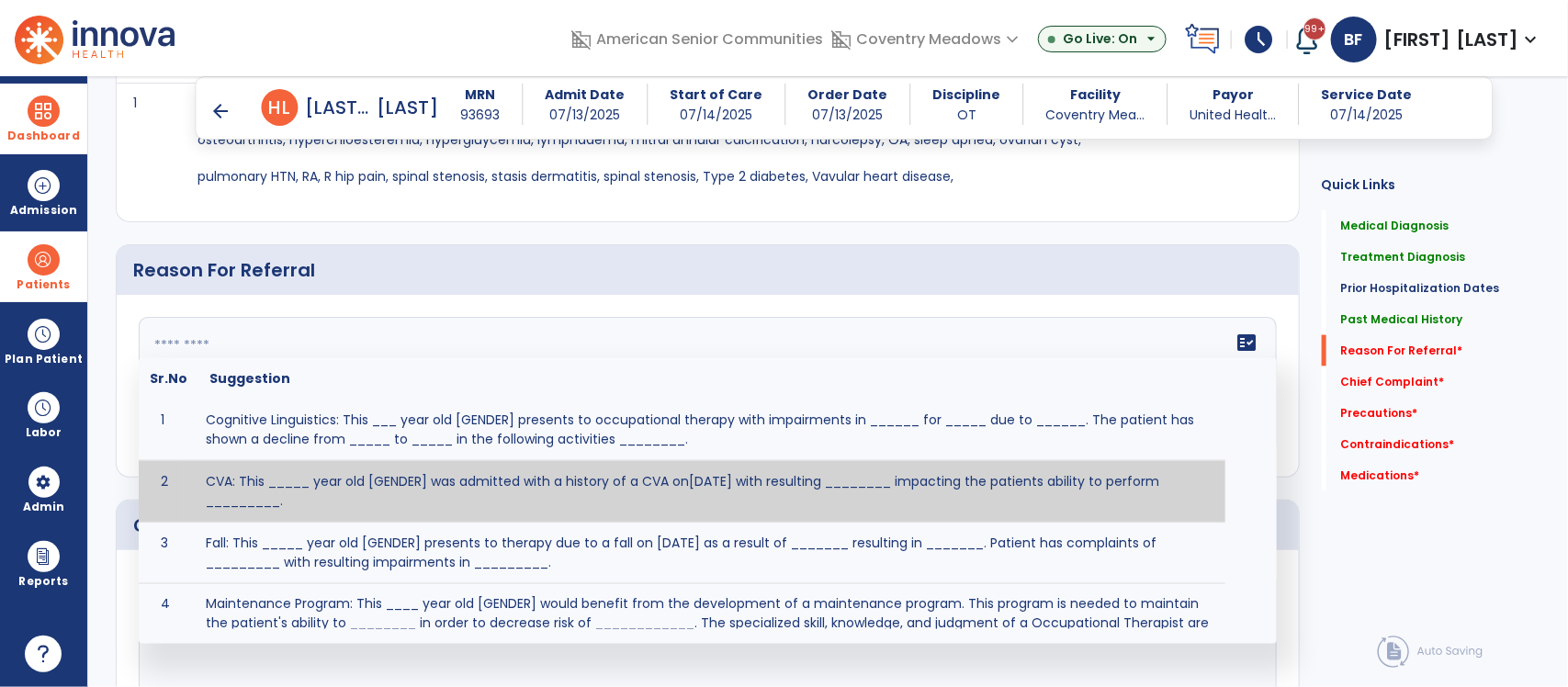scroll, scrollTop: 1076, scrollLeft: 0, axis: vertical 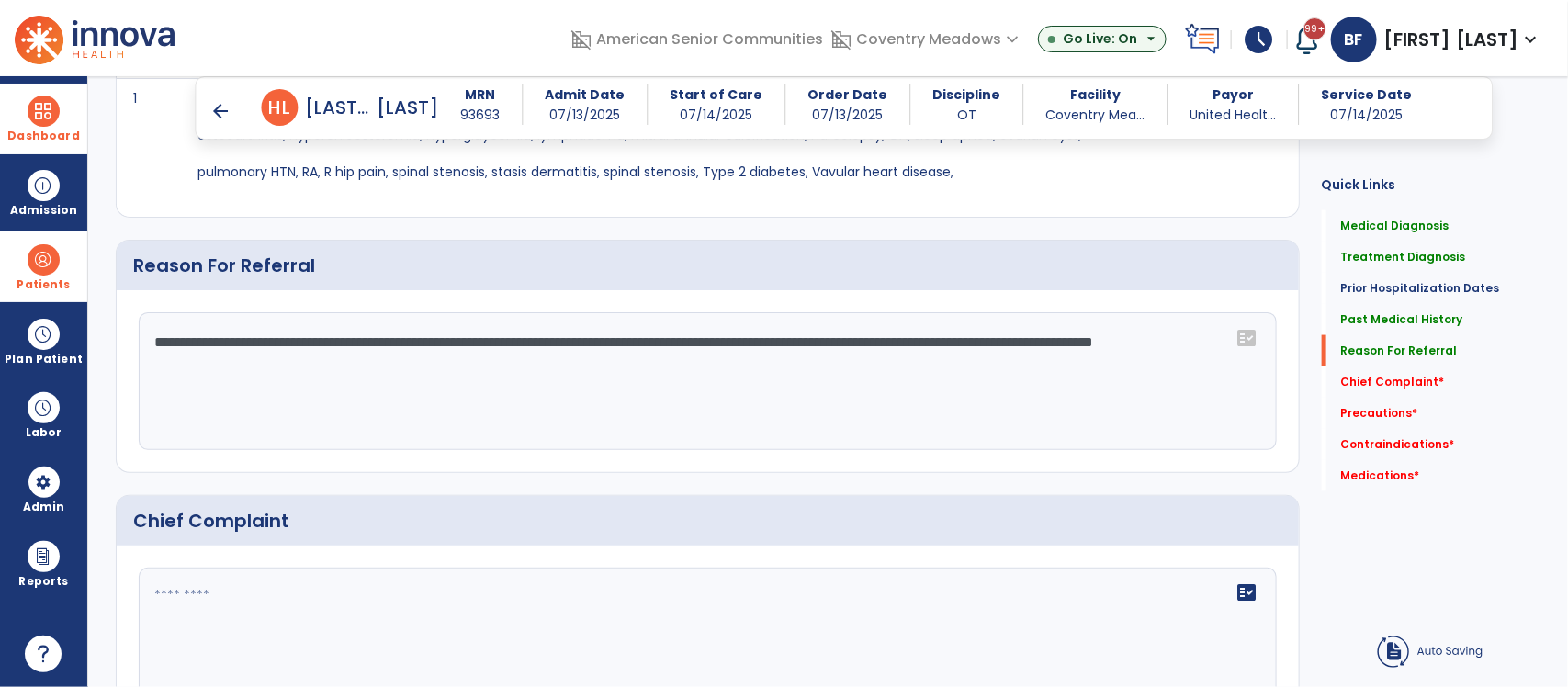 click on "**********" 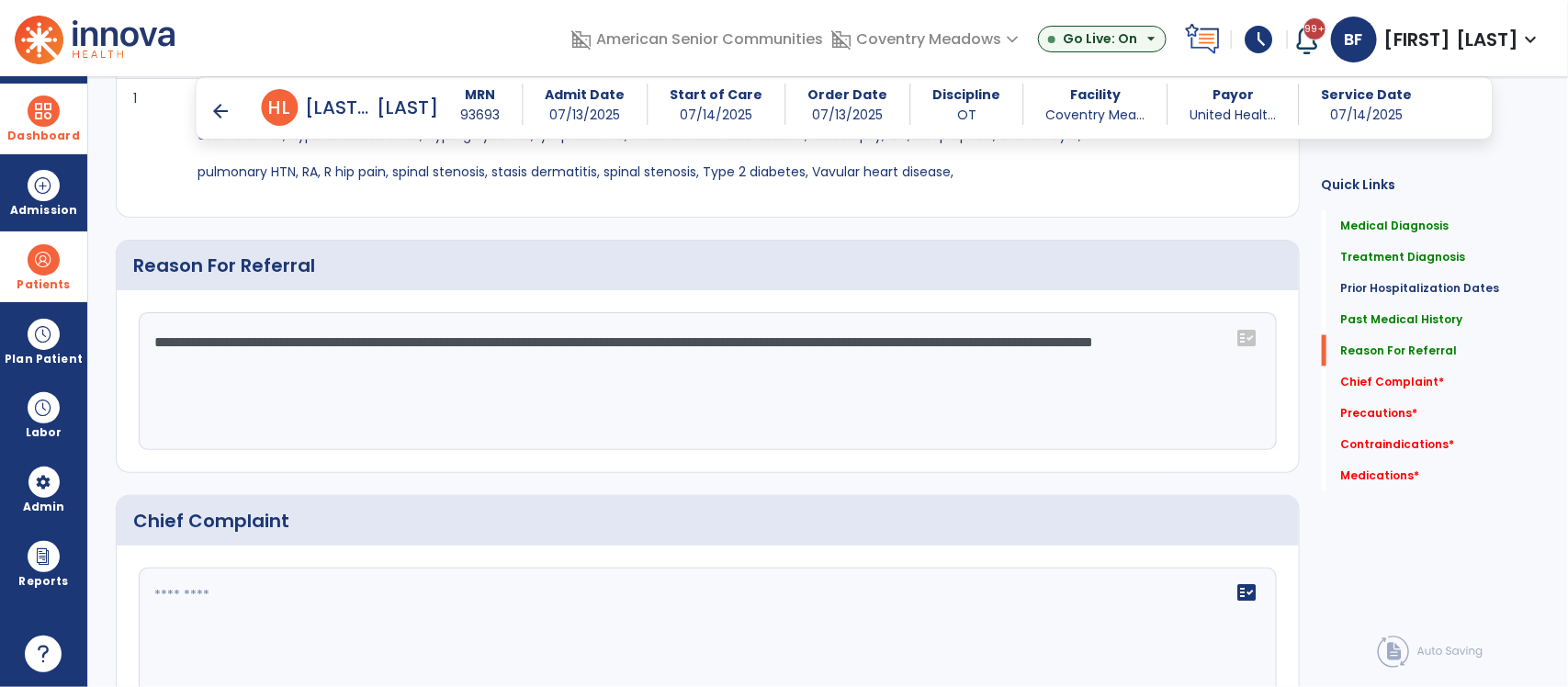click on "**********" 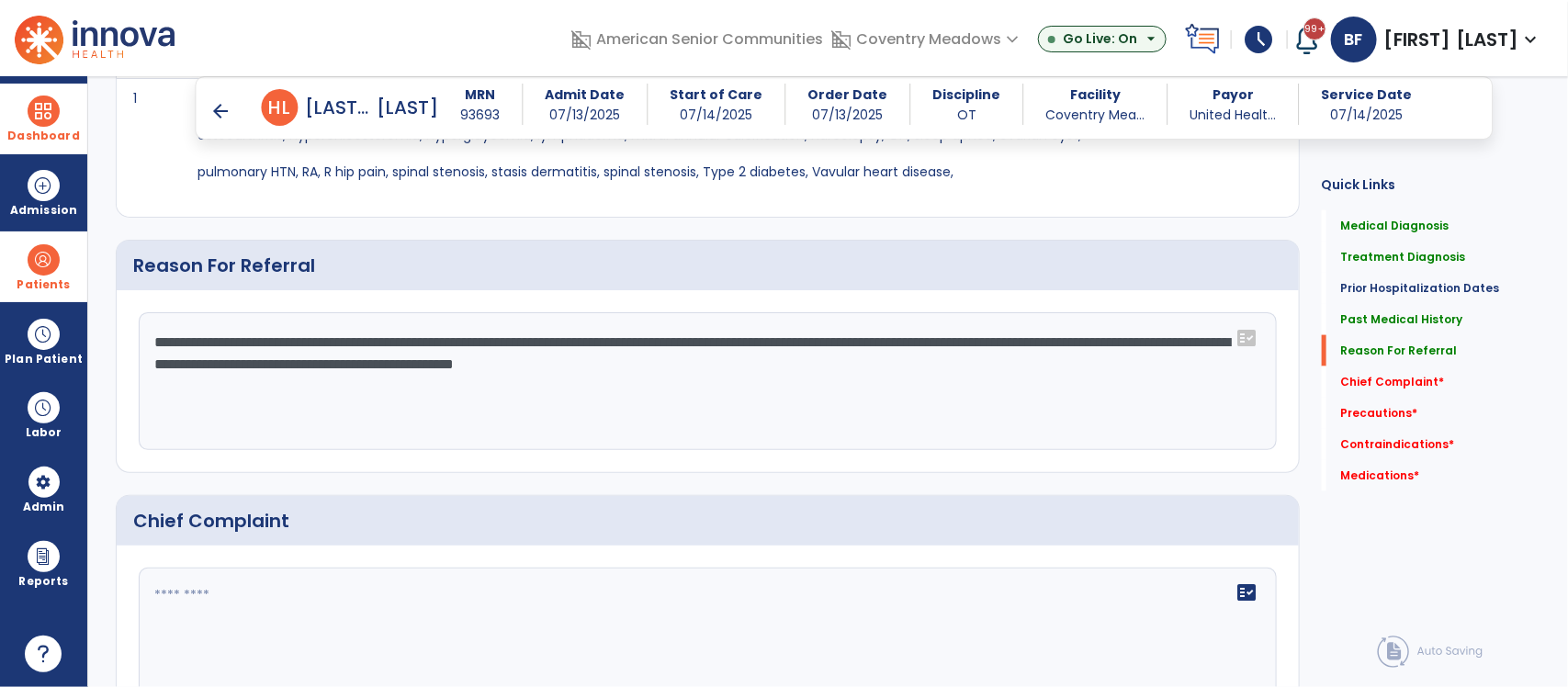 click on "**********" 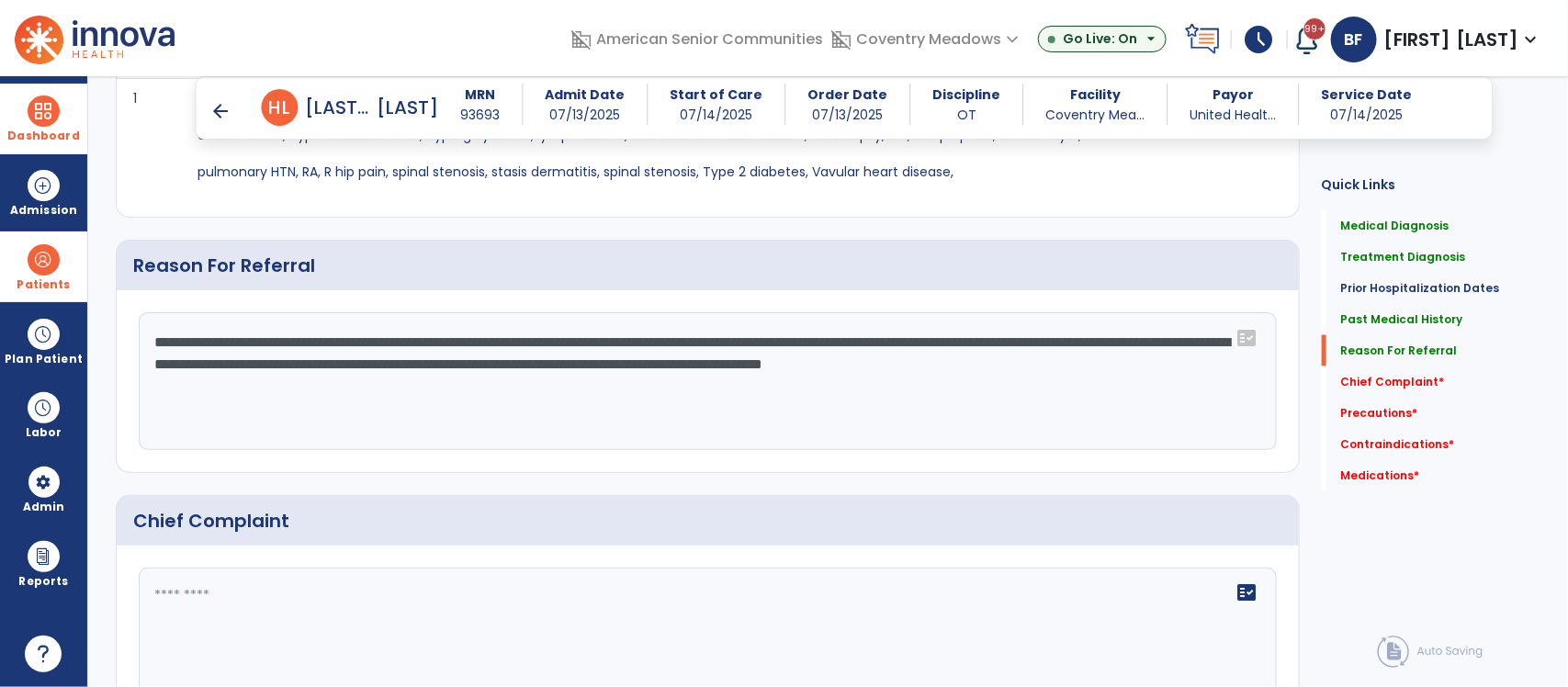 type on "**********" 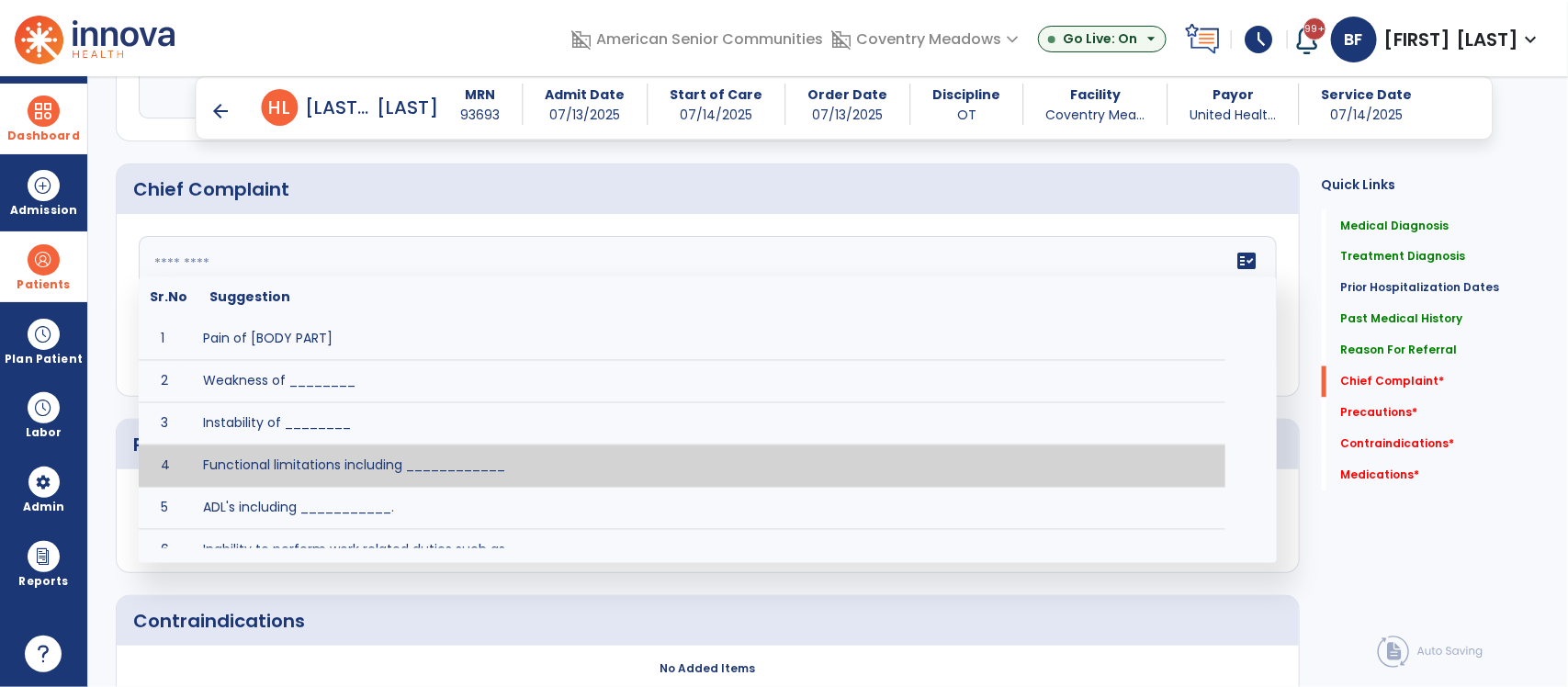 scroll, scrollTop: 1420, scrollLeft: 0, axis: vertical 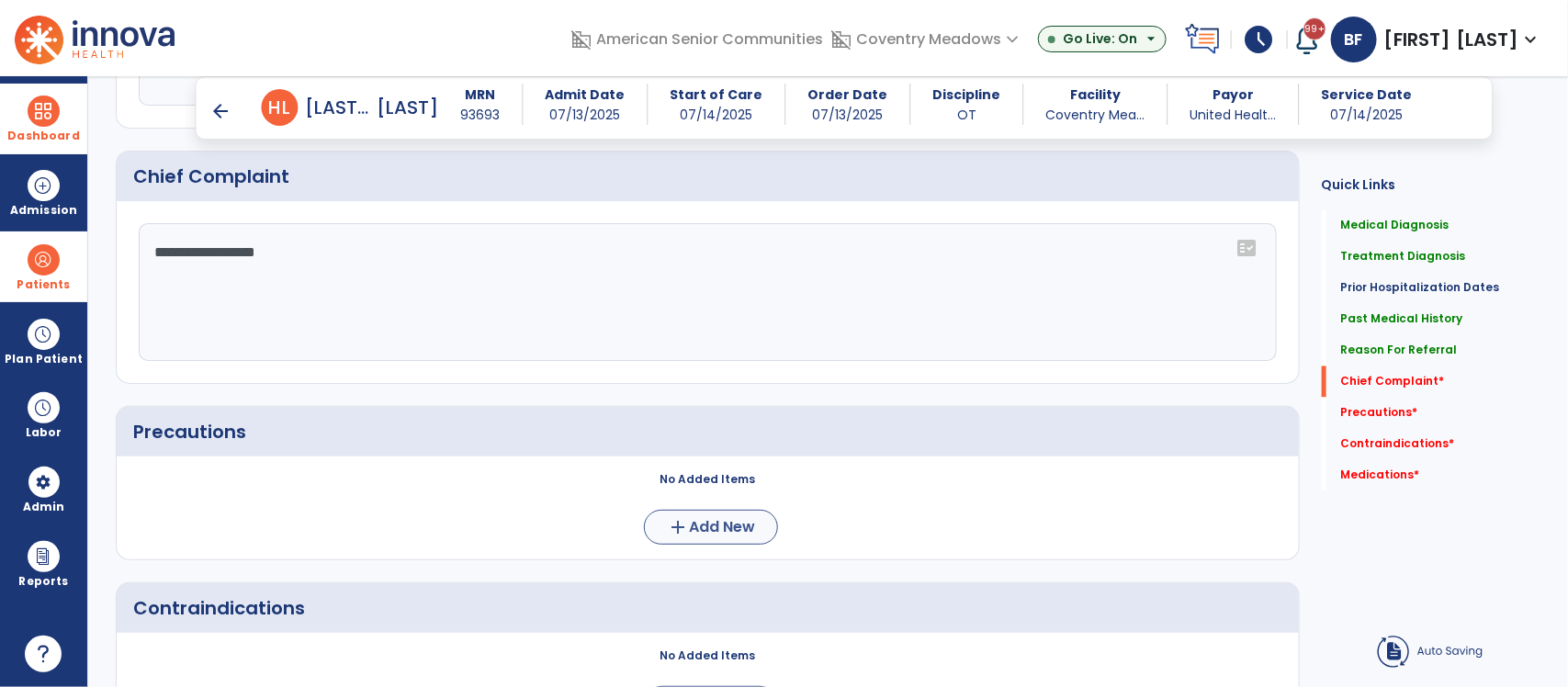 type on "**********" 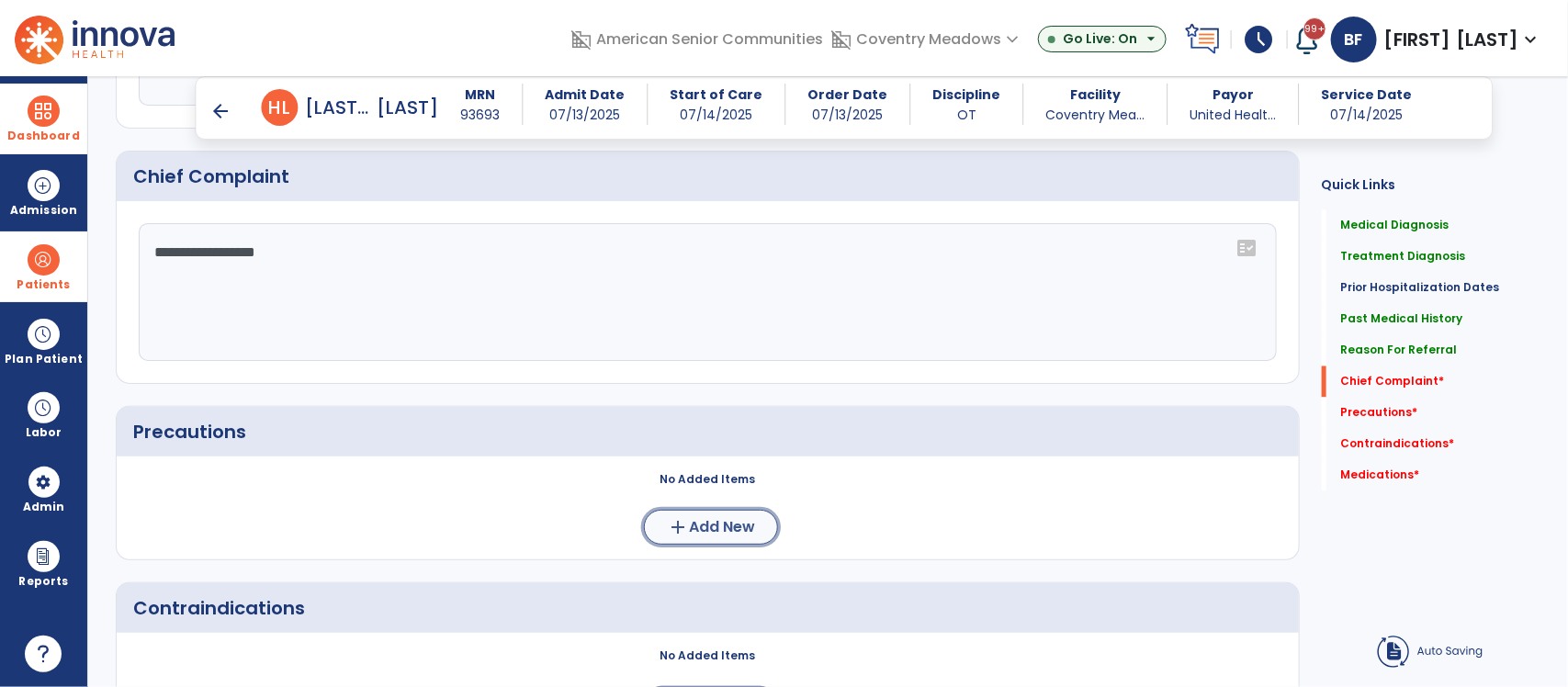 click on "add  Add New" 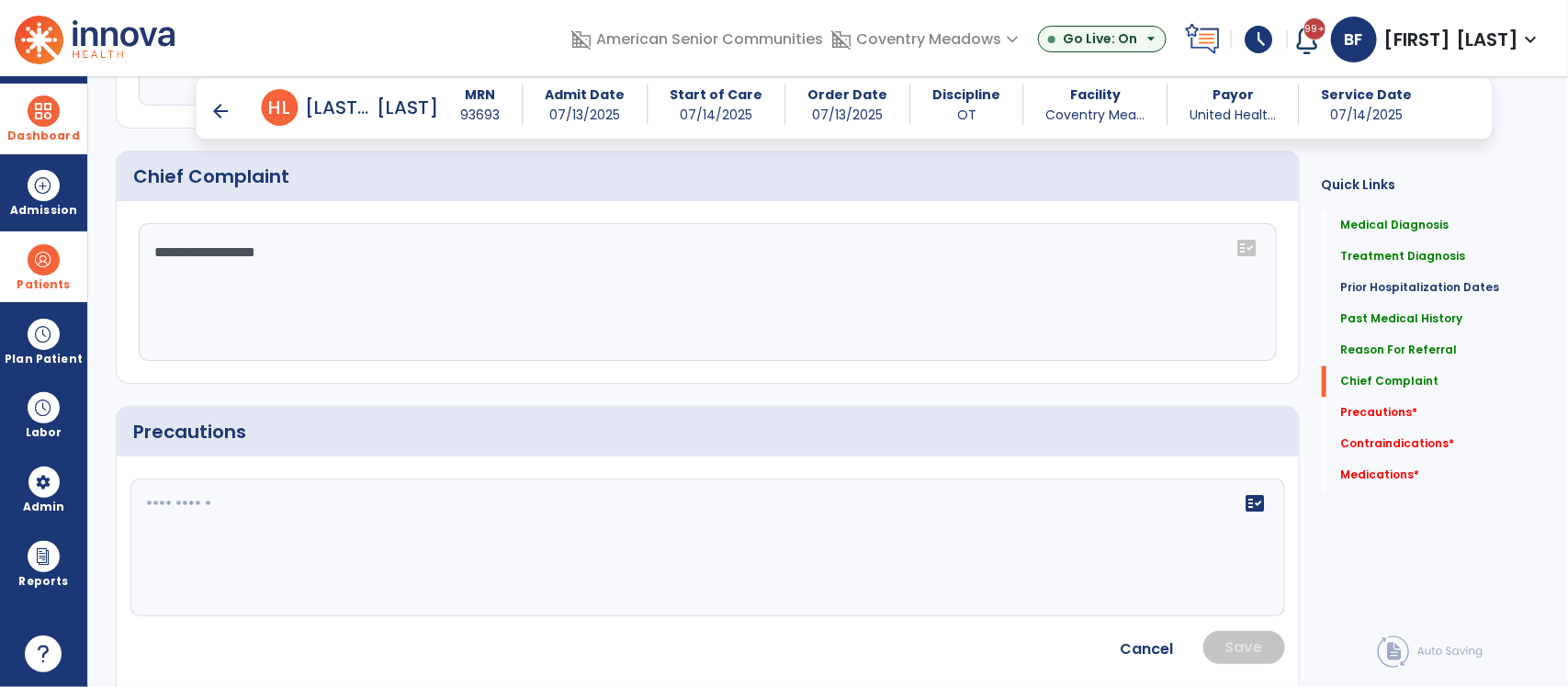 click 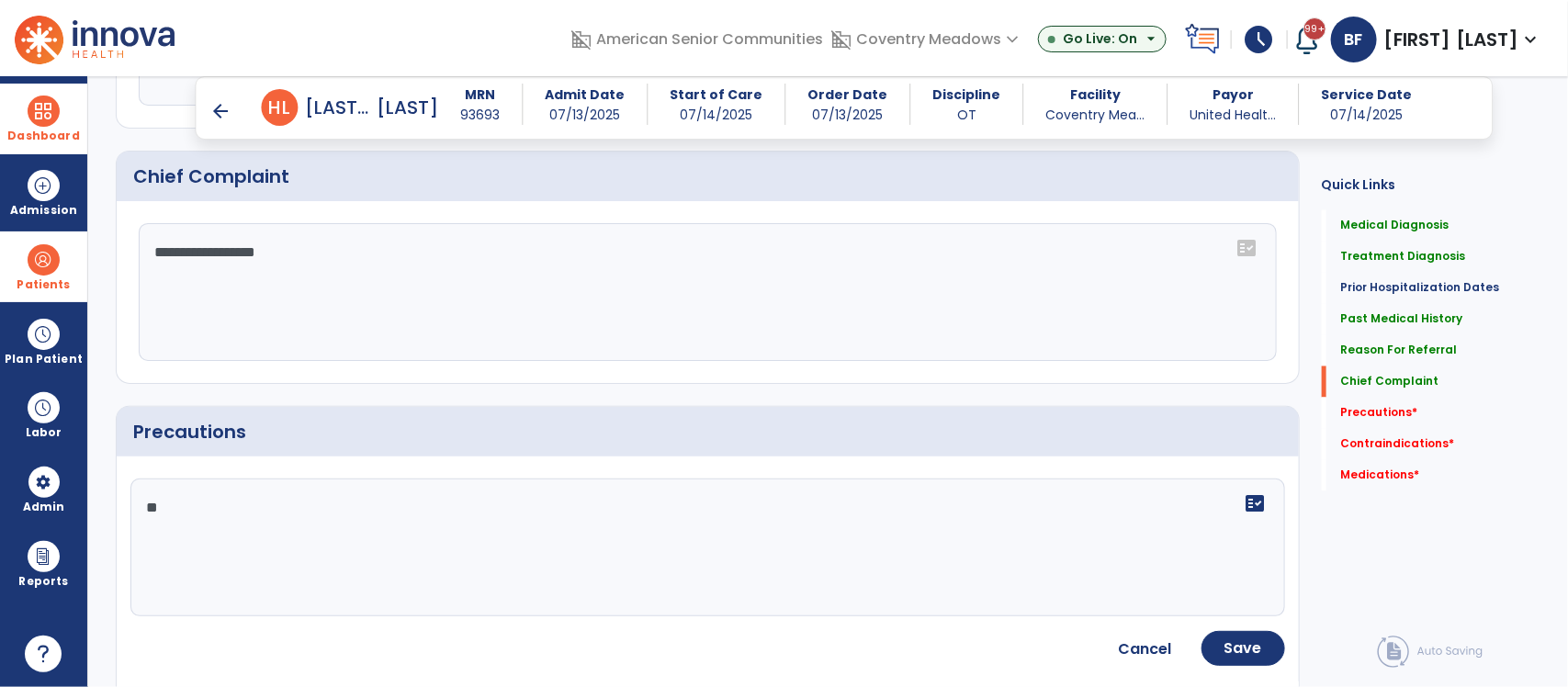 type on "*" 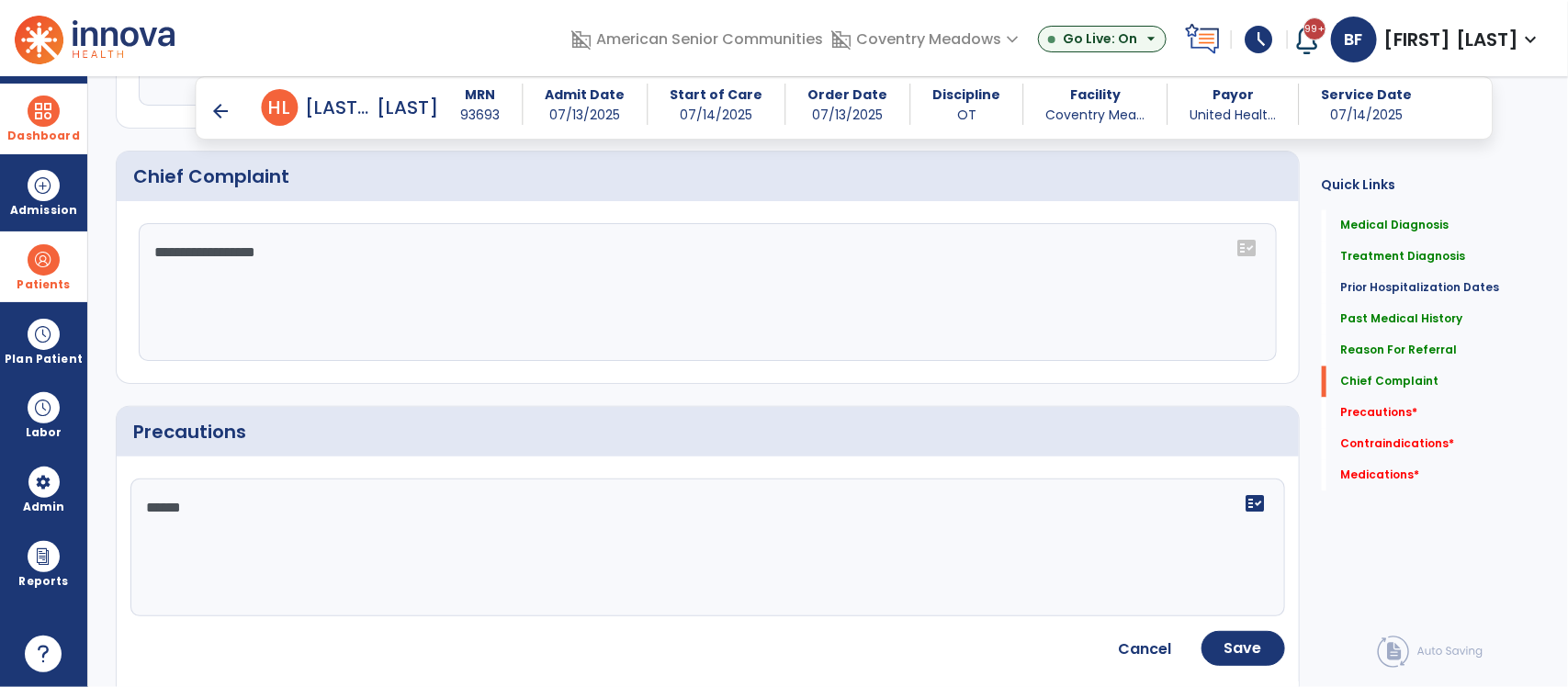 type on "*******" 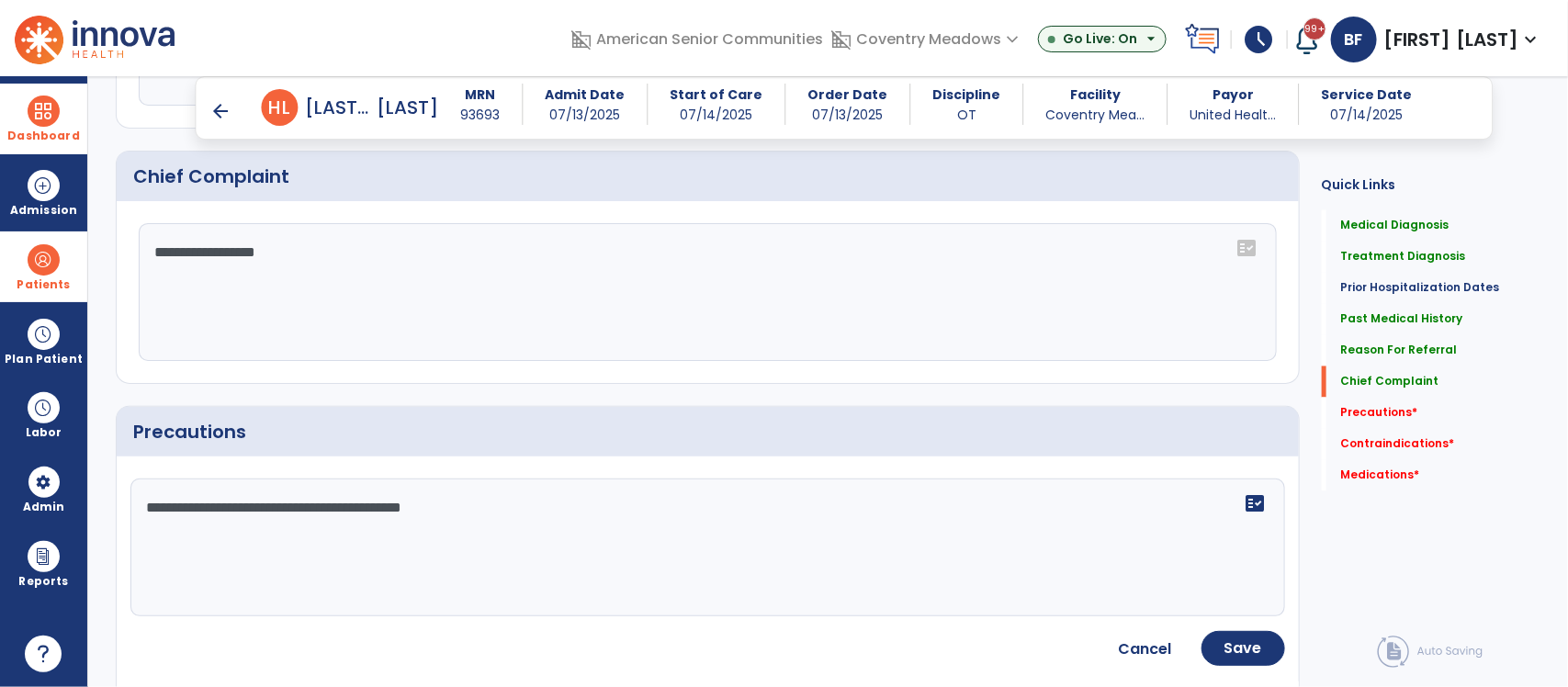 type on "**********" 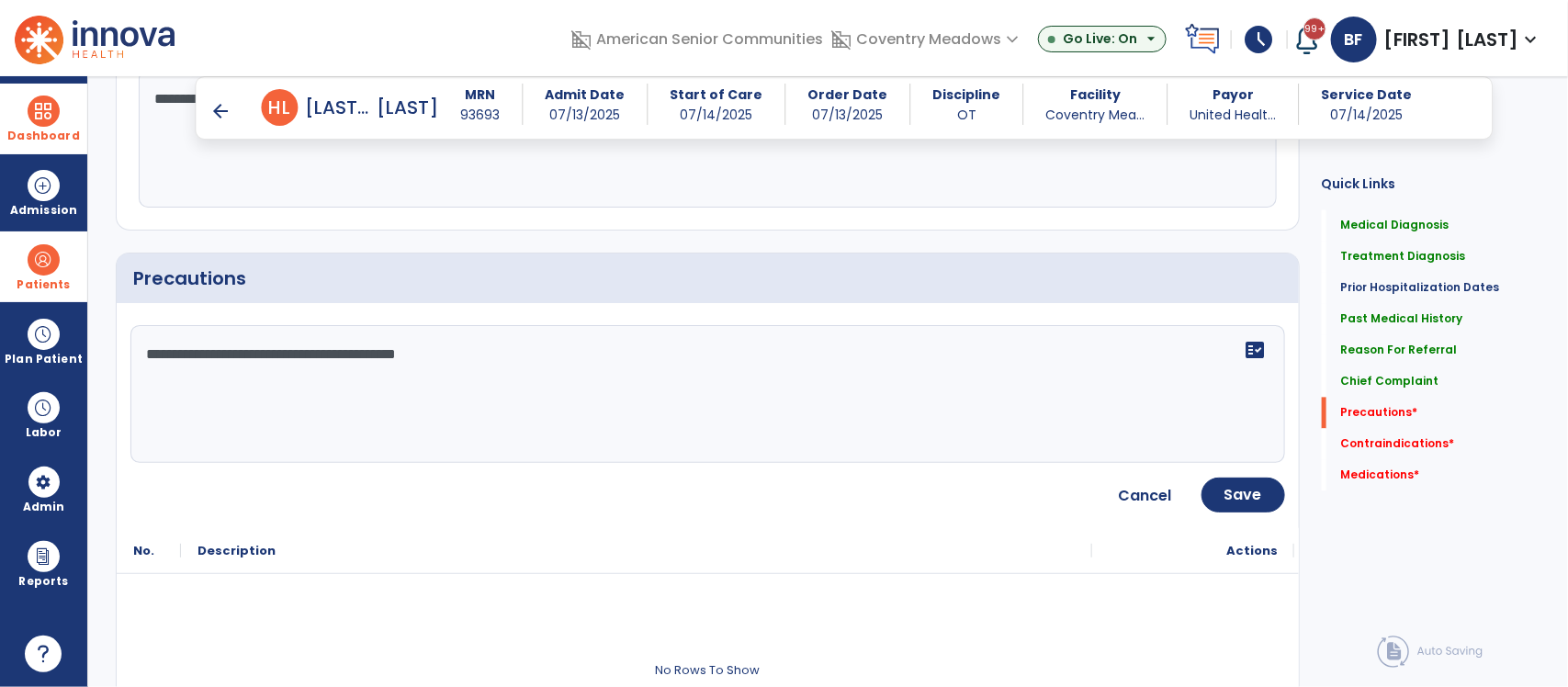 scroll, scrollTop: 1589, scrollLeft: 0, axis: vertical 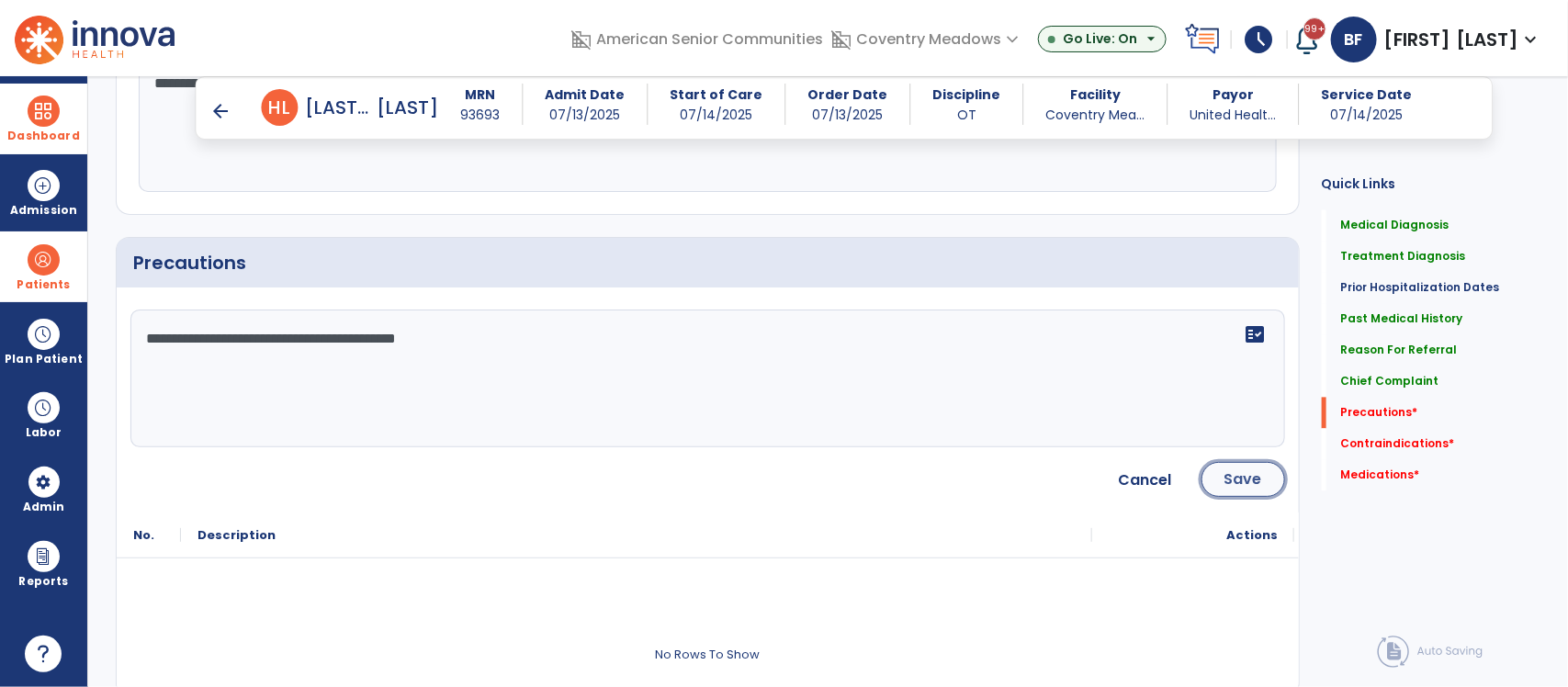 click on "Save" 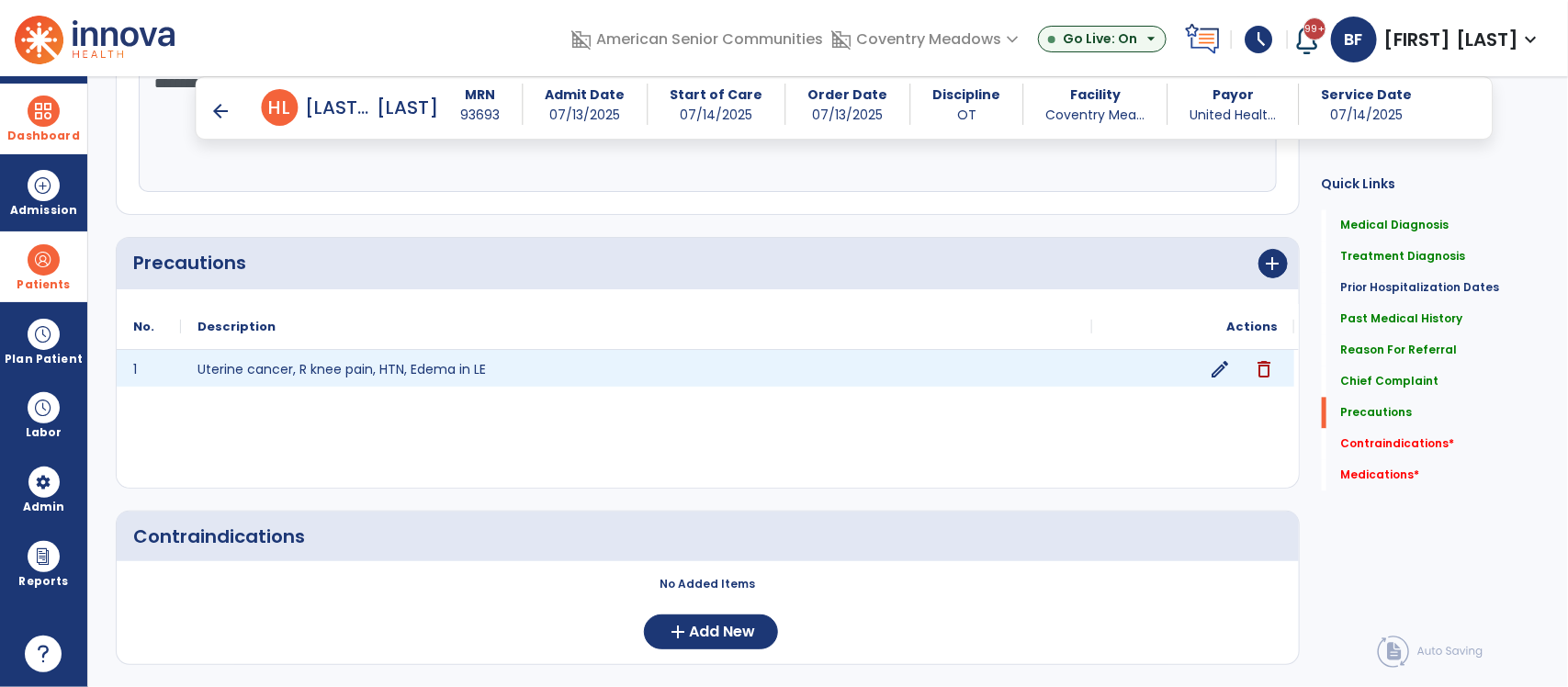 click on "edit" 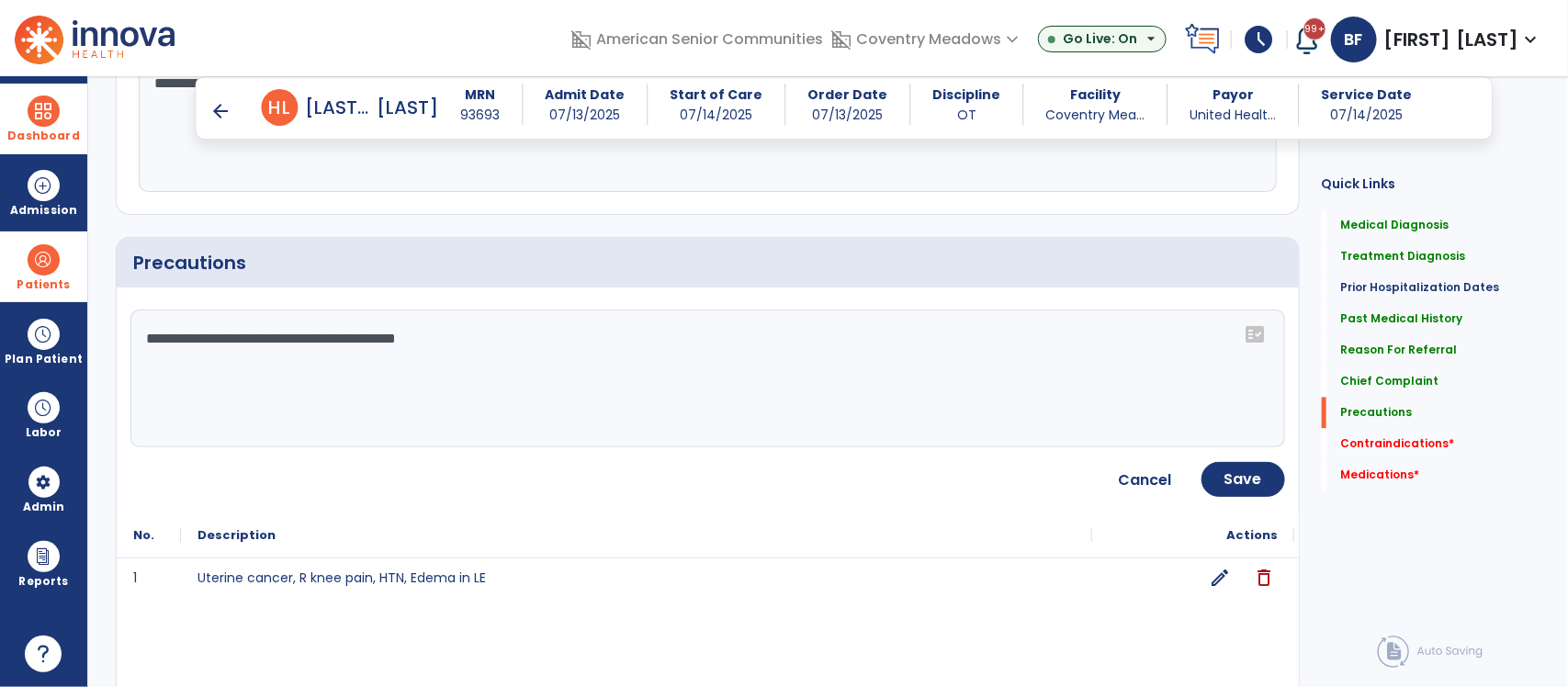 click on "**********" 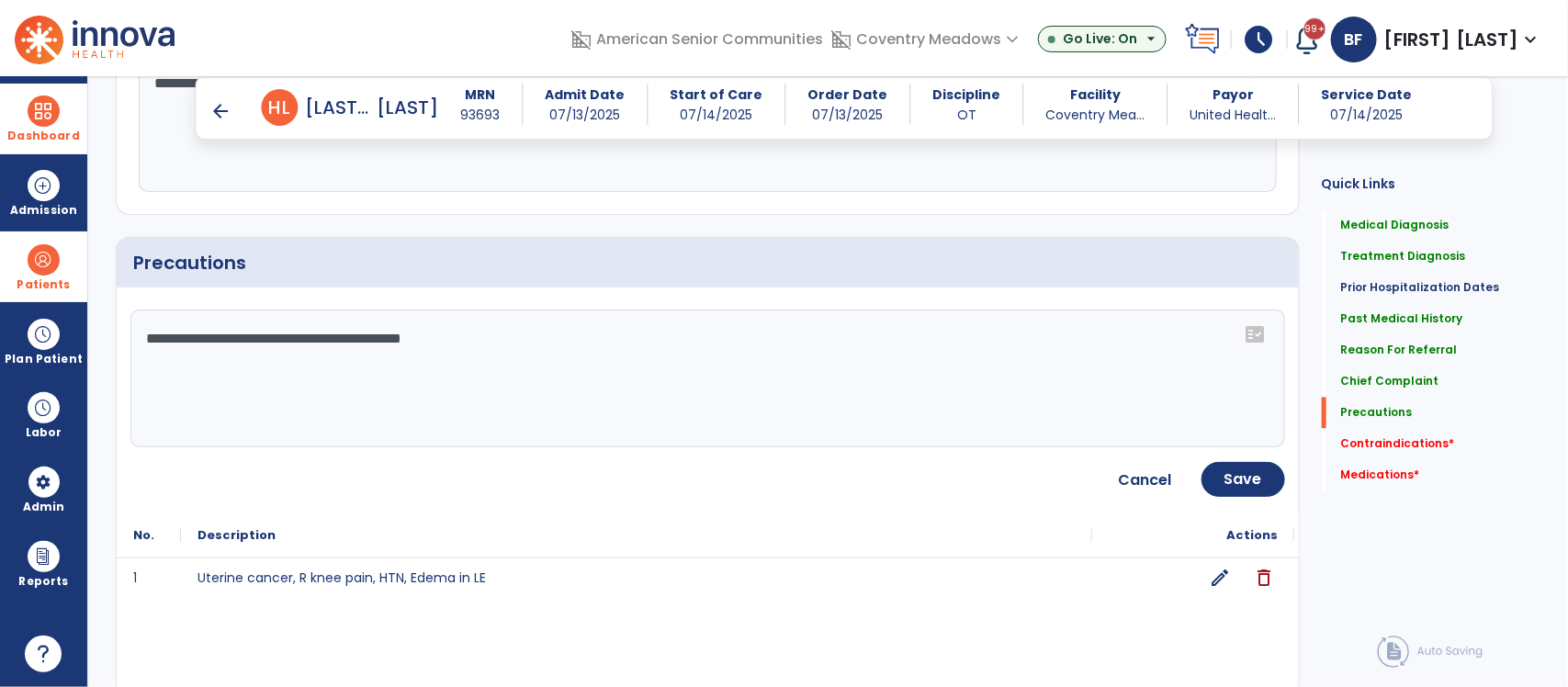 click on "**********" 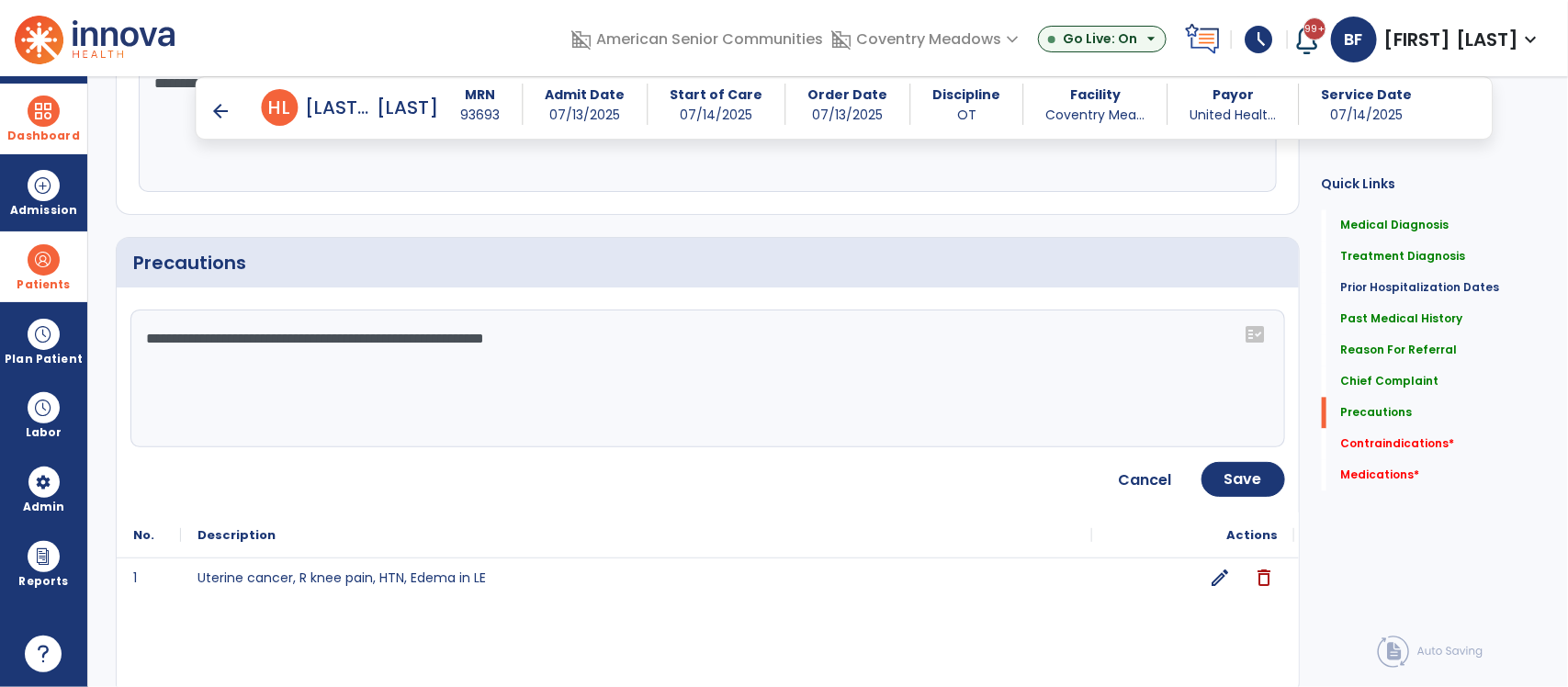 click on "**********" 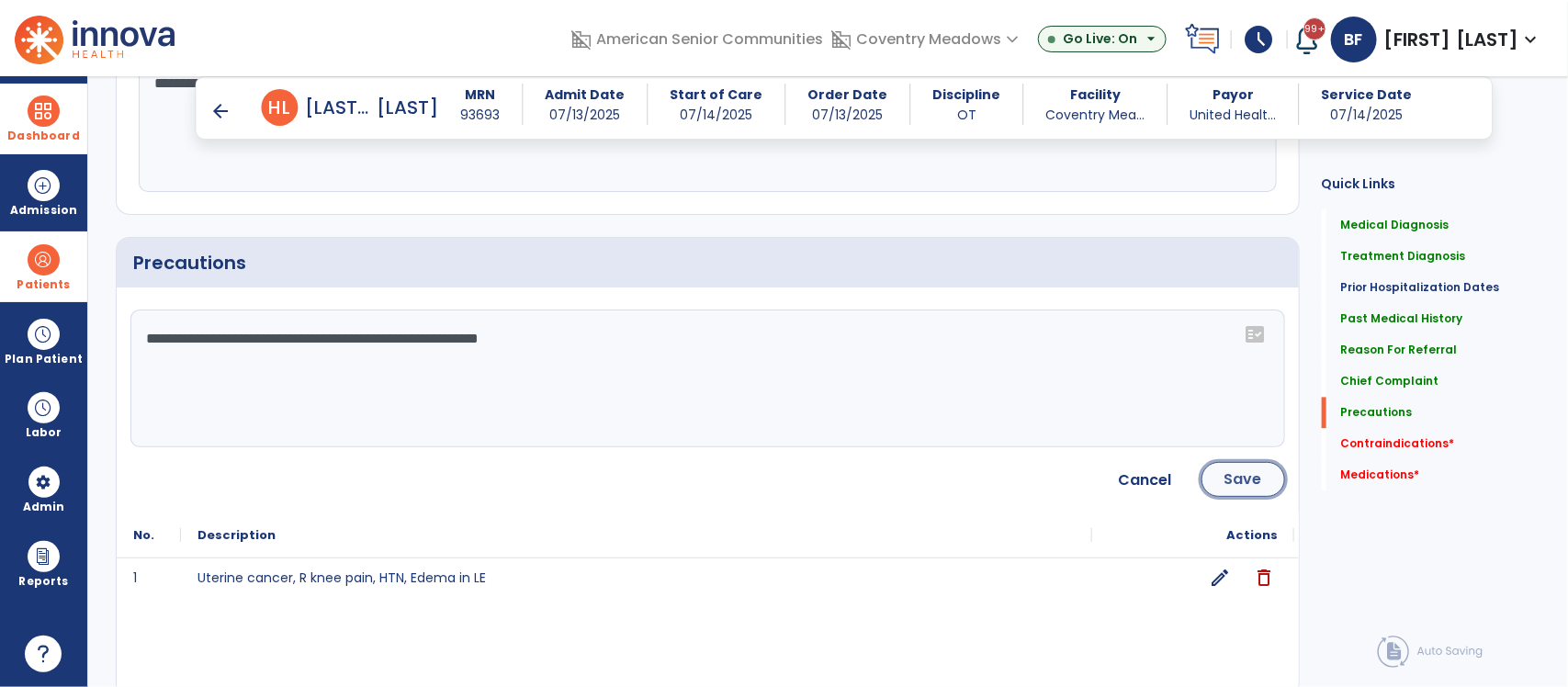 click on "Save" 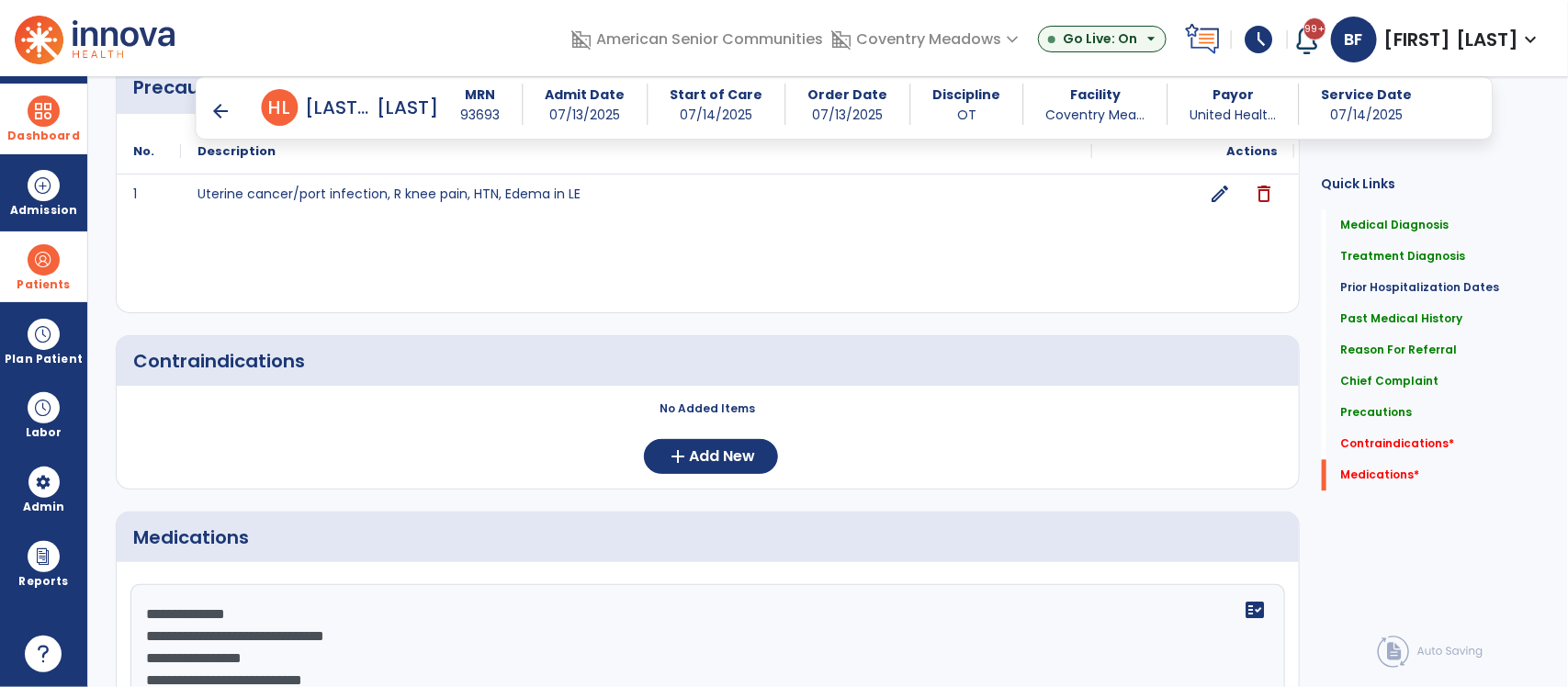 scroll, scrollTop: 1800, scrollLeft: 0, axis: vertical 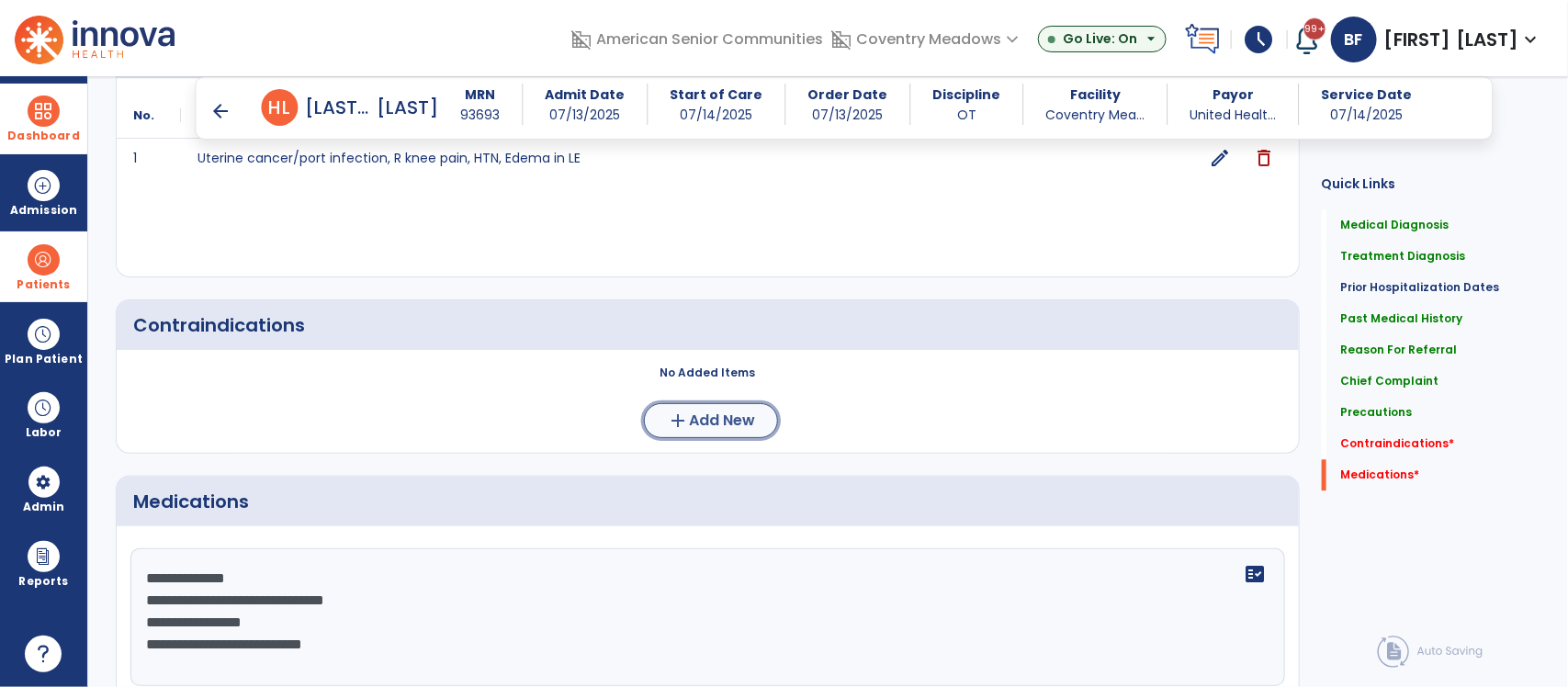 click on "add  Add New" 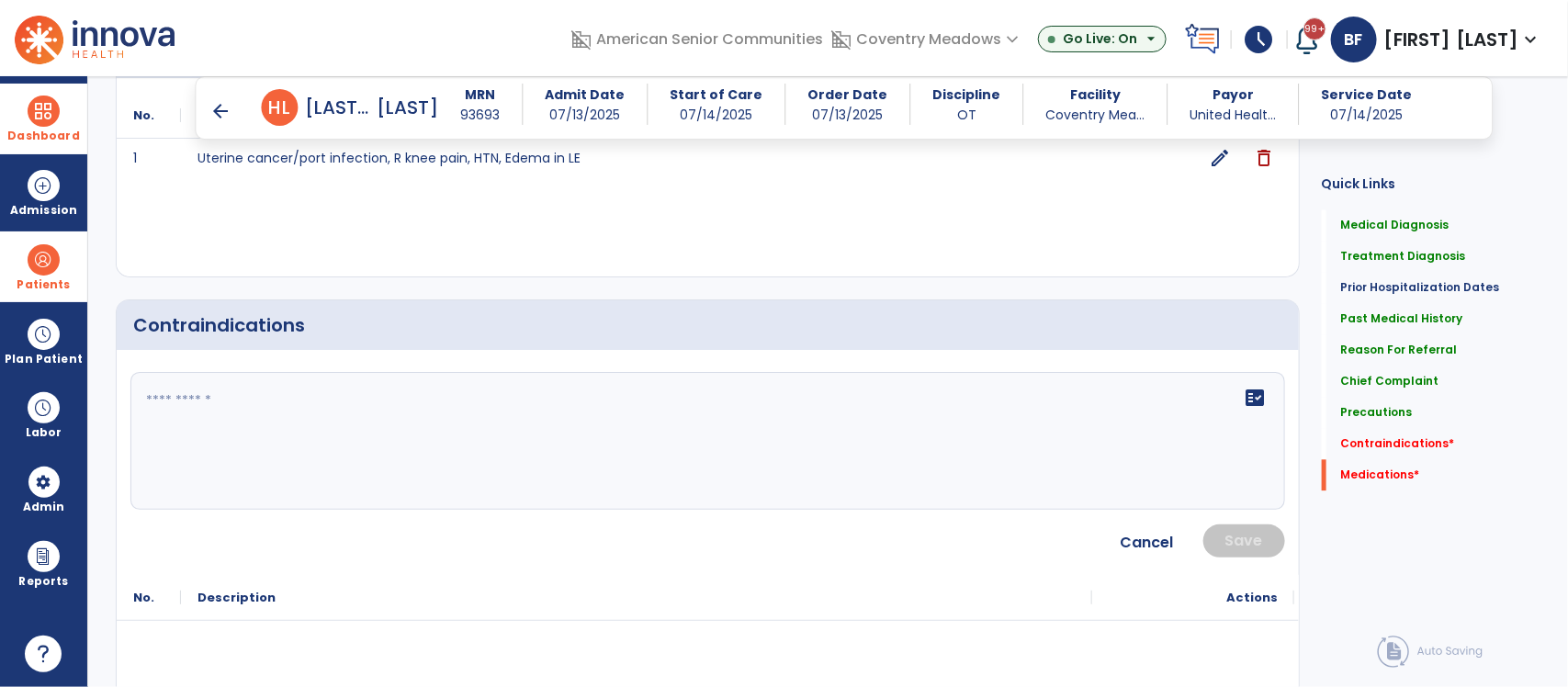 click 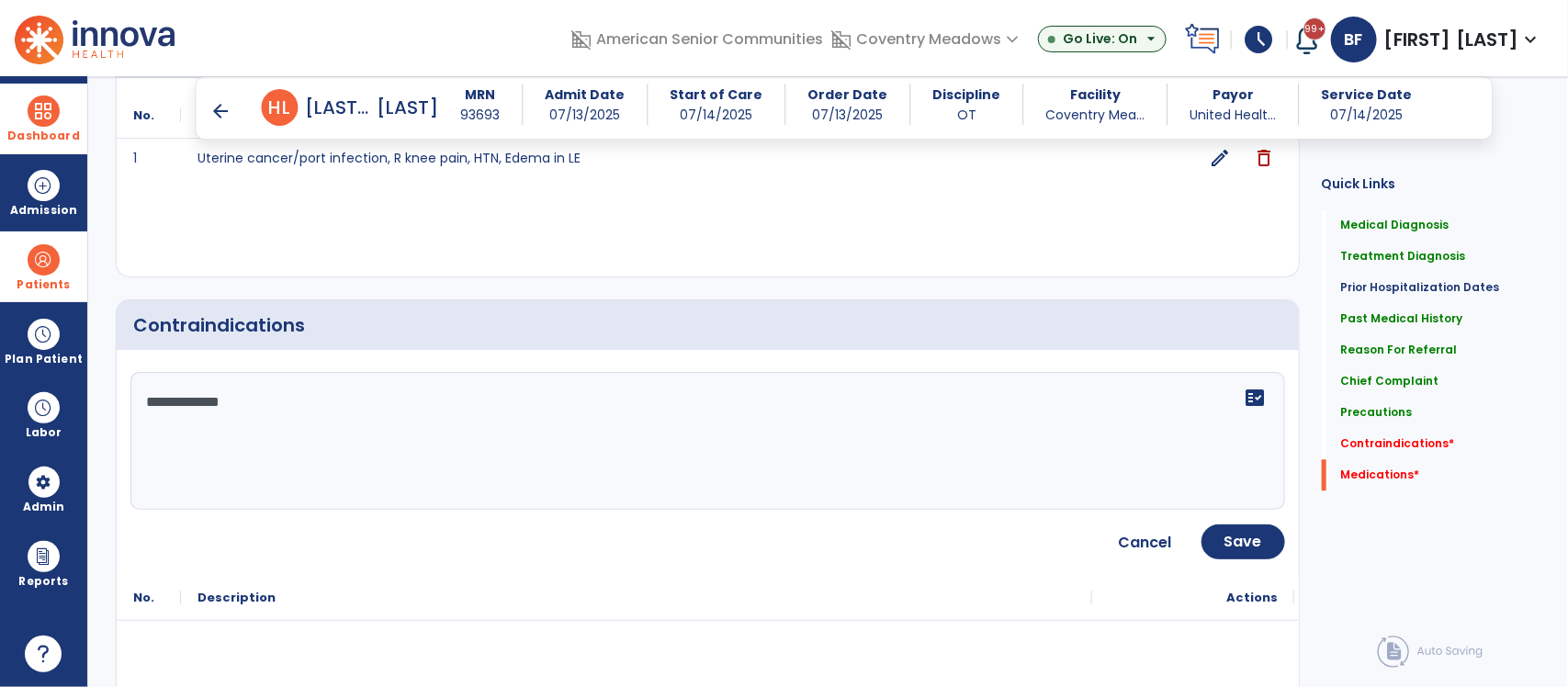 type on "**********" 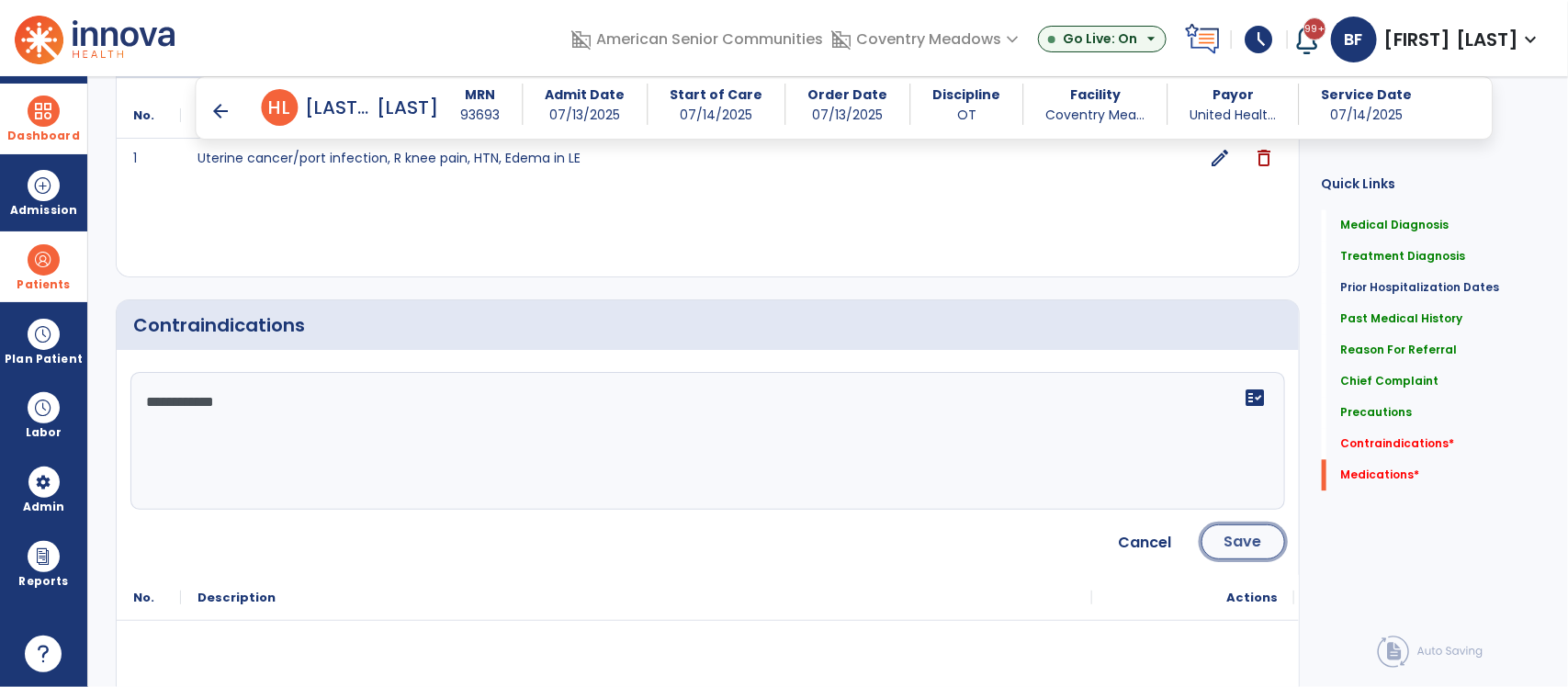 click on "Save" 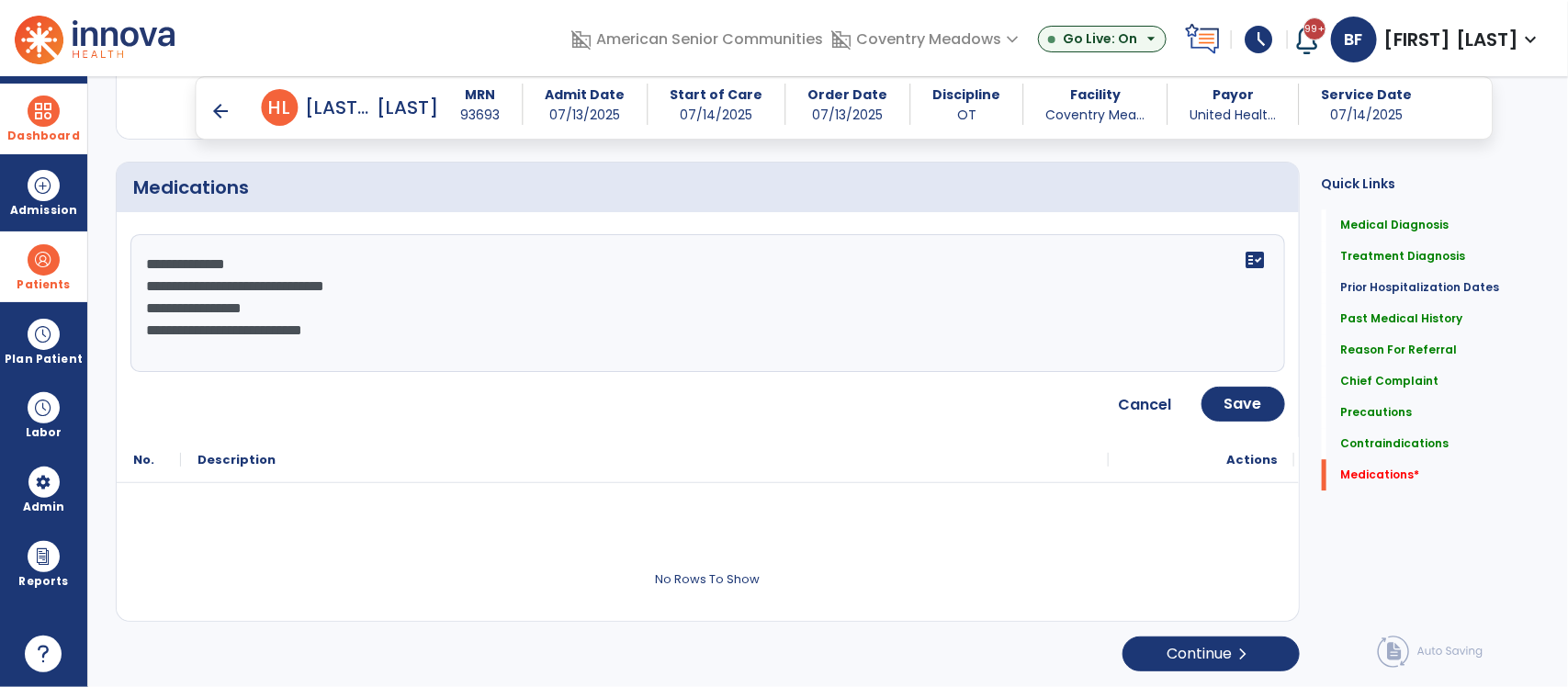 scroll, scrollTop: 2214, scrollLeft: 0, axis: vertical 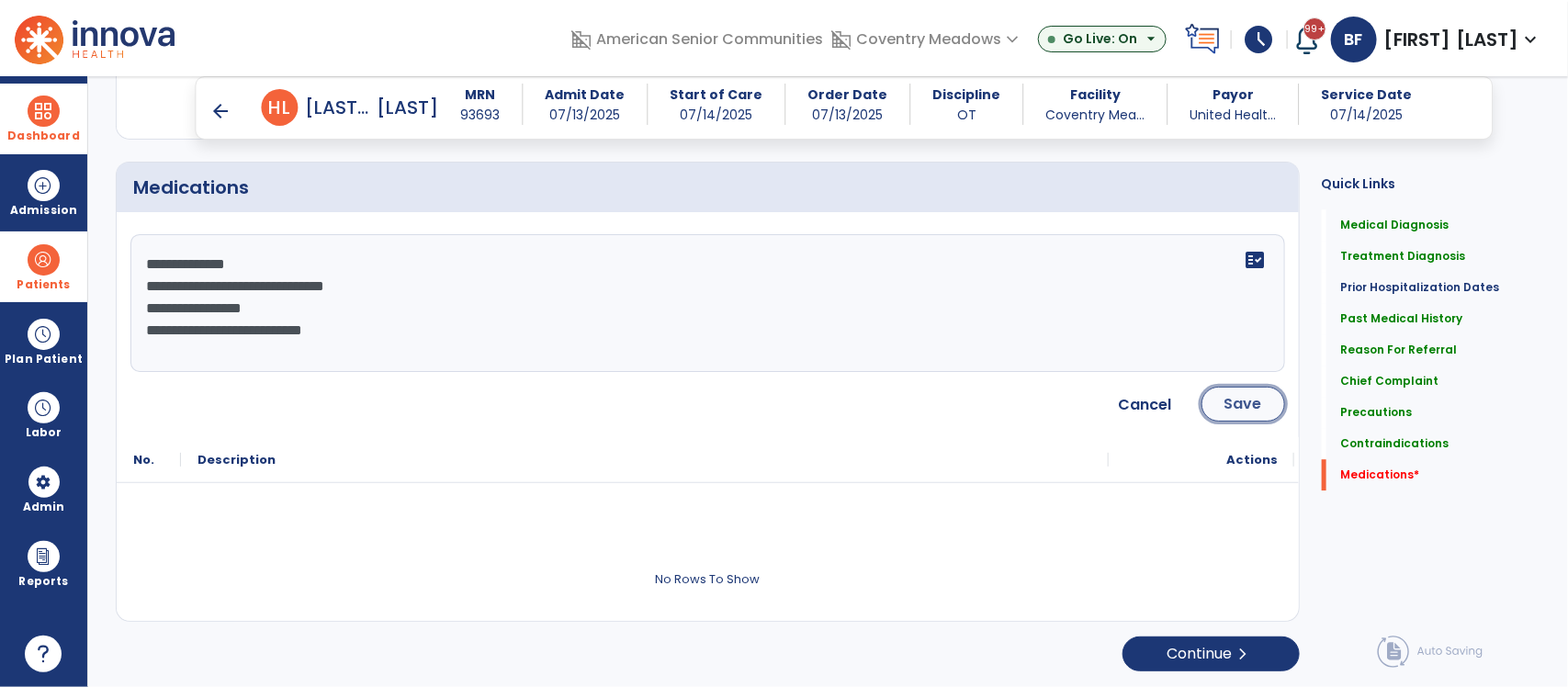 click on "Save" 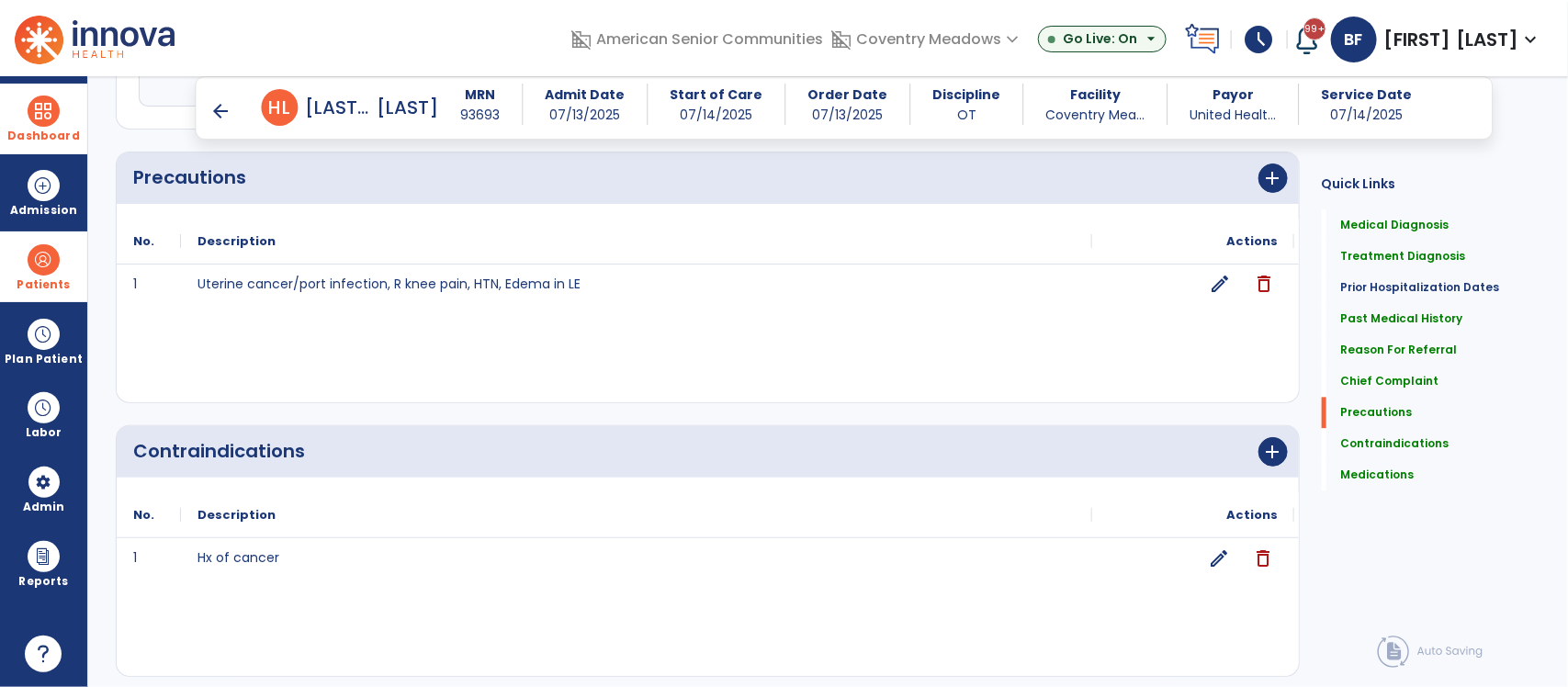 scroll, scrollTop: 2007, scrollLeft: 0, axis: vertical 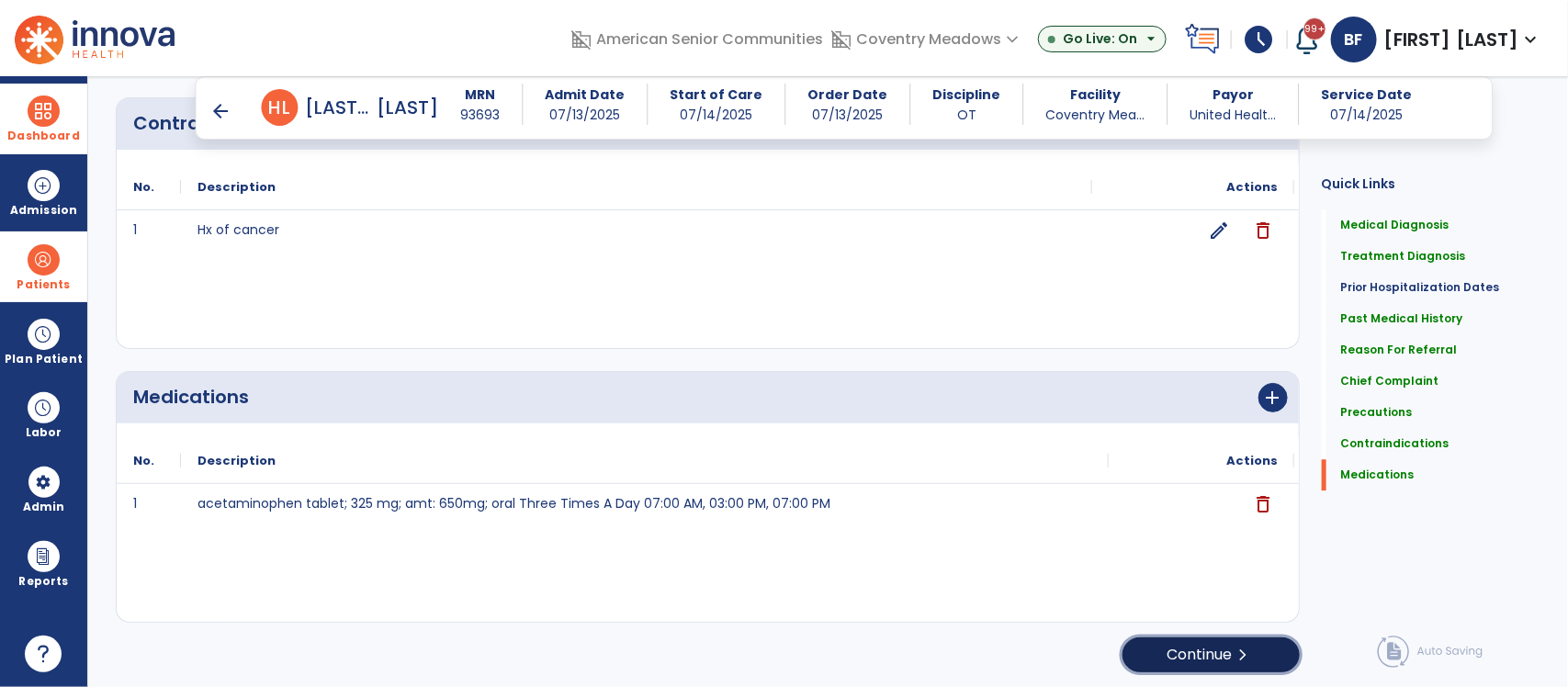 click on "Continue  chevron_right" 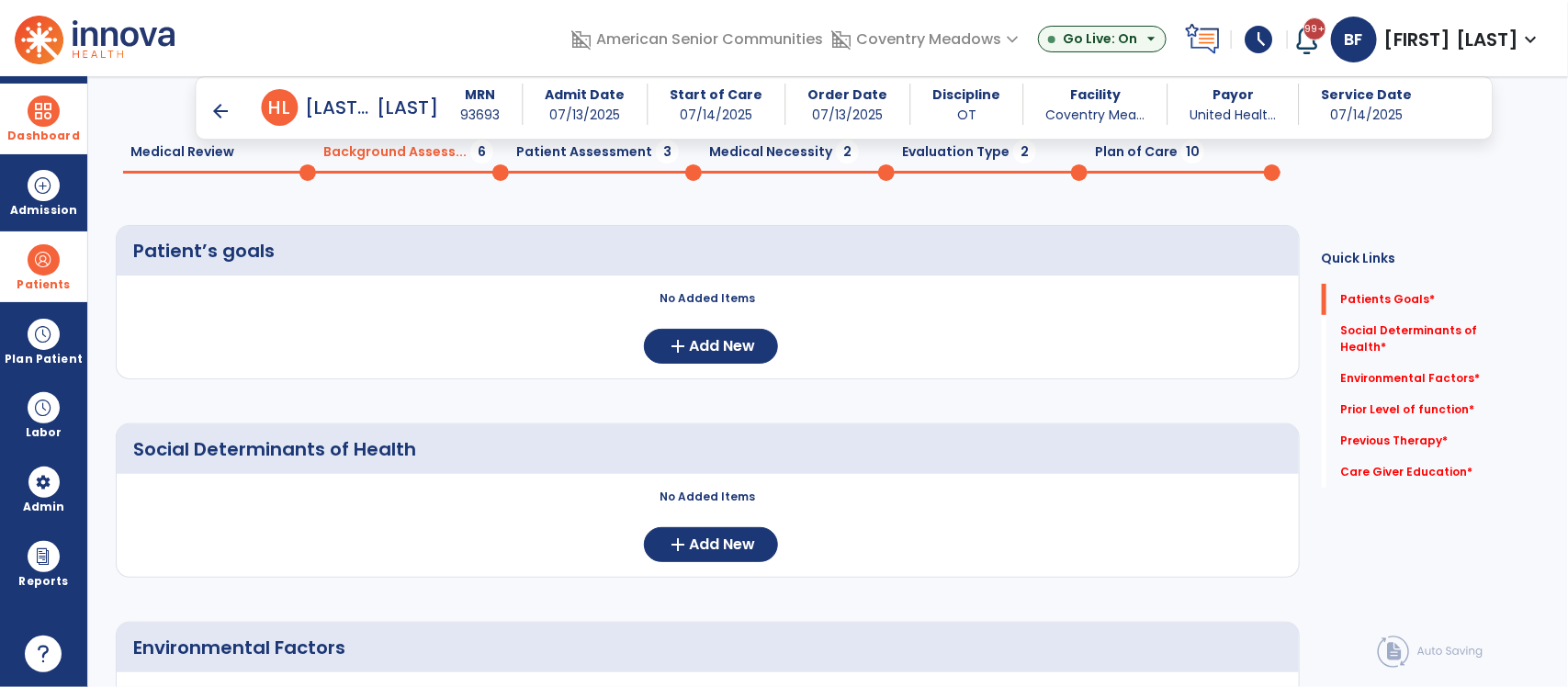 scroll, scrollTop: 0, scrollLeft: 0, axis: both 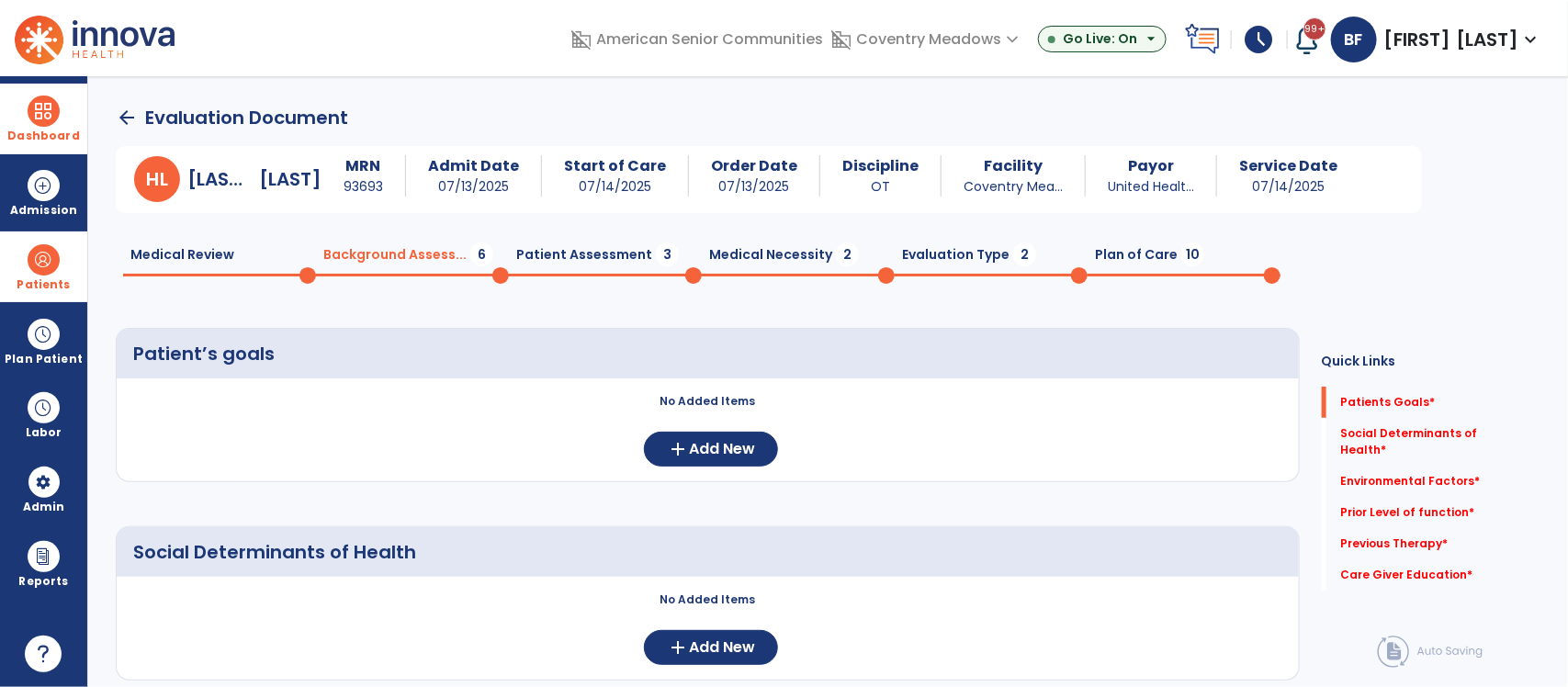 click on "Medical Review  0" 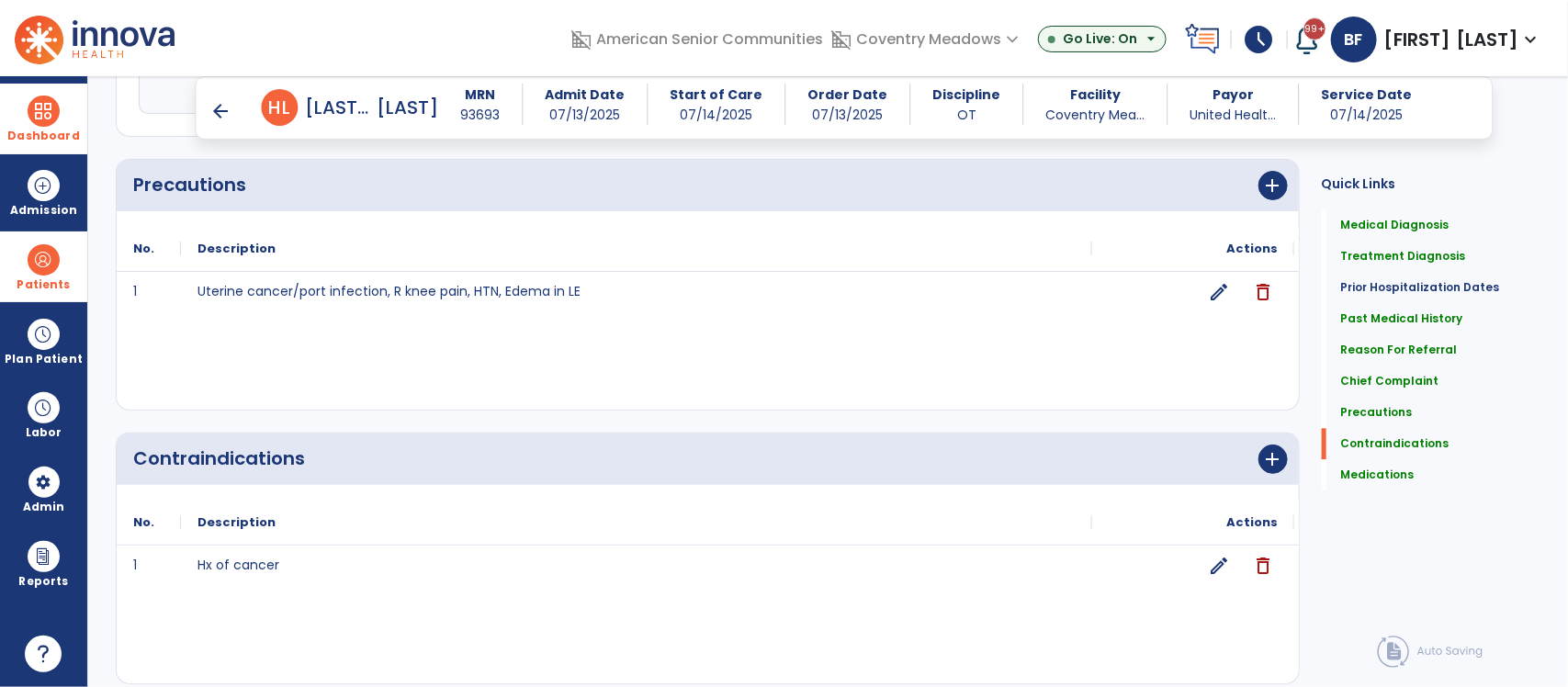 scroll, scrollTop: 2007, scrollLeft: 0, axis: vertical 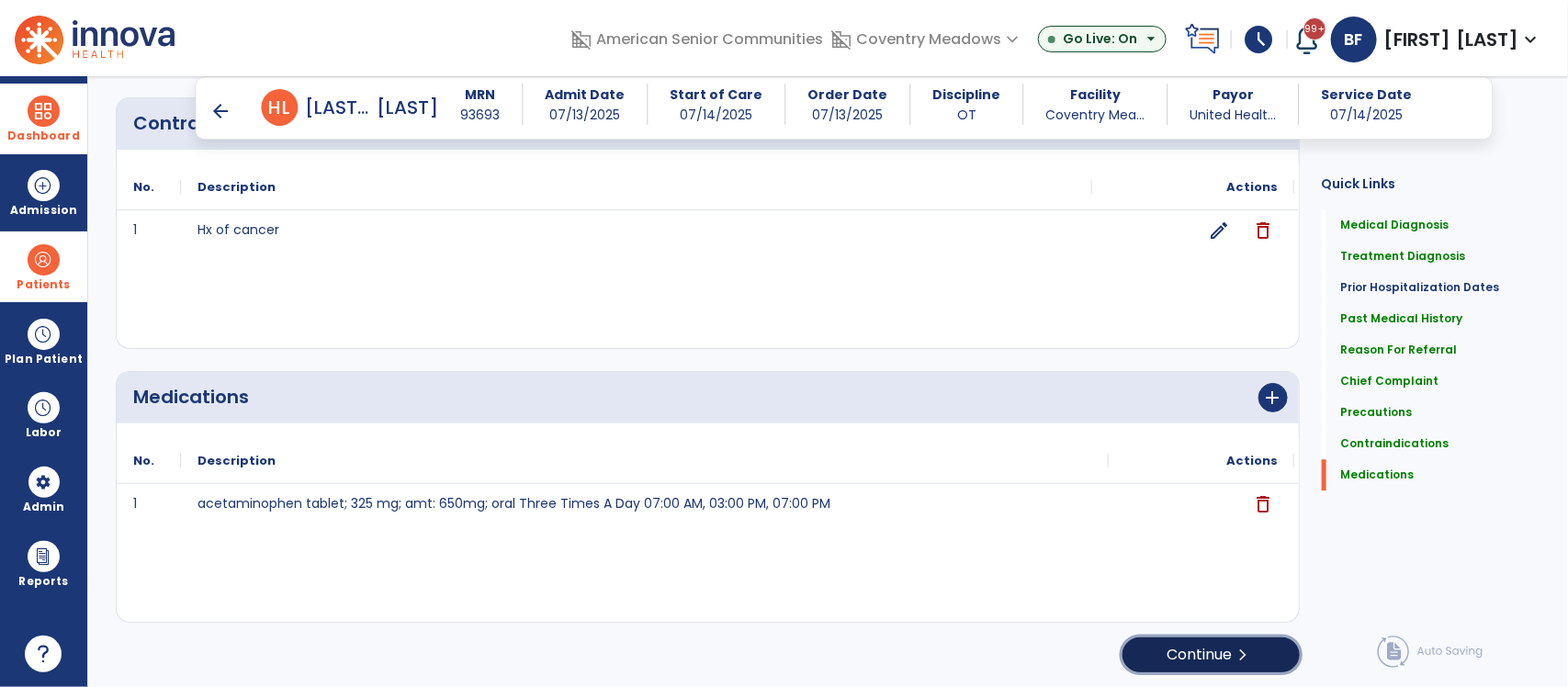click on "Continue  chevron_right" 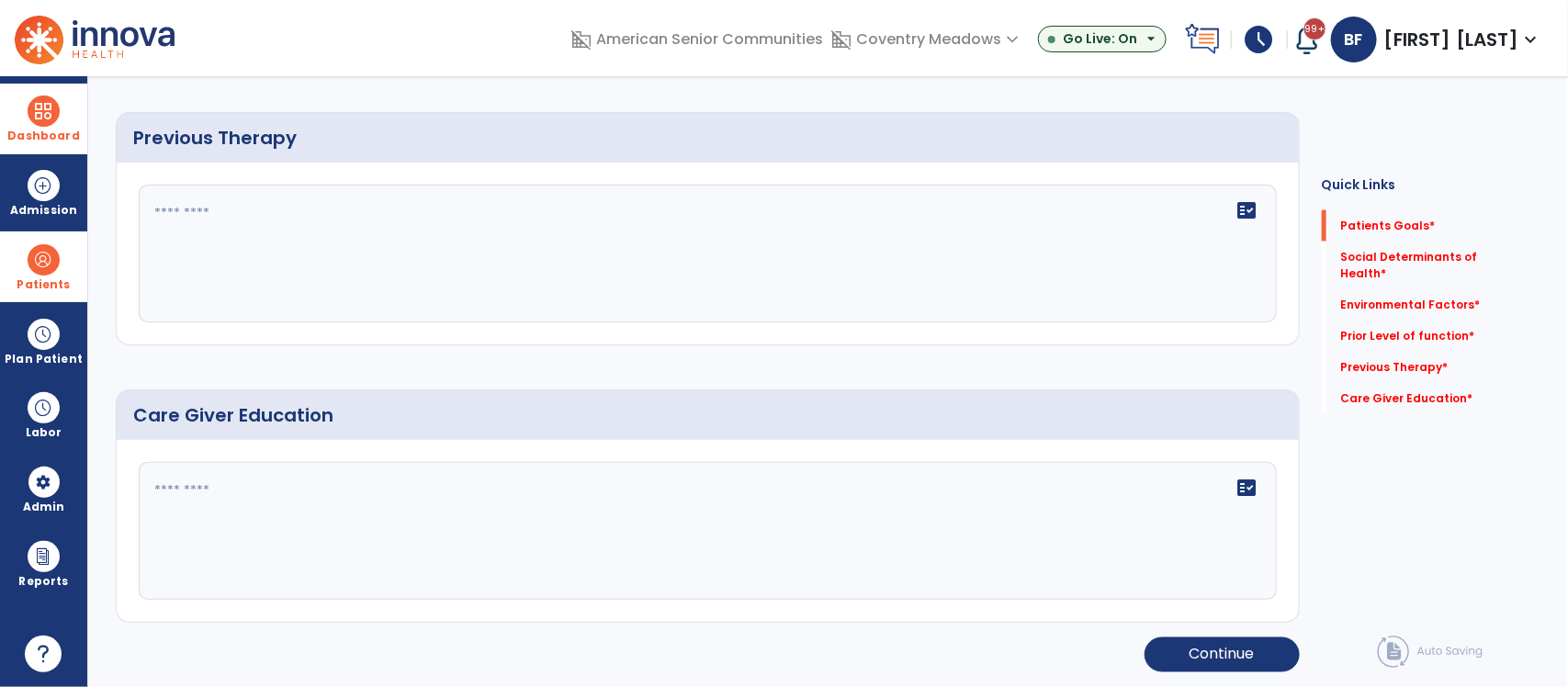 scroll, scrollTop: 0, scrollLeft: 0, axis: both 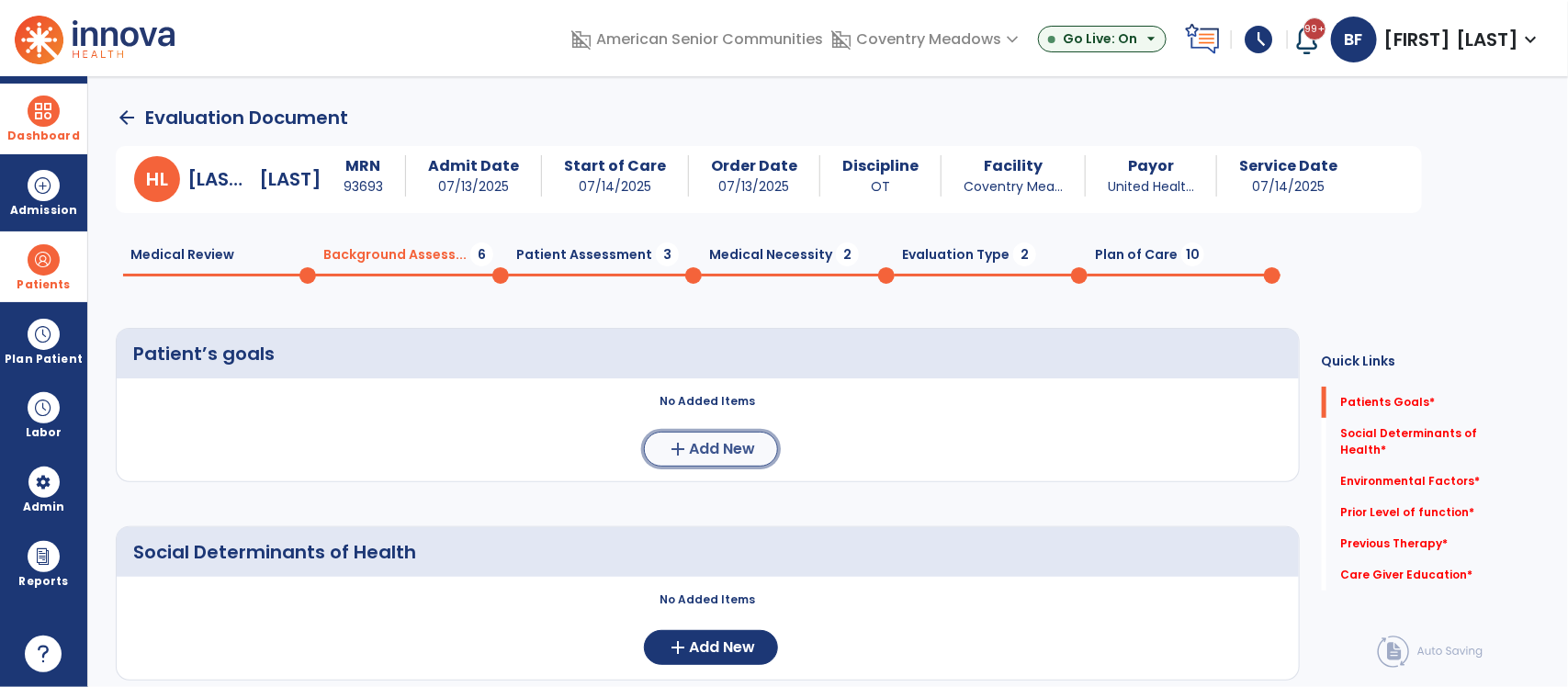 click on "Add New" 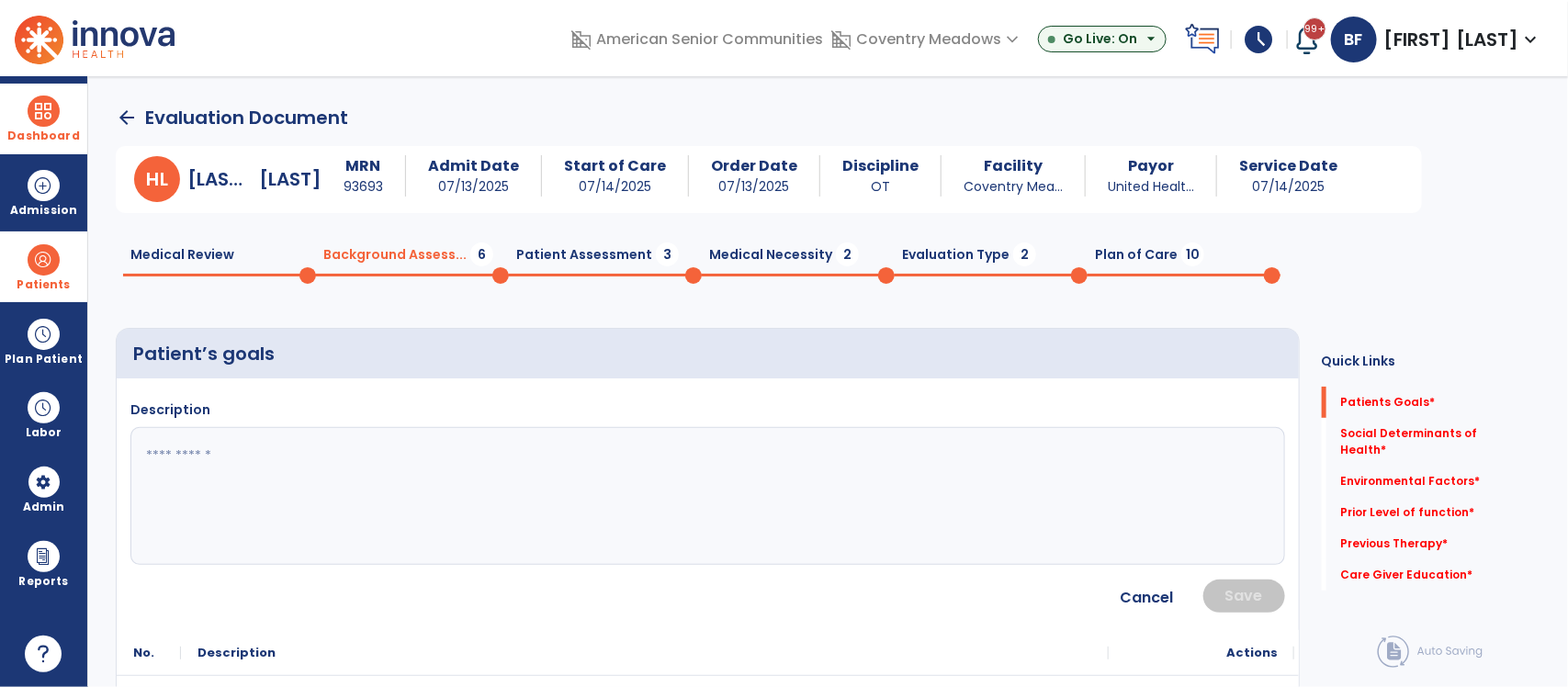click 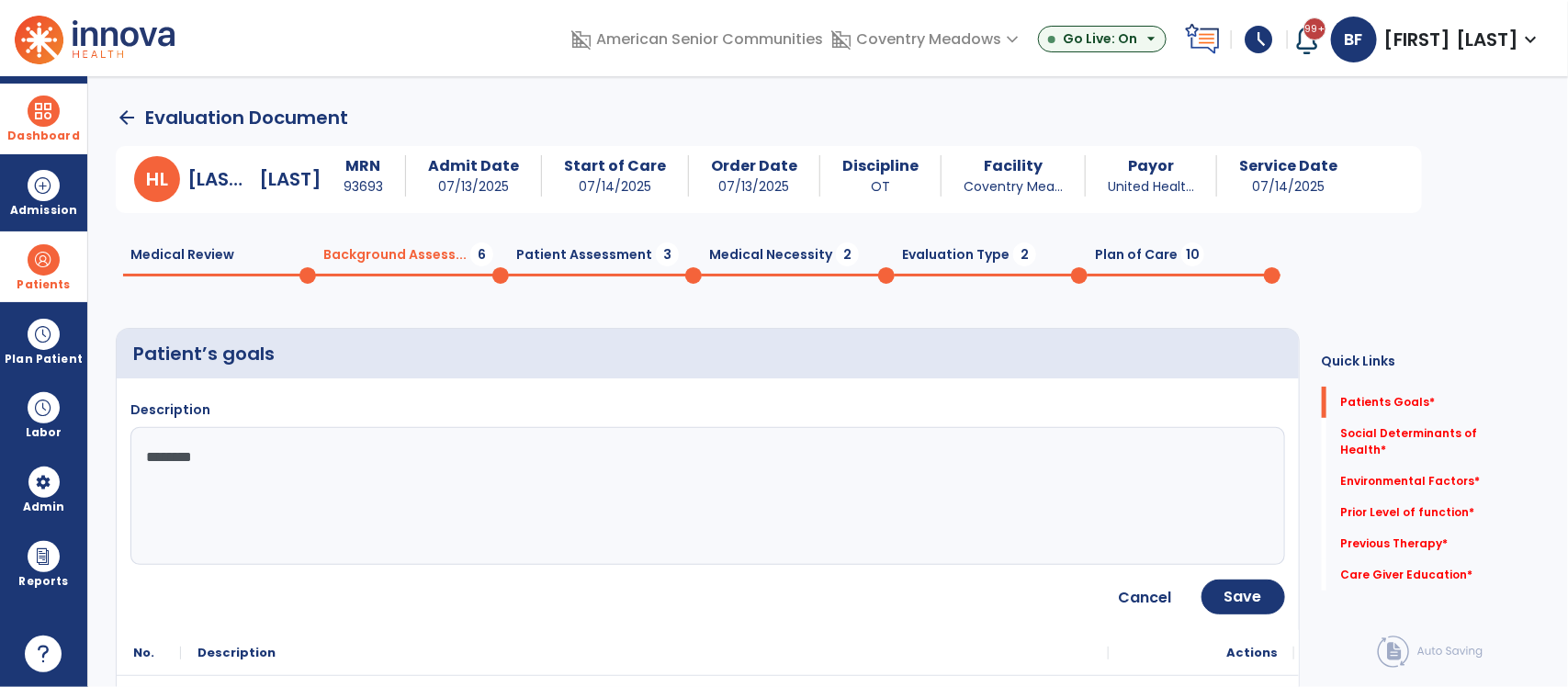 click on "********" 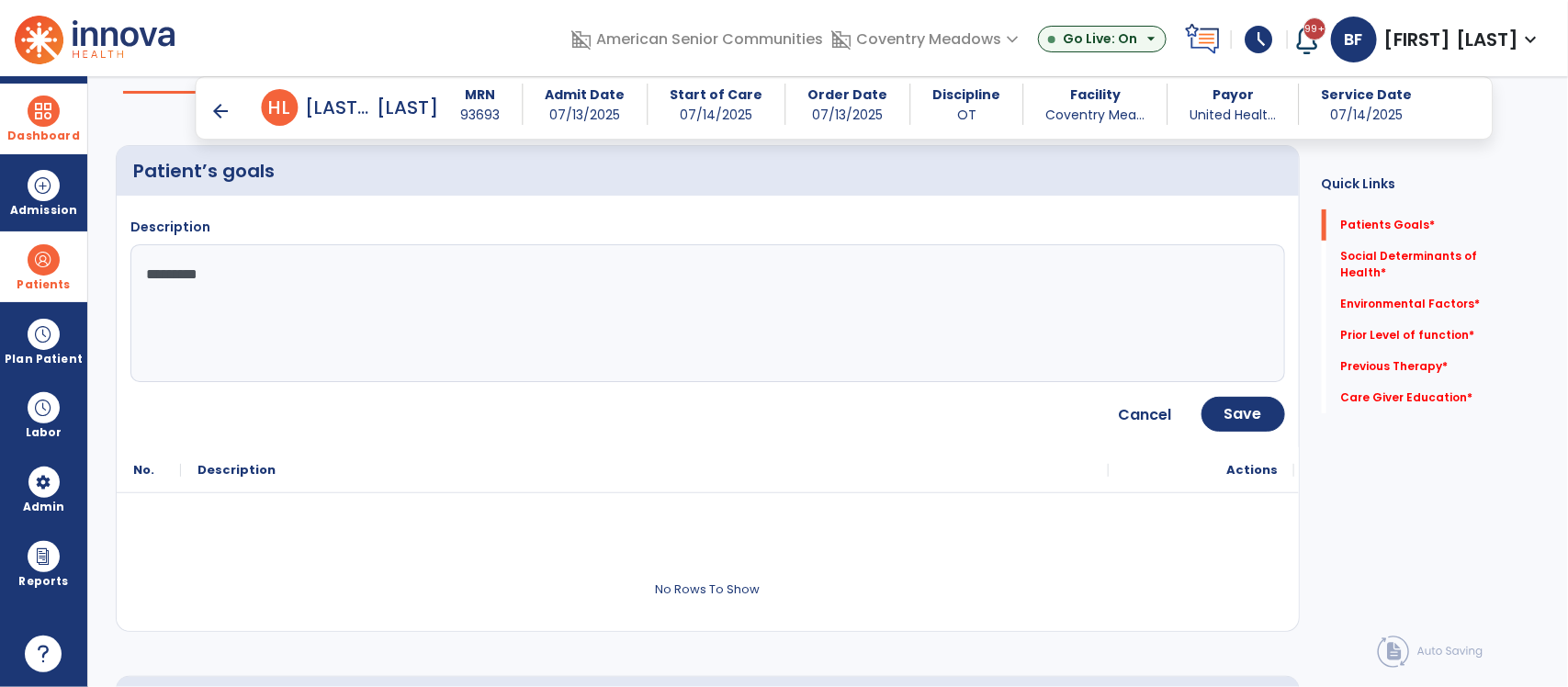 scroll, scrollTop: 162, scrollLeft: 0, axis: vertical 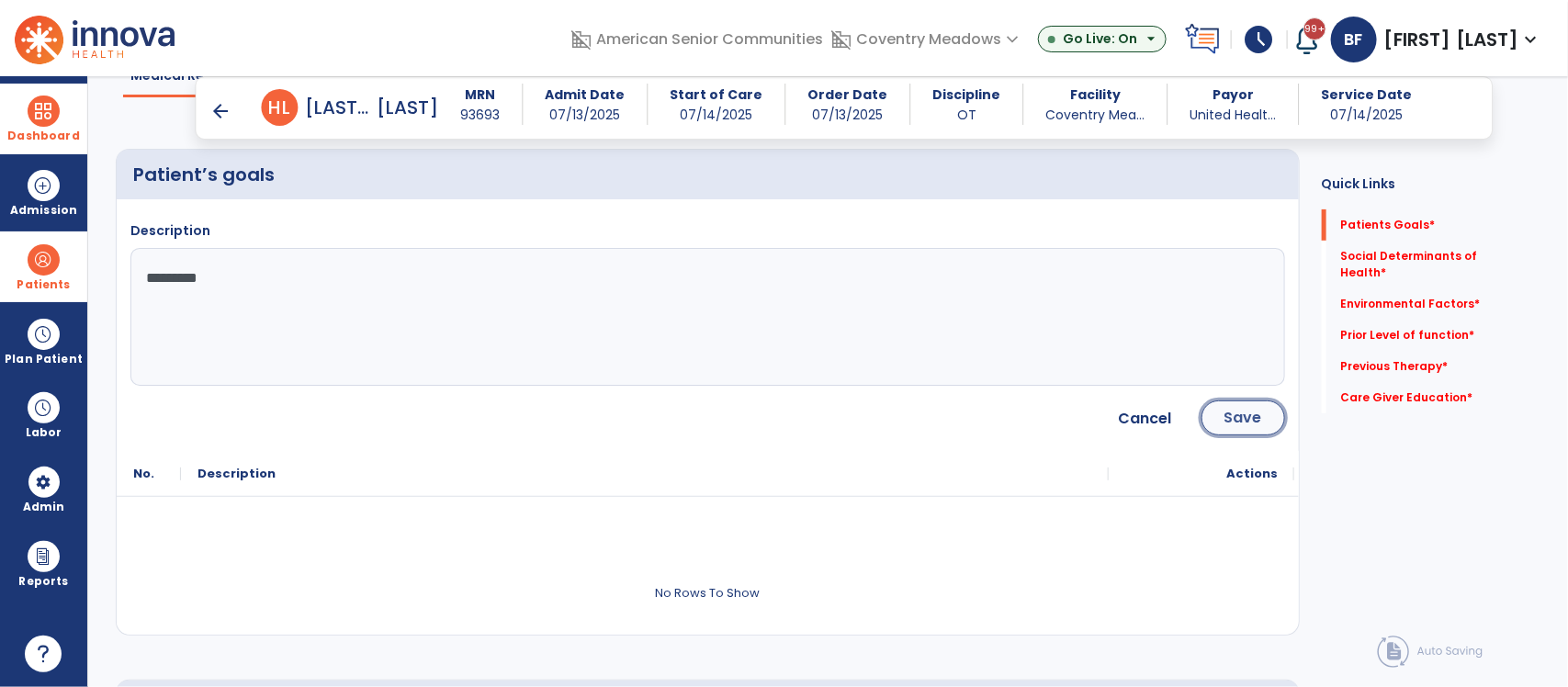 click on "Save" 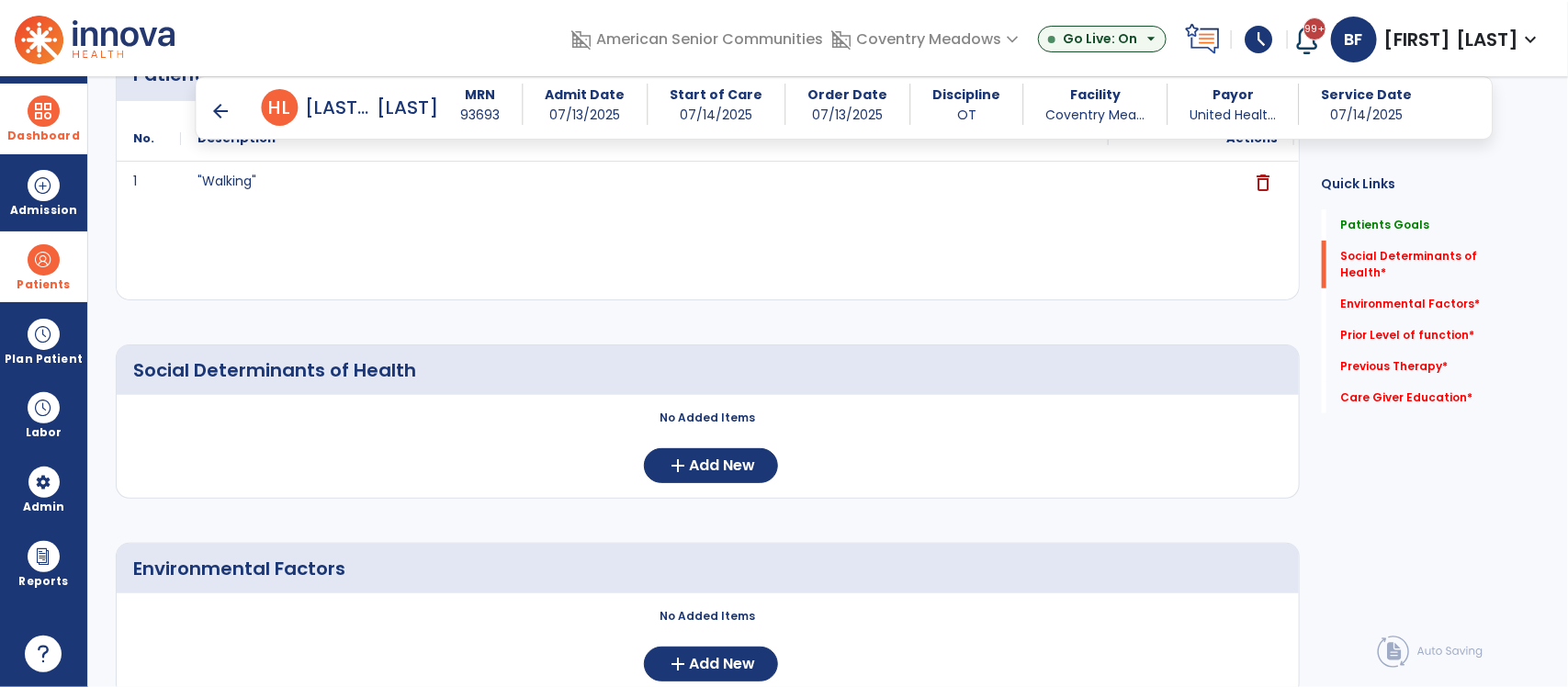 scroll, scrollTop: 263, scrollLeft: 0, axis: vertical 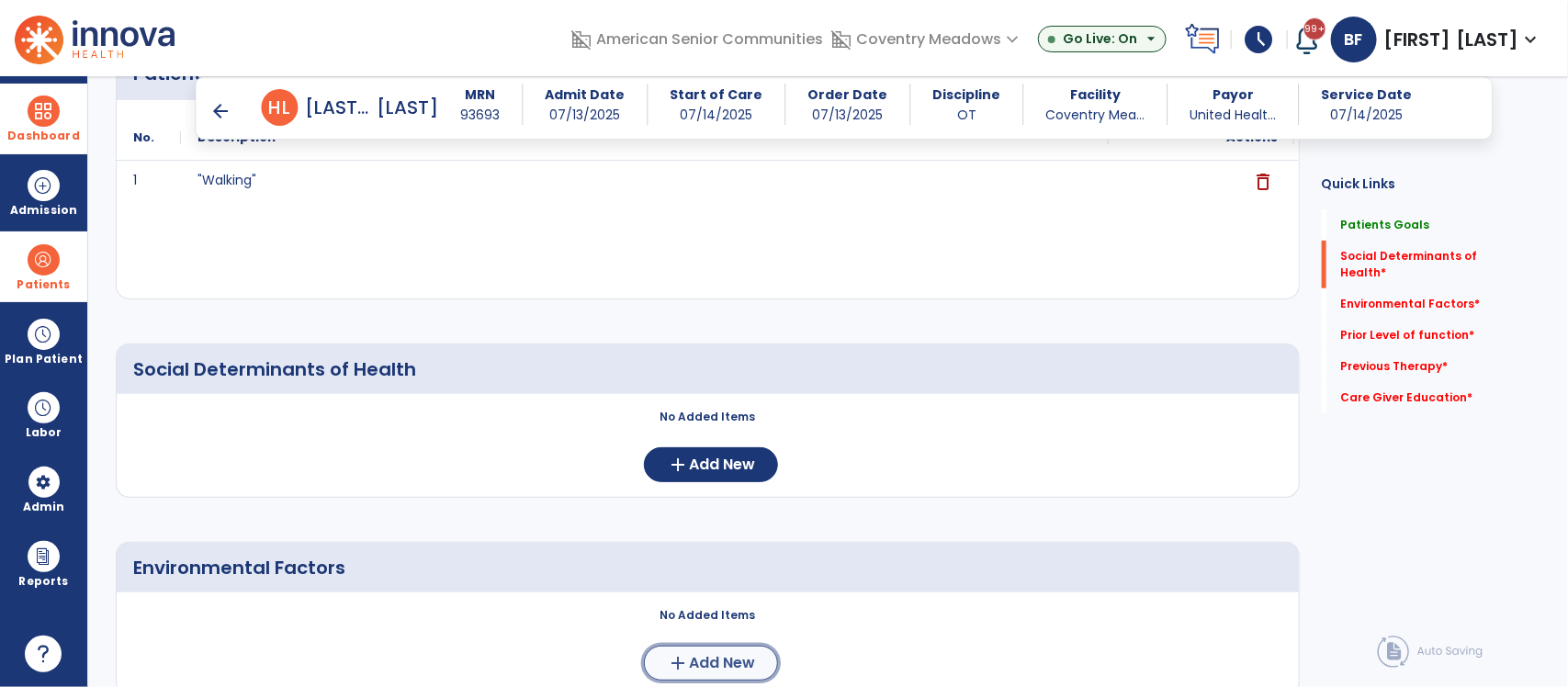 click on "Add New" 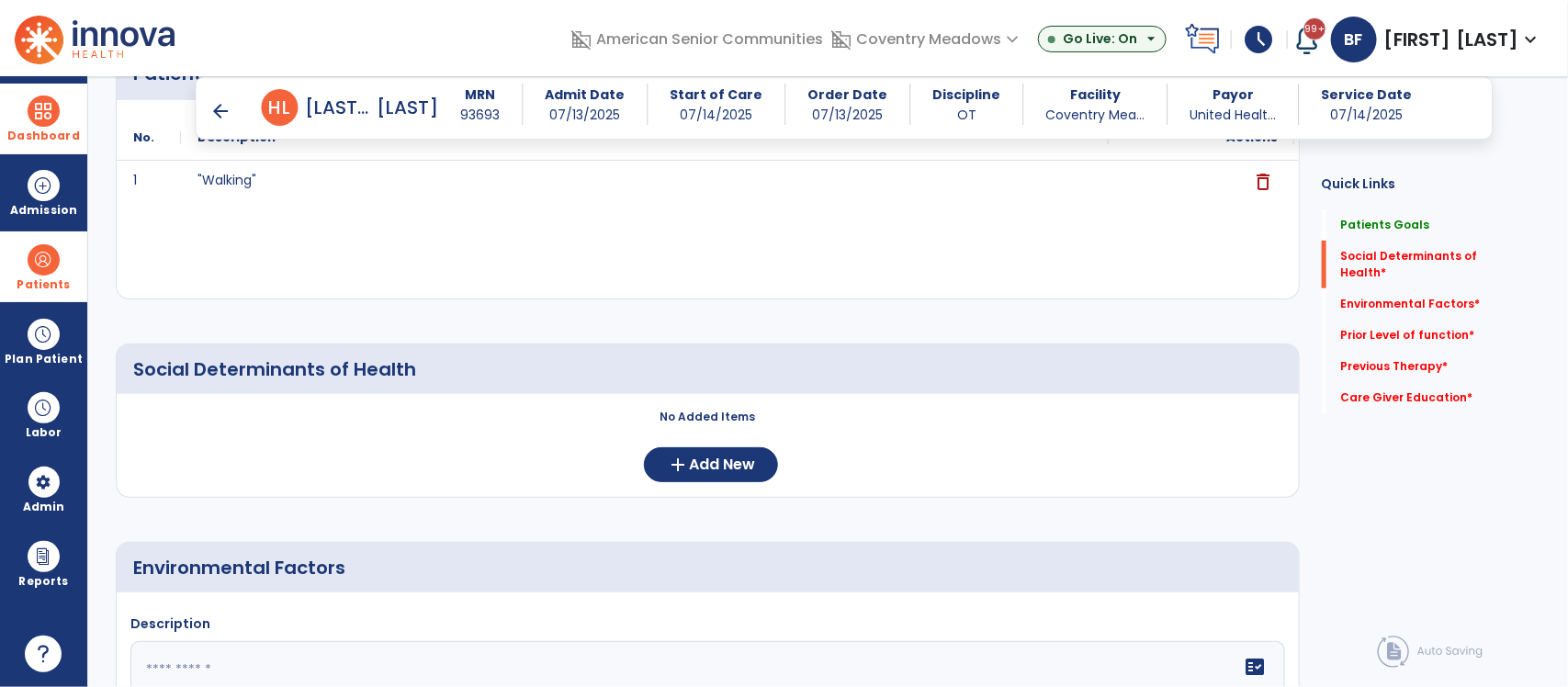 click 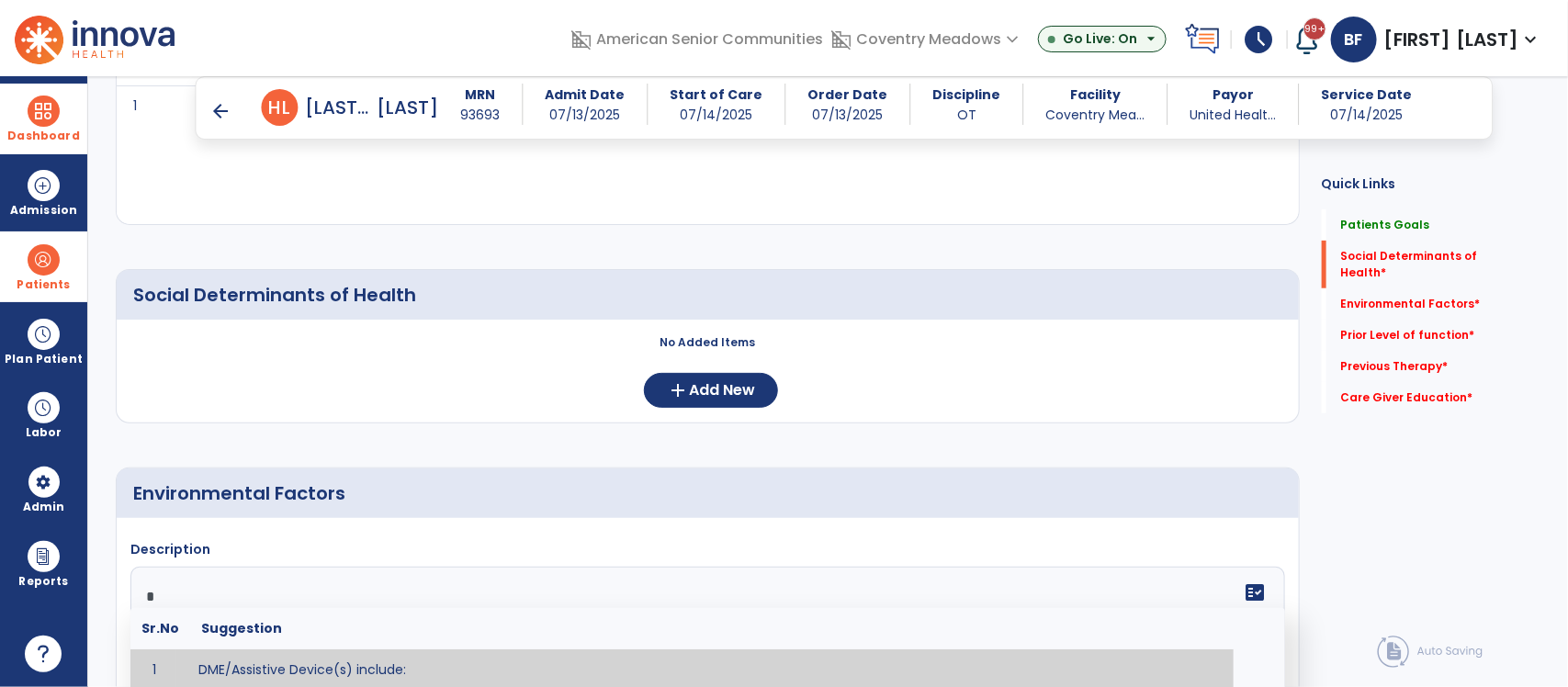 scroll, scrollTop: 342, scrollLeft: 0, axis: vertical 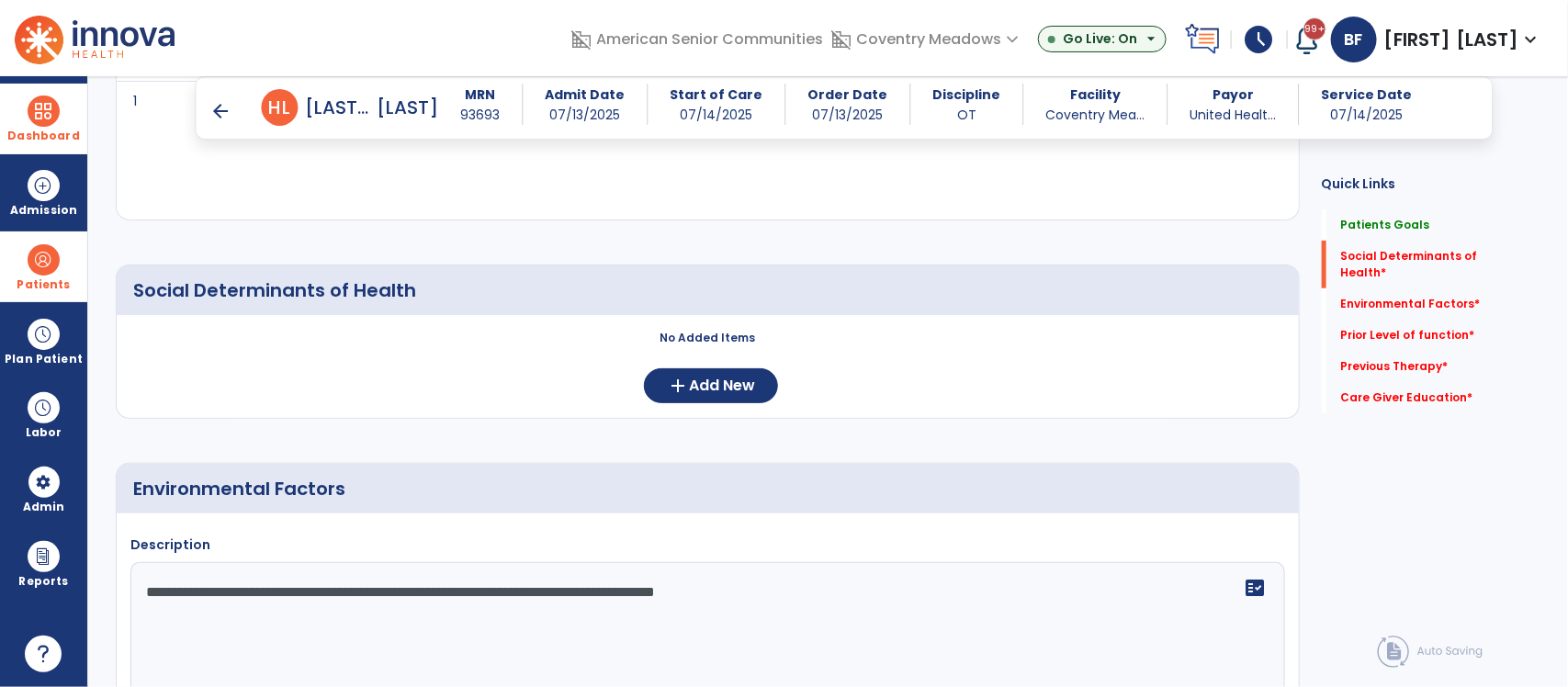 click on "**********" 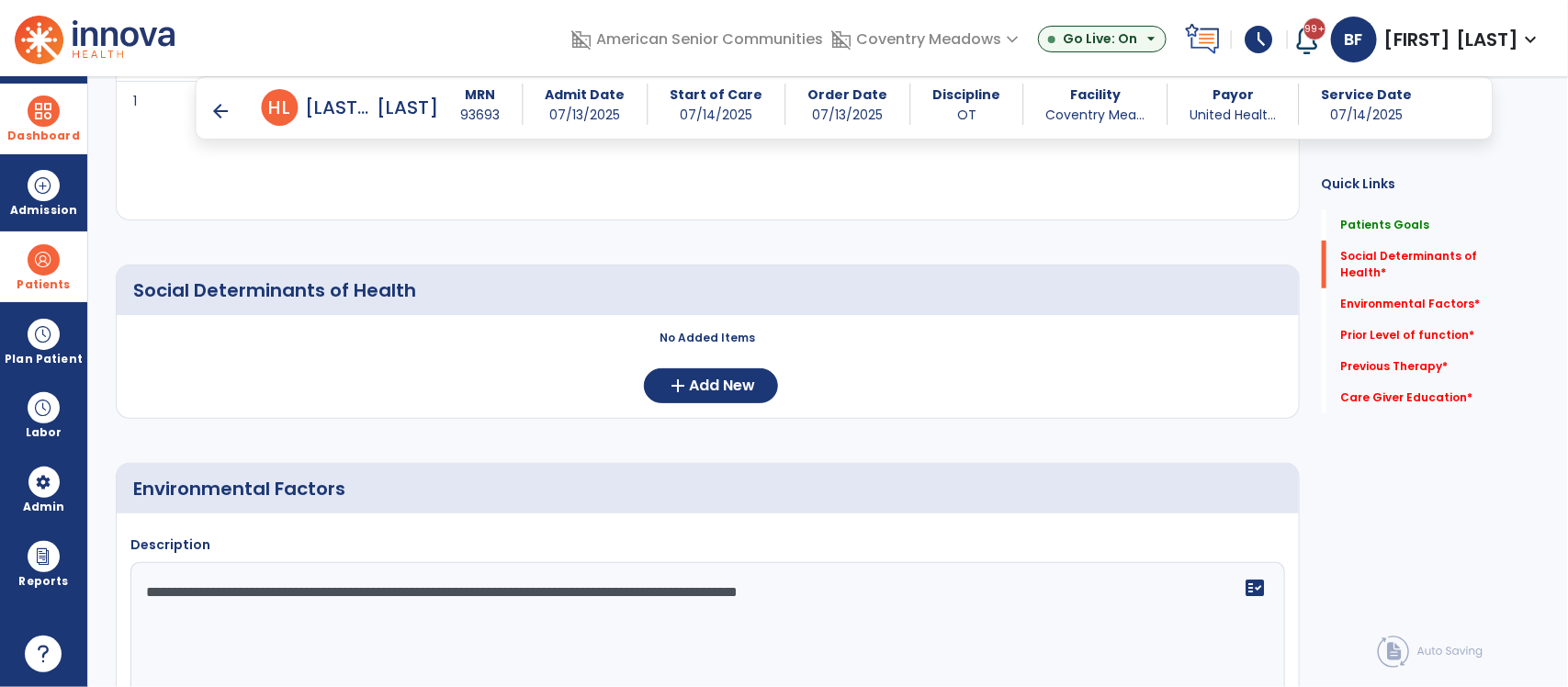 click on "**********" 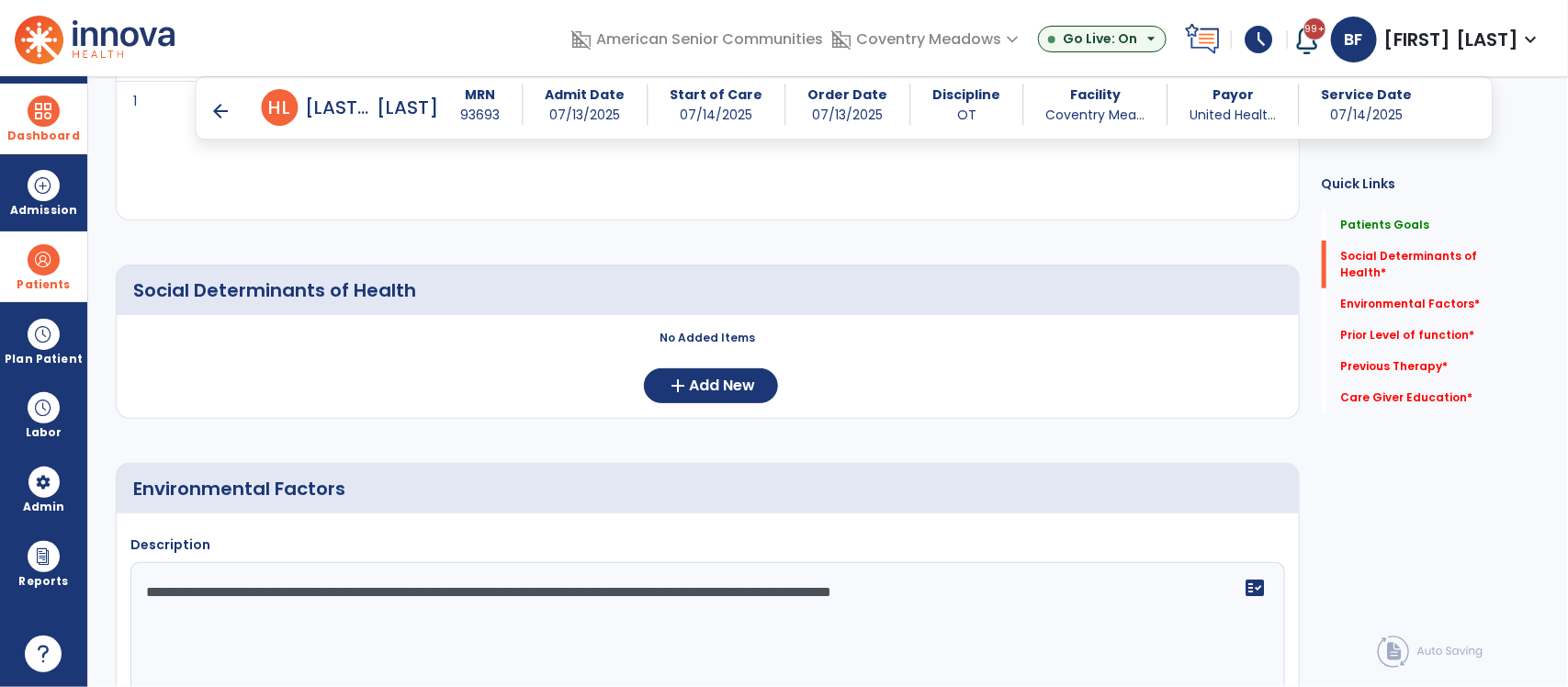 click on "**********" 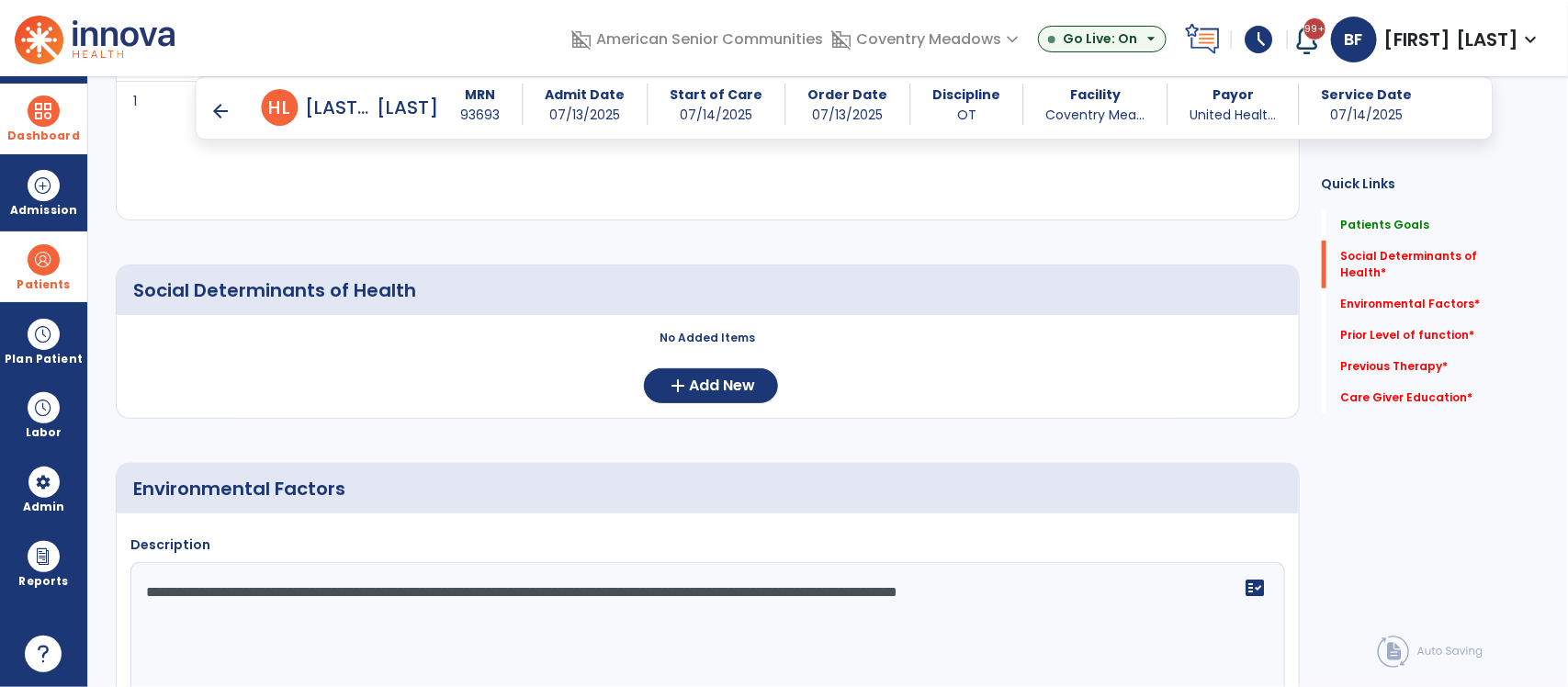 click on "**********" 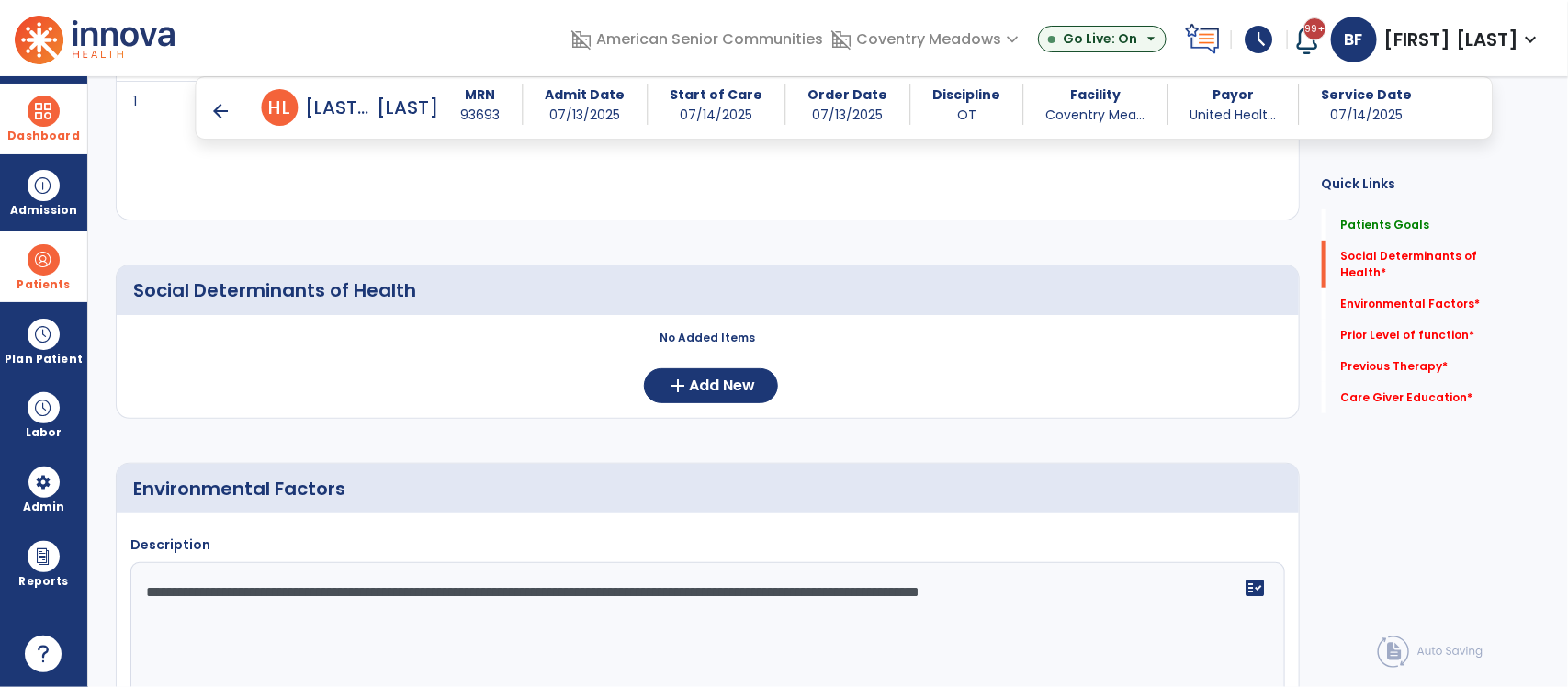 click on "**********" 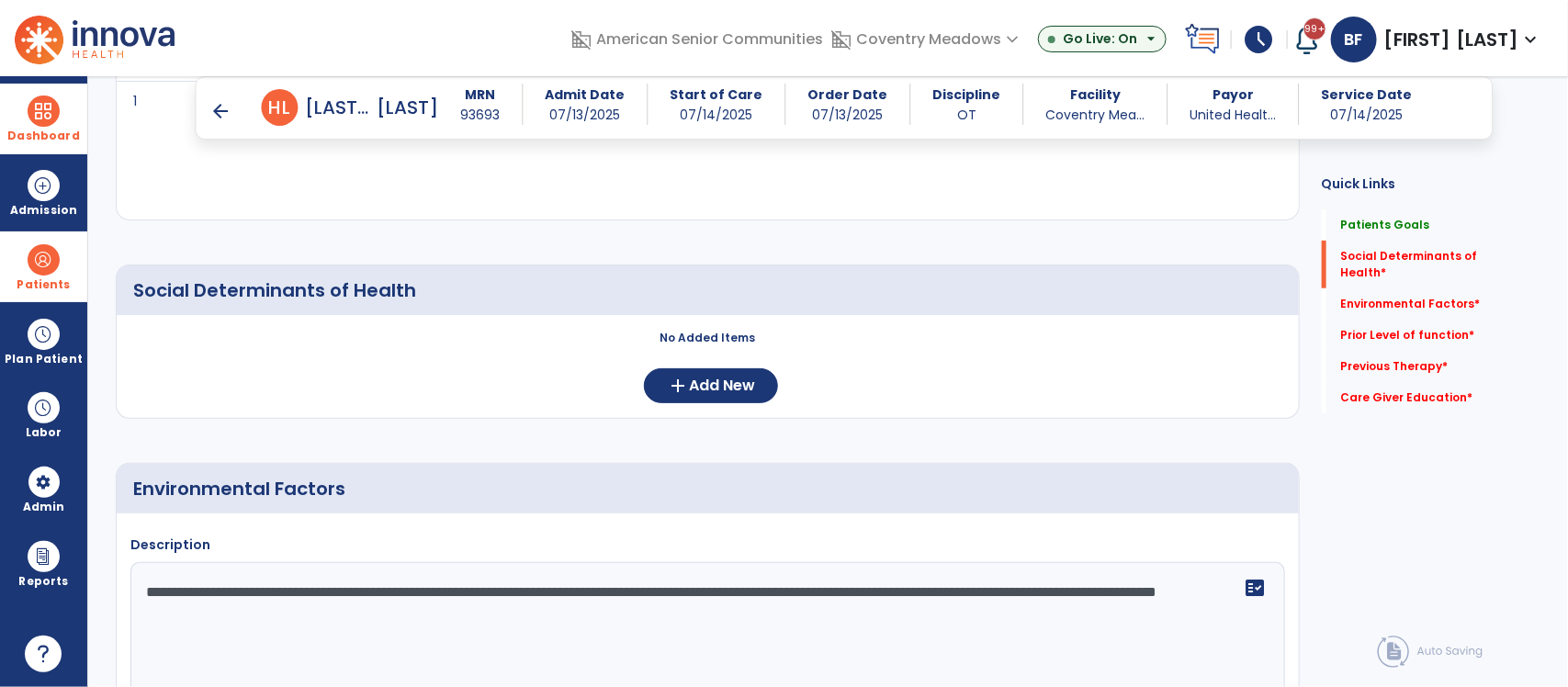 click on "**********" 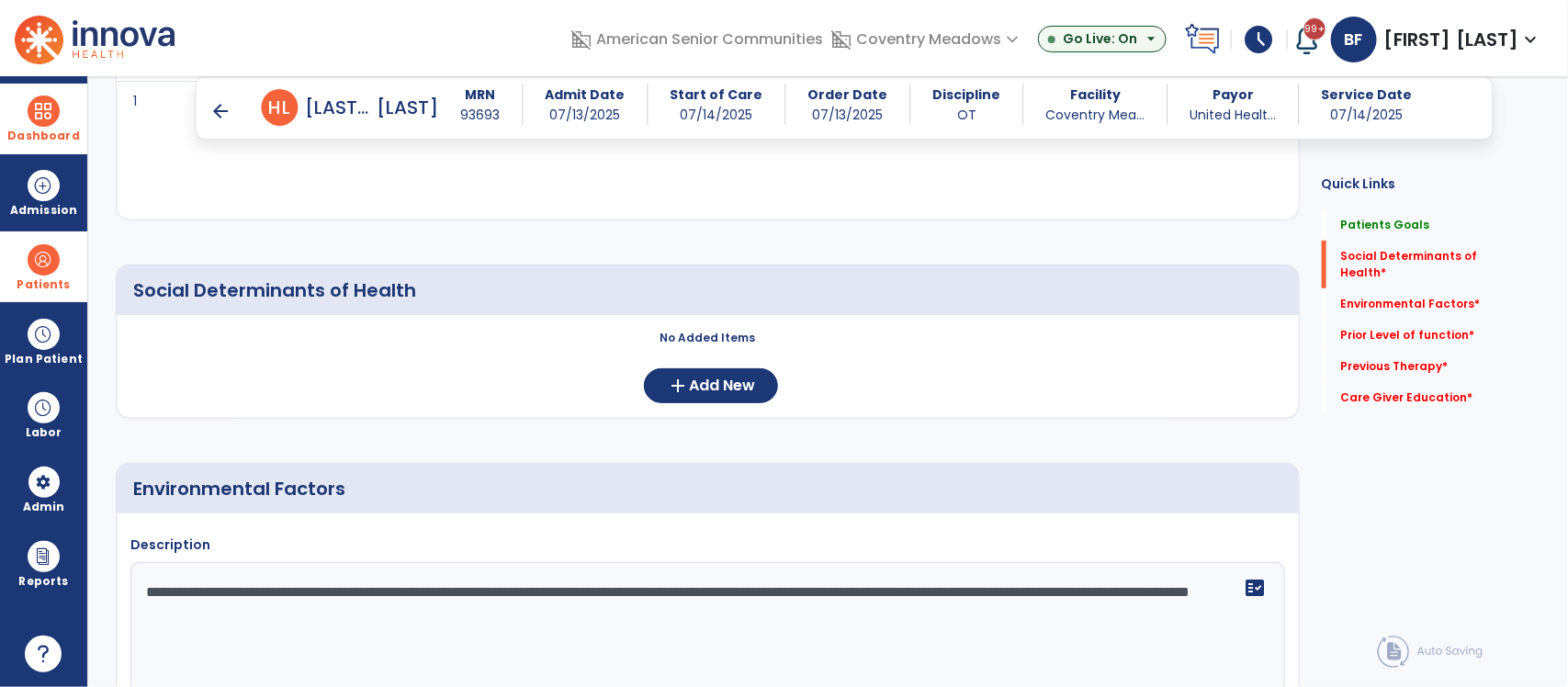 click on "**********" 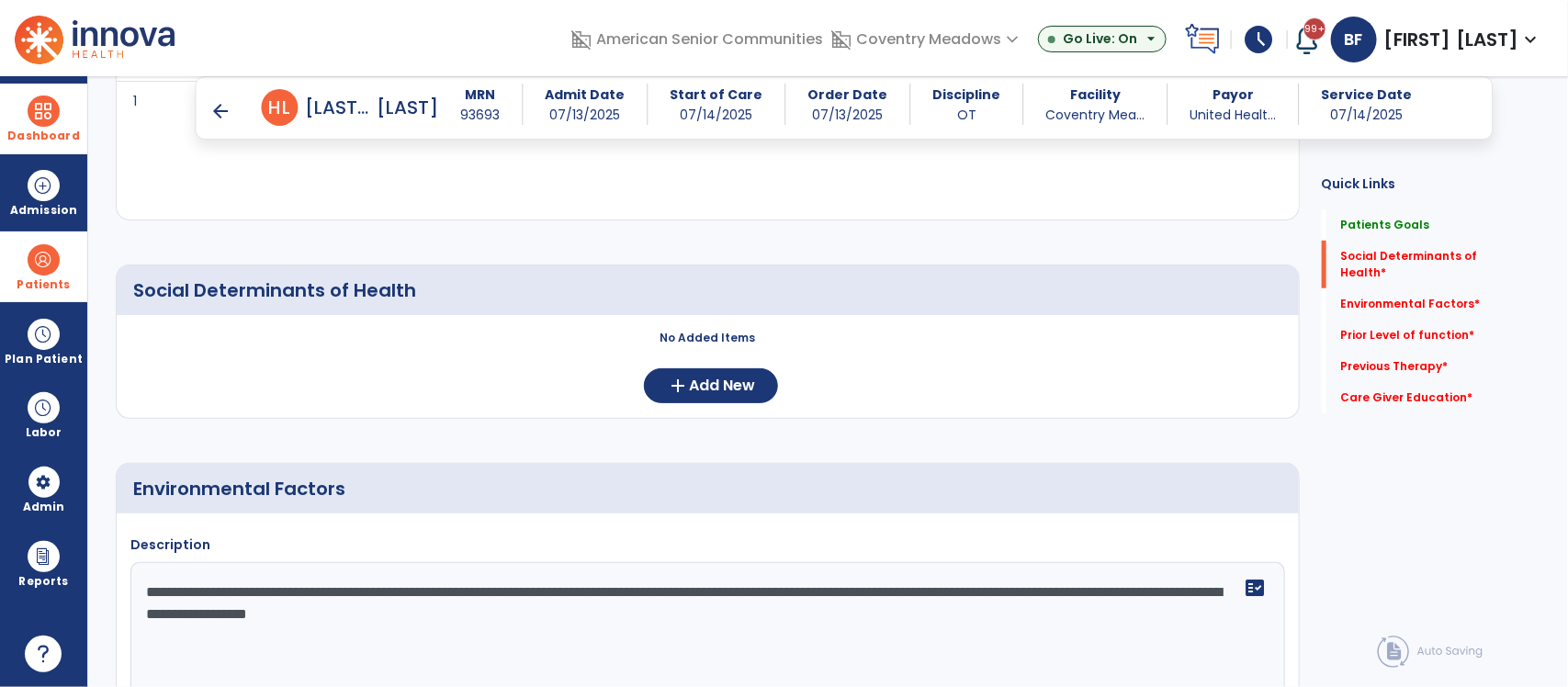 click on "**********" 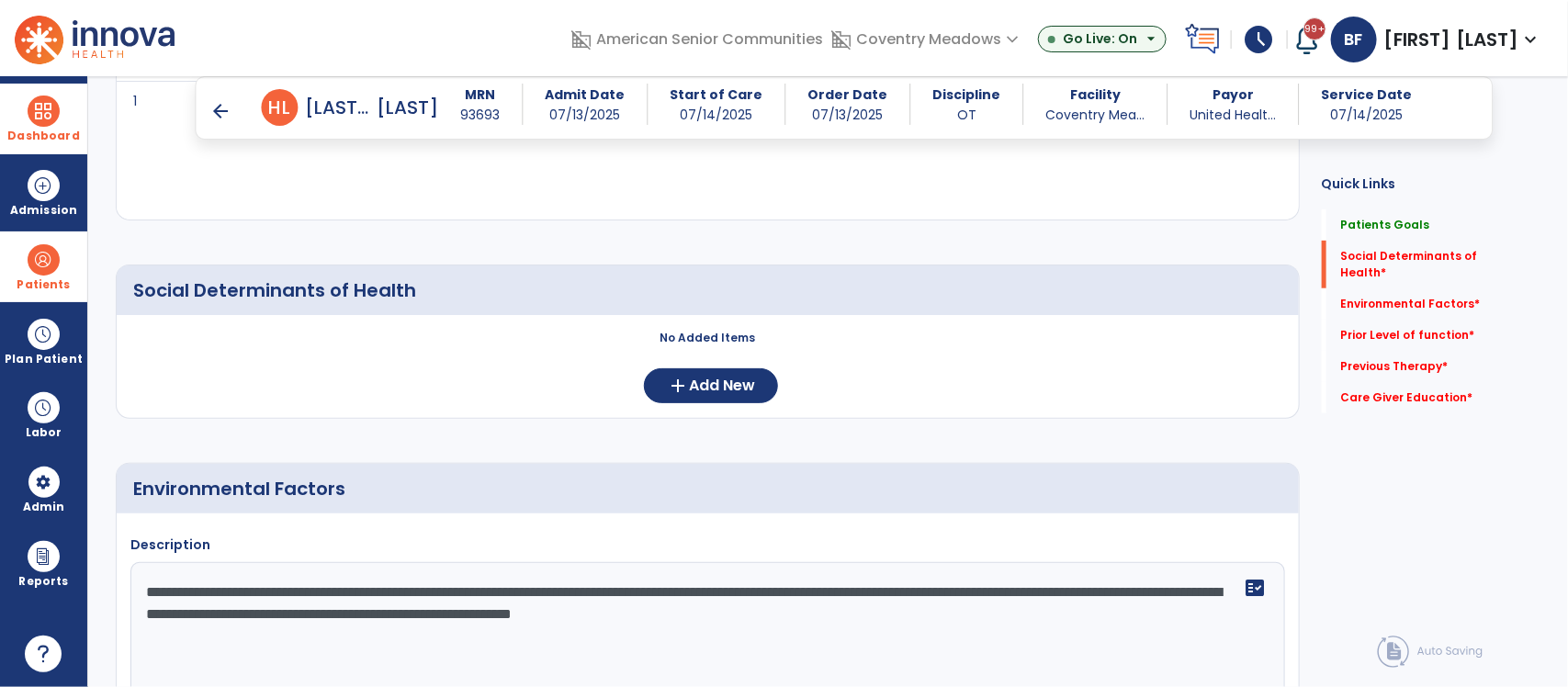 type on "**********" 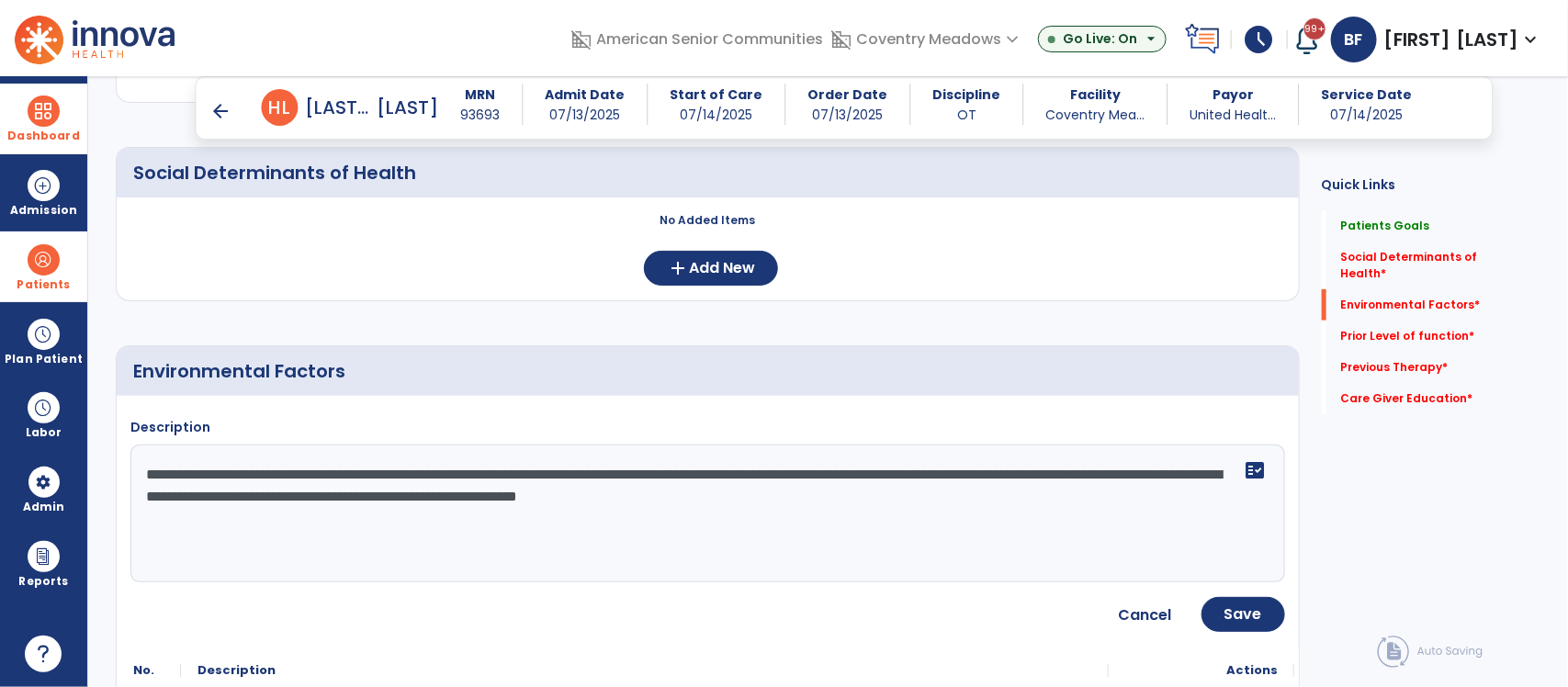scroll, scrollTop: 457, scrollLeft: 0, axis: vertical 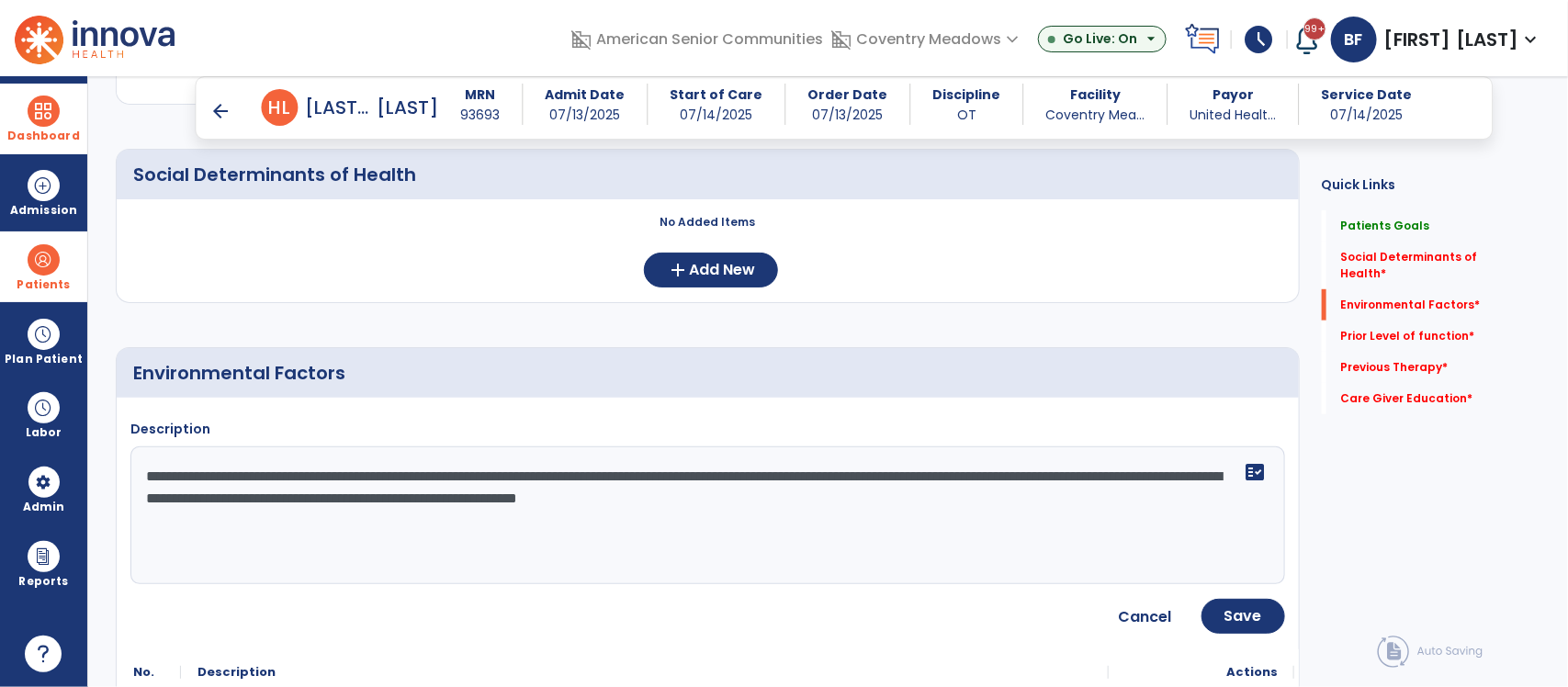 click on "**********" 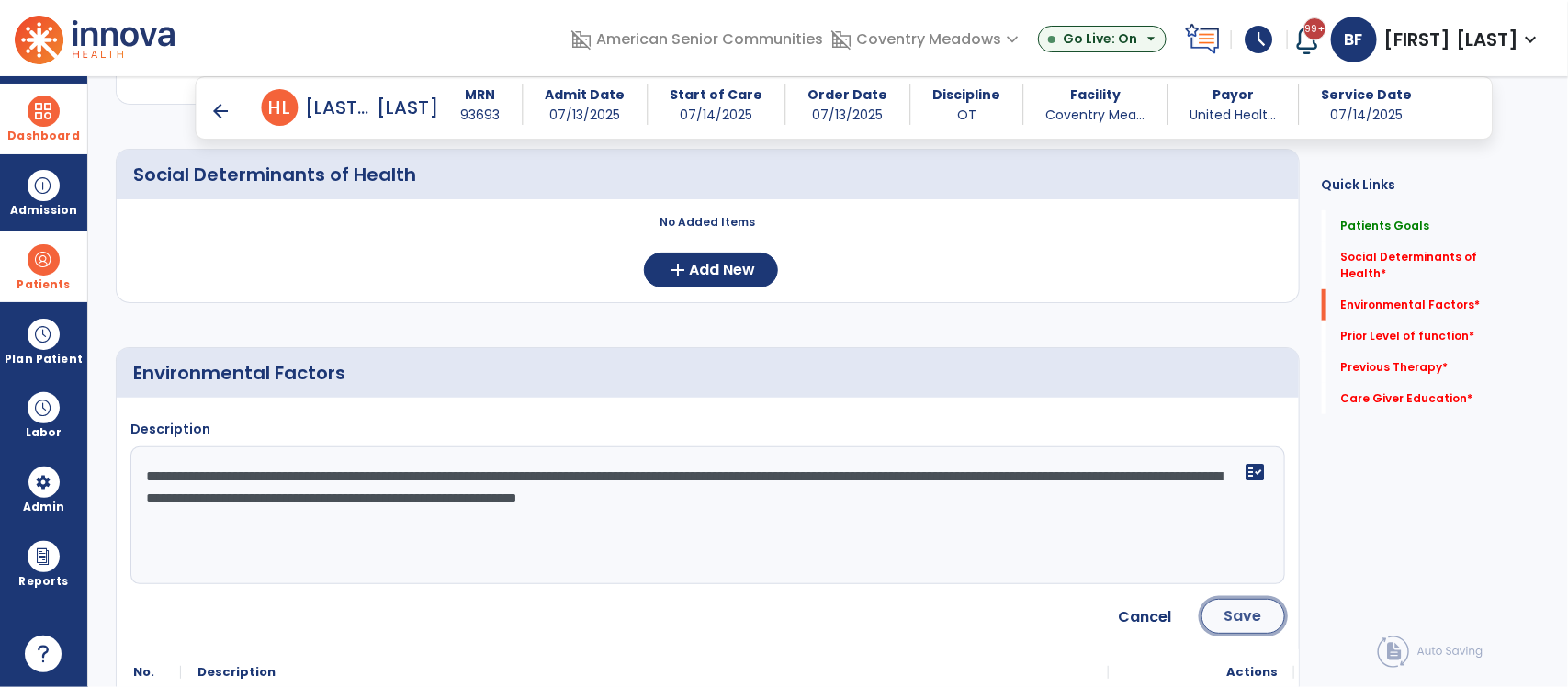 click on "Save" 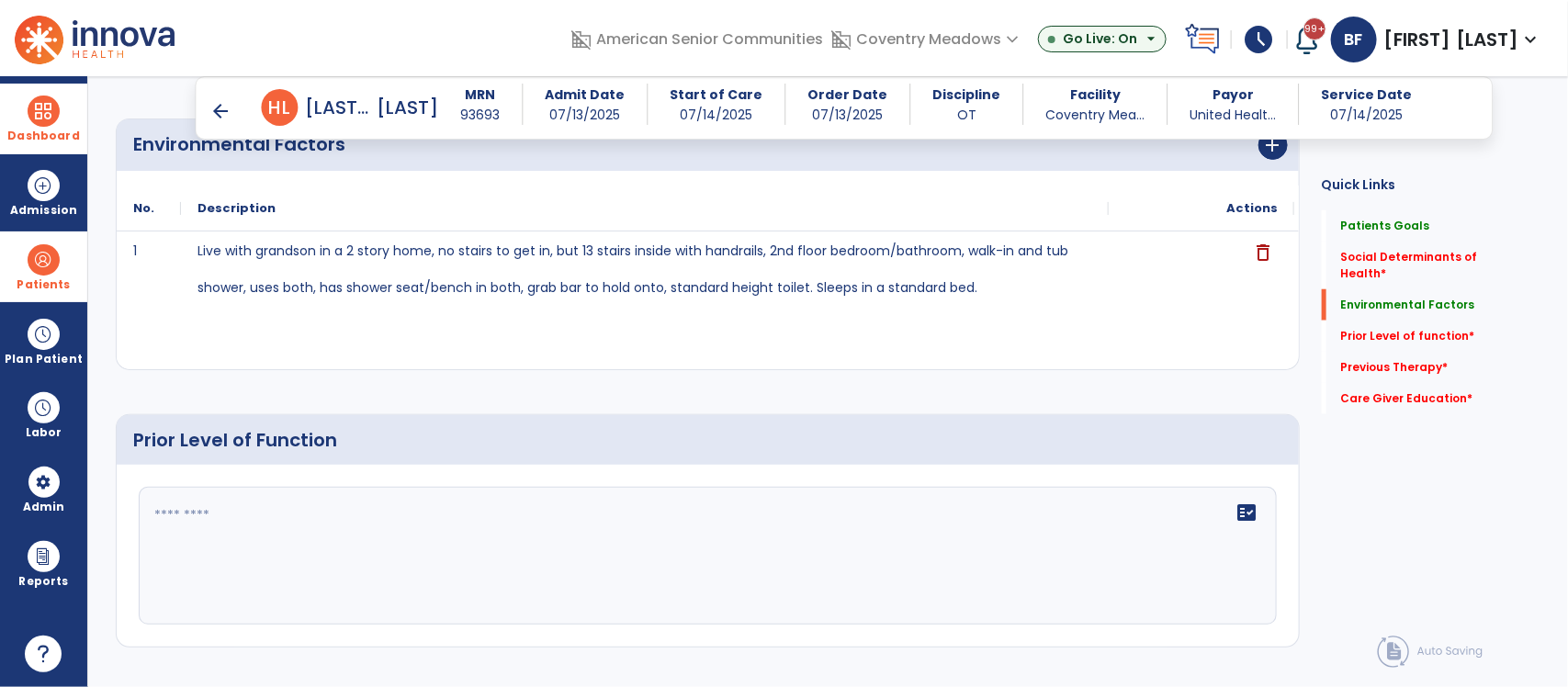 scroll, scrollTop: 704, scrollLeft: 0, axis: vertical 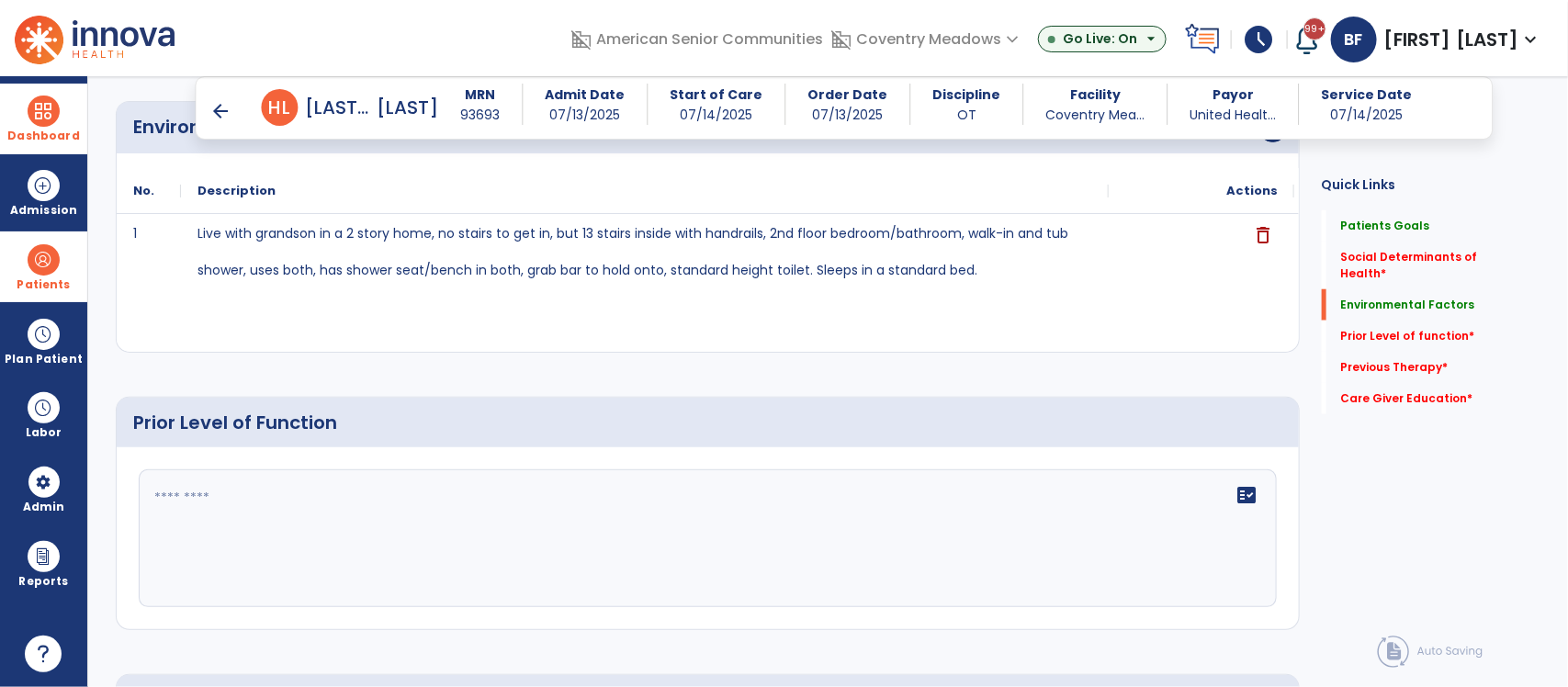 click 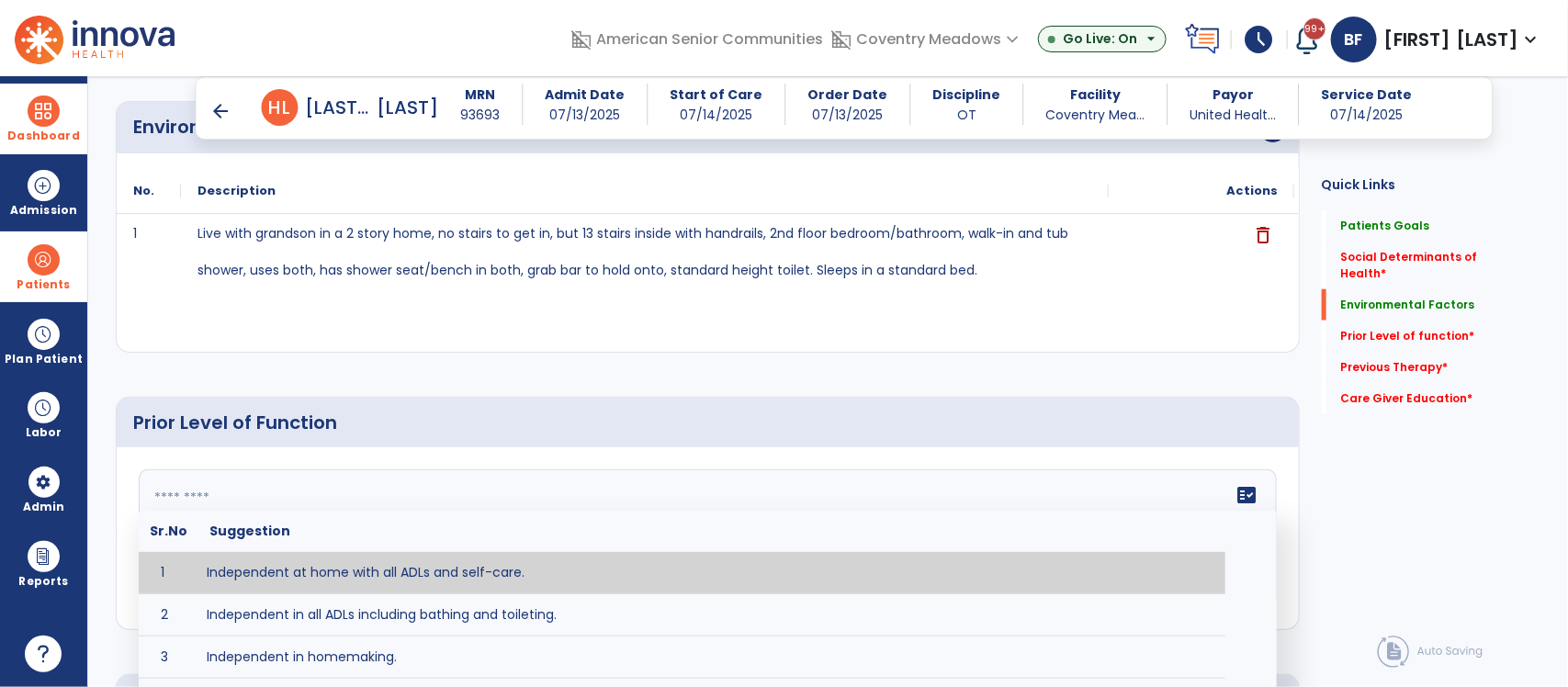 type on "*" 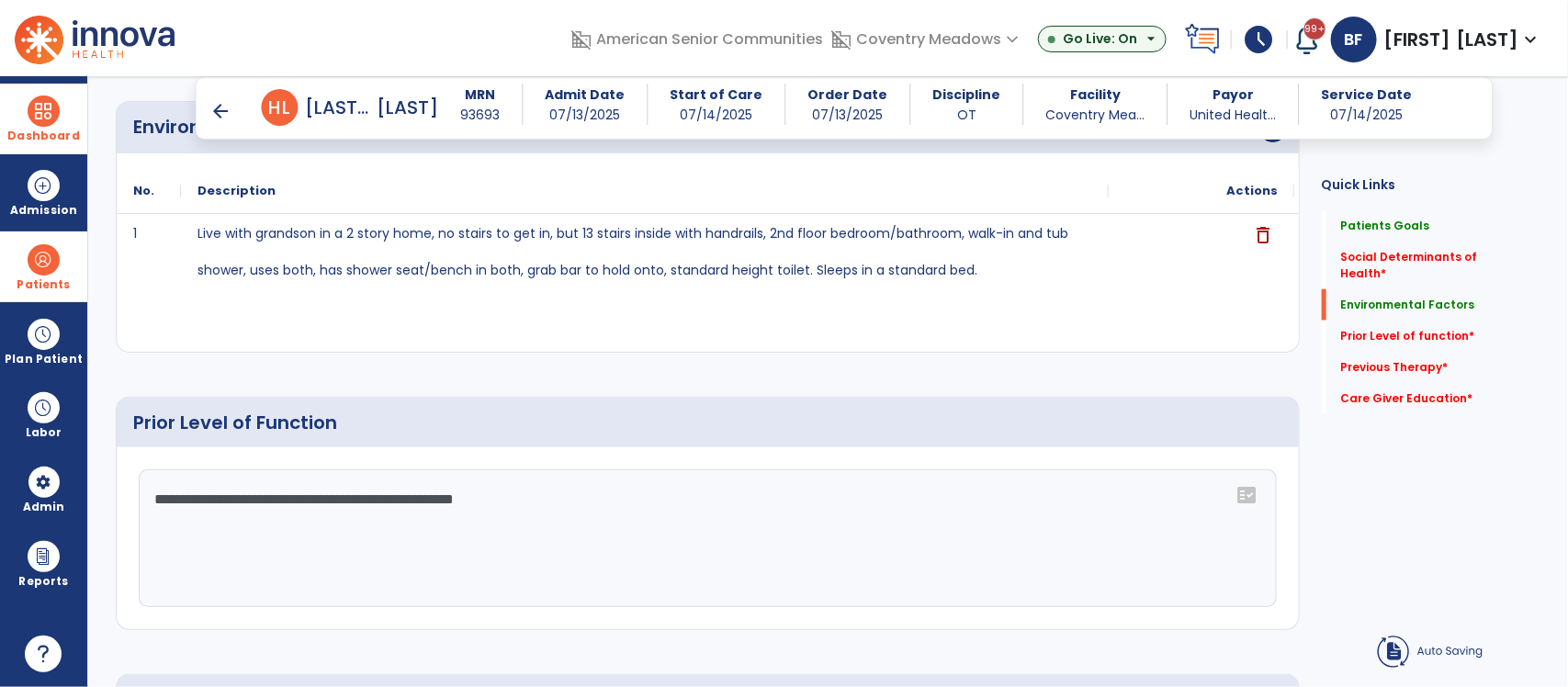 click on "**********" 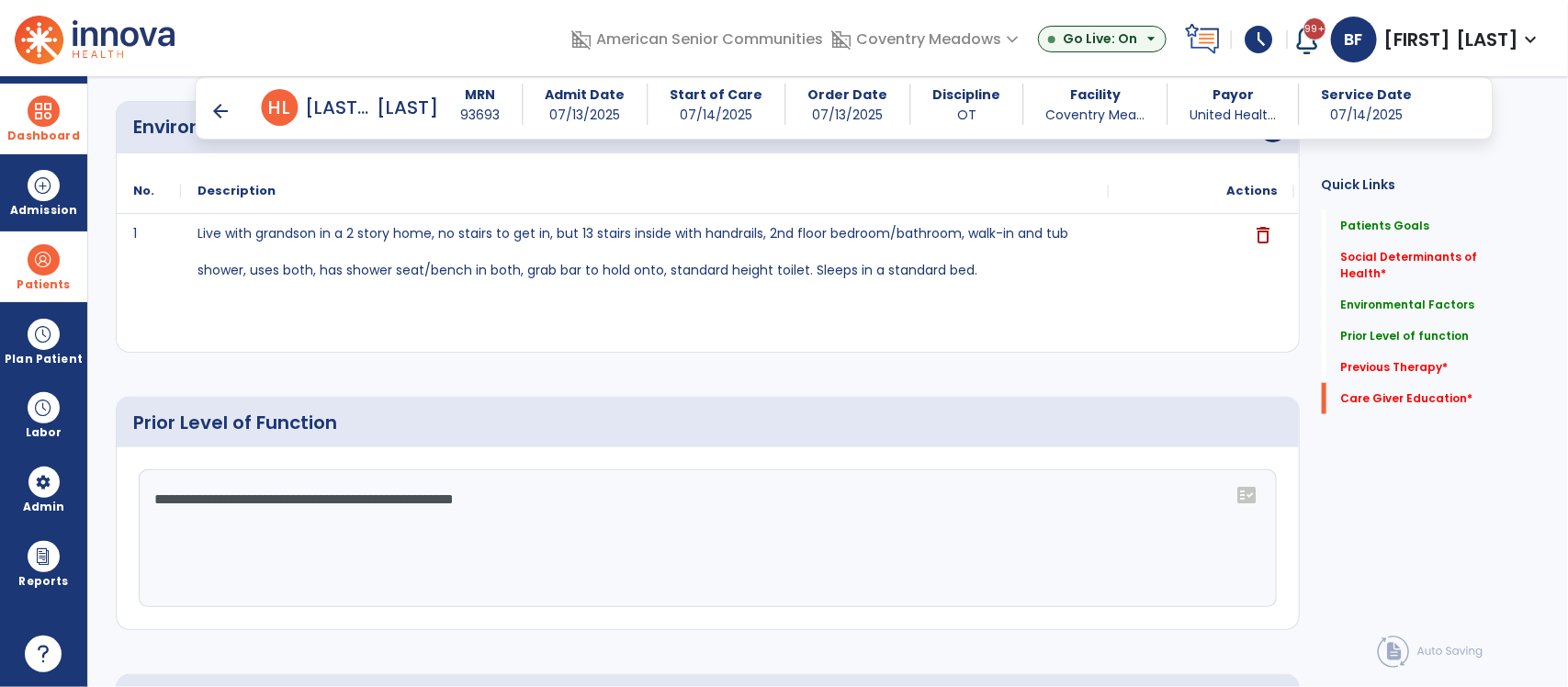 scroll, scrollTop: 1269, scrollLeft: 0, axis: vertical 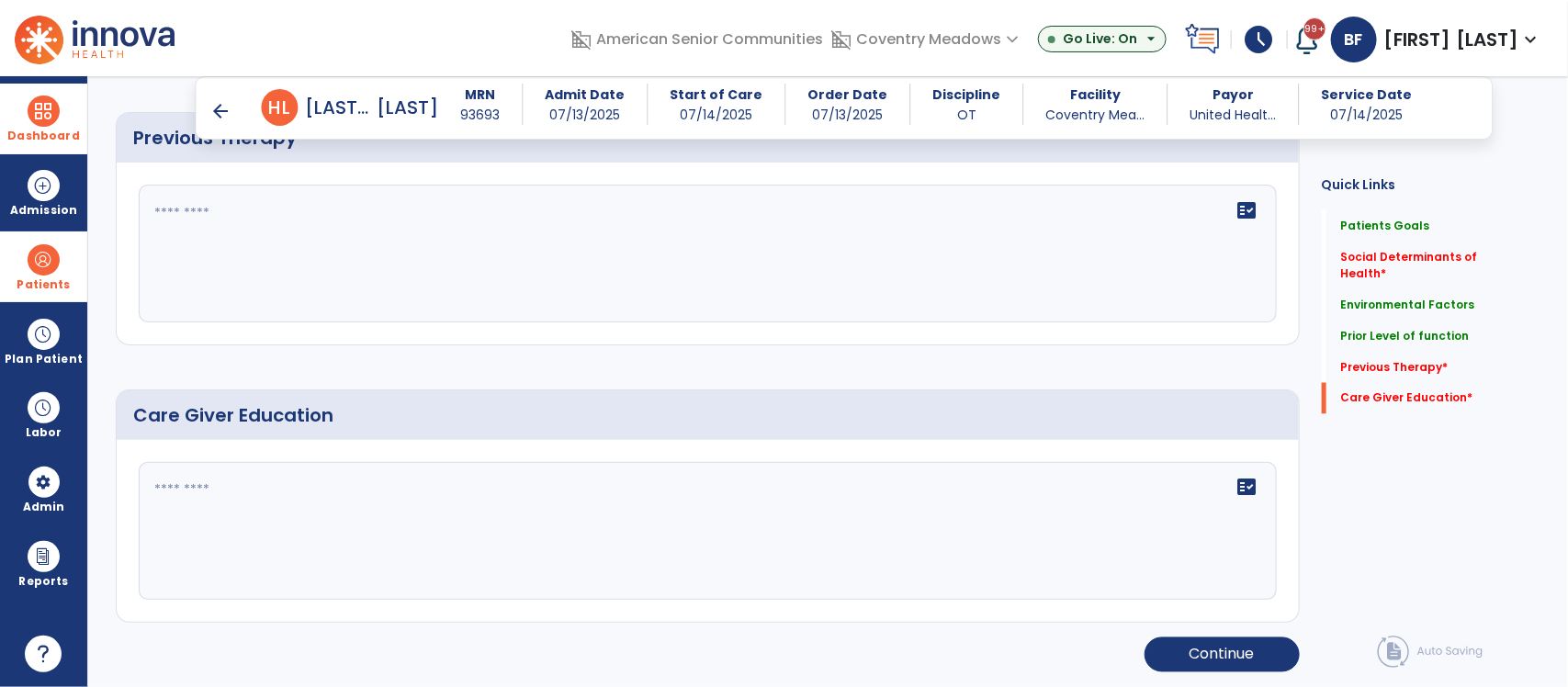 click on "fact_check" 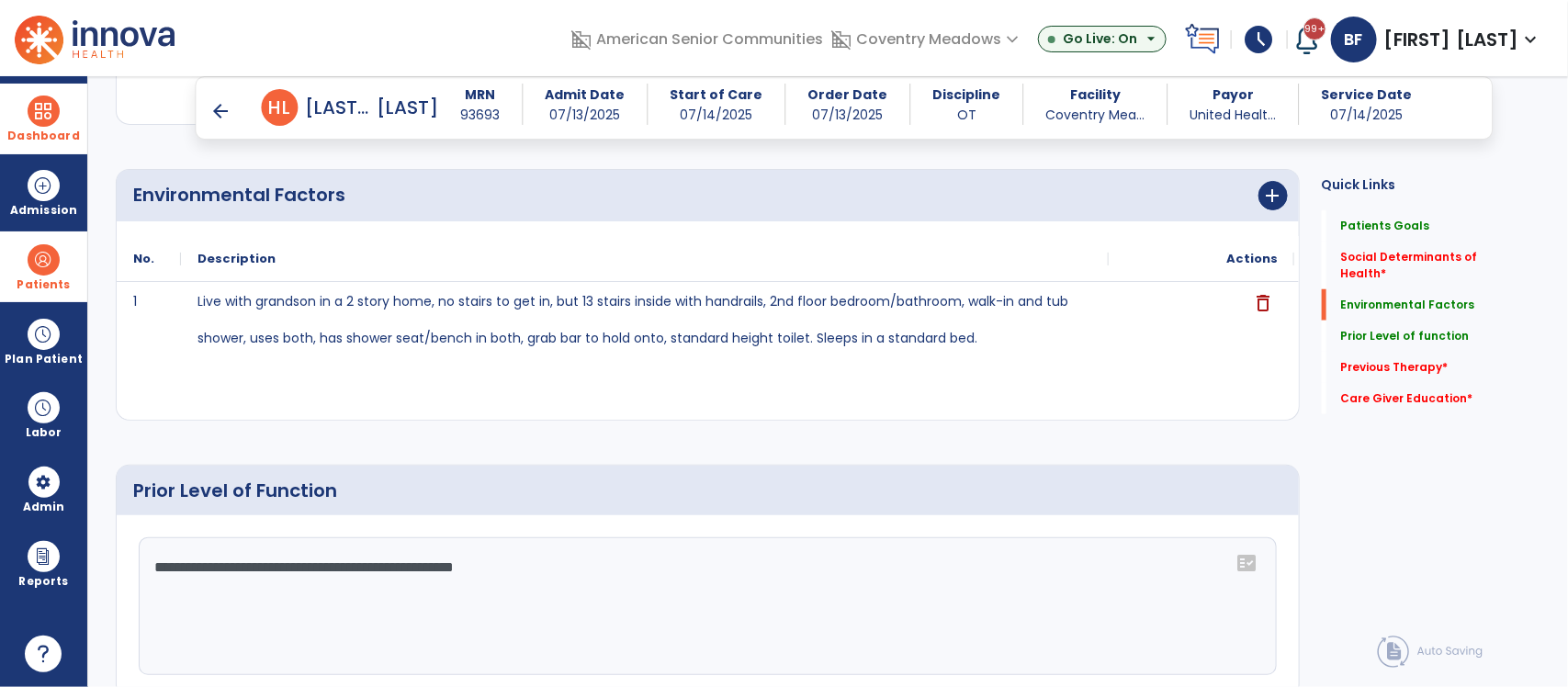 scroll, scrollTop: 631, scrollLeft: 0, axis: vertical 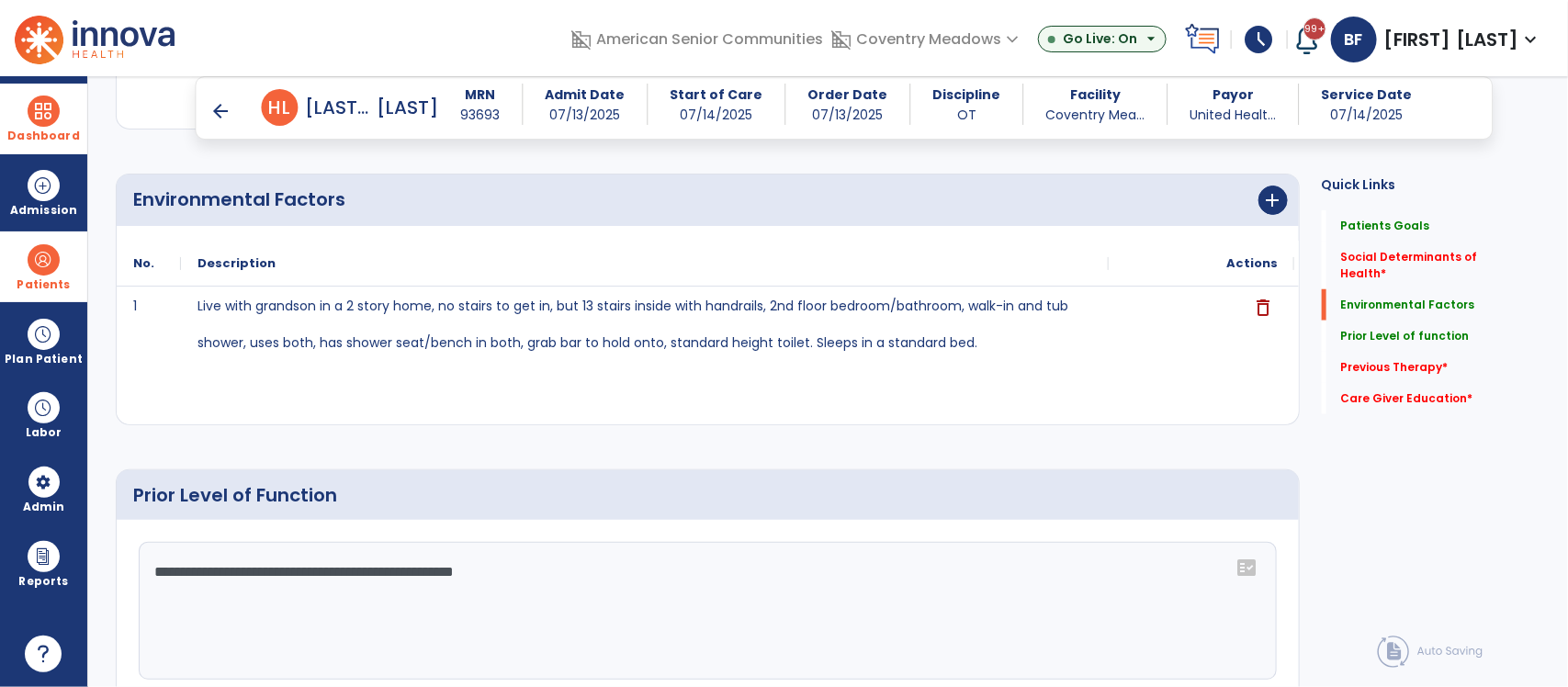 click on "**********" 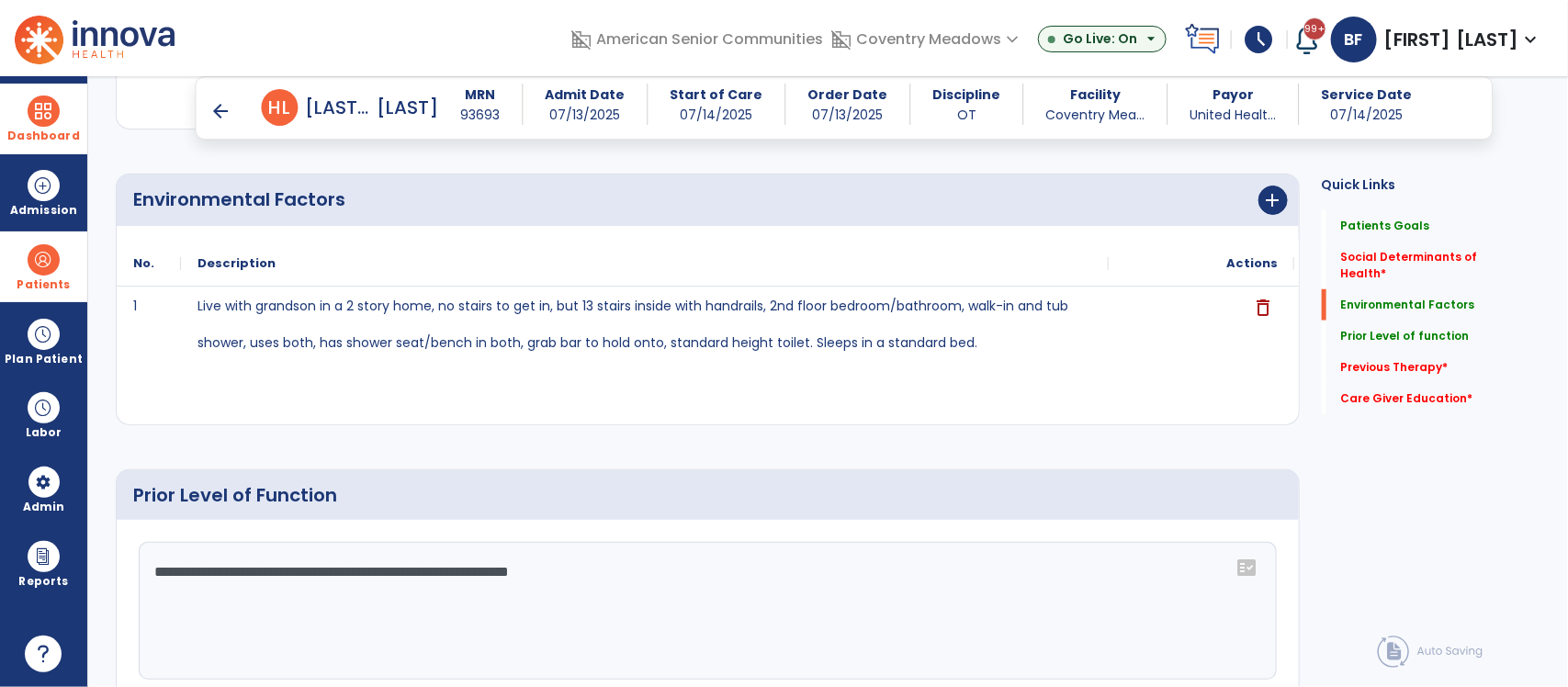 click on "**********" 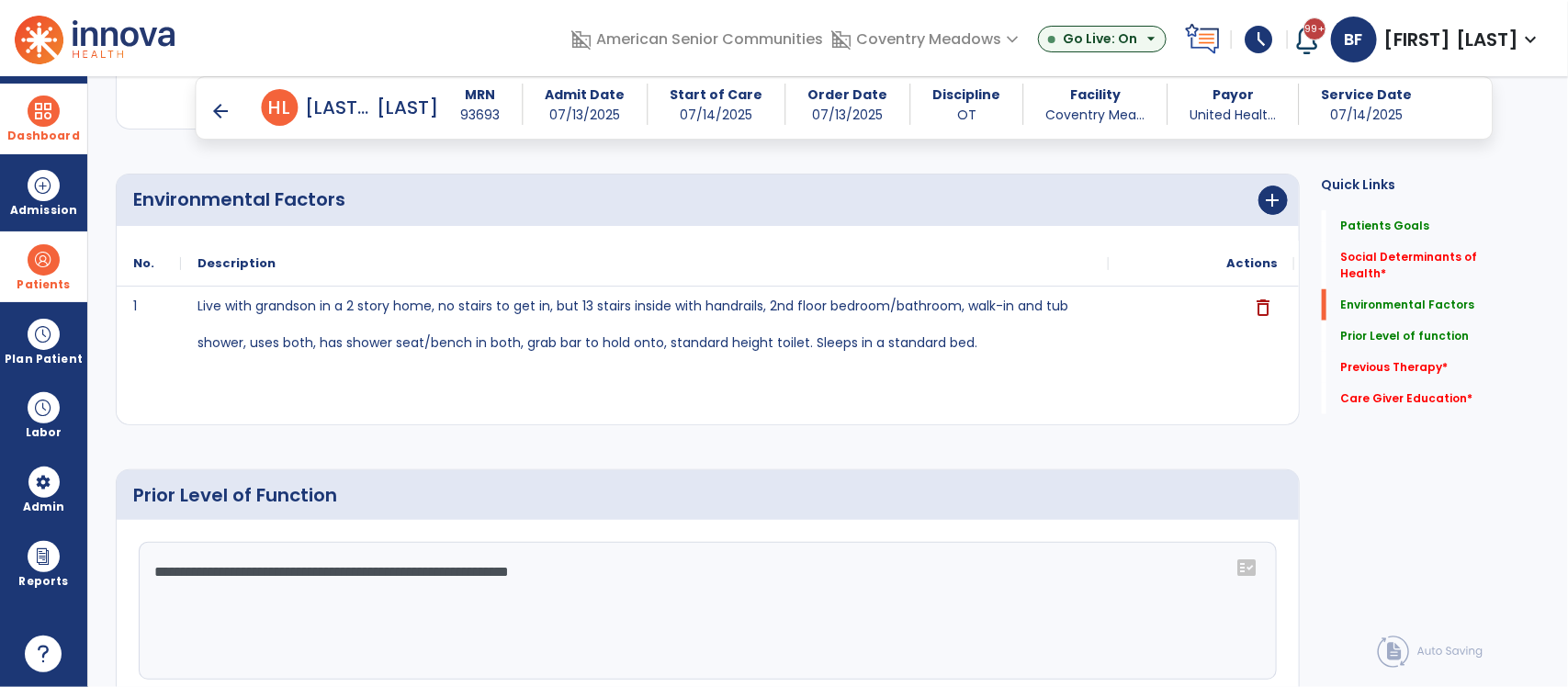 type on "**********" 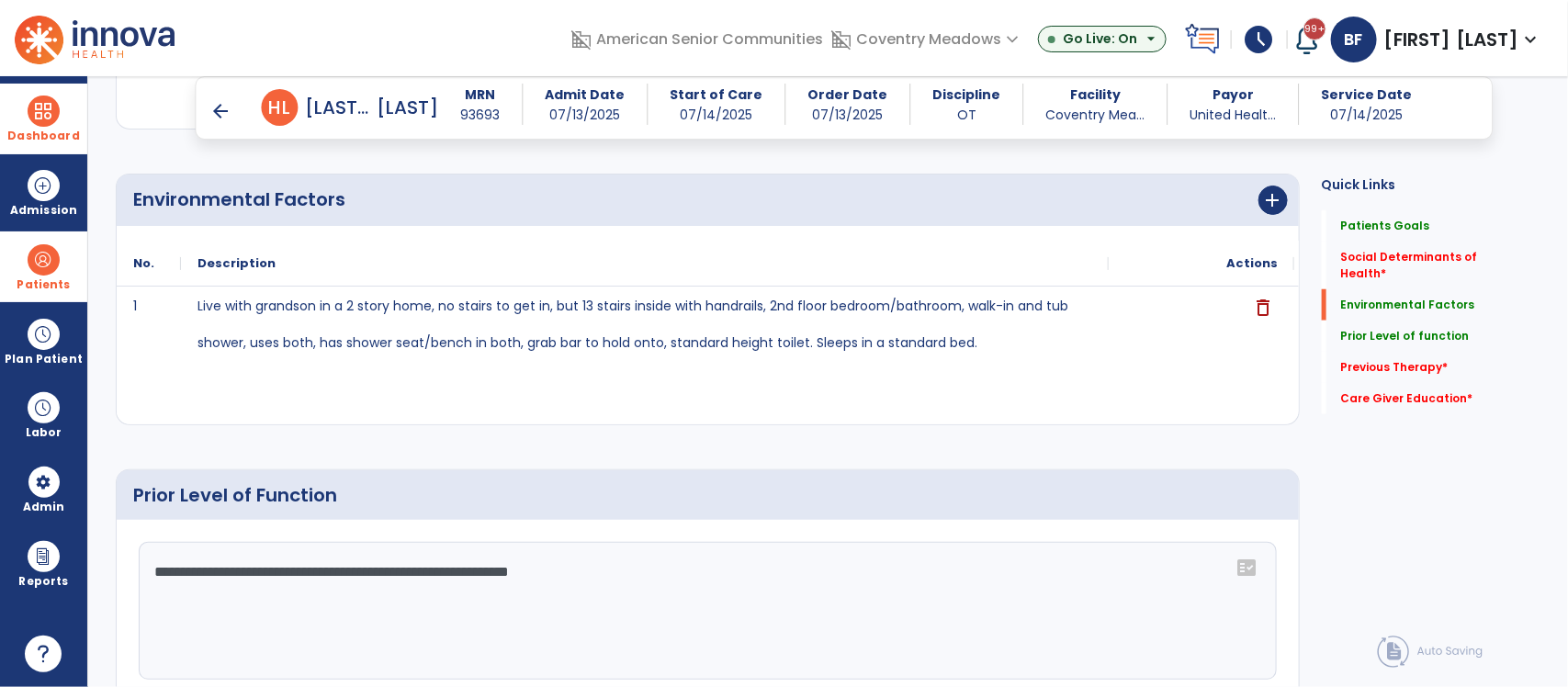 click on "**********" 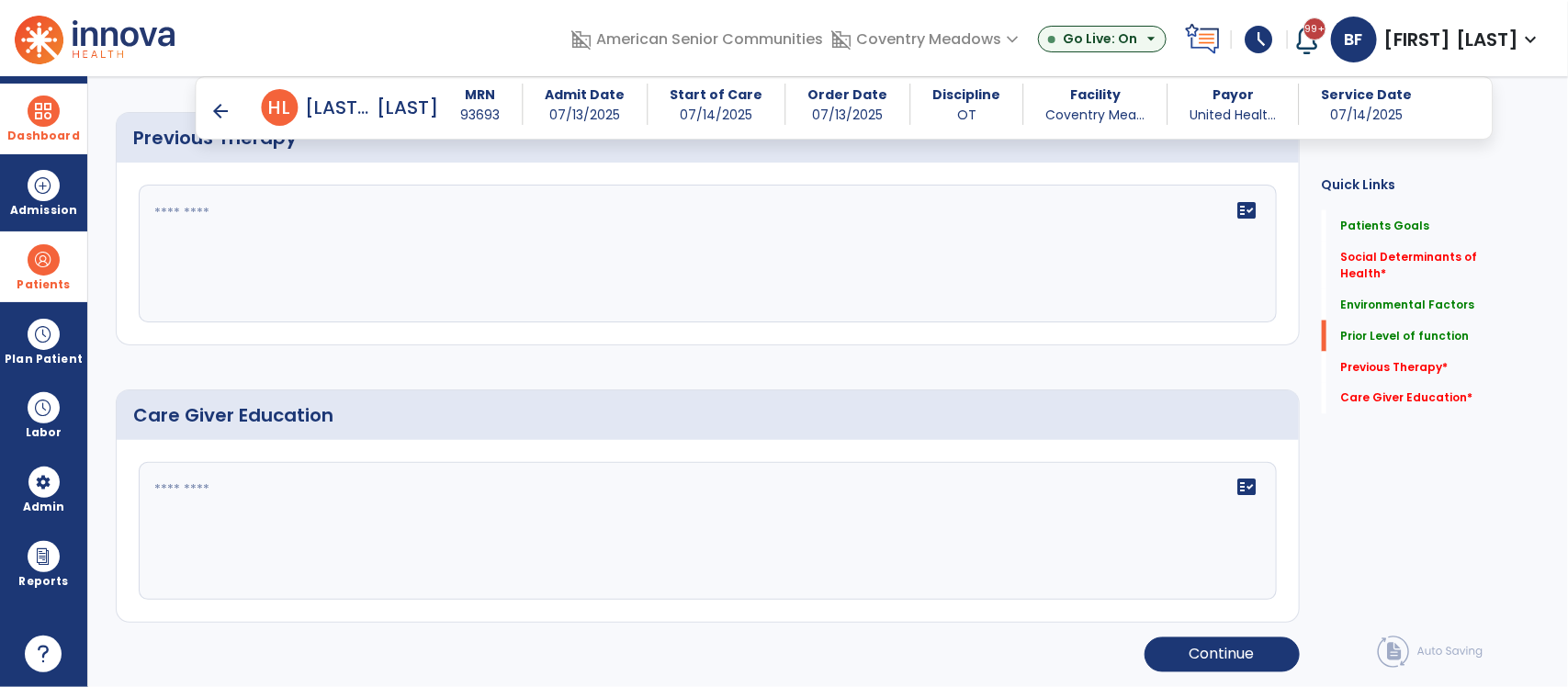 scroll, scrollTop: 920, scrollLeft: 0, axis: vertical 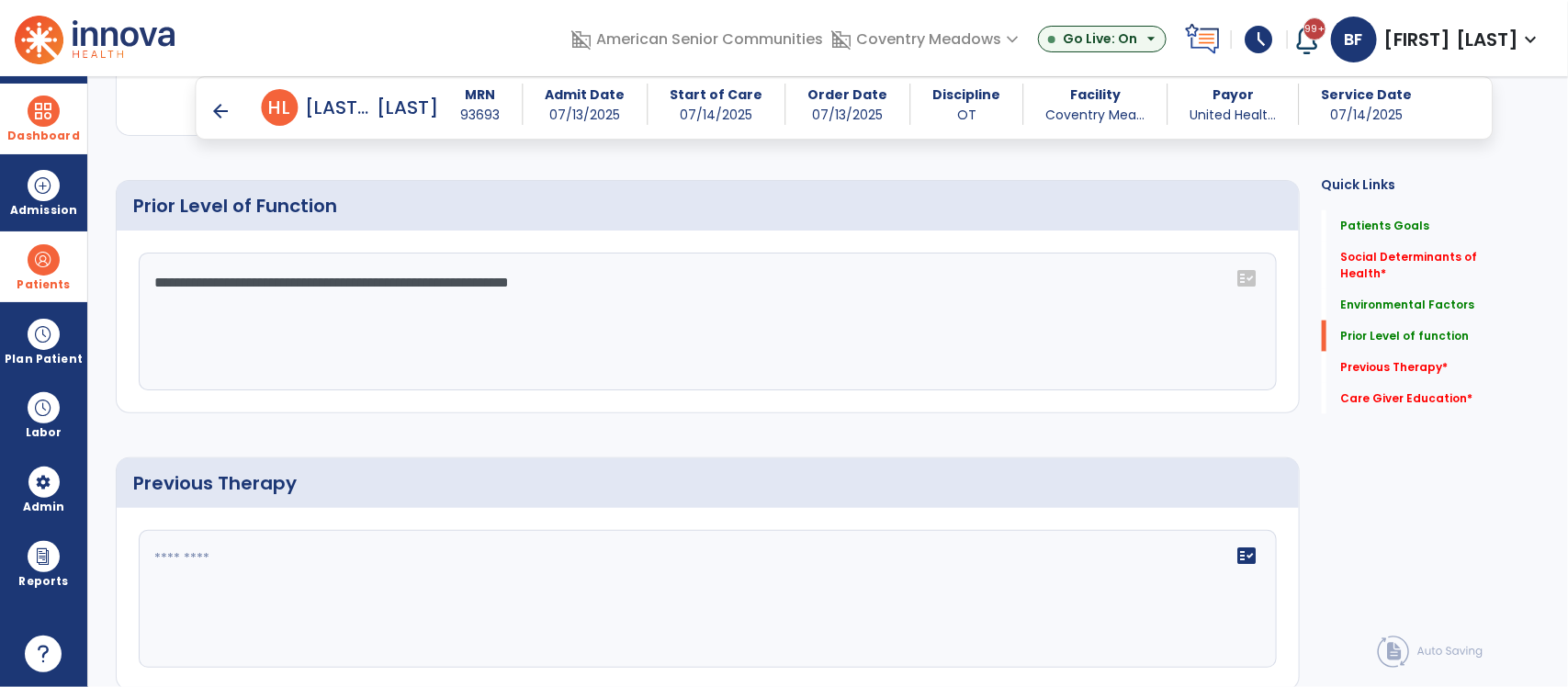 click on "arrow_back" at bounding box center [221, 111] 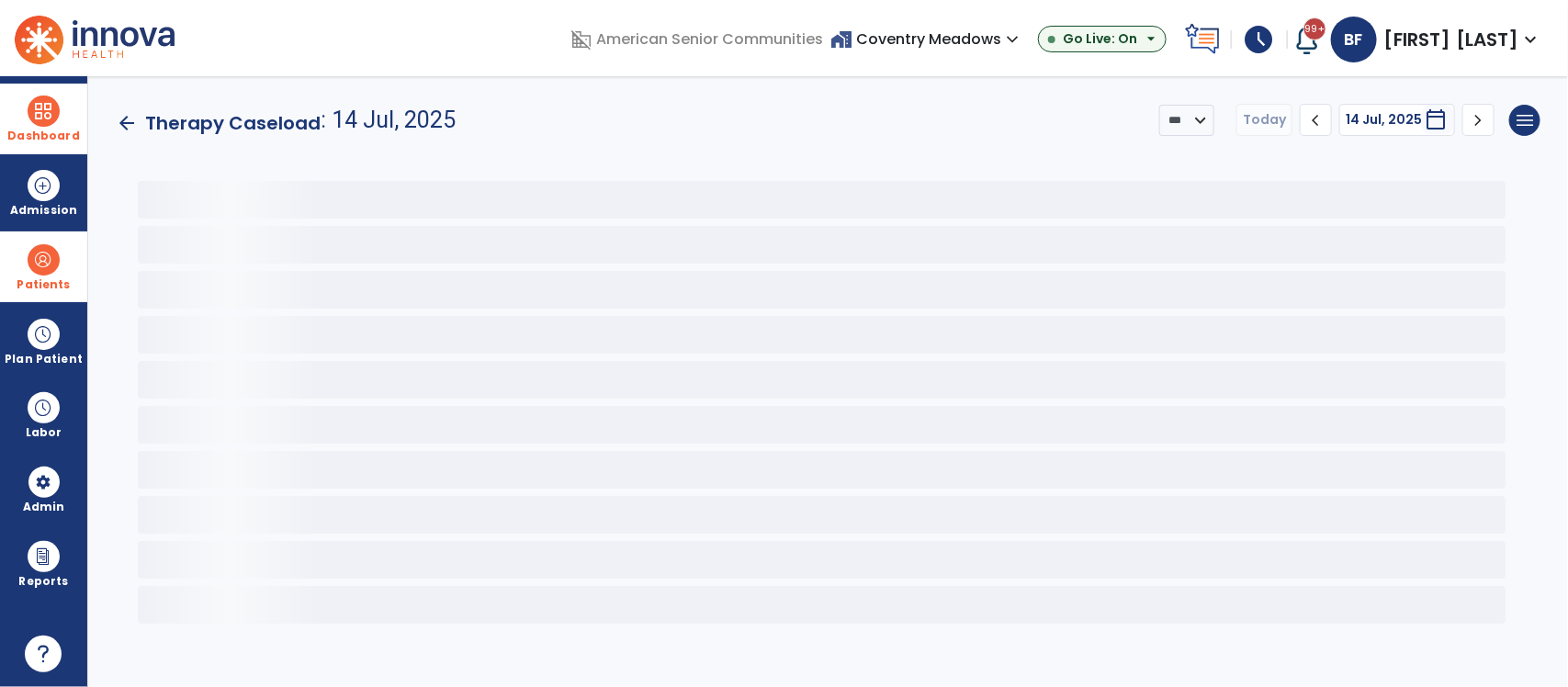 scroll, scrollTop: 0, scrollLeft: 0, axis: both 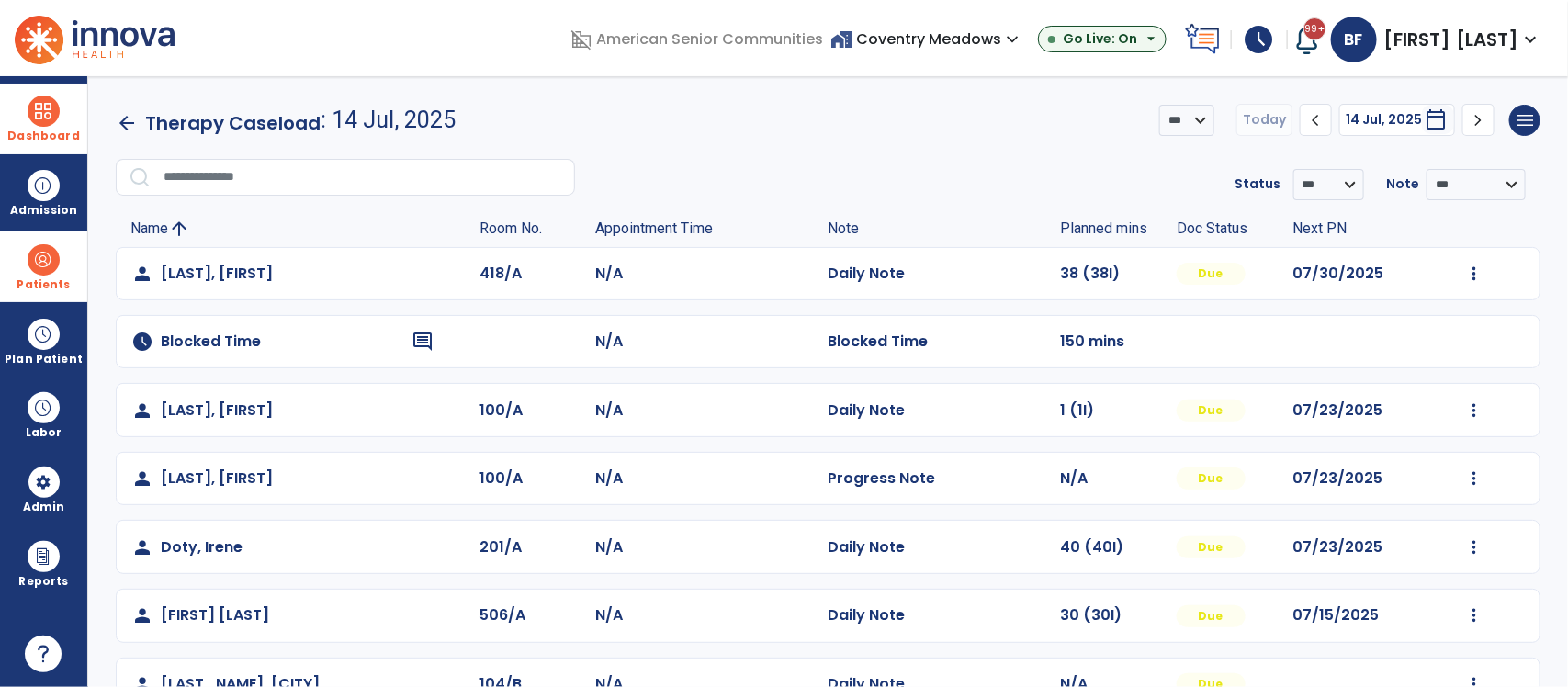 click on "Dashboard" at bounding box center [43, 118] 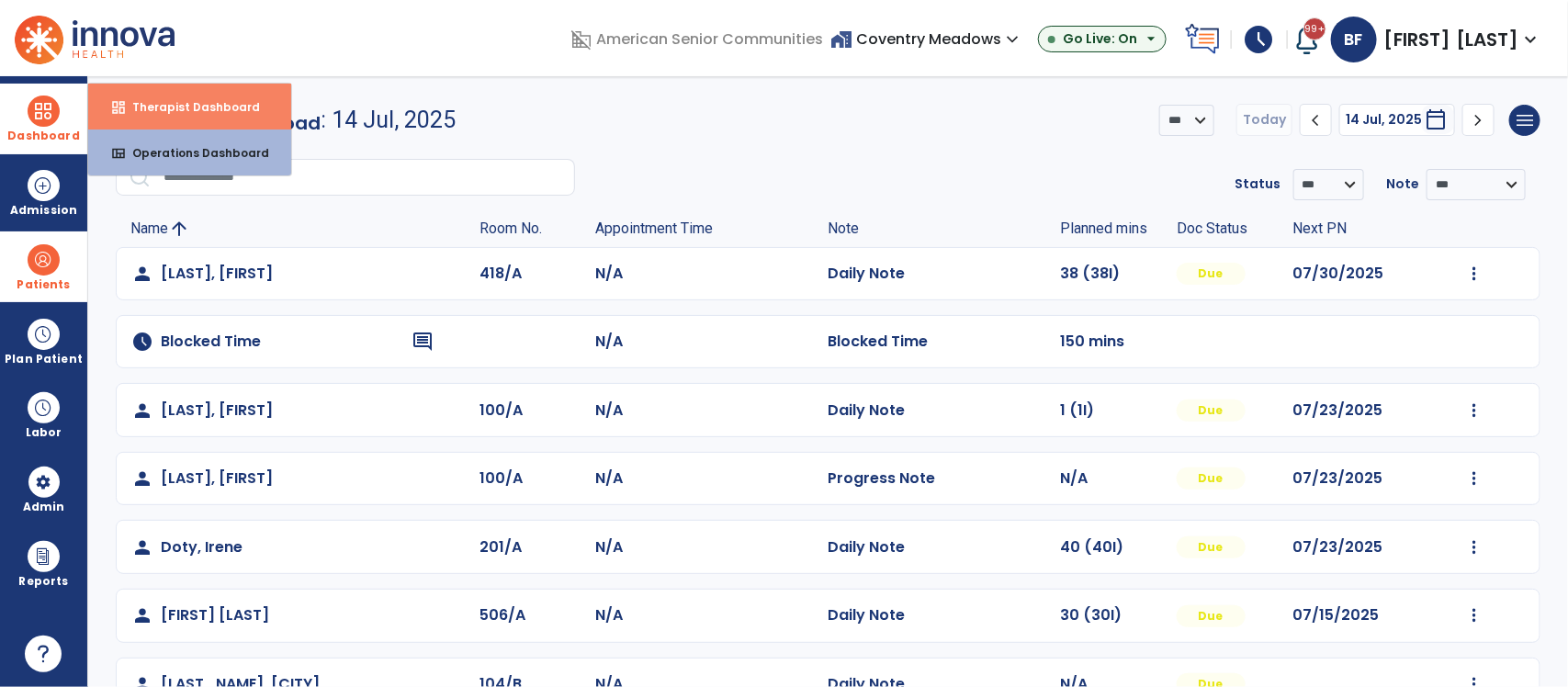click on "Therapist Dashboard" at bounding box center [188, 107] 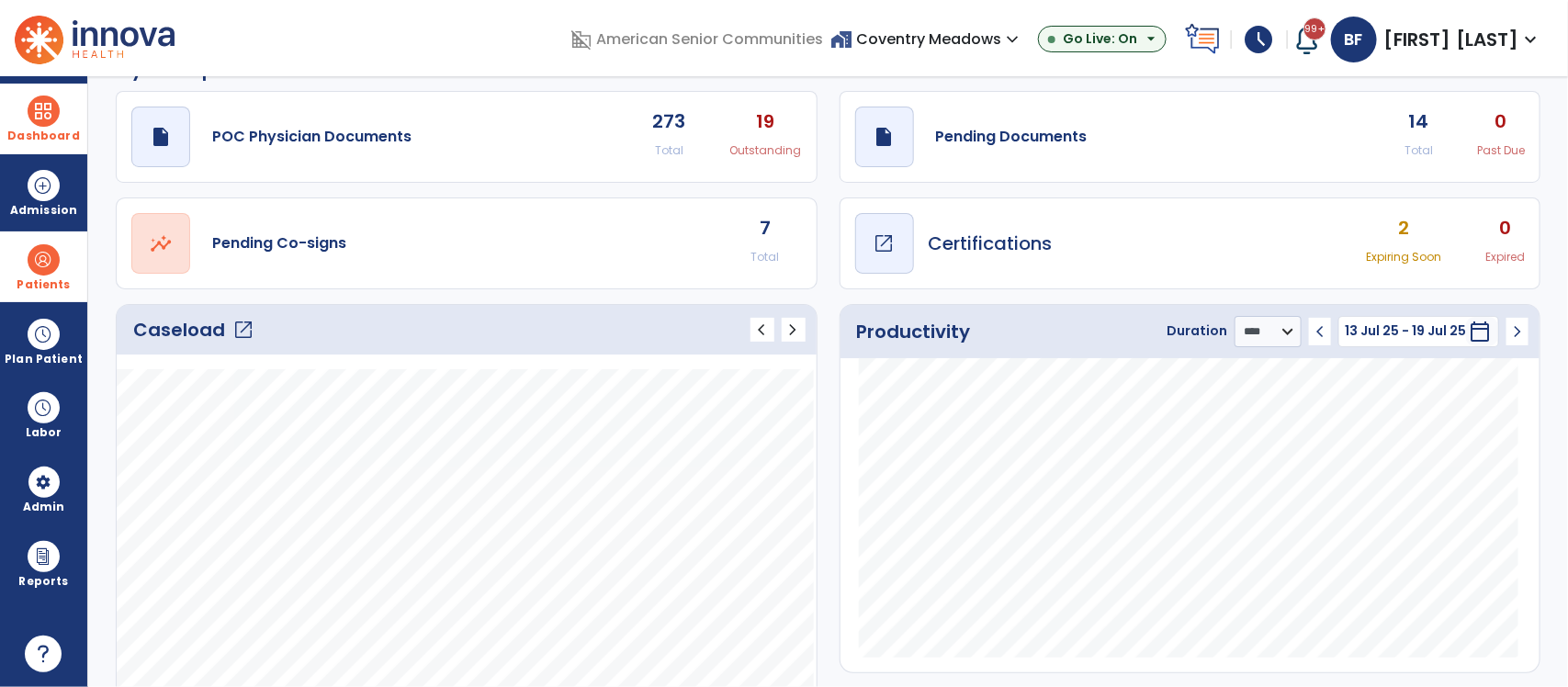 scroll, scrollTop: 51, scrollLeft: 0, axis: vertical 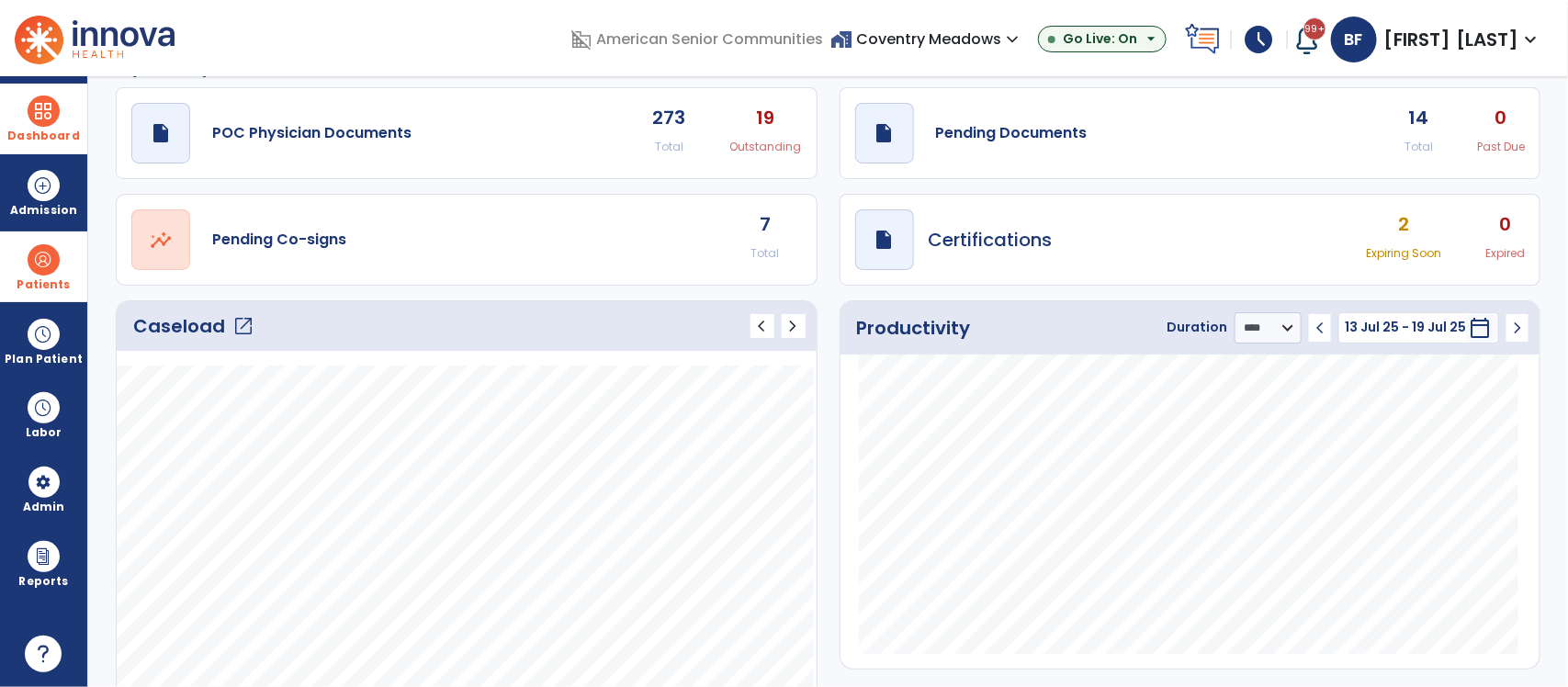 click on "draft   open_in_new  Pending Documents 14 Total 0 Past Due" 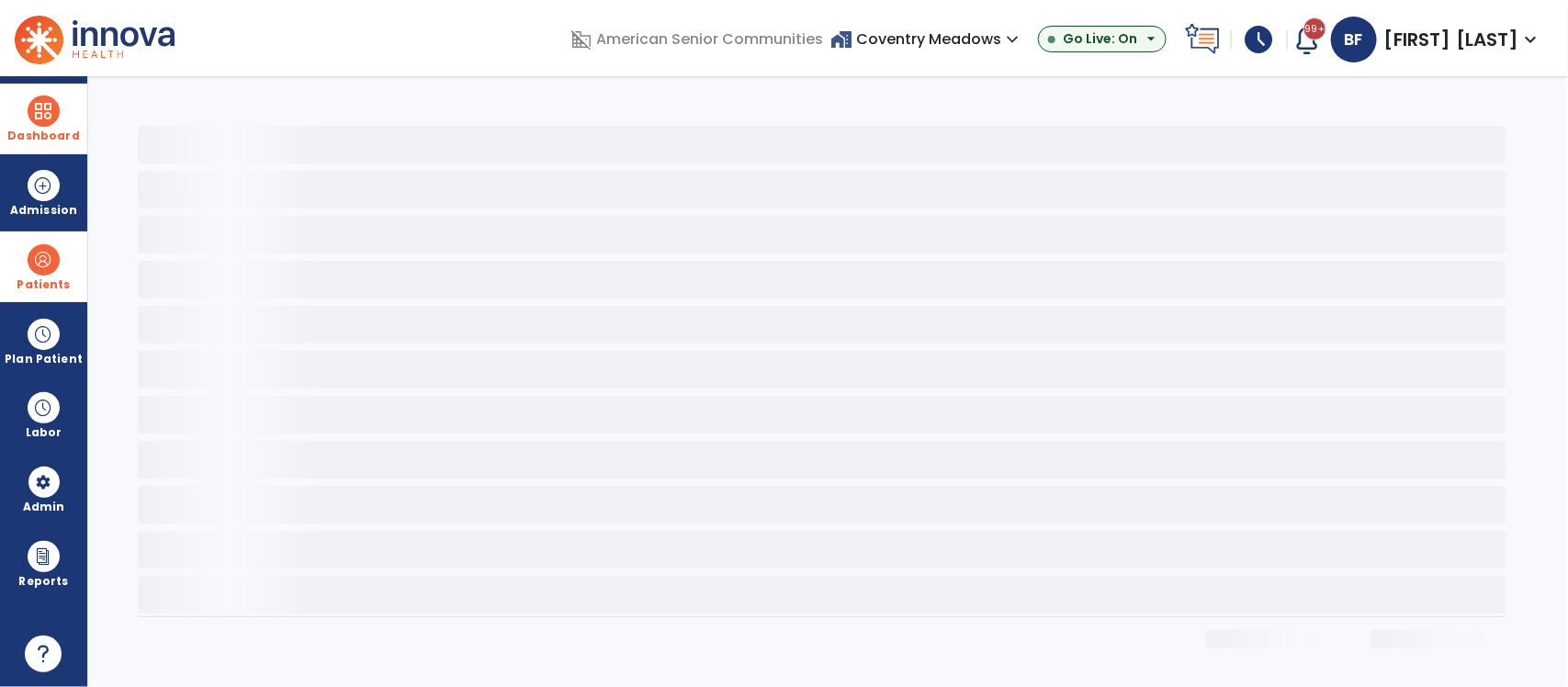 scroll, scrollTop: 0, scrollLeft: 0, axis: both 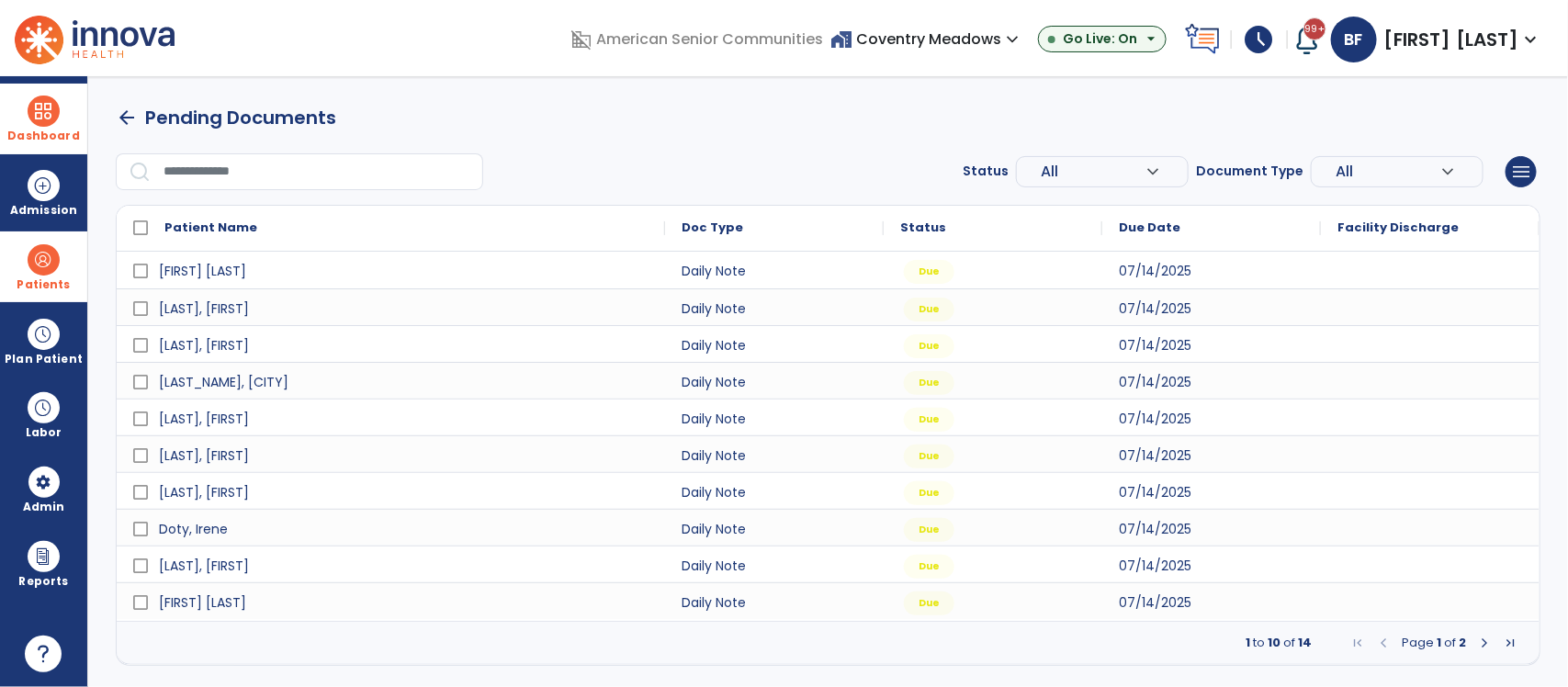 click at bounding box center [1484, 643] 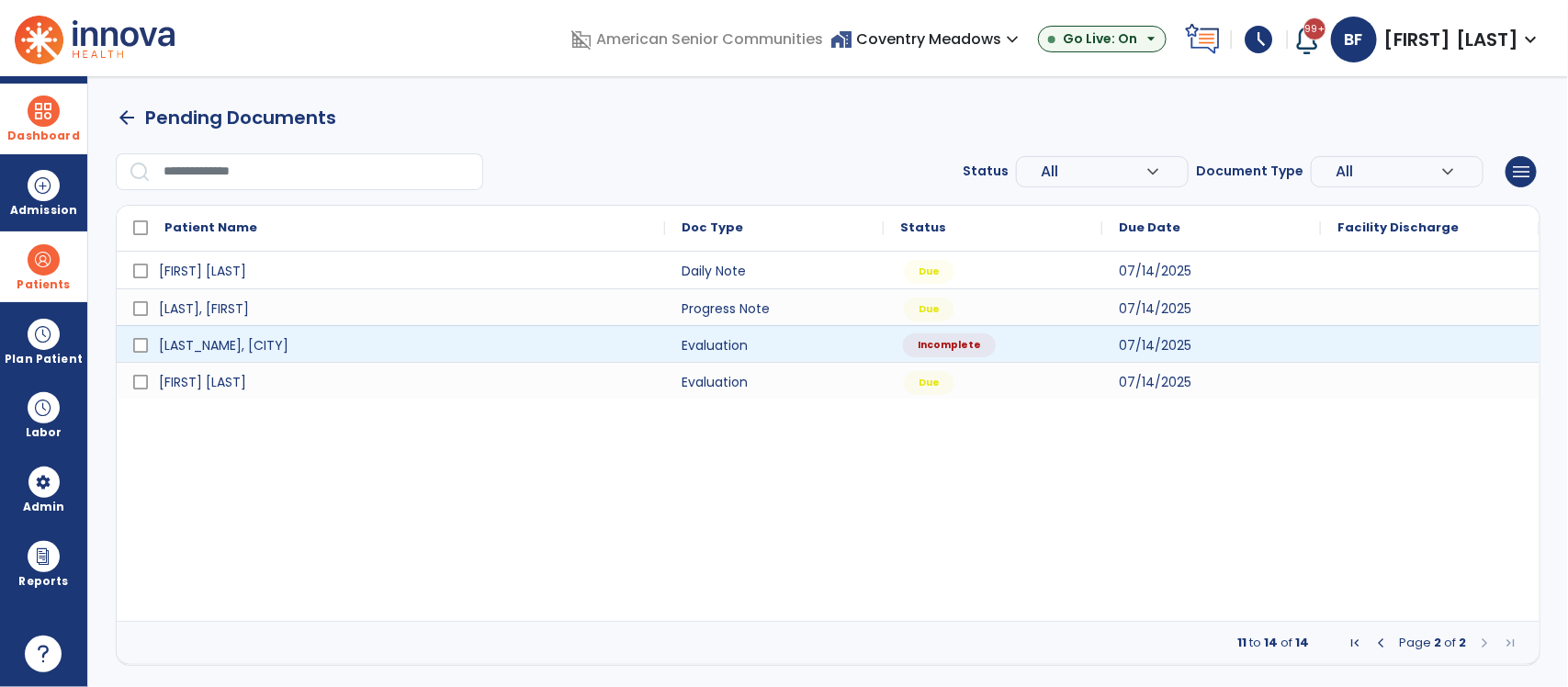 click on "Incomplete" at bounding box center (949, 345) 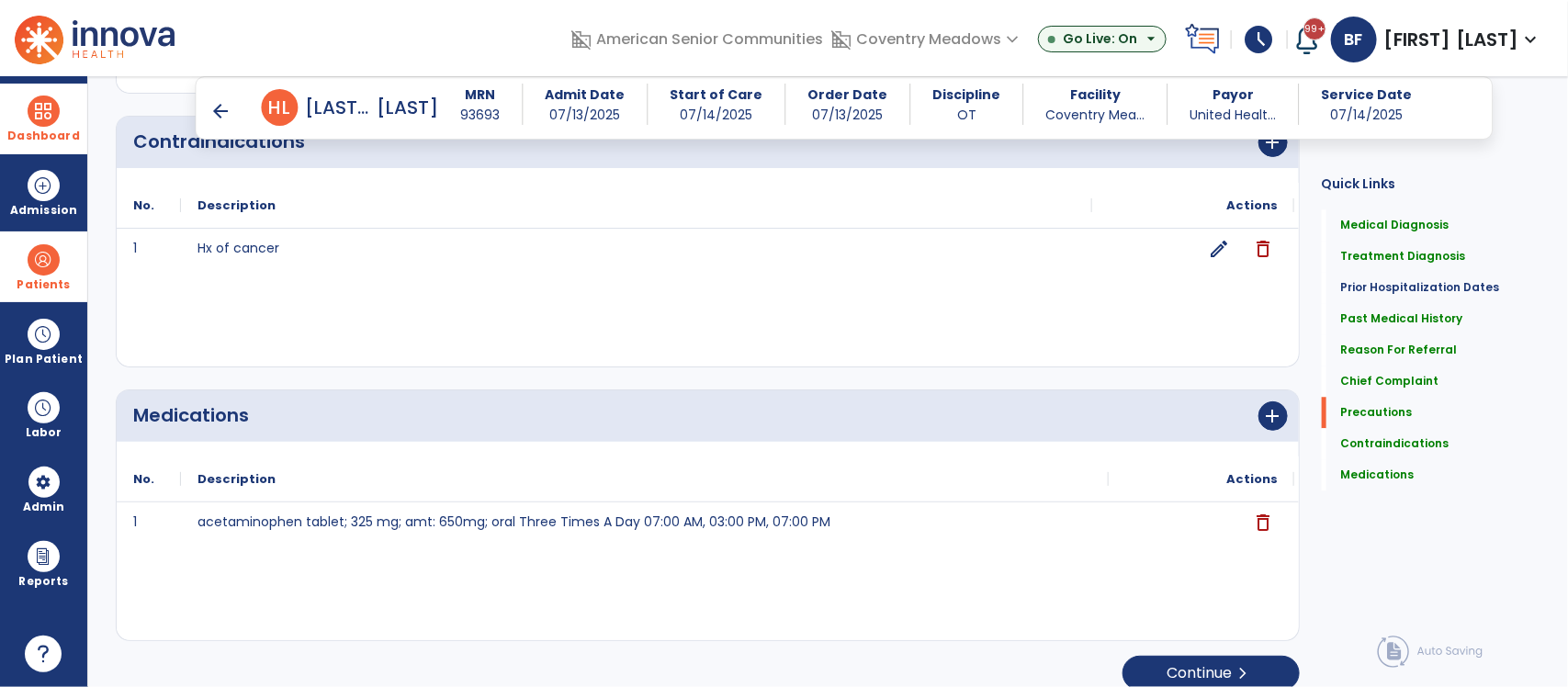 scroll, scrollTop: 1642, scrollLeft: 0, axis: vertical 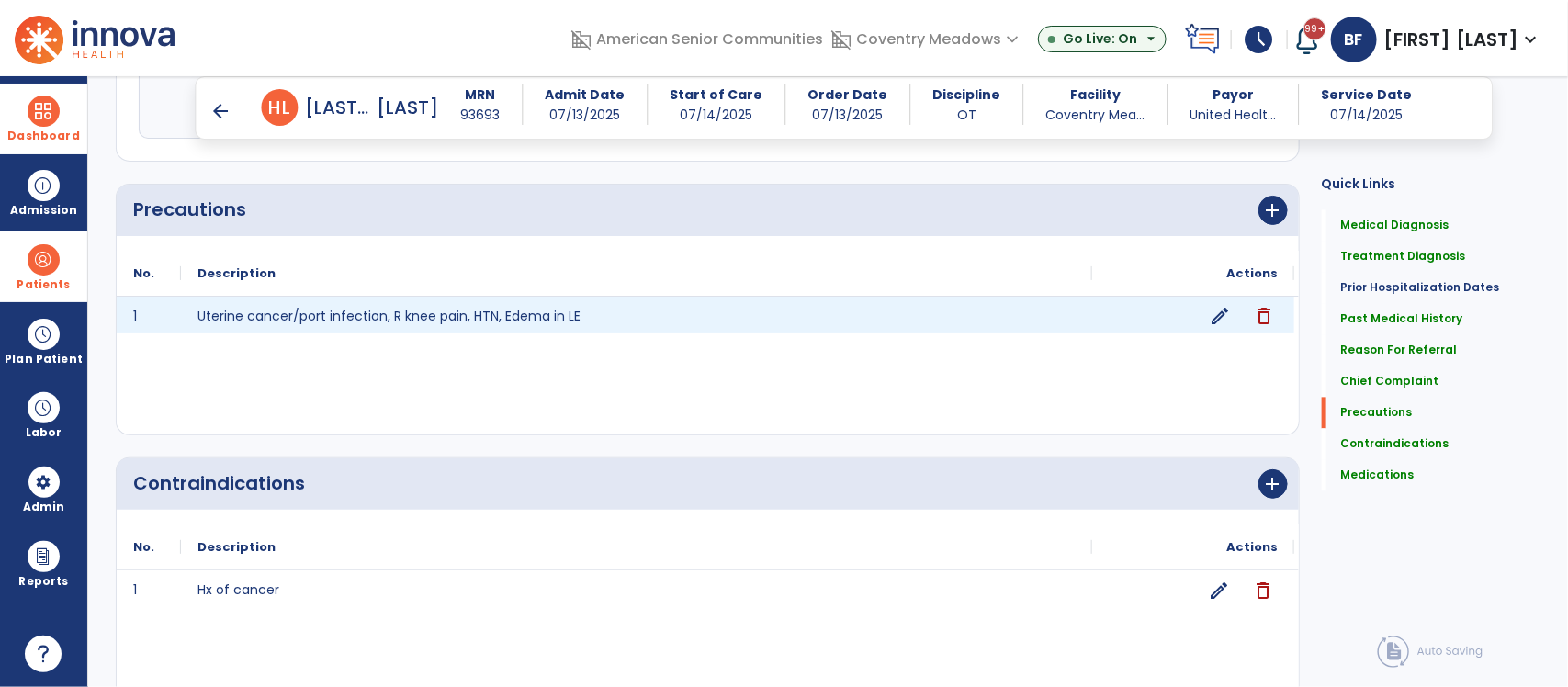 click on "edit" 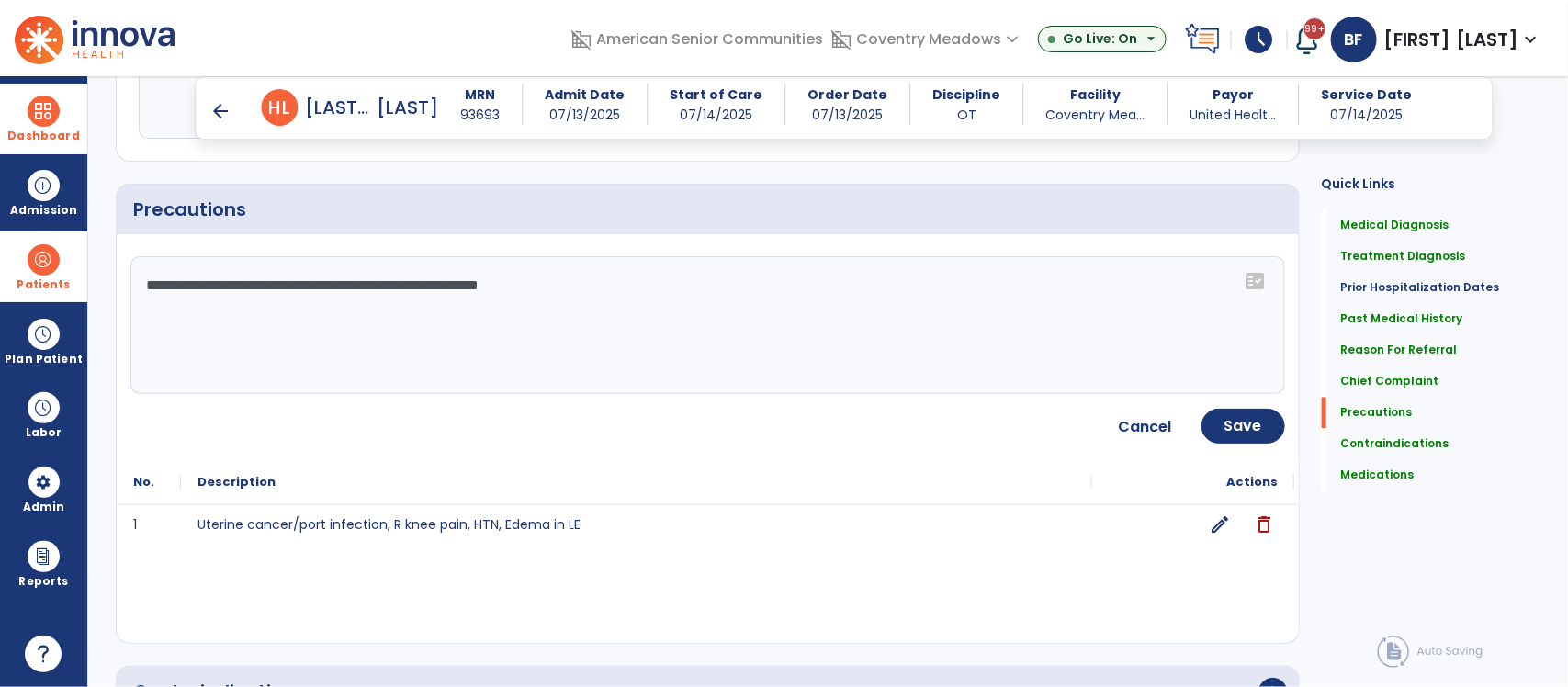 click on "**********" 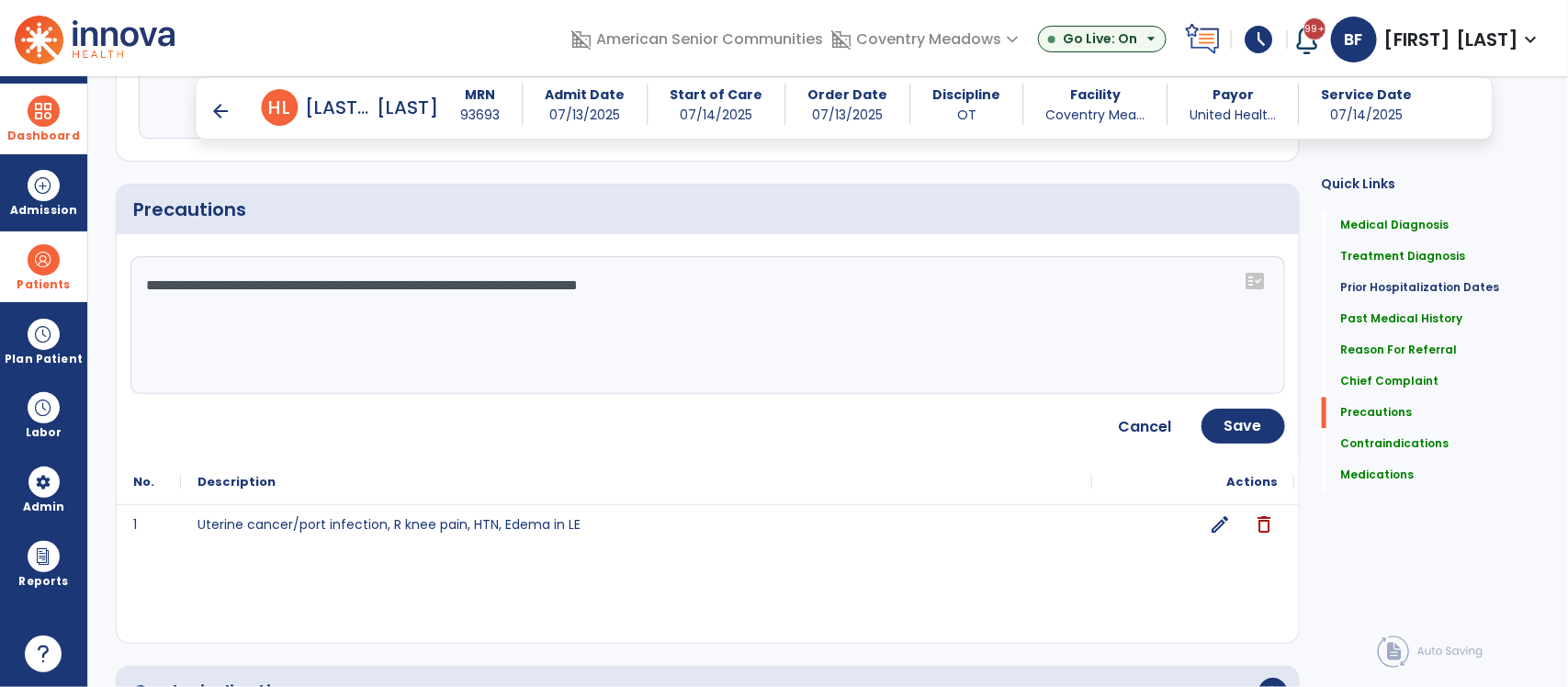 type on "**********" 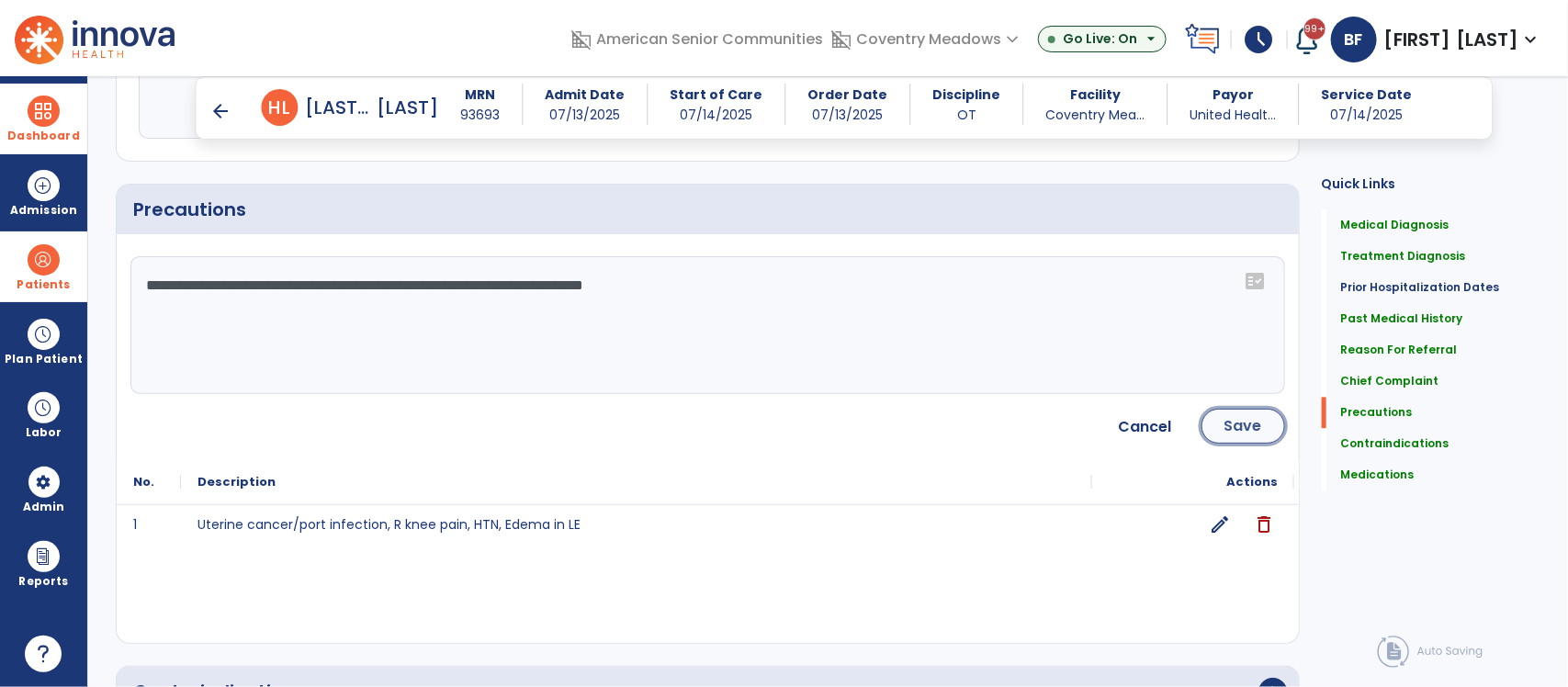 click on "Save" 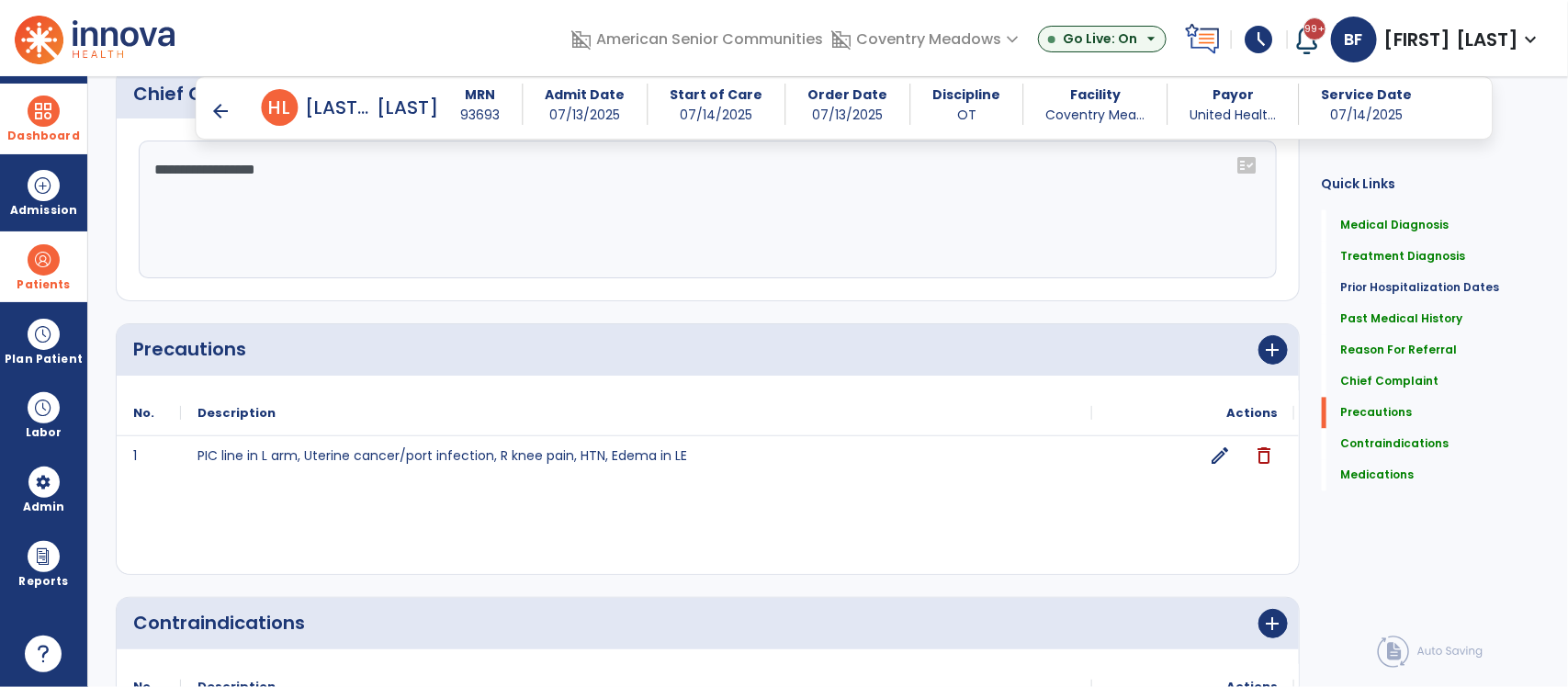 scroll, scrollTop: 1532, scrollLeft: 0, axis: vertical 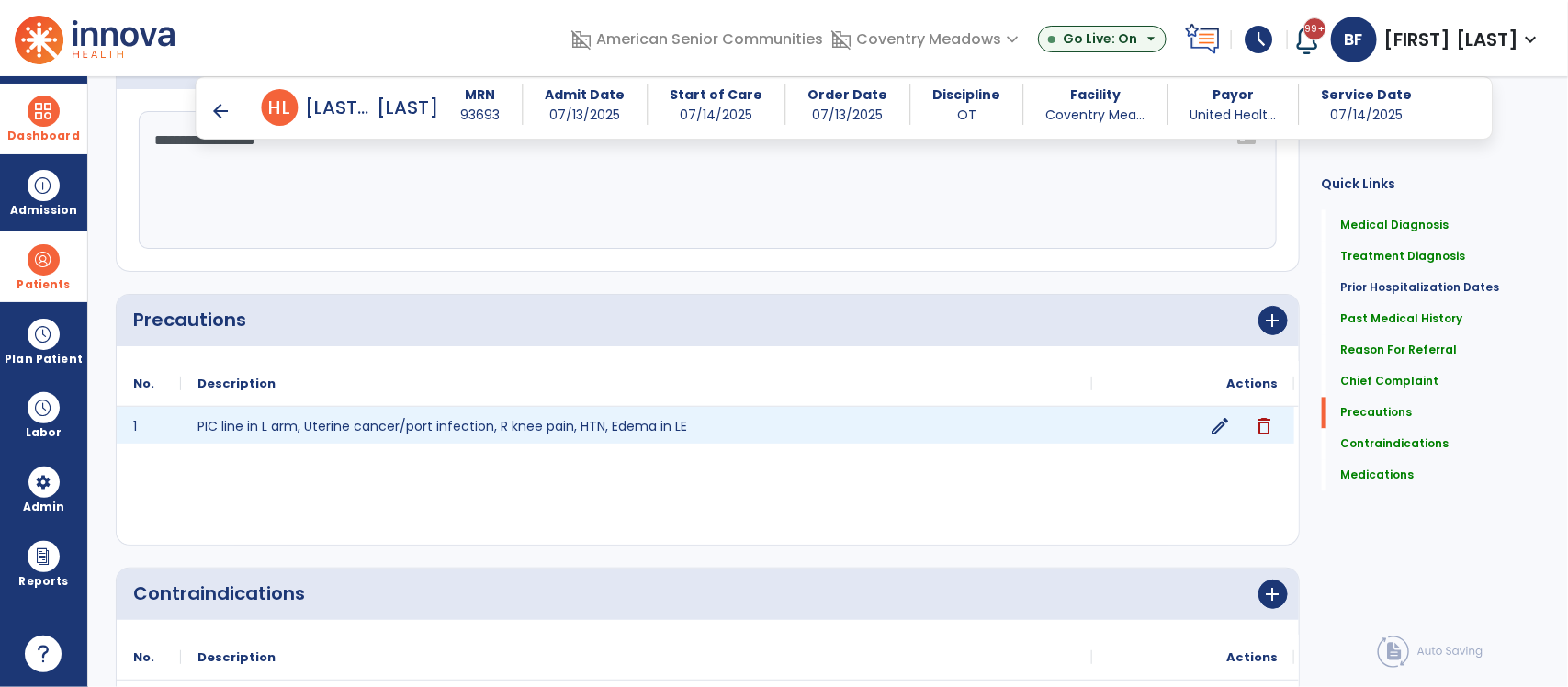 click on "edit" 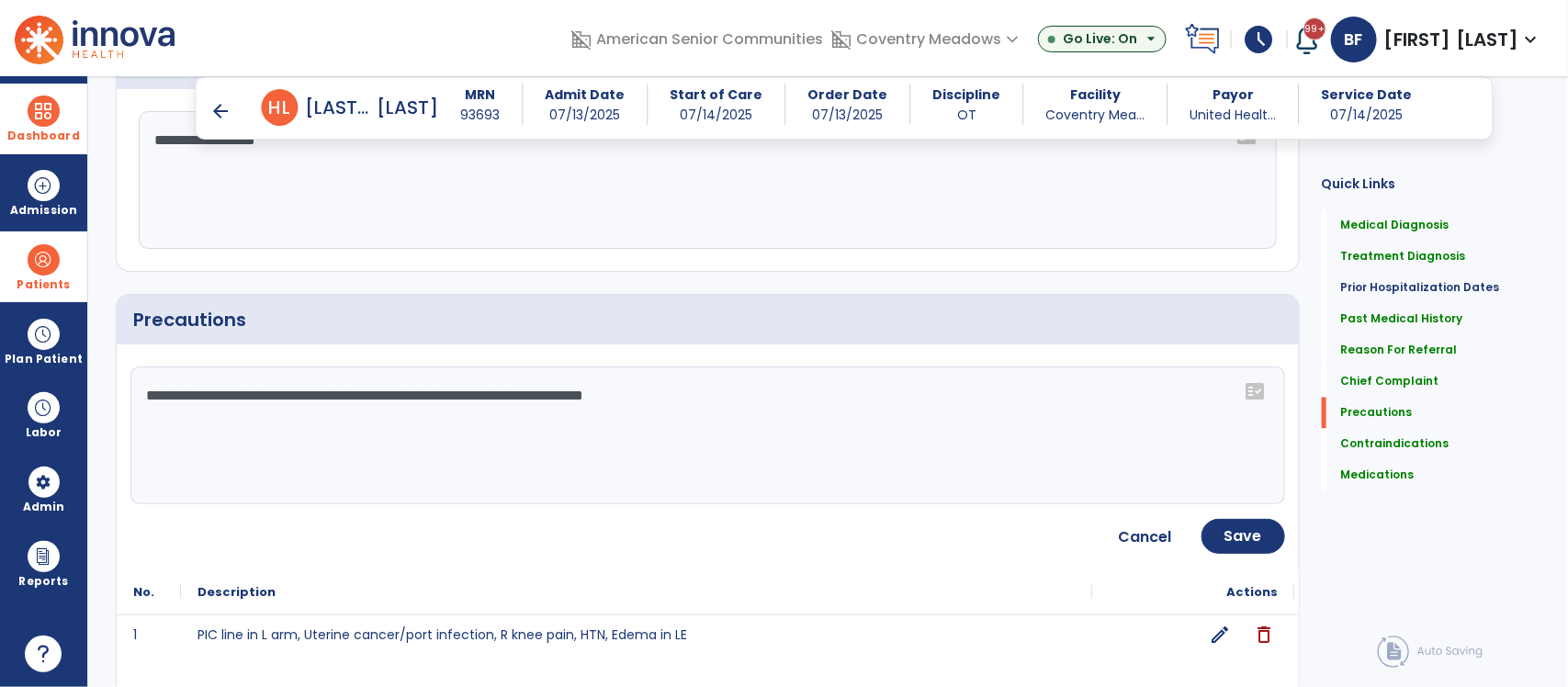 click on "**********" 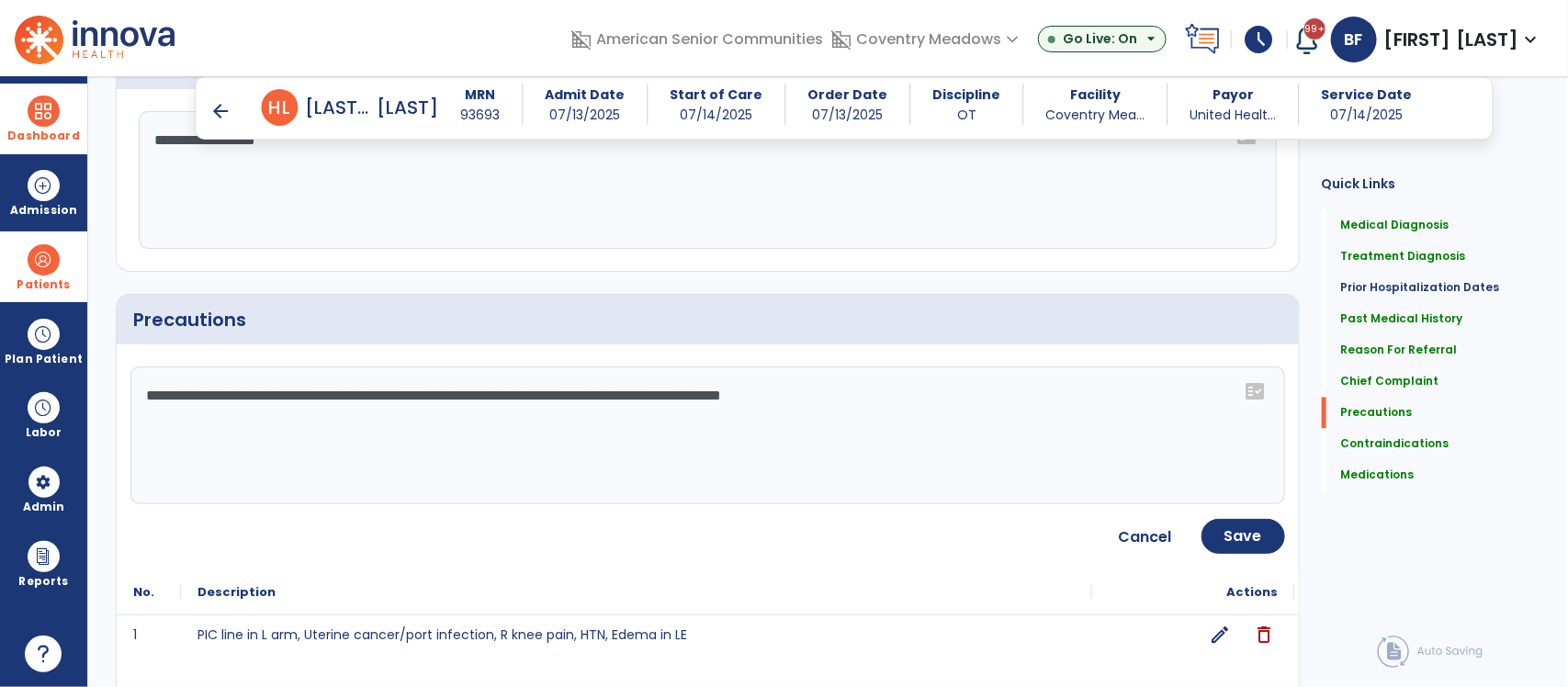 type on "**********" 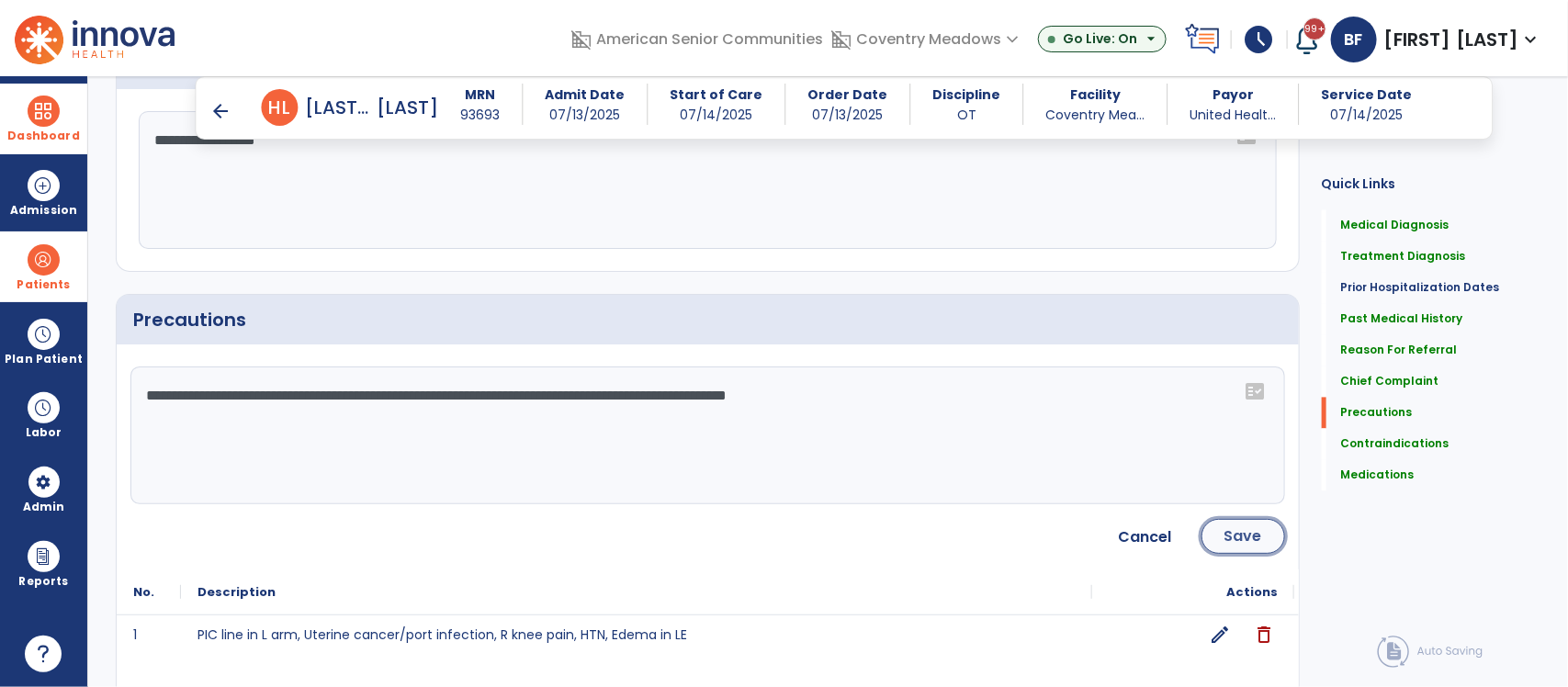 click on "Save" 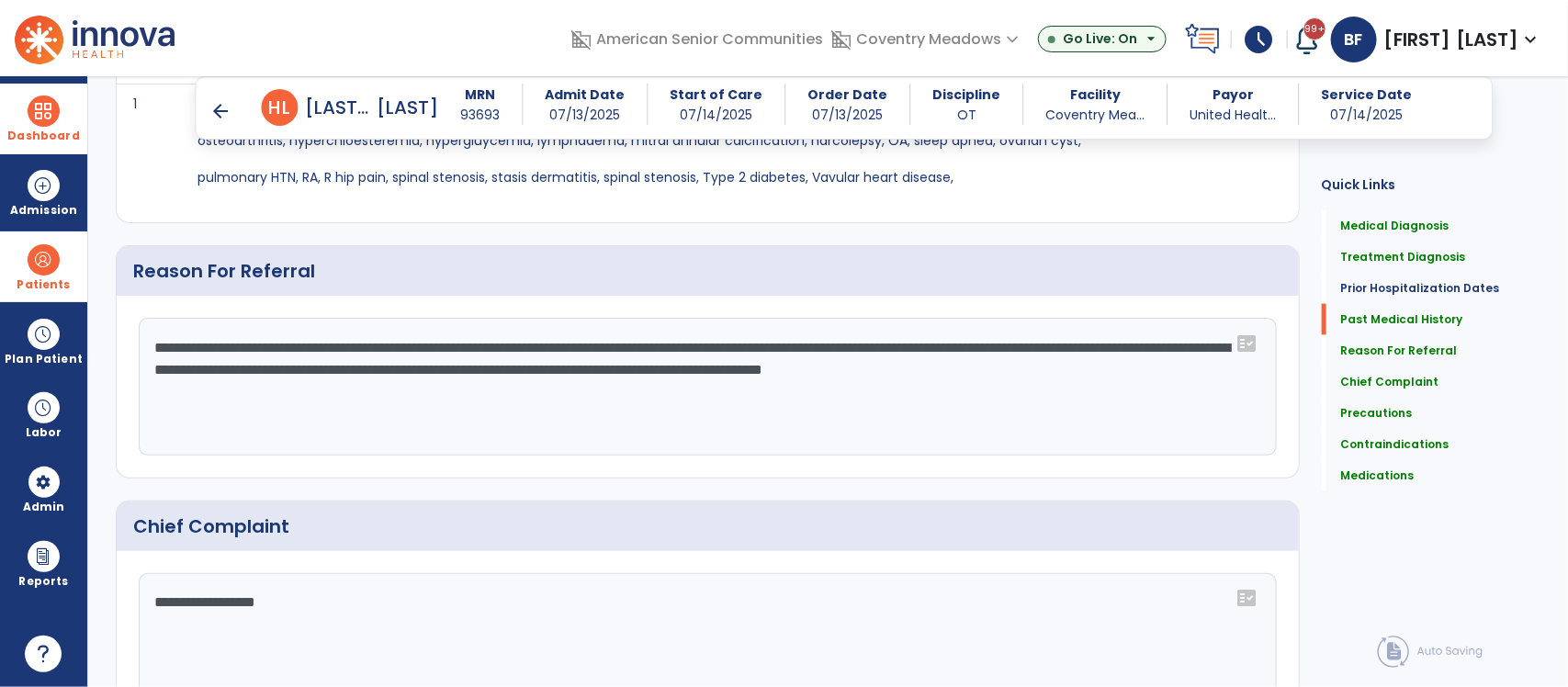 scroll, scrollTop: 868, scrollLeft: 0, axis: vertical 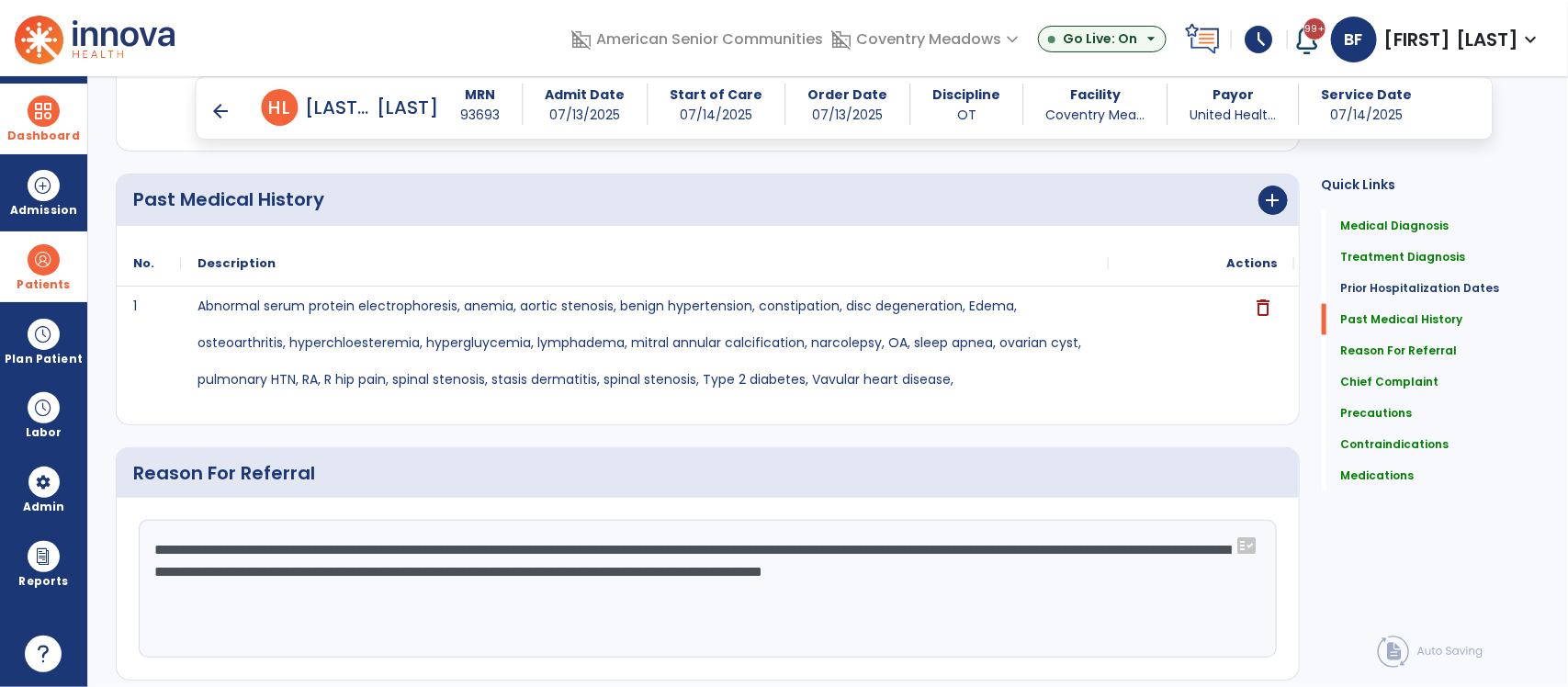 click on "**********" 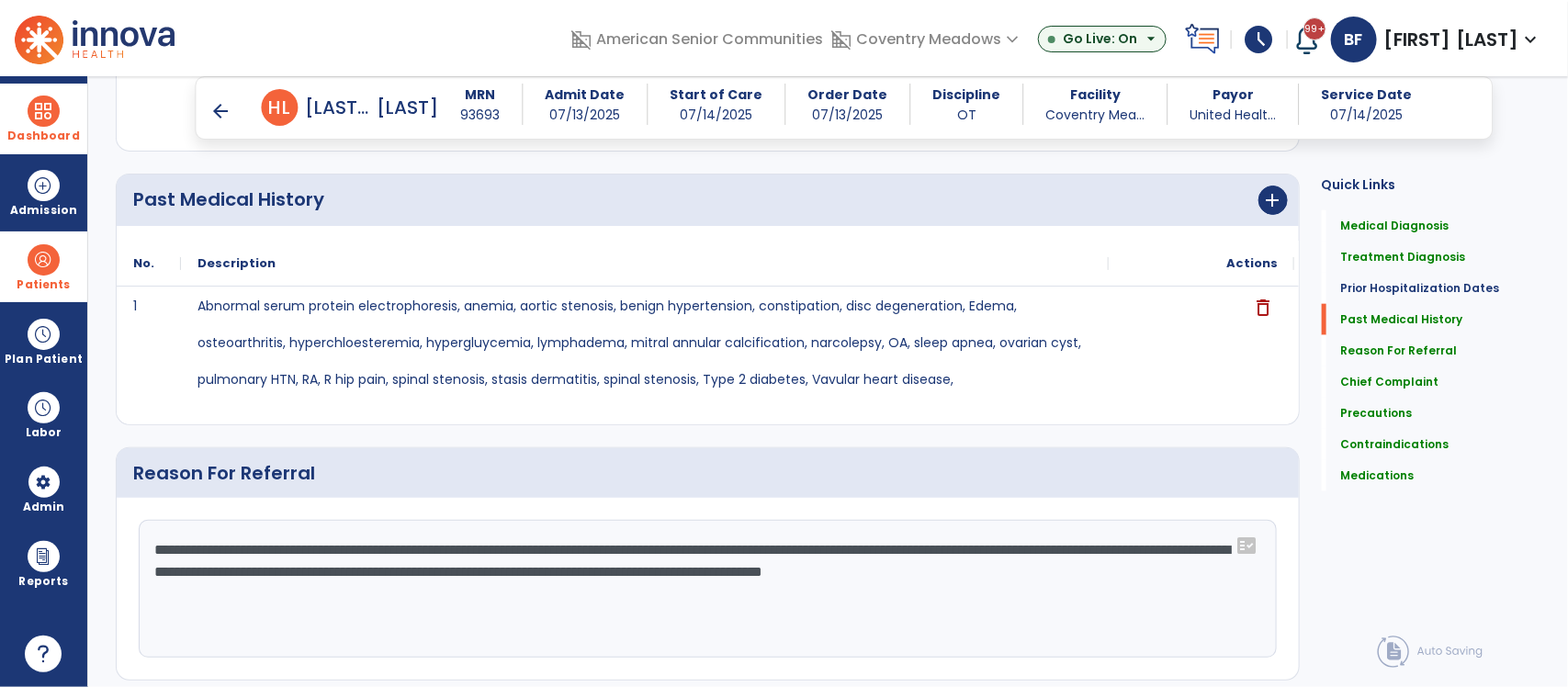 click on "**********" 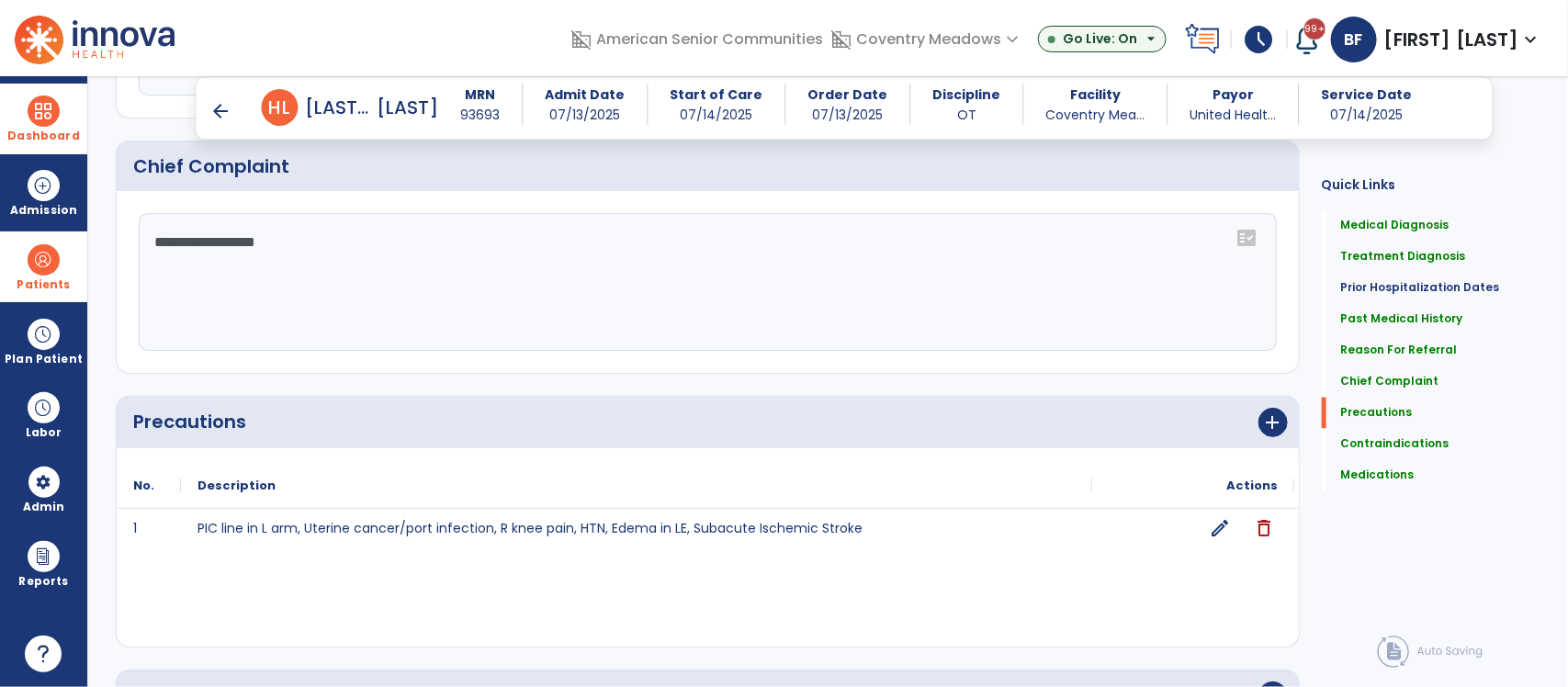 scroll, scrollTop: 1494, scrollLeft: 0, axis: vertical 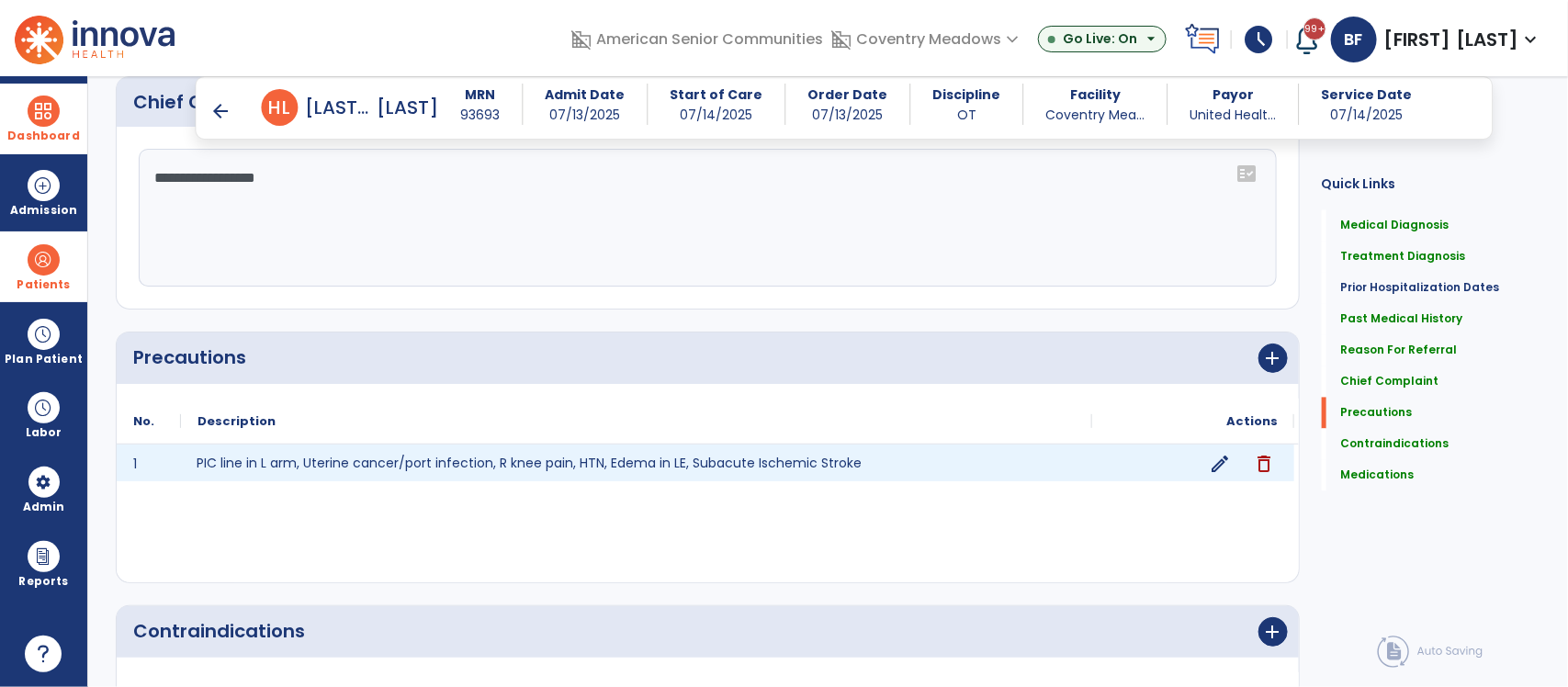click on "PIC line in L arm, Uterine cancer/port infection, R knee pain, HTN, Edema in LE, Subacute Ischemic Stroke" 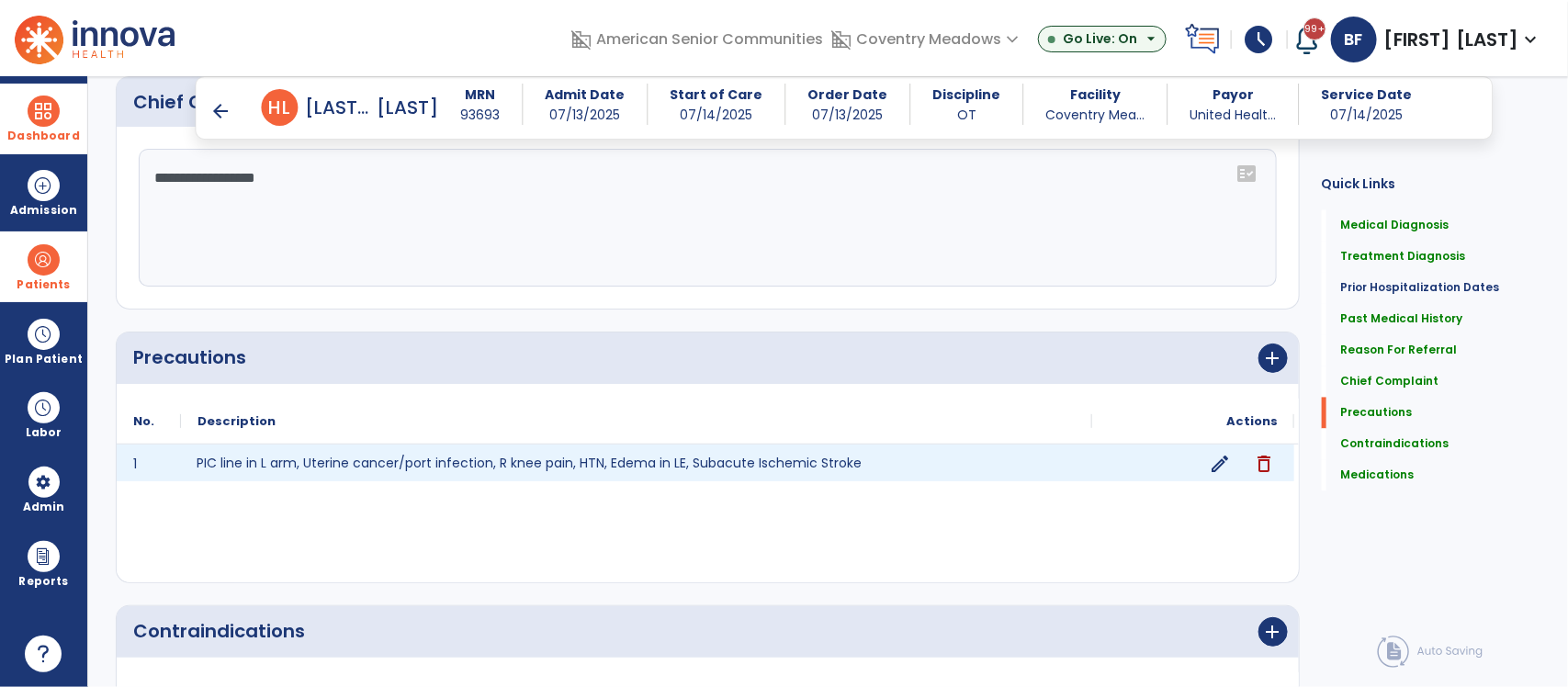 click on "edit" 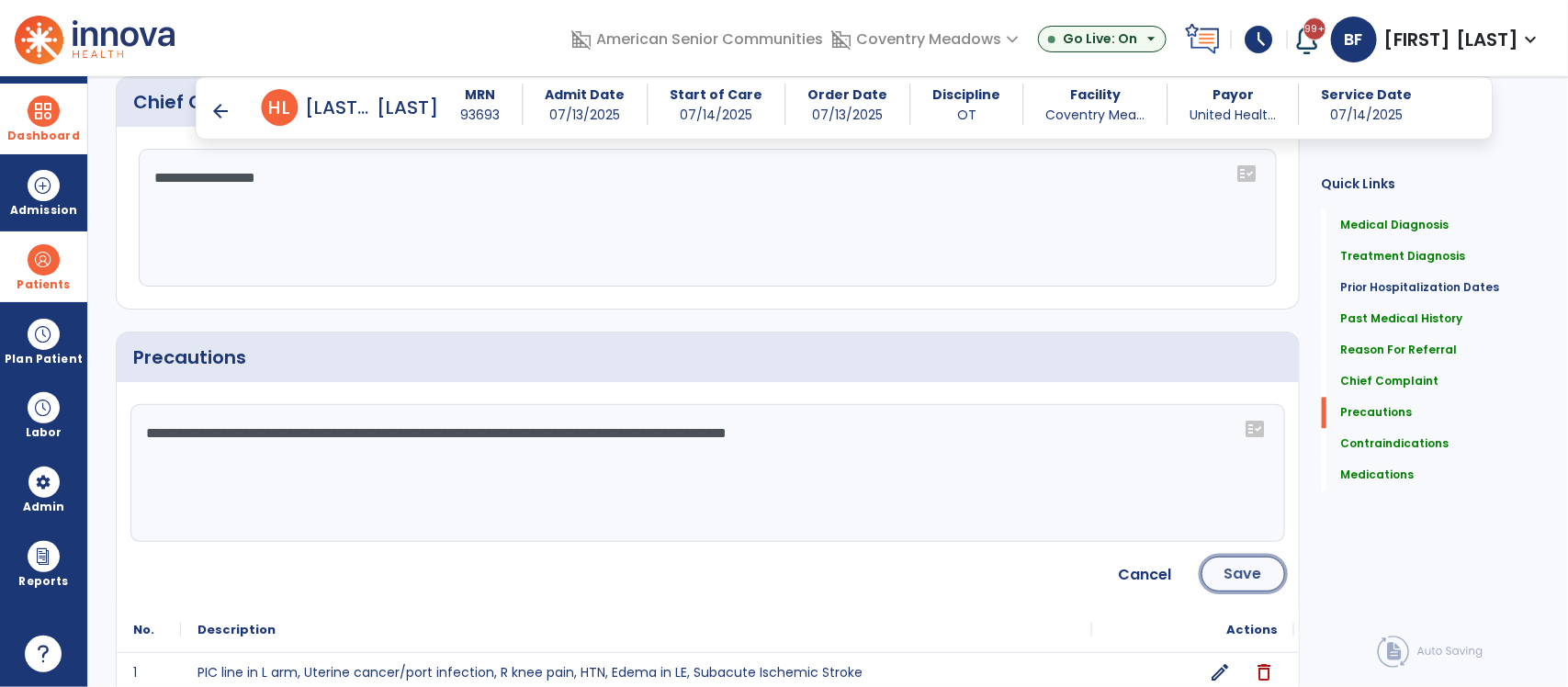 click on "Save" 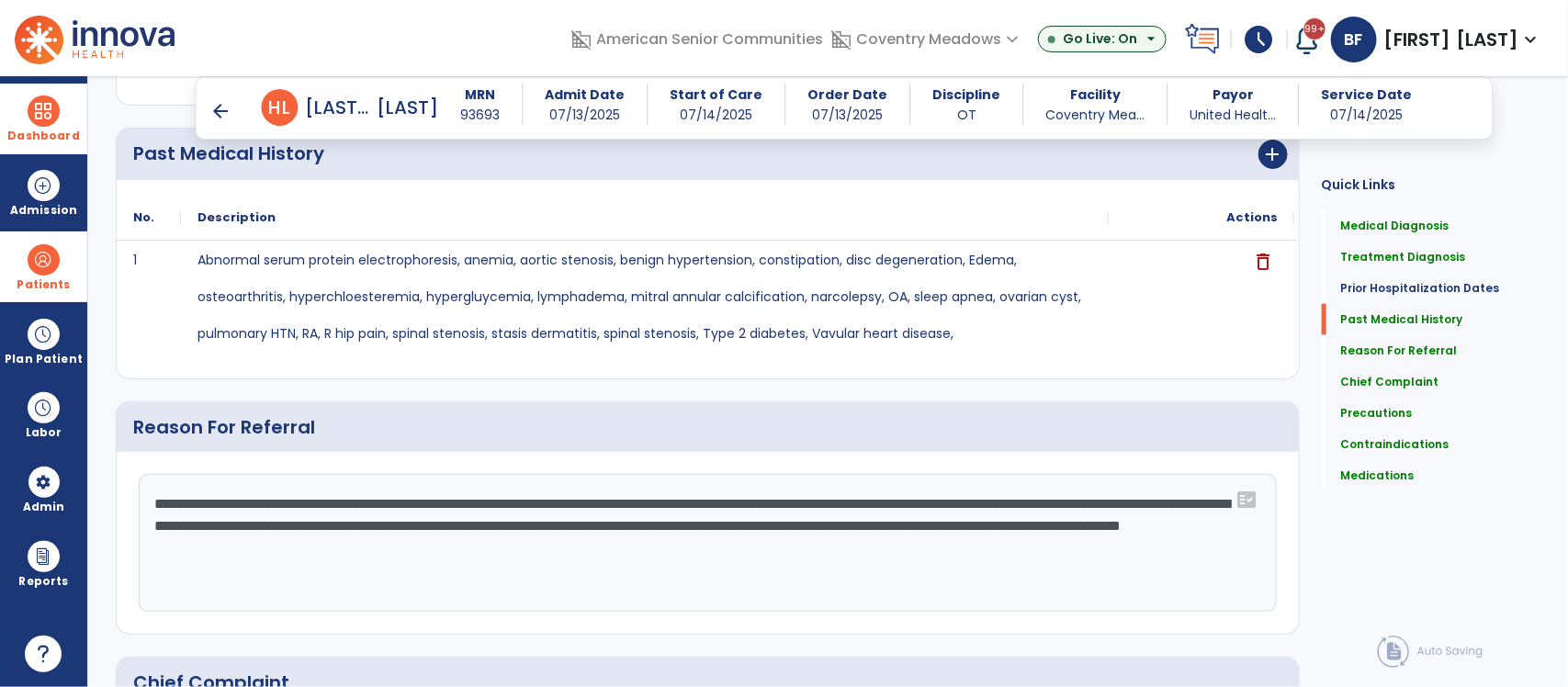 scroll, scrollTop: 946, scrollLeft: 0, axis: vertical 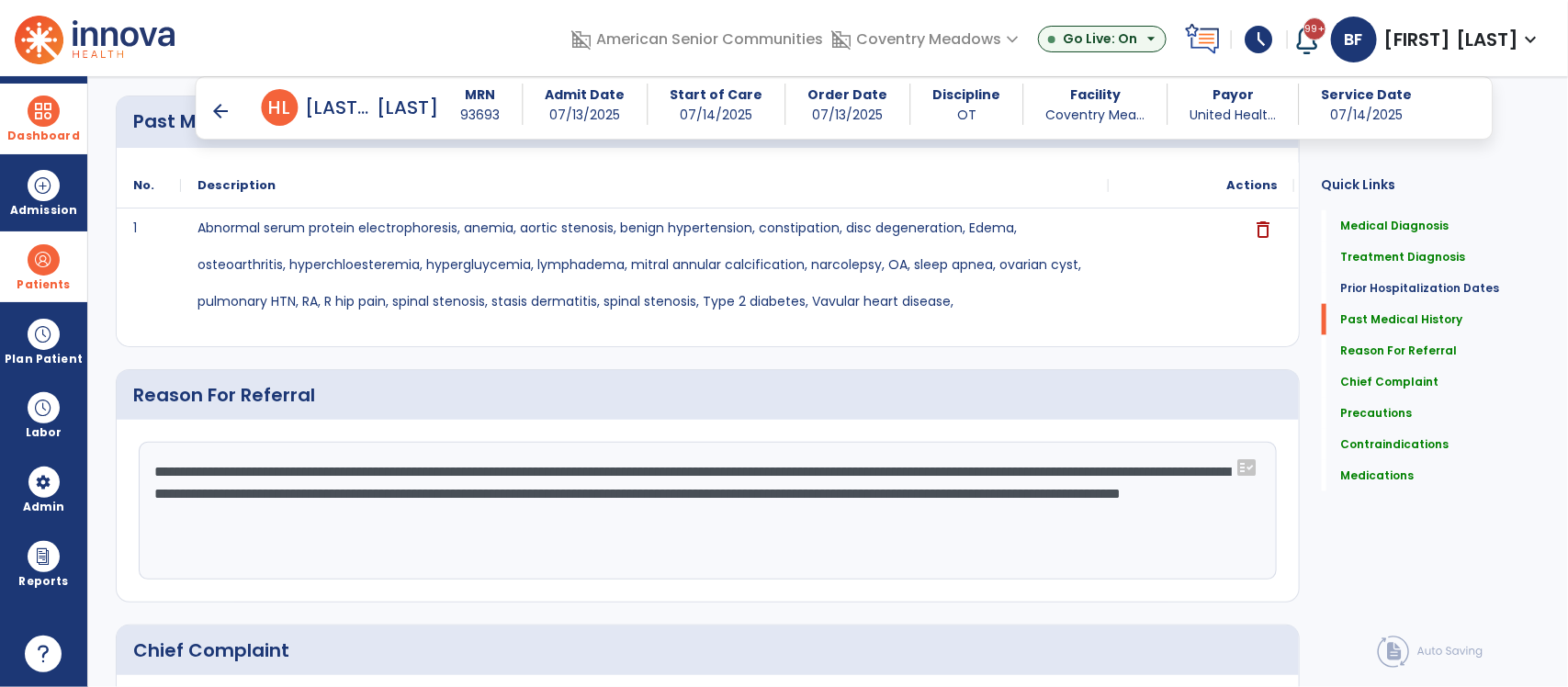 click on "**********" 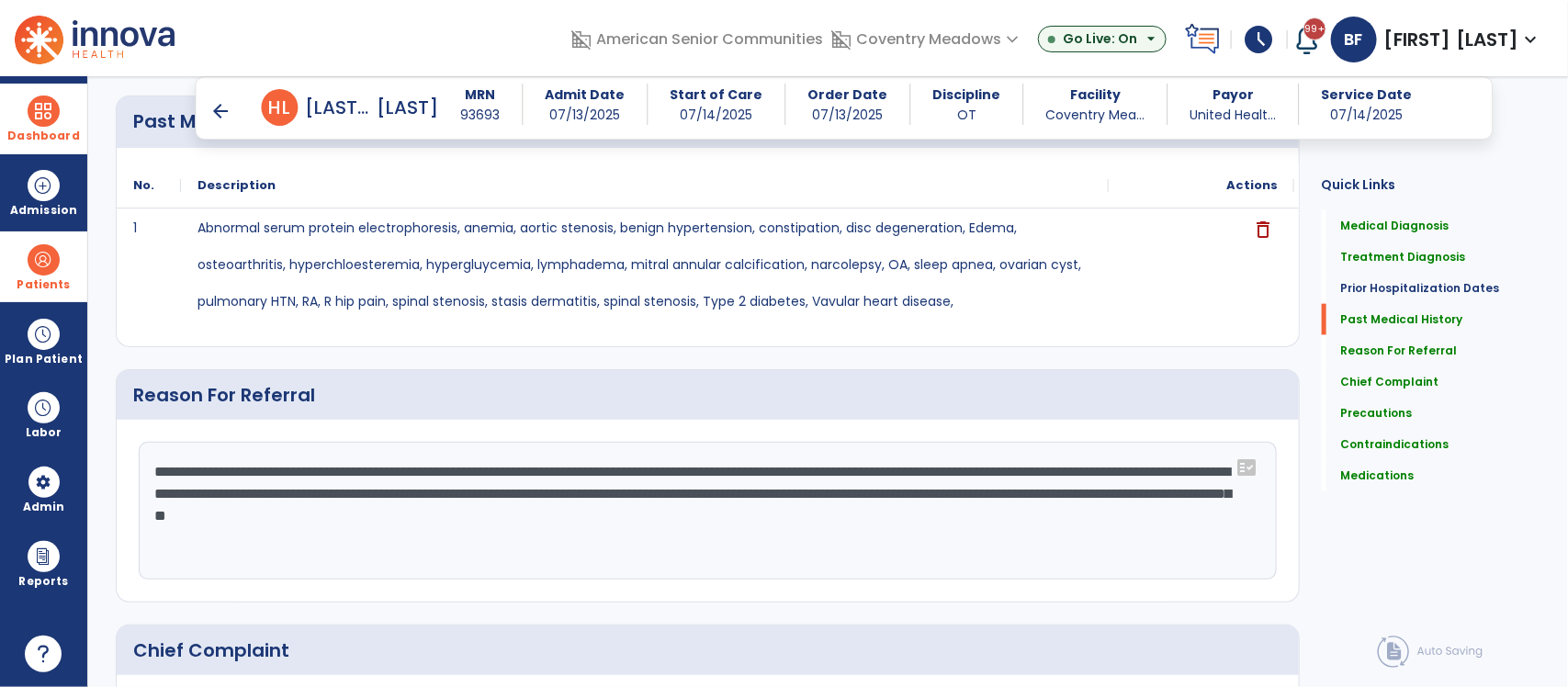 drag, startPoint x: 1104, startPoint y: 528, endPoint x: 387, endPoint y: 525, distance: 717.00628 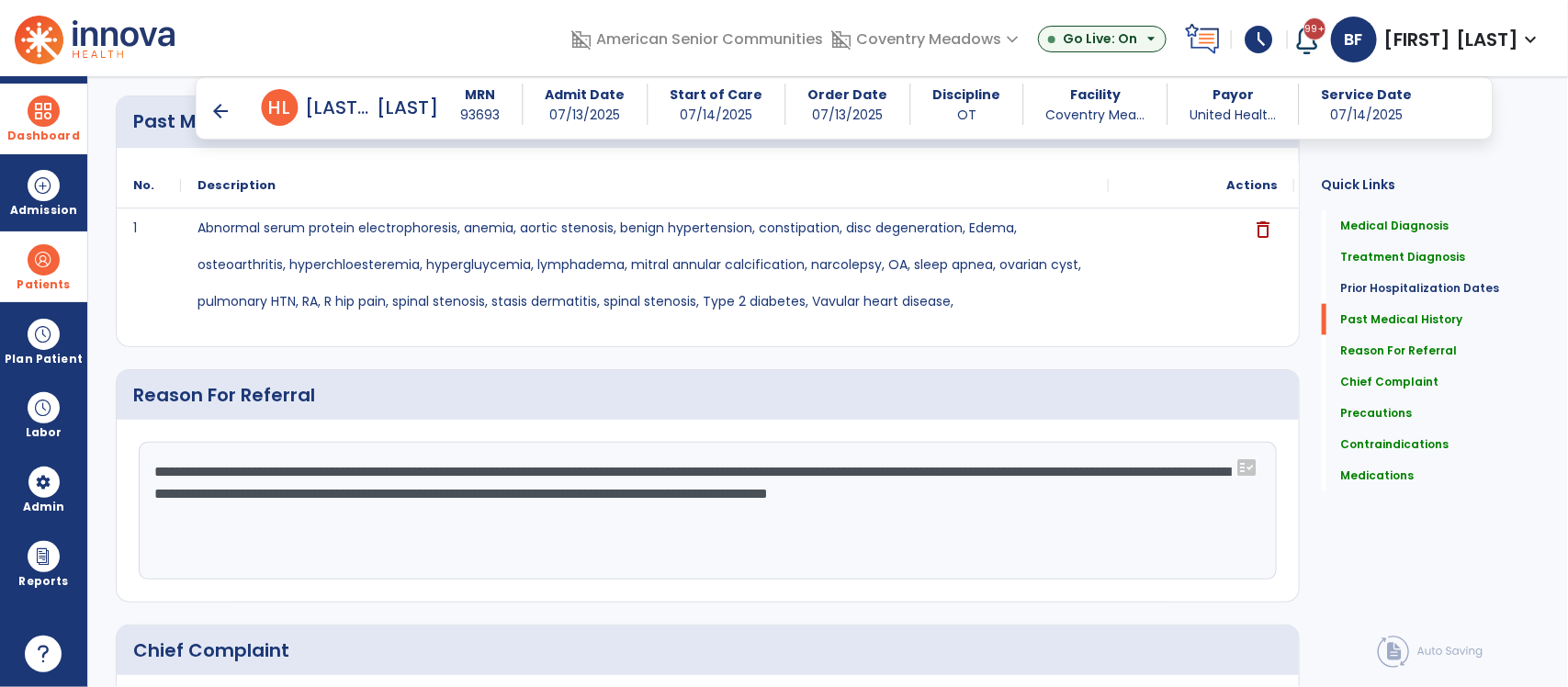 click on "**********" 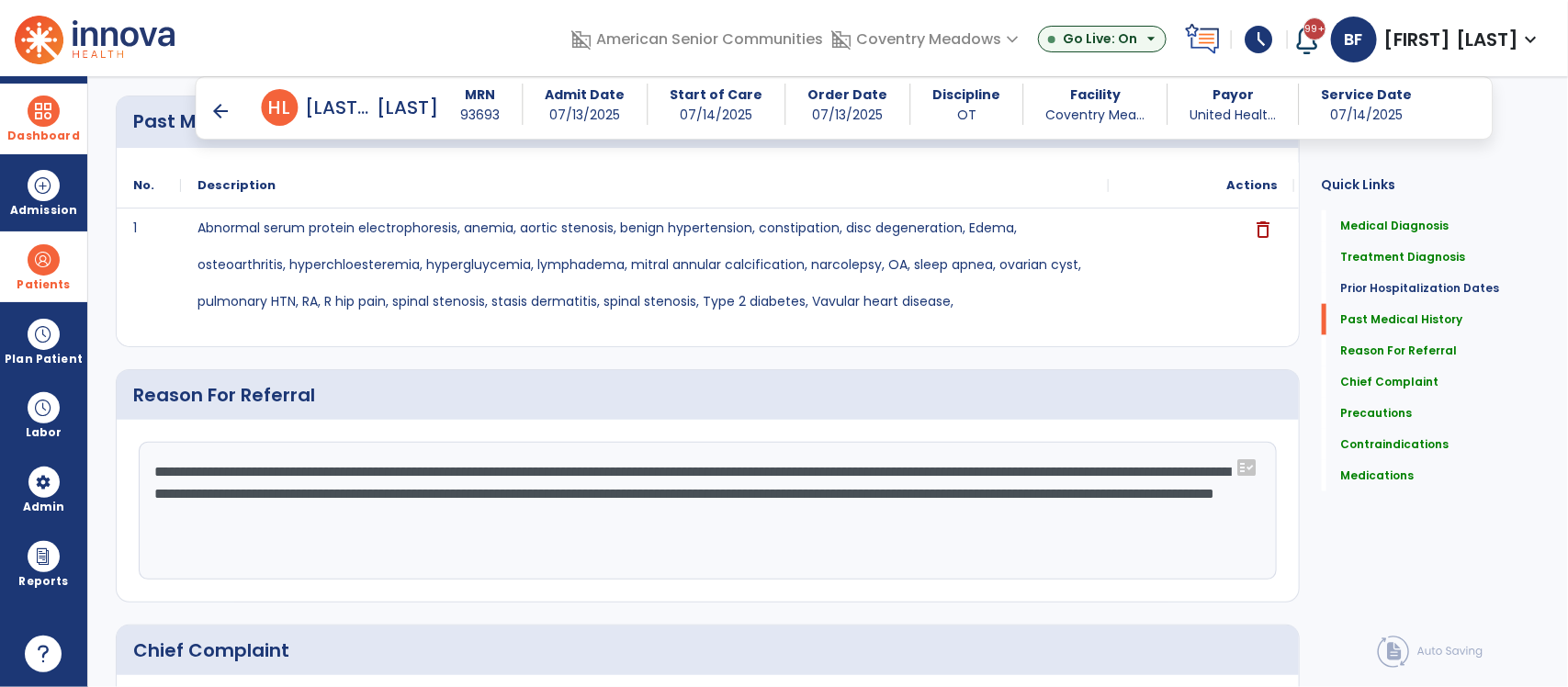 click on "**********" 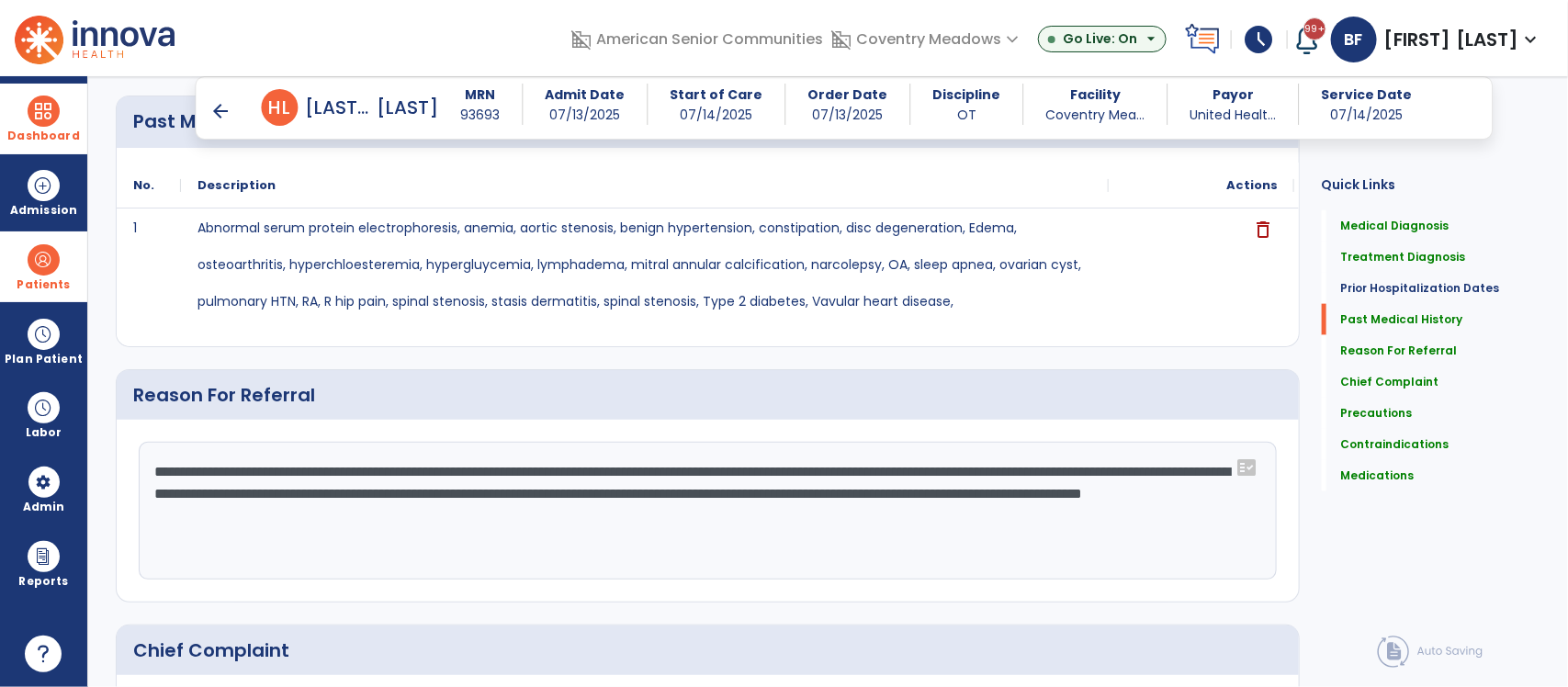 click on "**********" 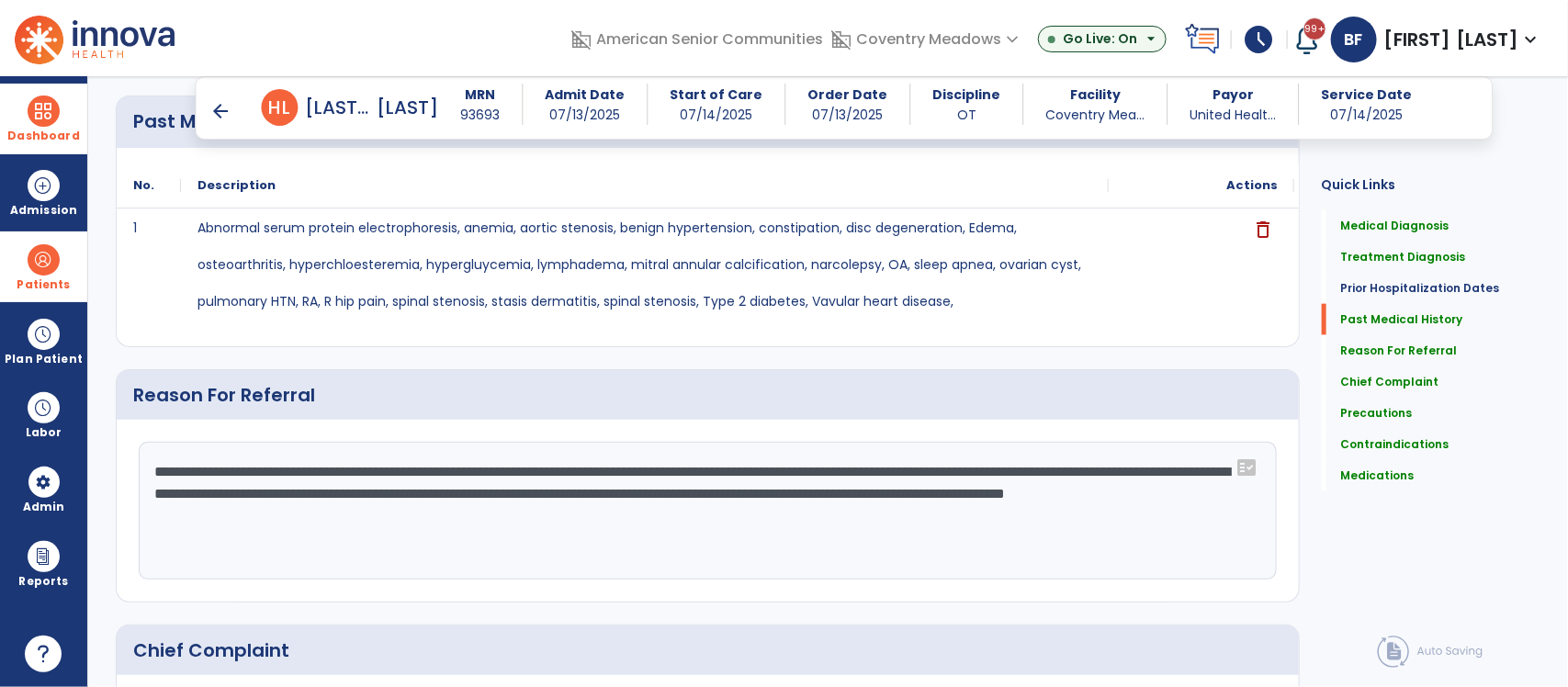 click on "**********" 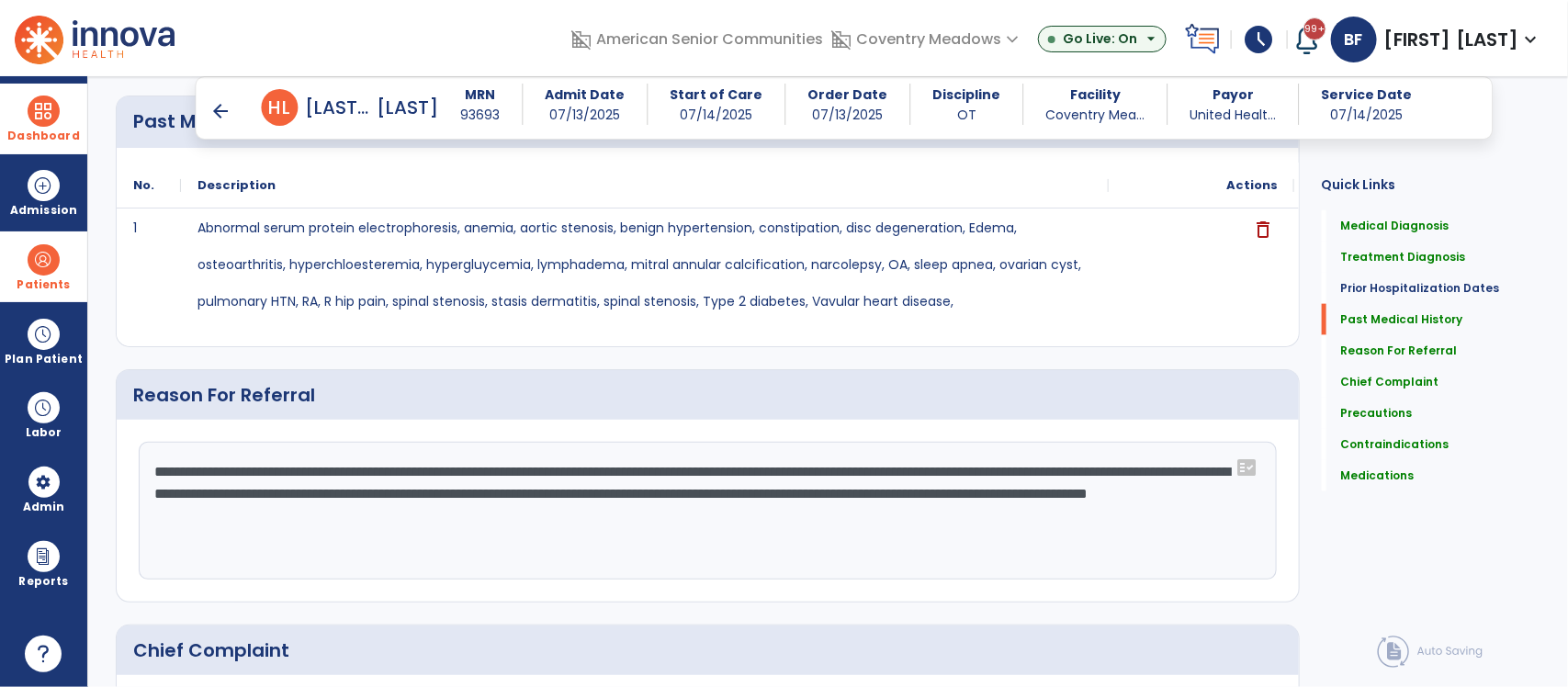 click on "**********" 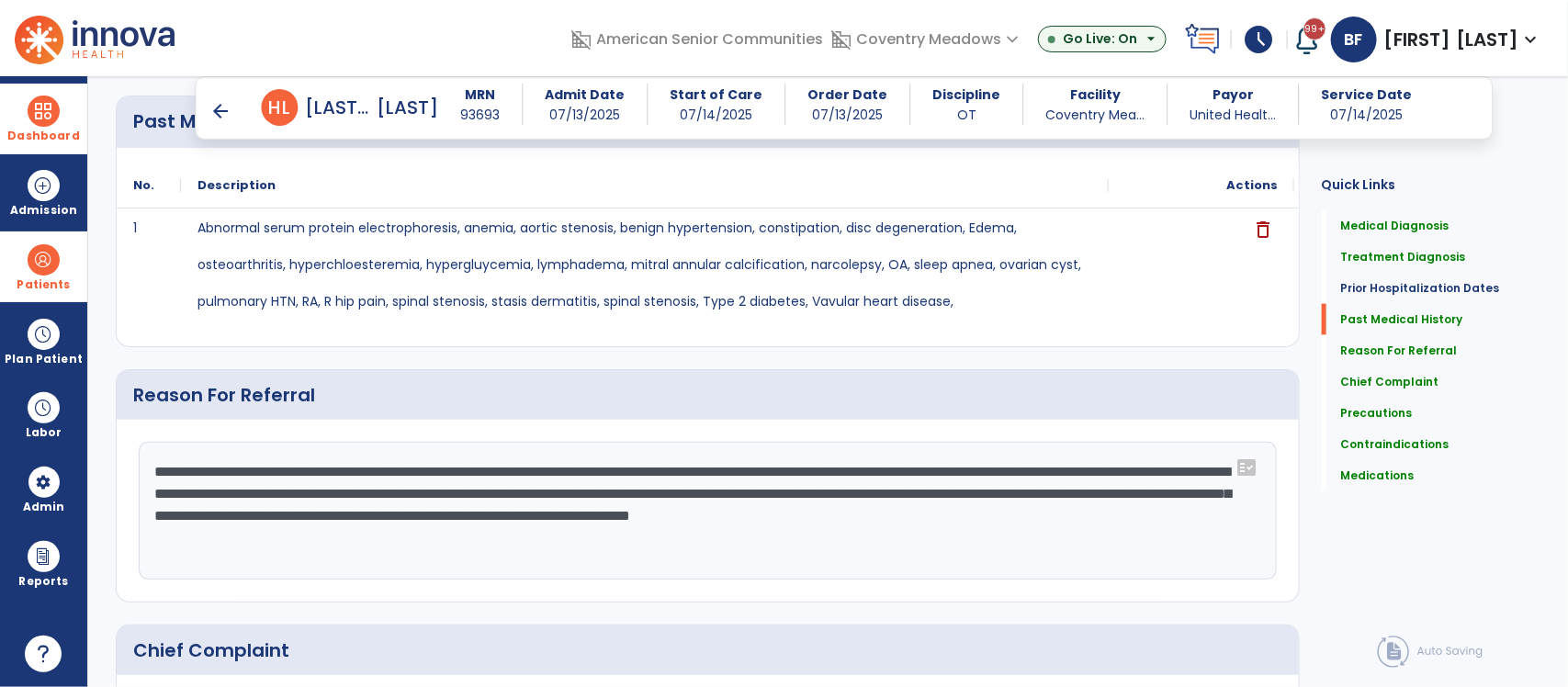 click on "**********" 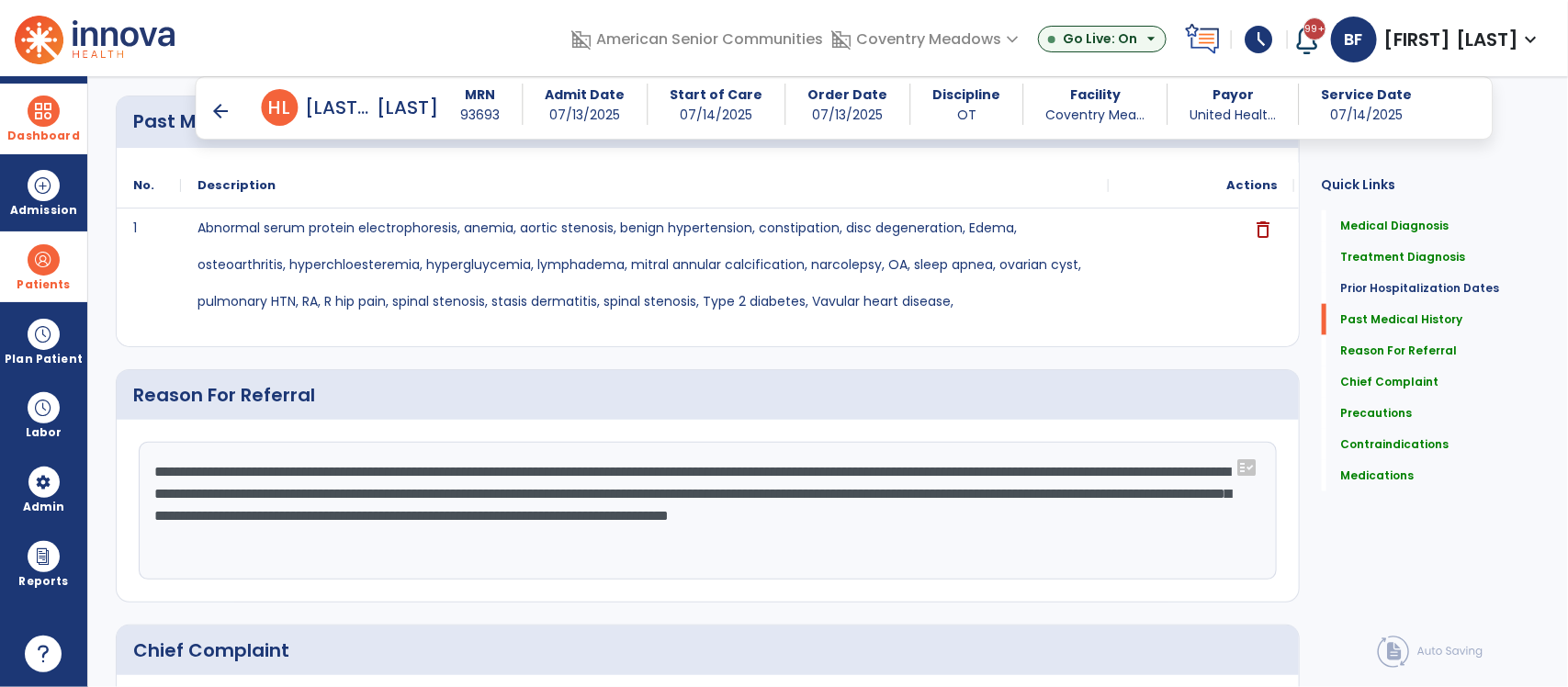 type on "**********" 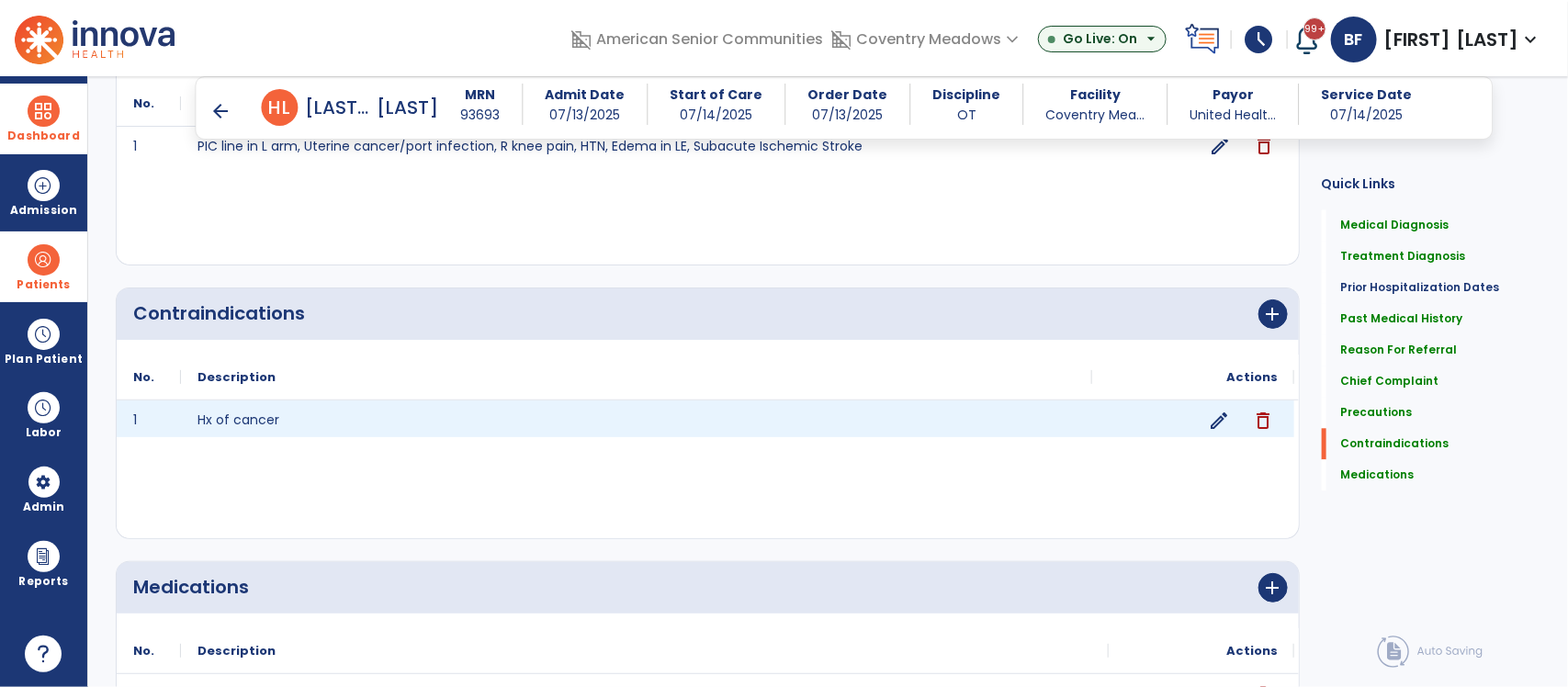 scroll, scrollTop: 2007, scrollLeft: 0, axis: vertical 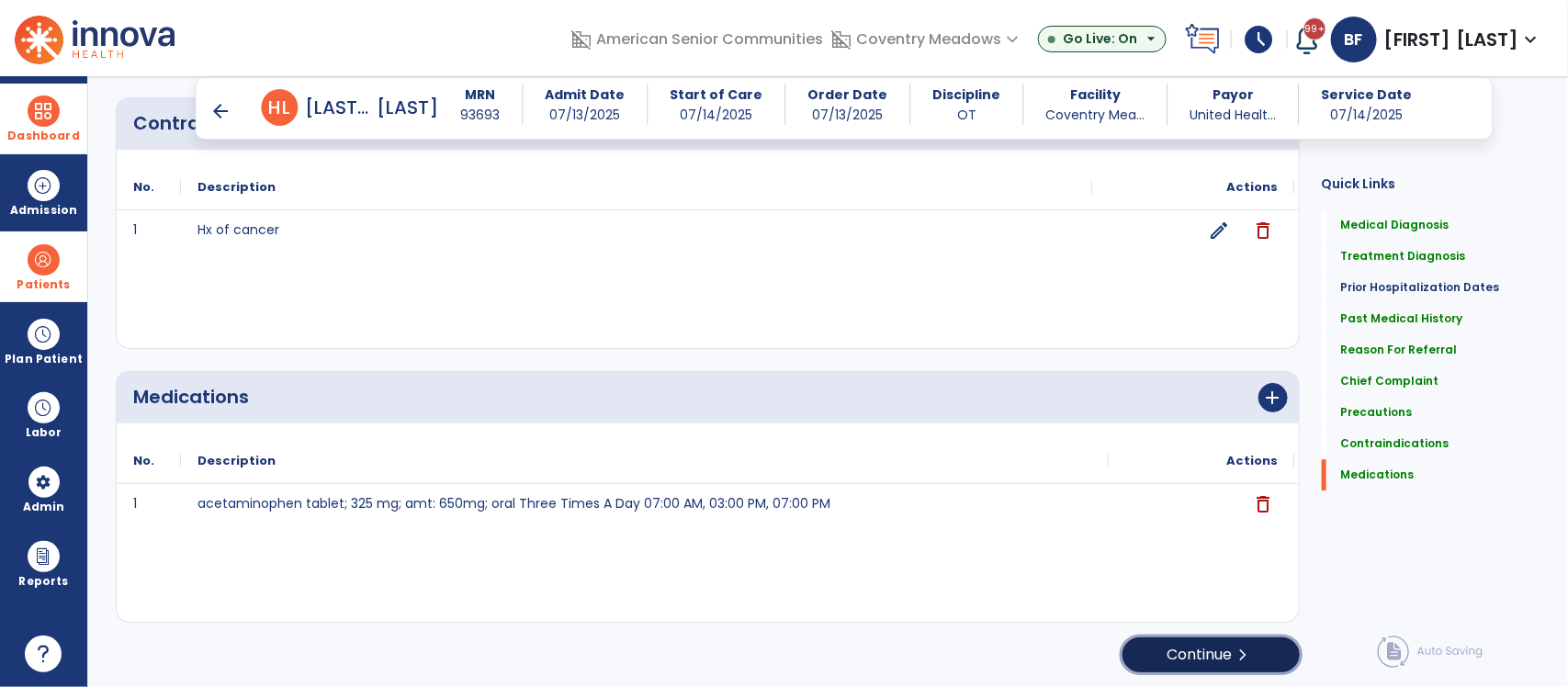 click on "chevron_right" 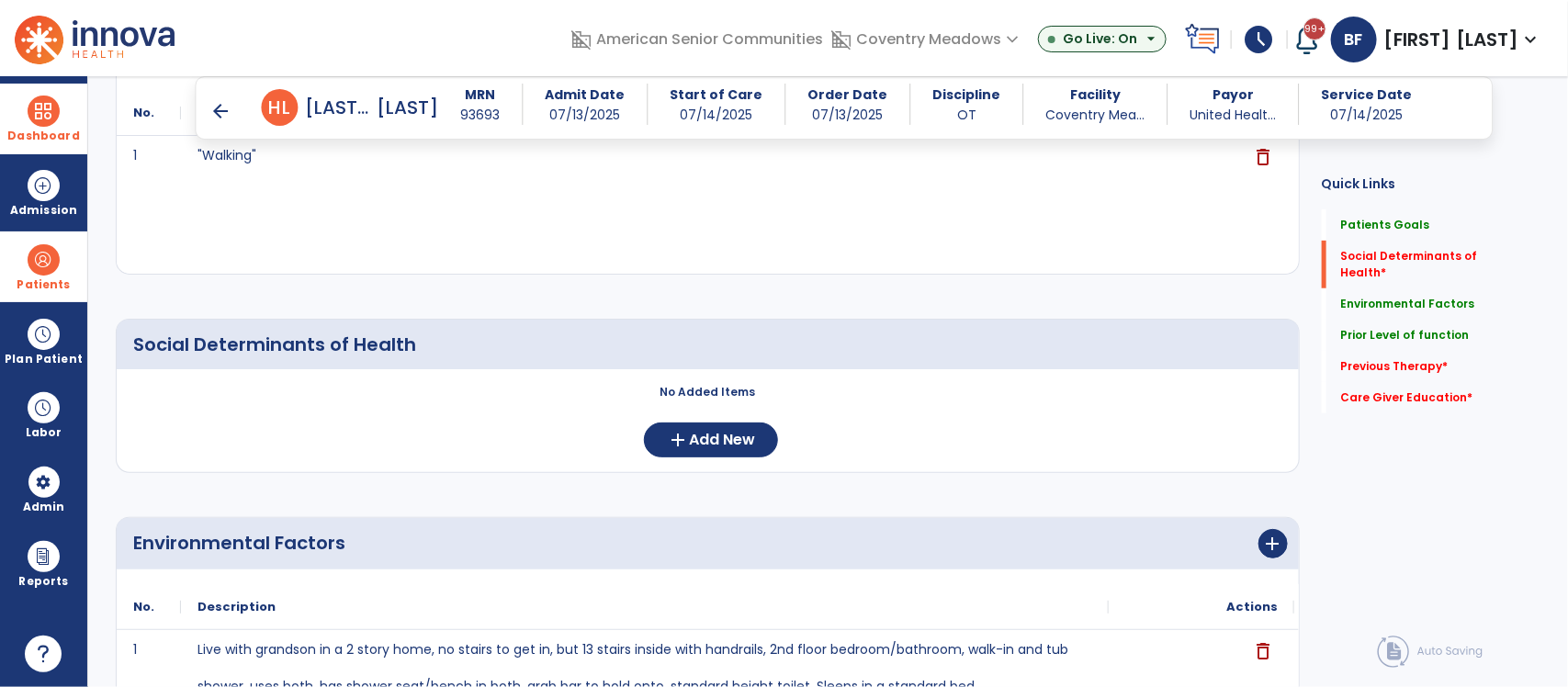 scroll, scrollTop: 297, scrollLeft: 0, axis: vertical 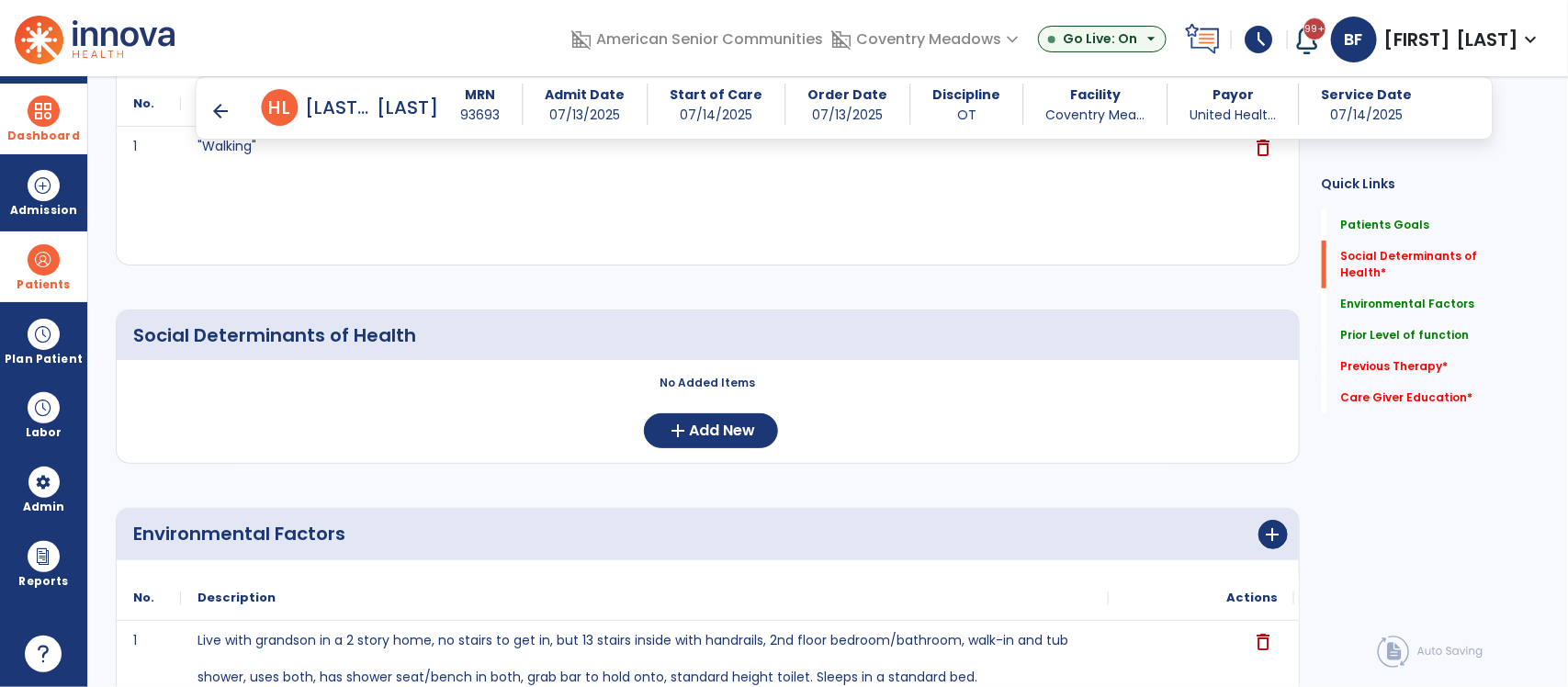 click on "No Added Items  add  Add New" 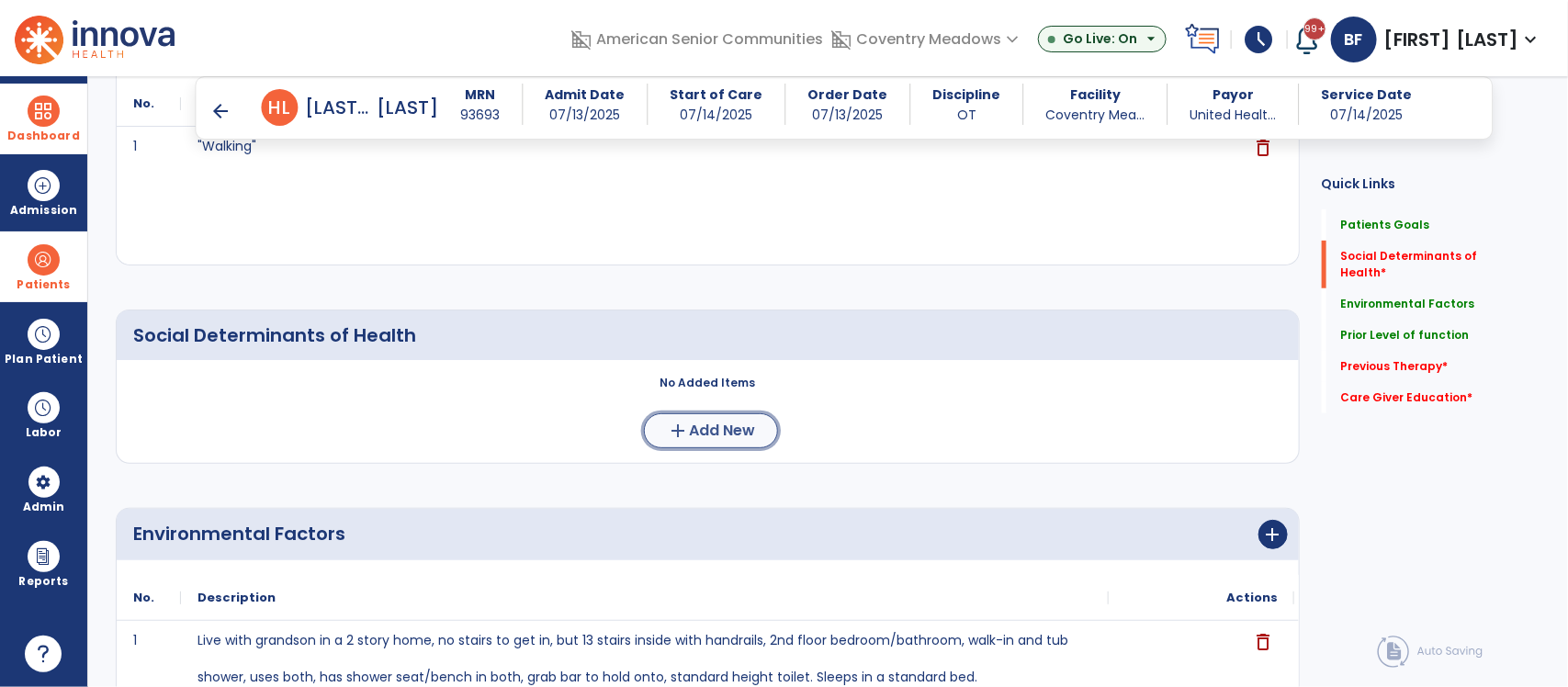 click on "add" 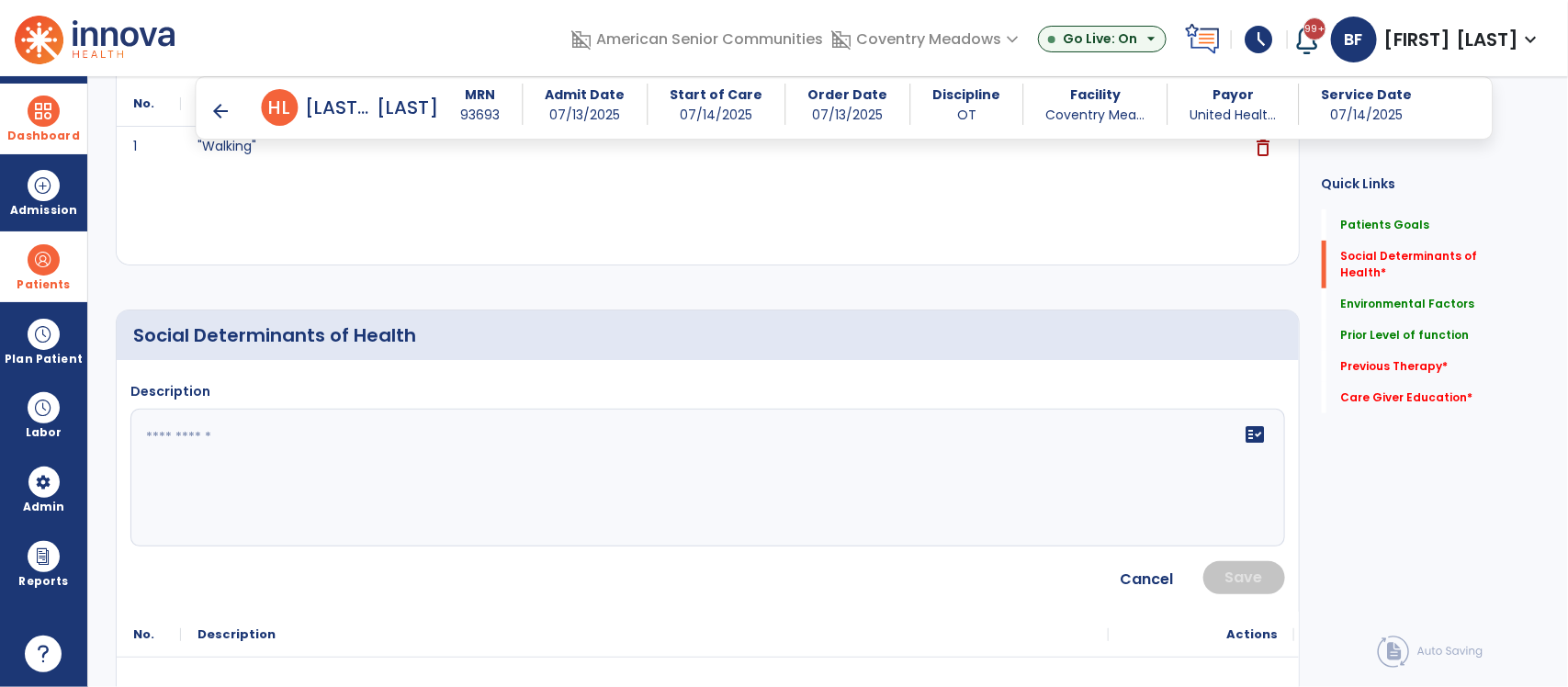 click 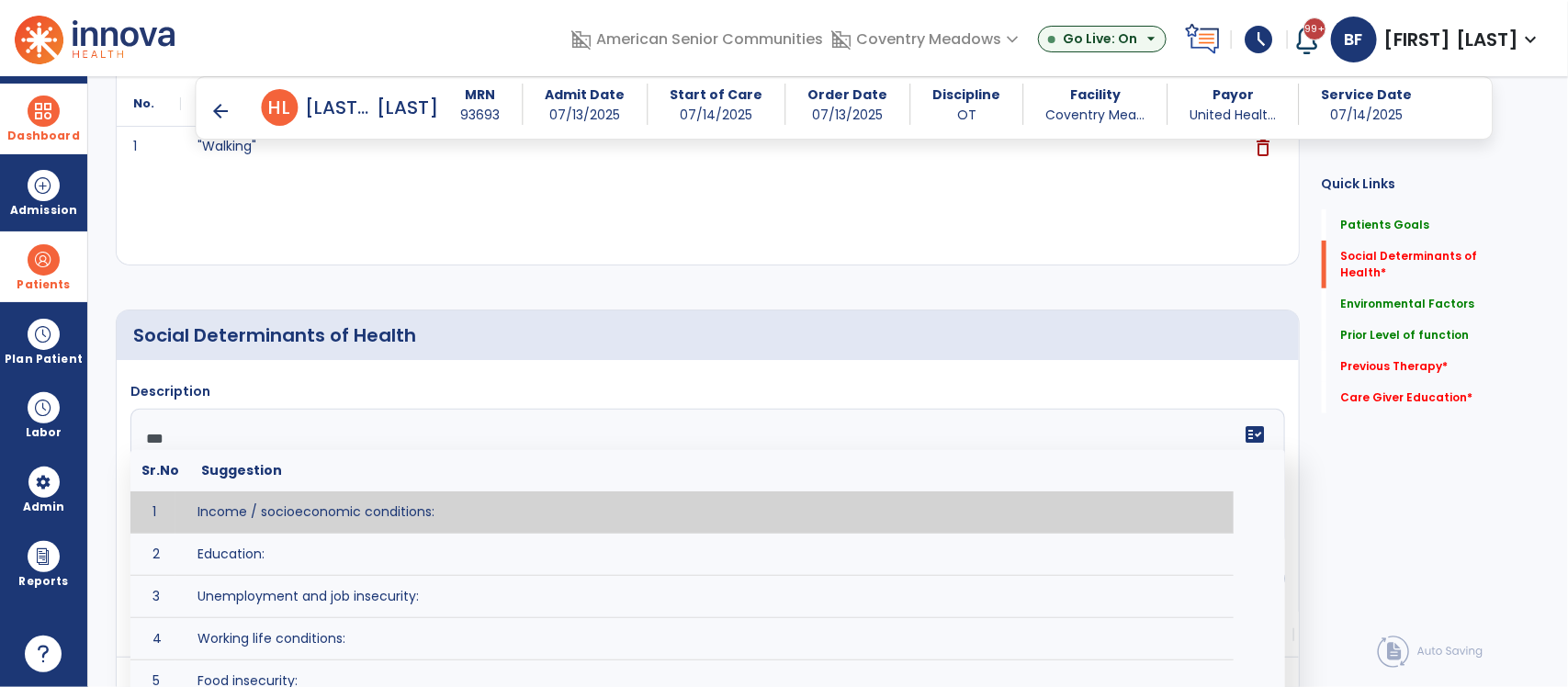 type on "****" 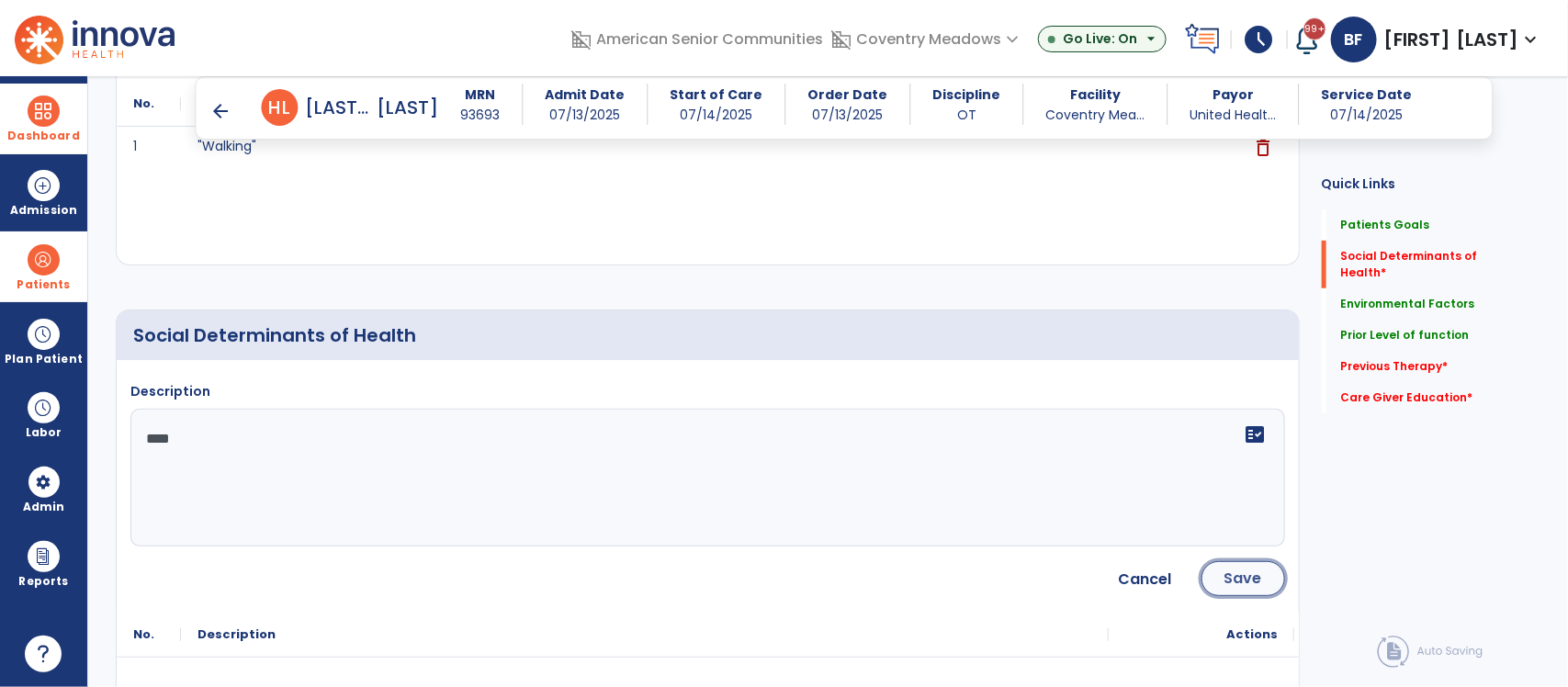 click on "Save" 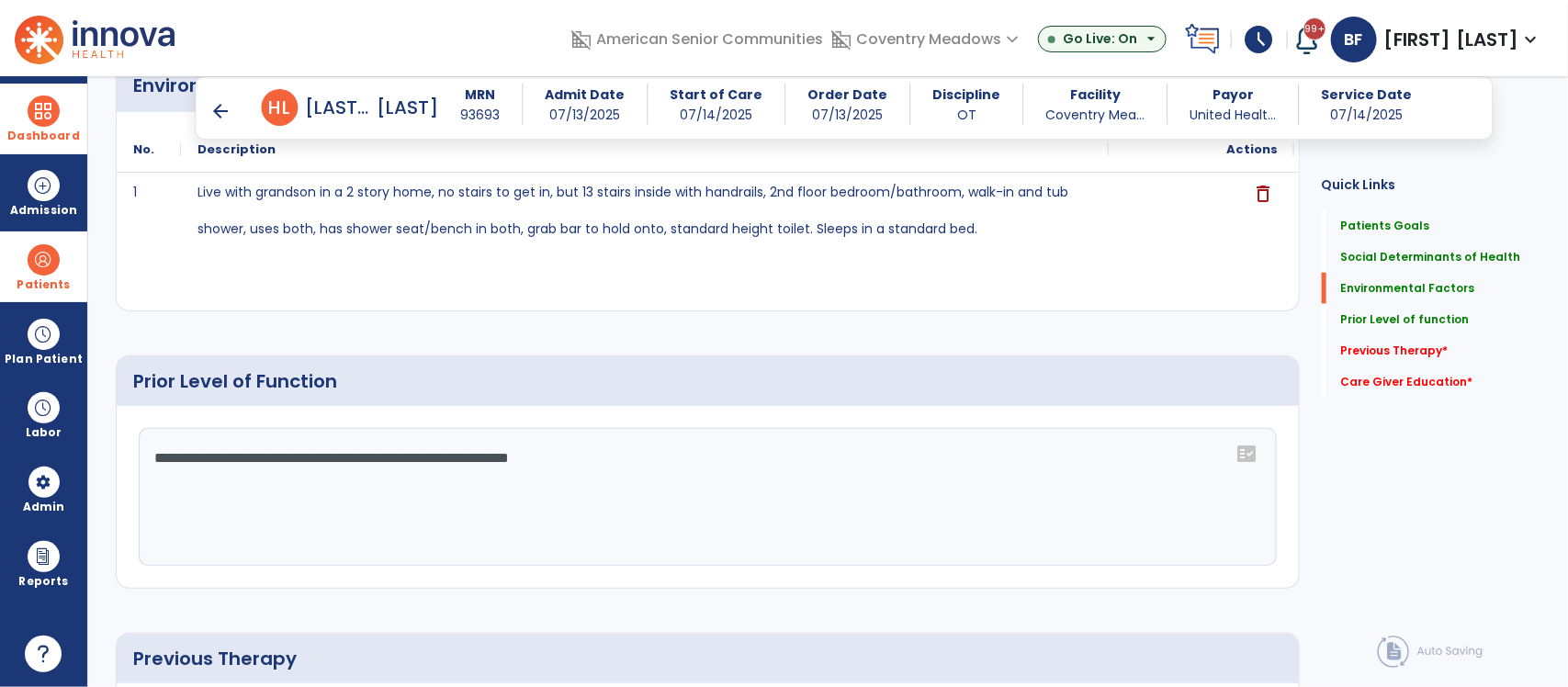 scroll, scrollTop: 848, scrollLeft: 0, axis: vertical 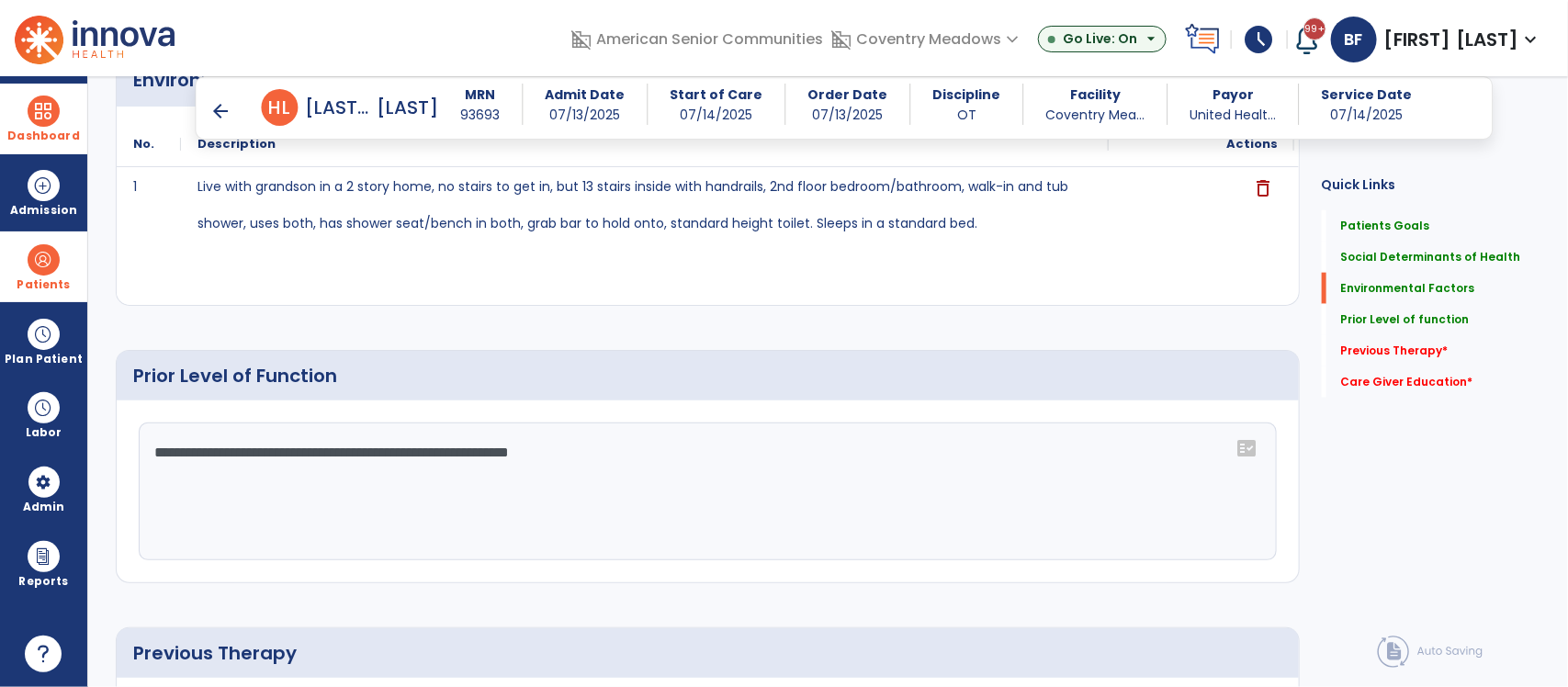 click on "**********" 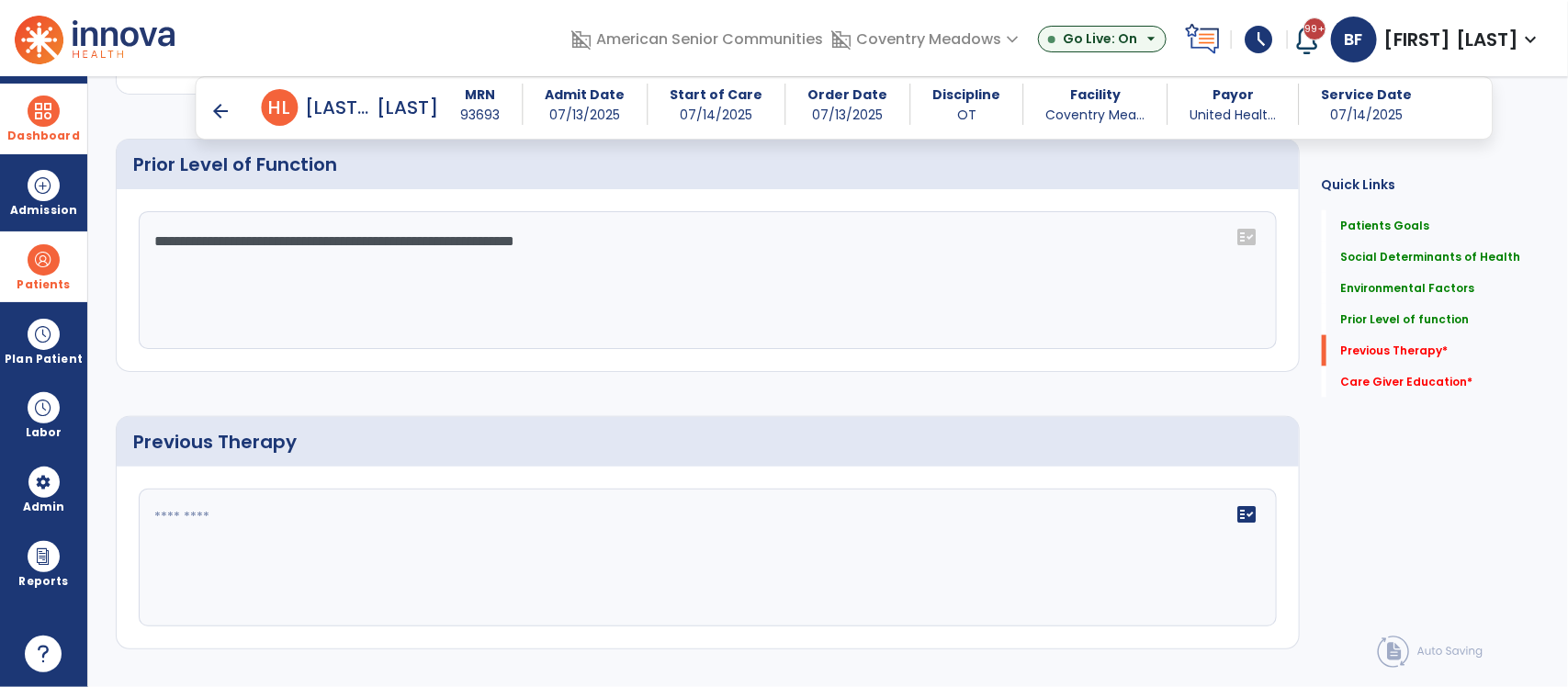 scroll, scrollTop: 1259, scrollLeft: 0, axis: vertical 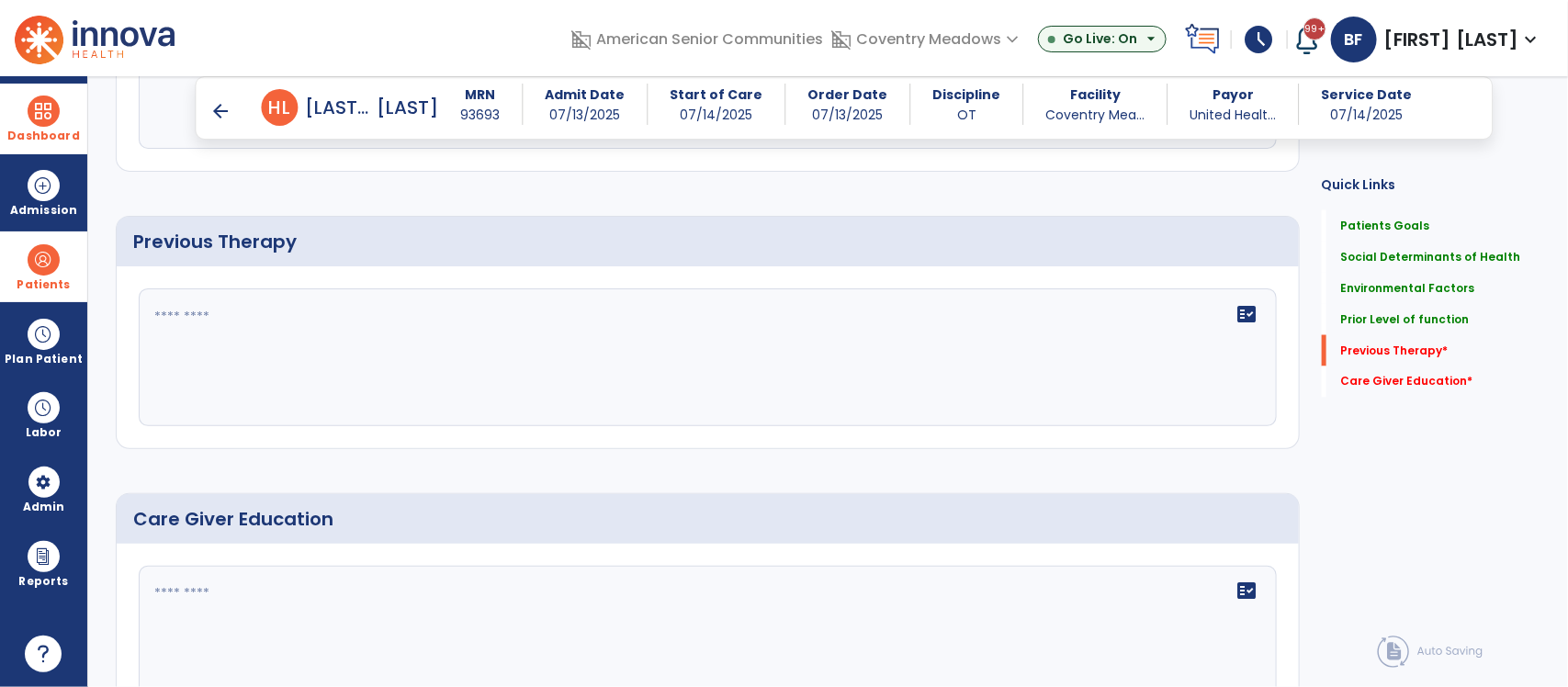 type on "**********" 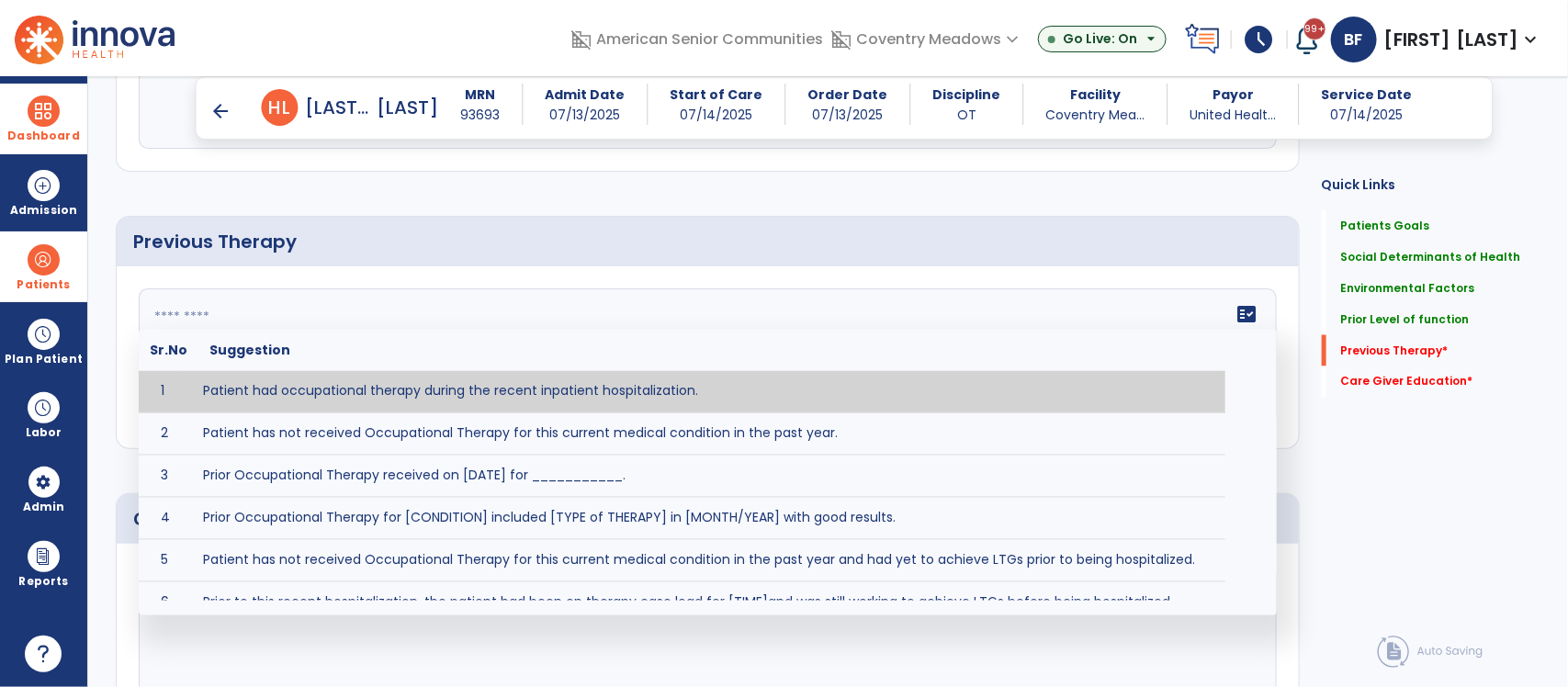type on "*" 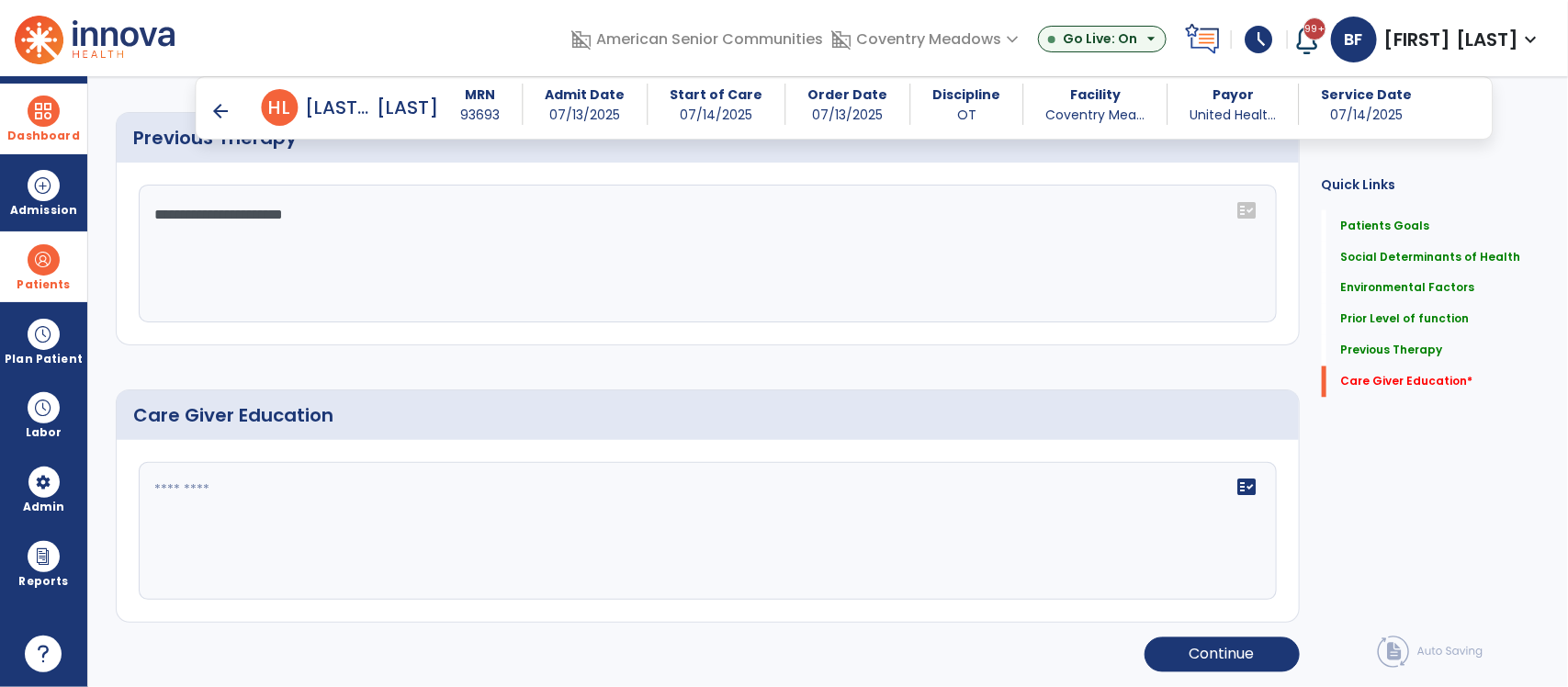 scroll, scrollTop: 1366, scrollLeft: 0, axis: vertical 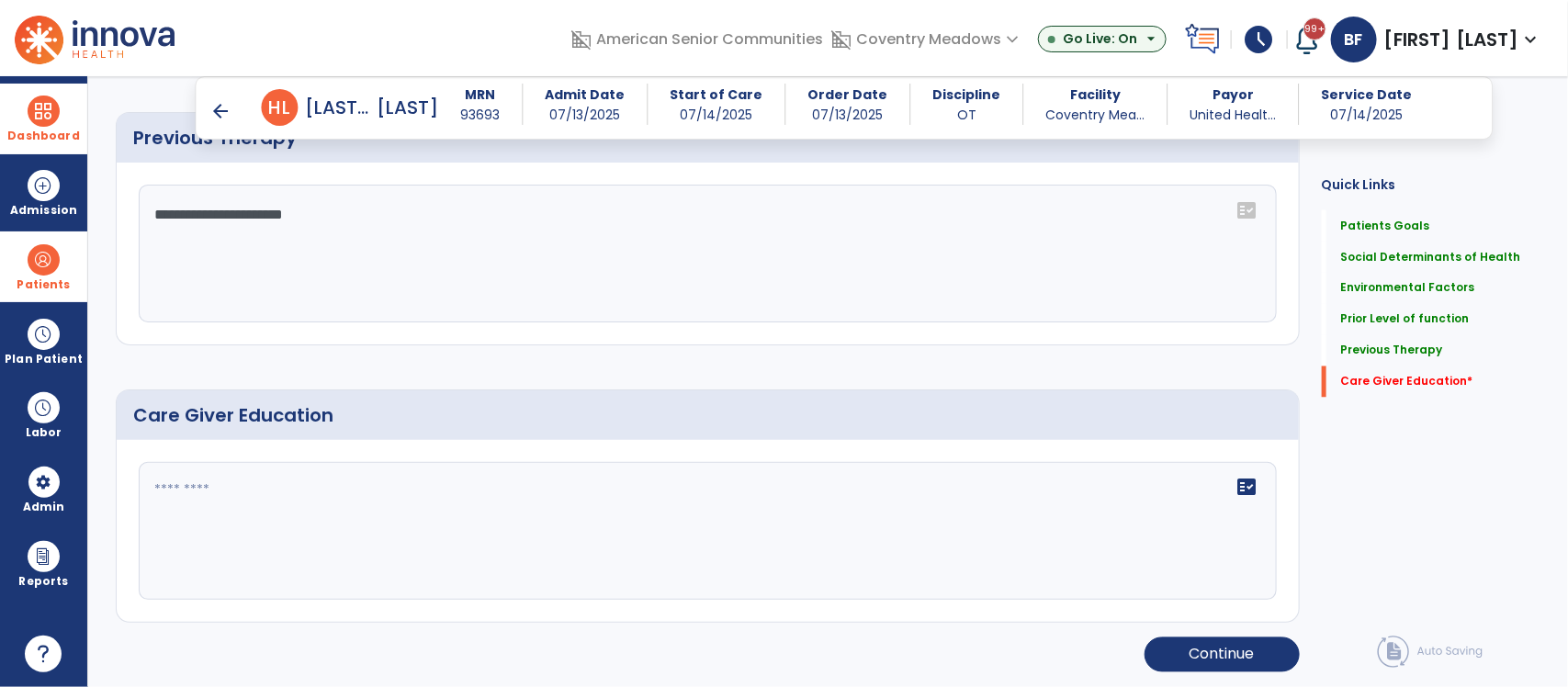 type on "**********" 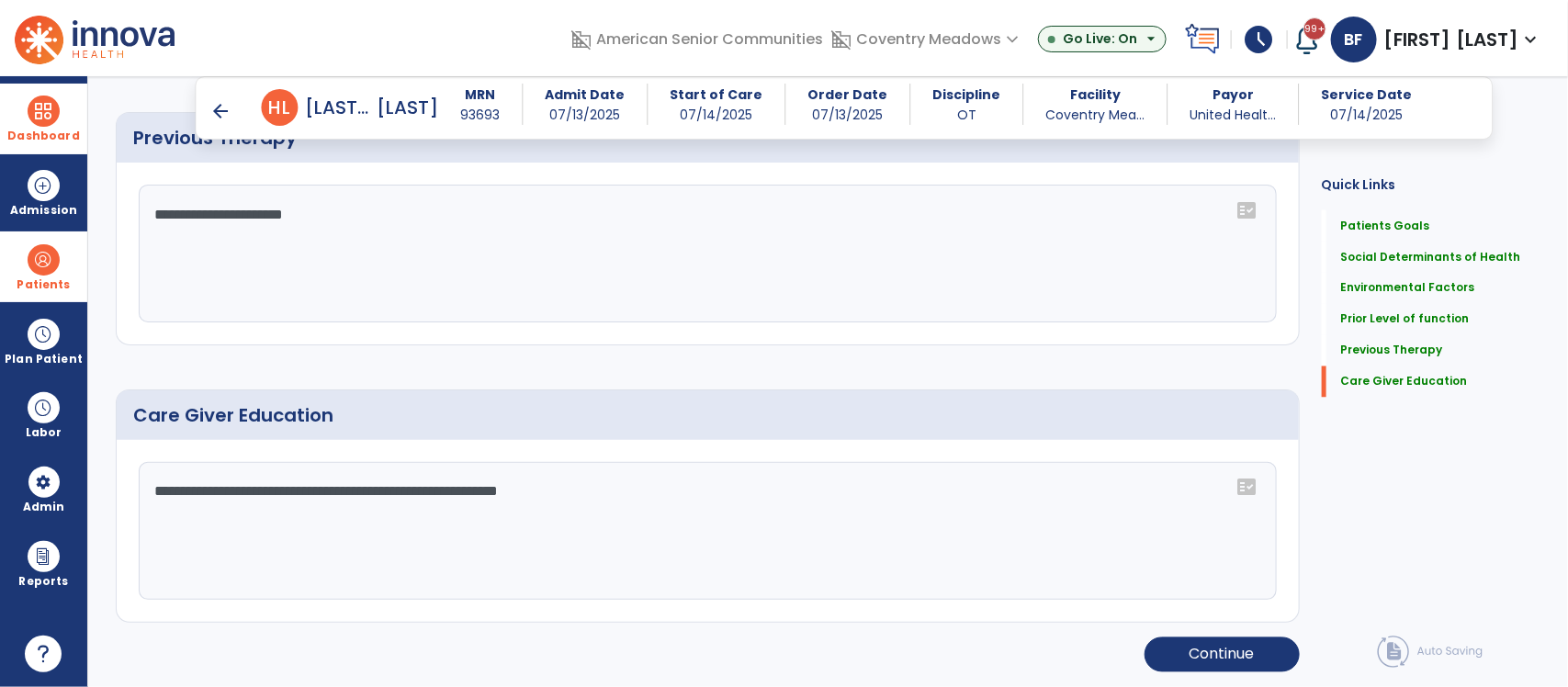 scroll, scrollTop: 1366, scrollLeft: 0, axis: vertical 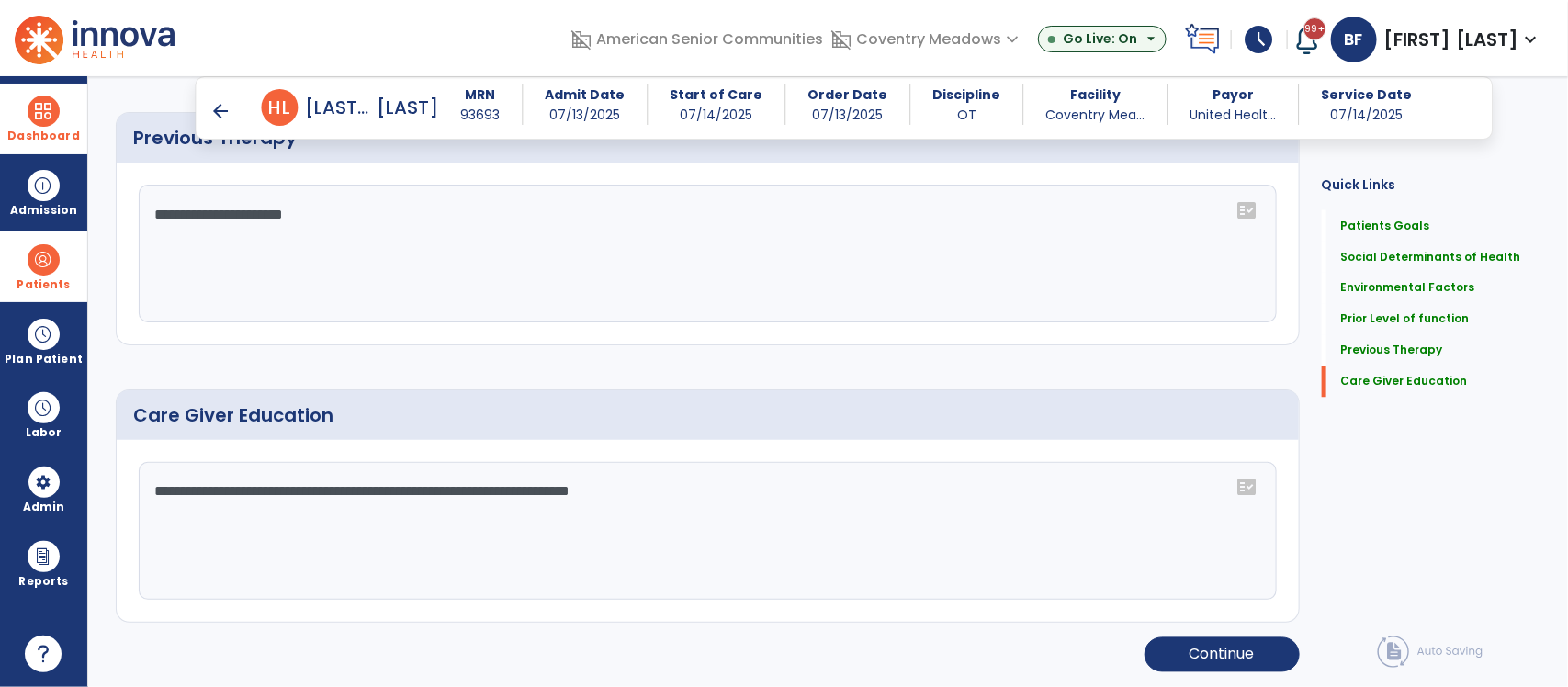 type on "**********" 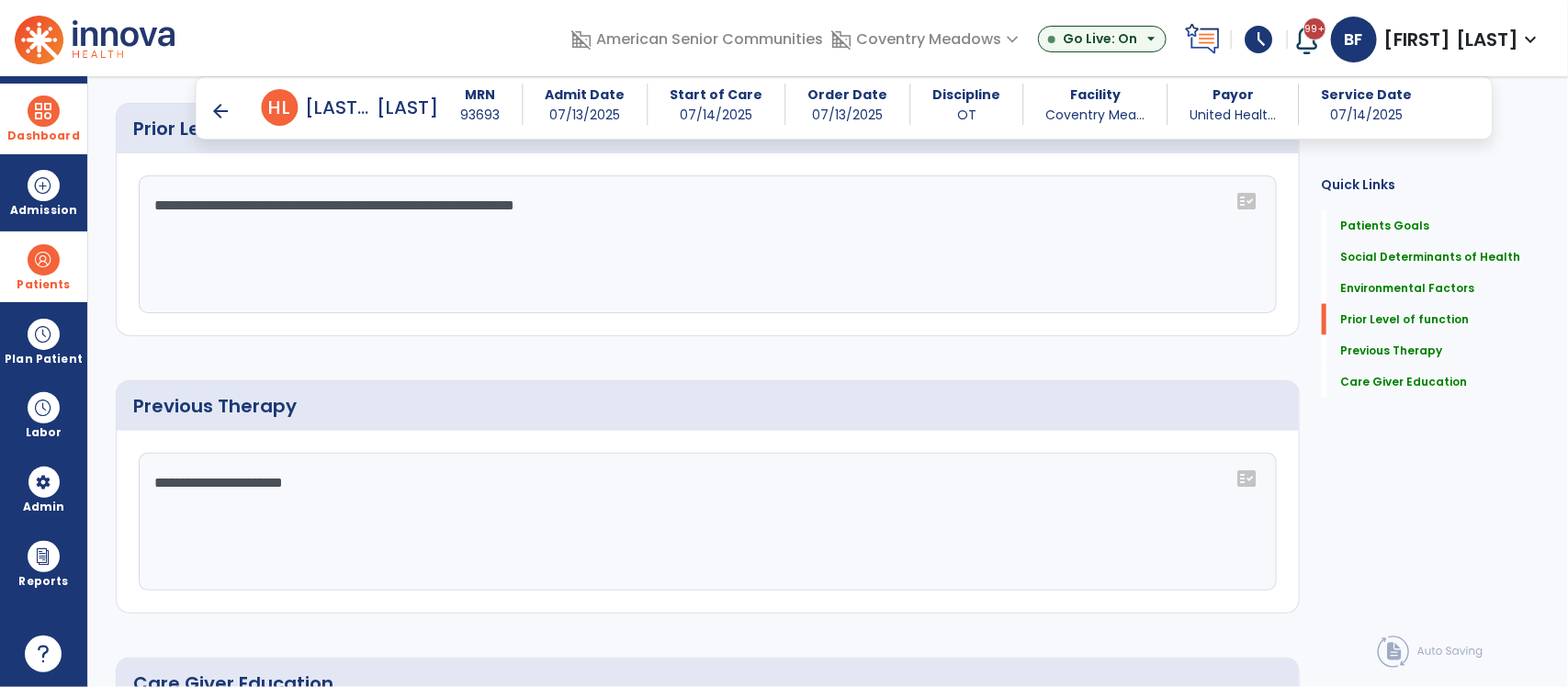 scroll, scrollTop: 1100, scrollLeft: 0, axis: vertical 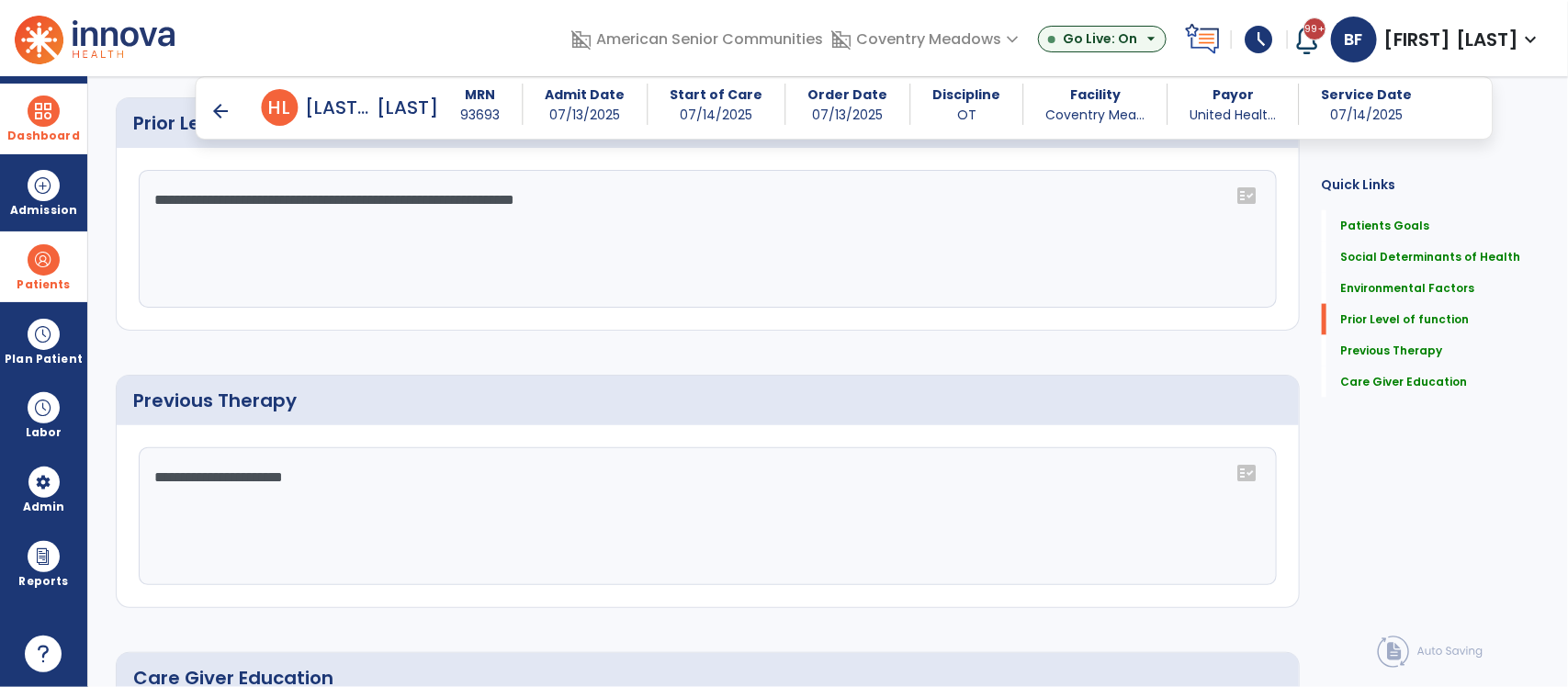 click on "**********" 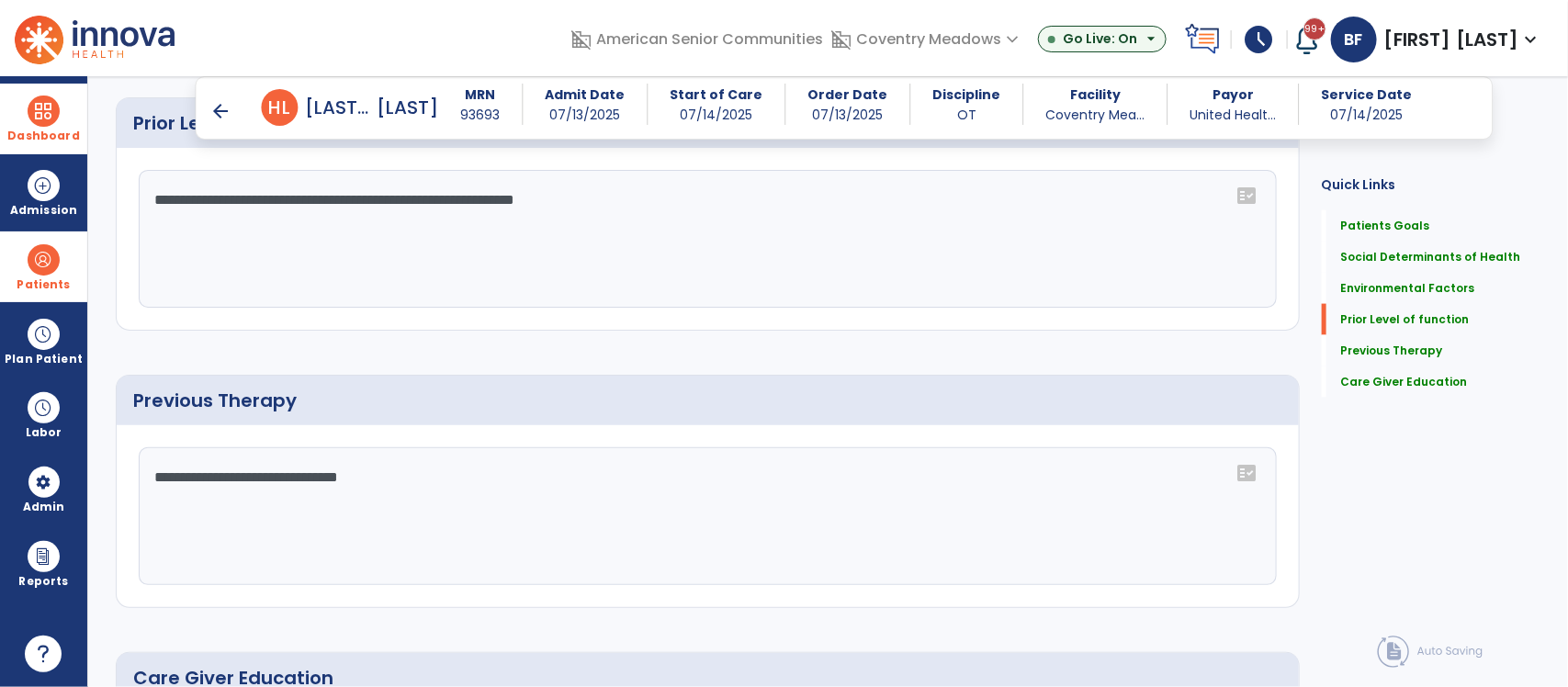 type on "**********" 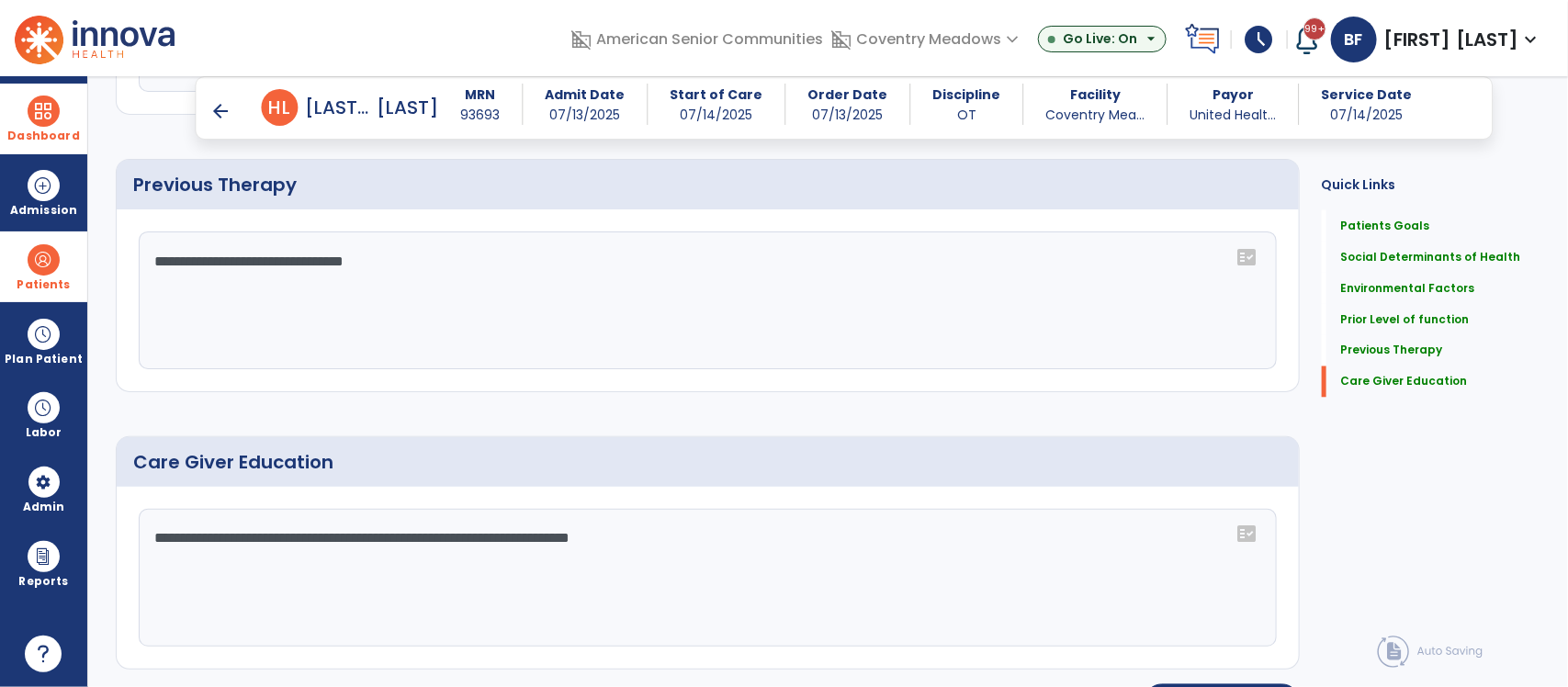 scroll, scrollTop: 1366, scrollLeft: 0, axis: vertical 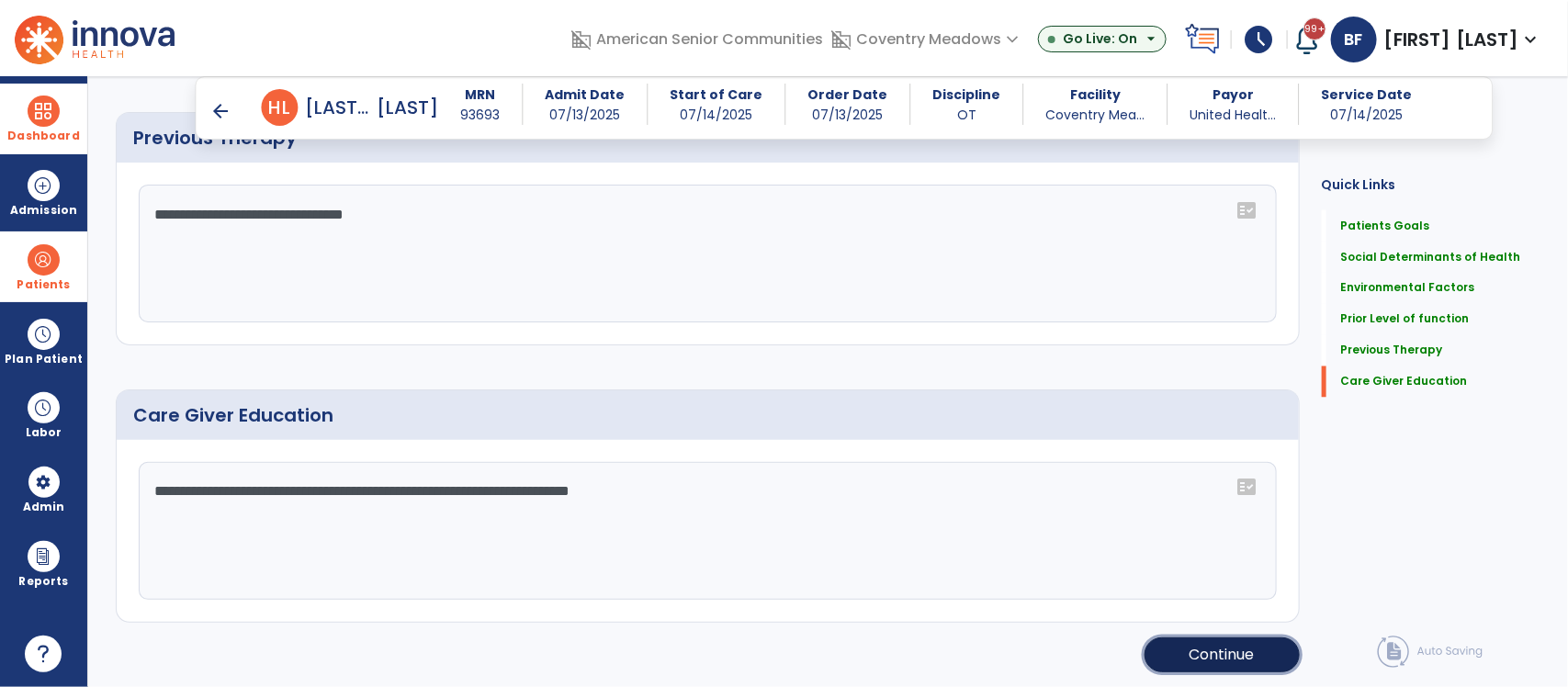 click on "Continue" 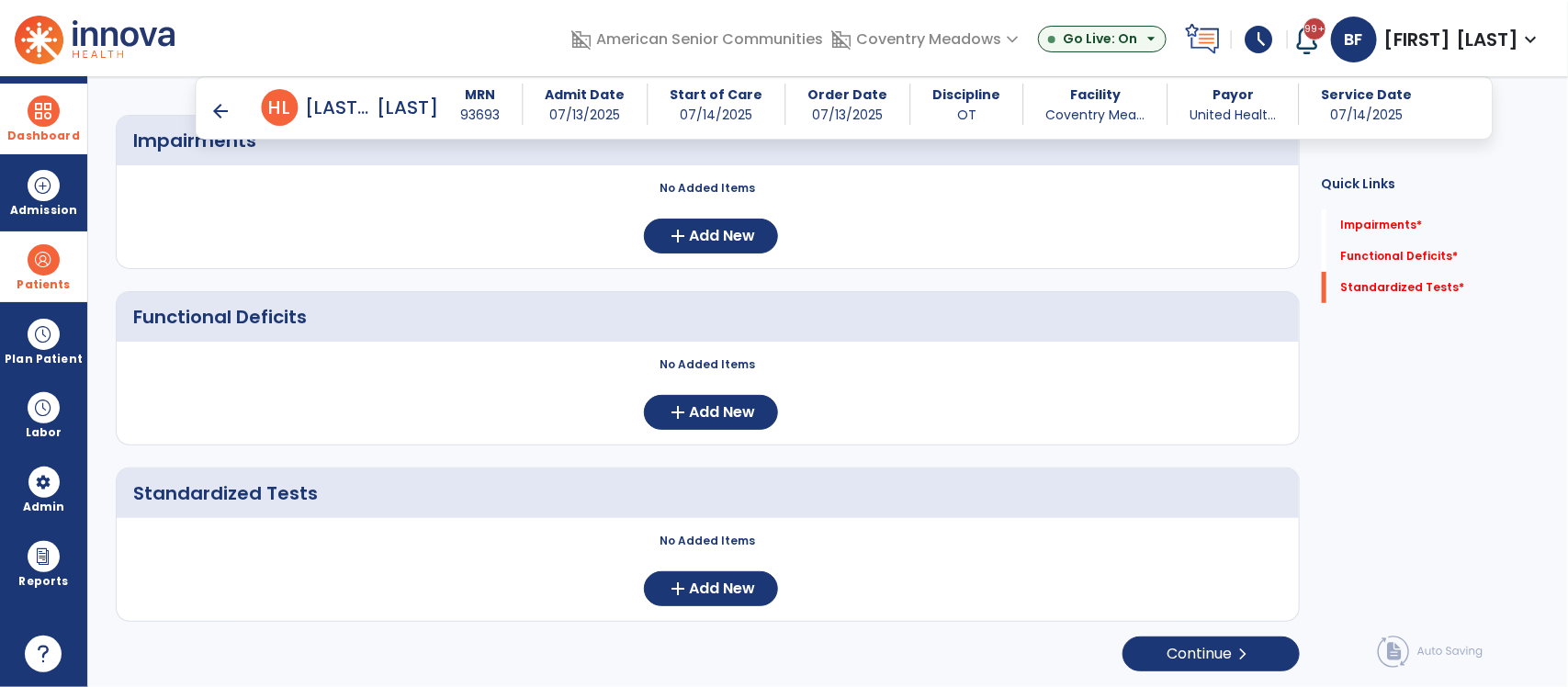 scroll, scrollTop: 196, scrollLeft: 0, axis: vertical 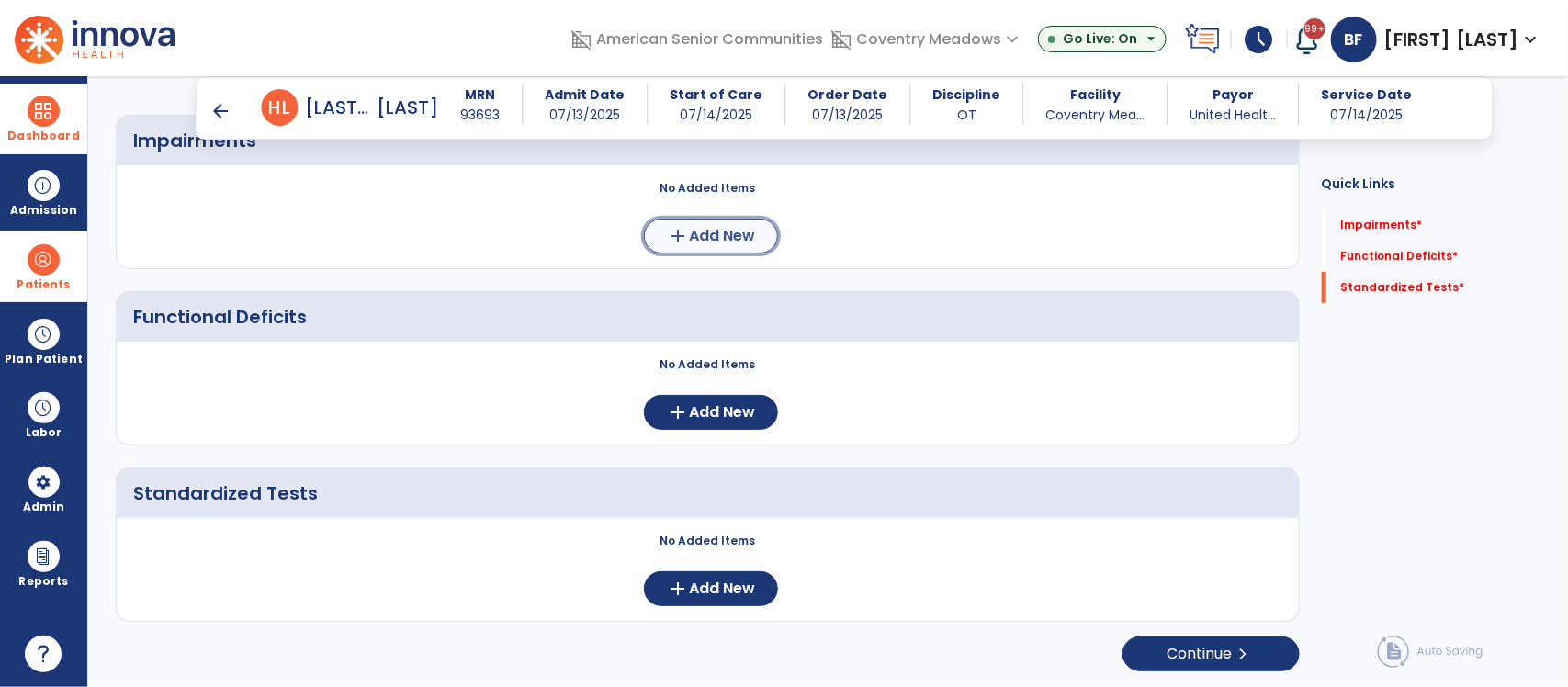 click on "add  Add New" 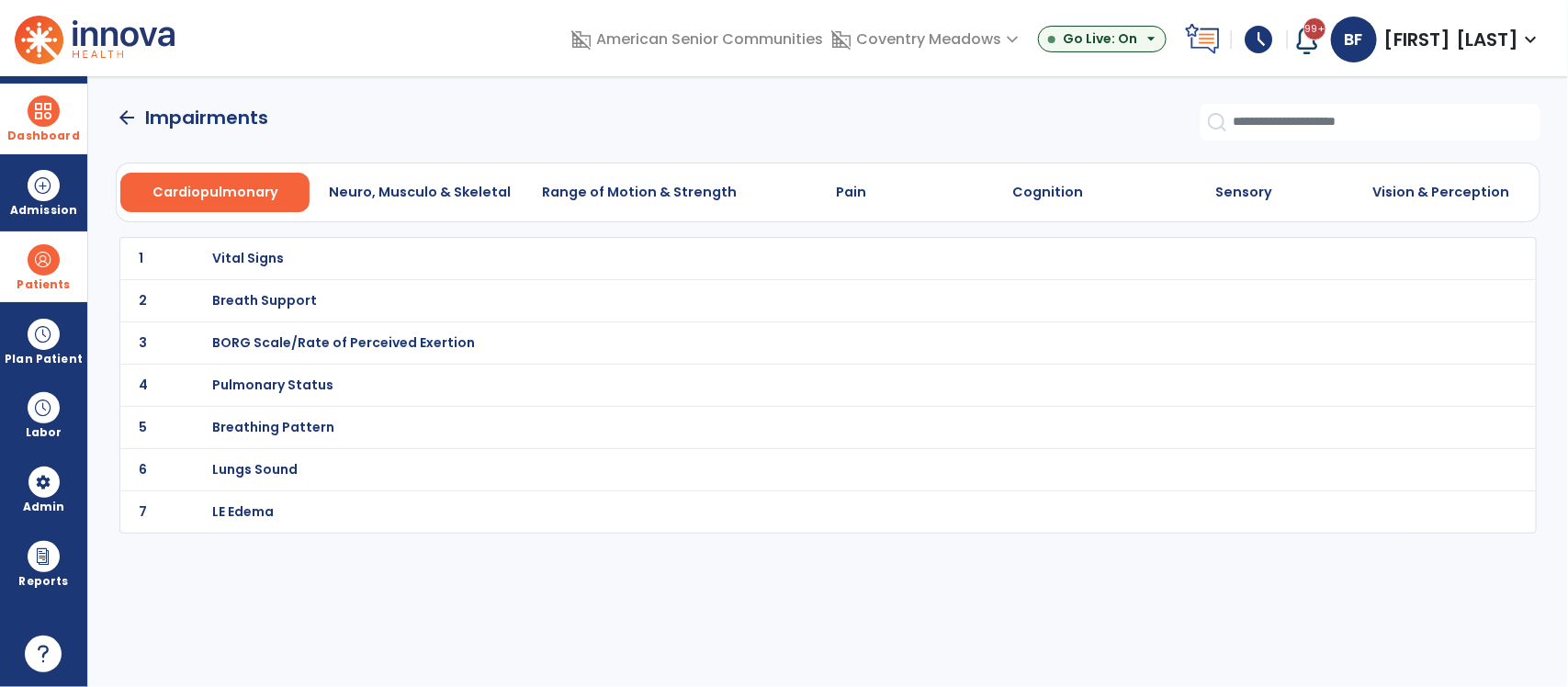 scroll, scrollTop: 0, scrollLeft: 0, axis: both 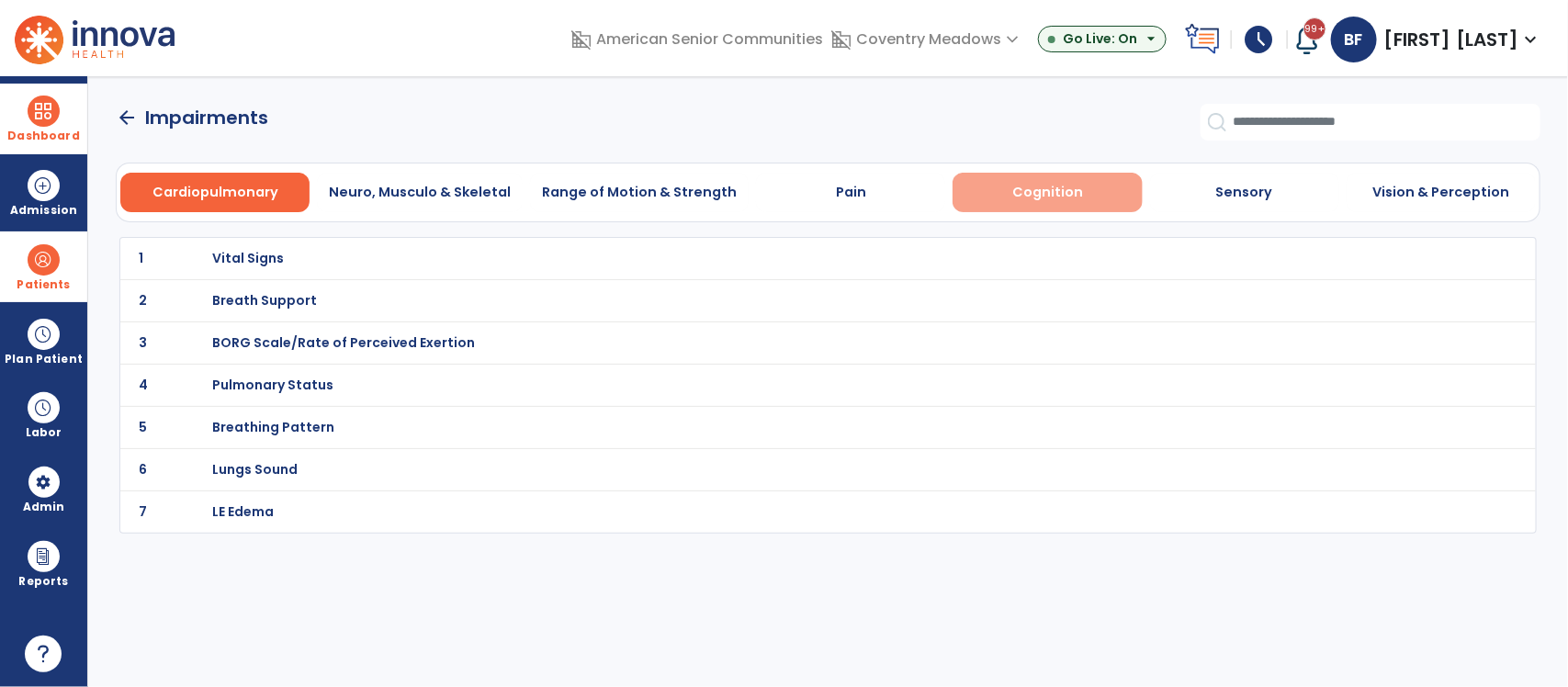 click on "Cognition" at bounding box center (1047, 192) 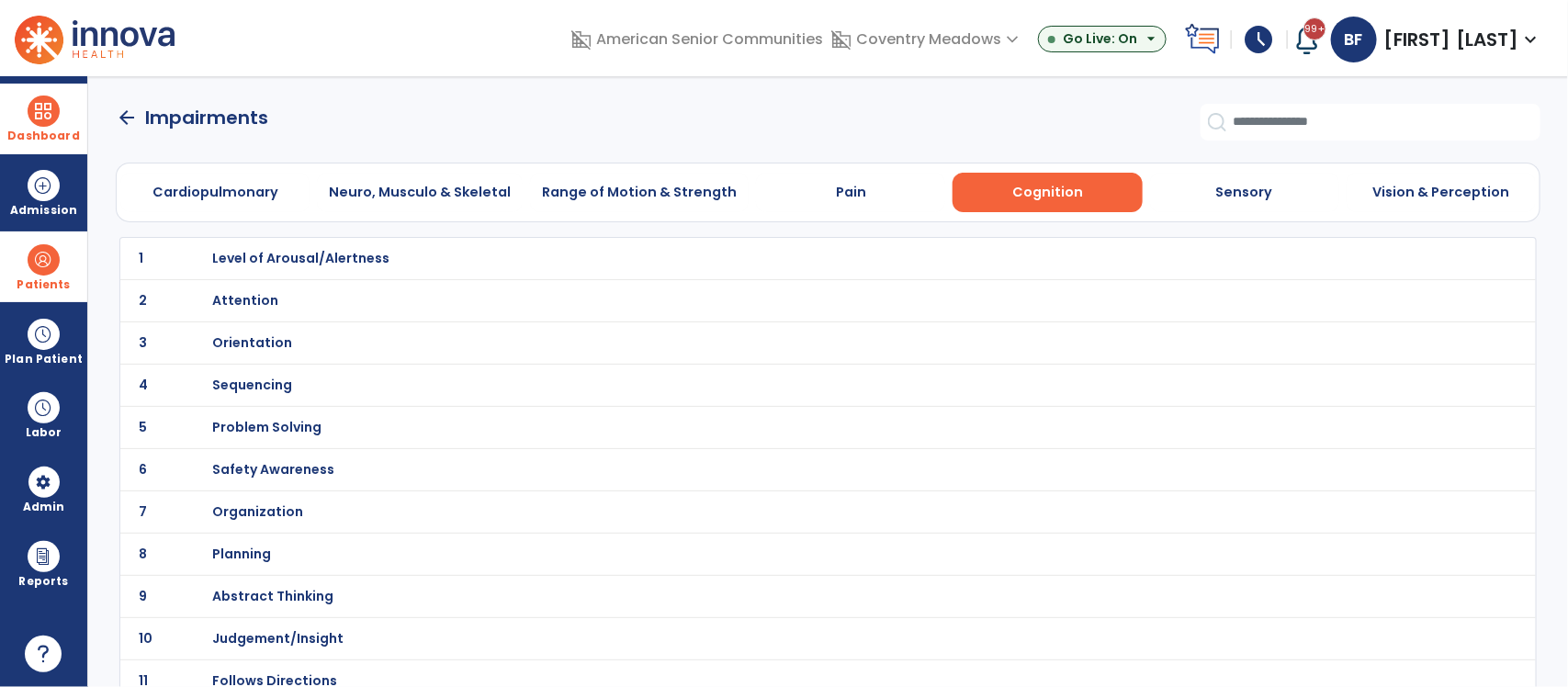 click on "Orientation" at bounding box center [300, 258] 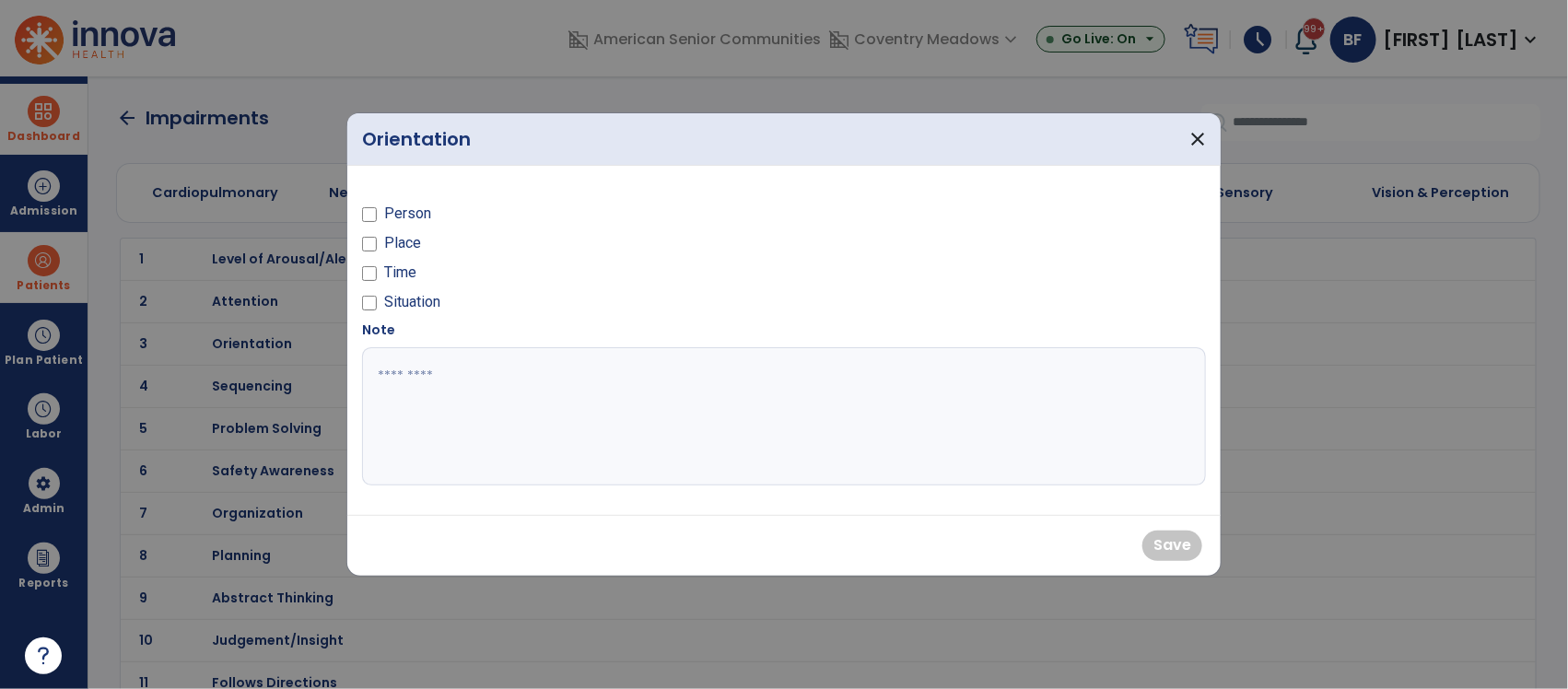 click on "Orientation" at bounding box center (416, 139) 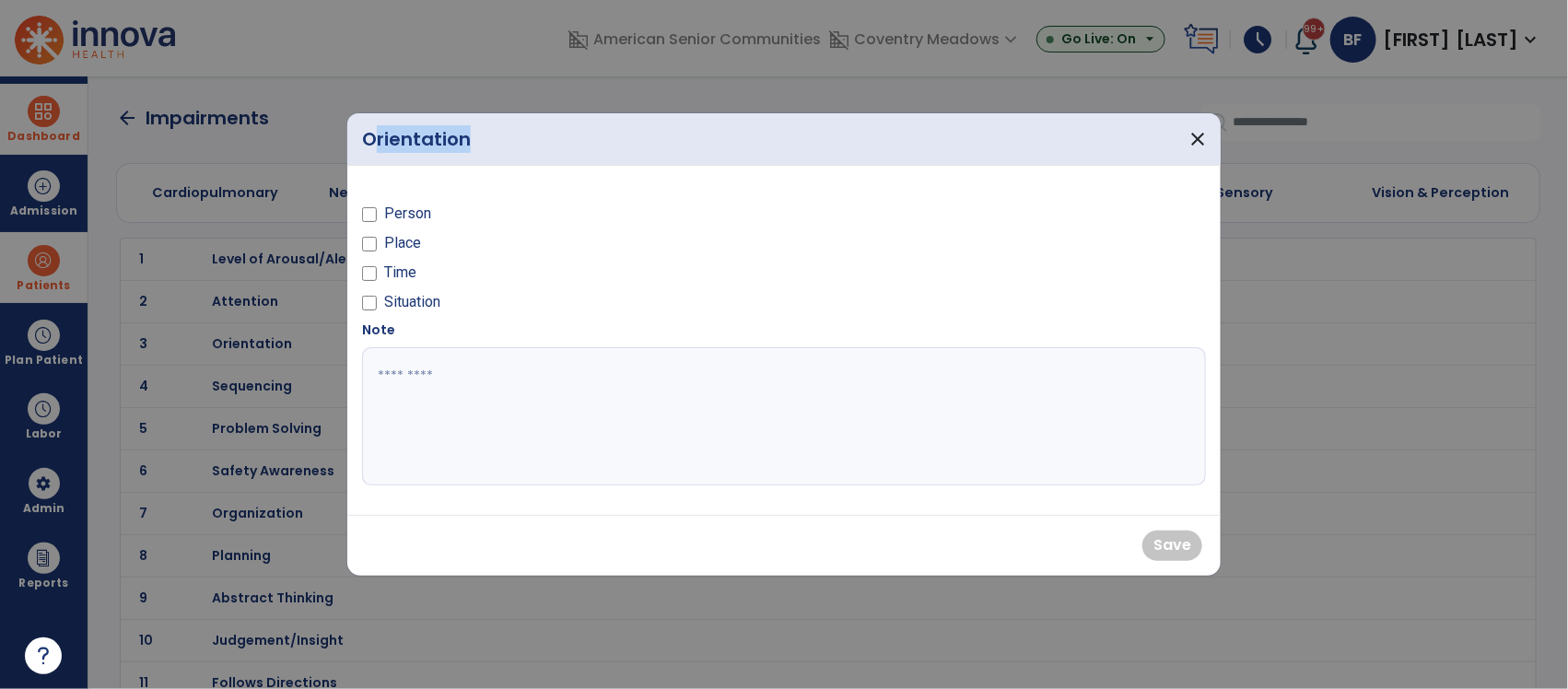 click on "Orientation" at bounding box center (416, 139) 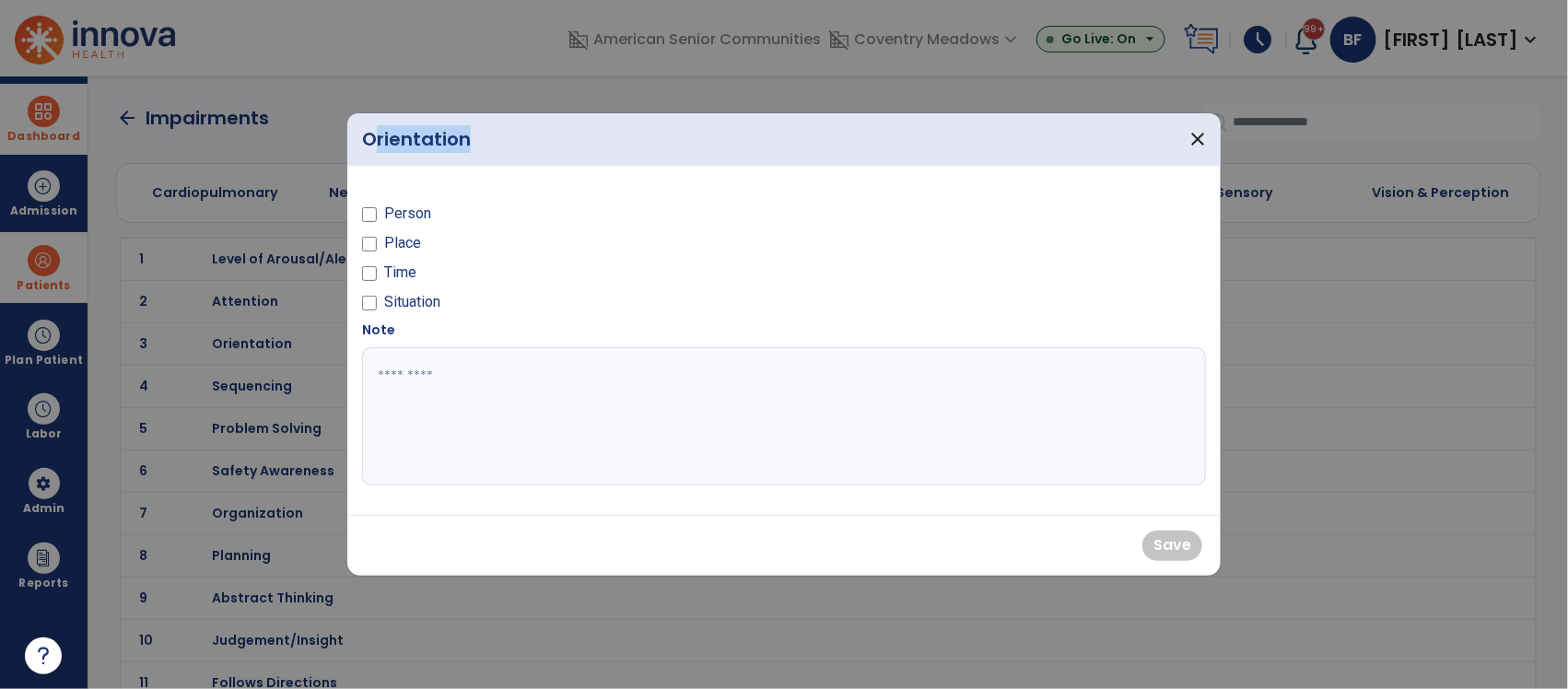 click on "Person      Place      Time      Situation" at bounding box center [568, 251] 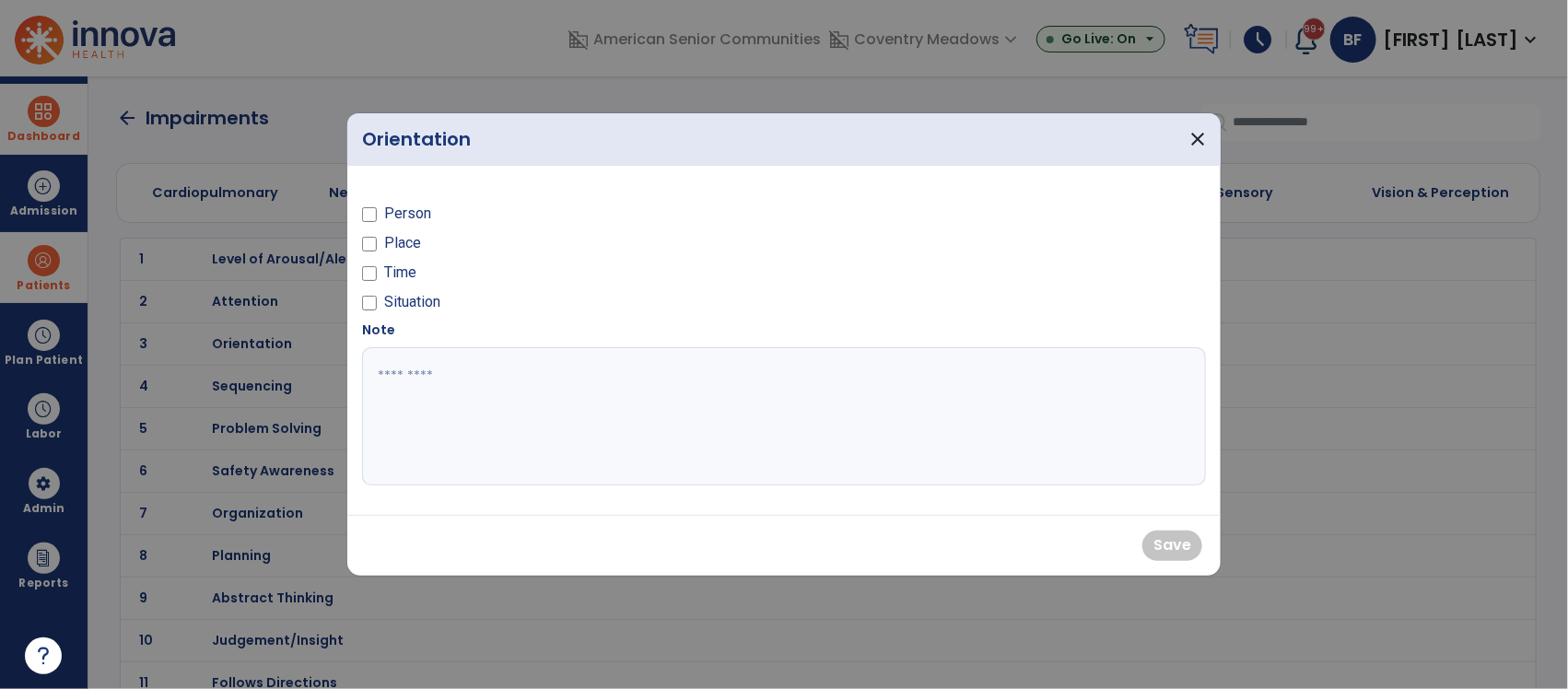 click on "Person" at bounding box center [407, 214] 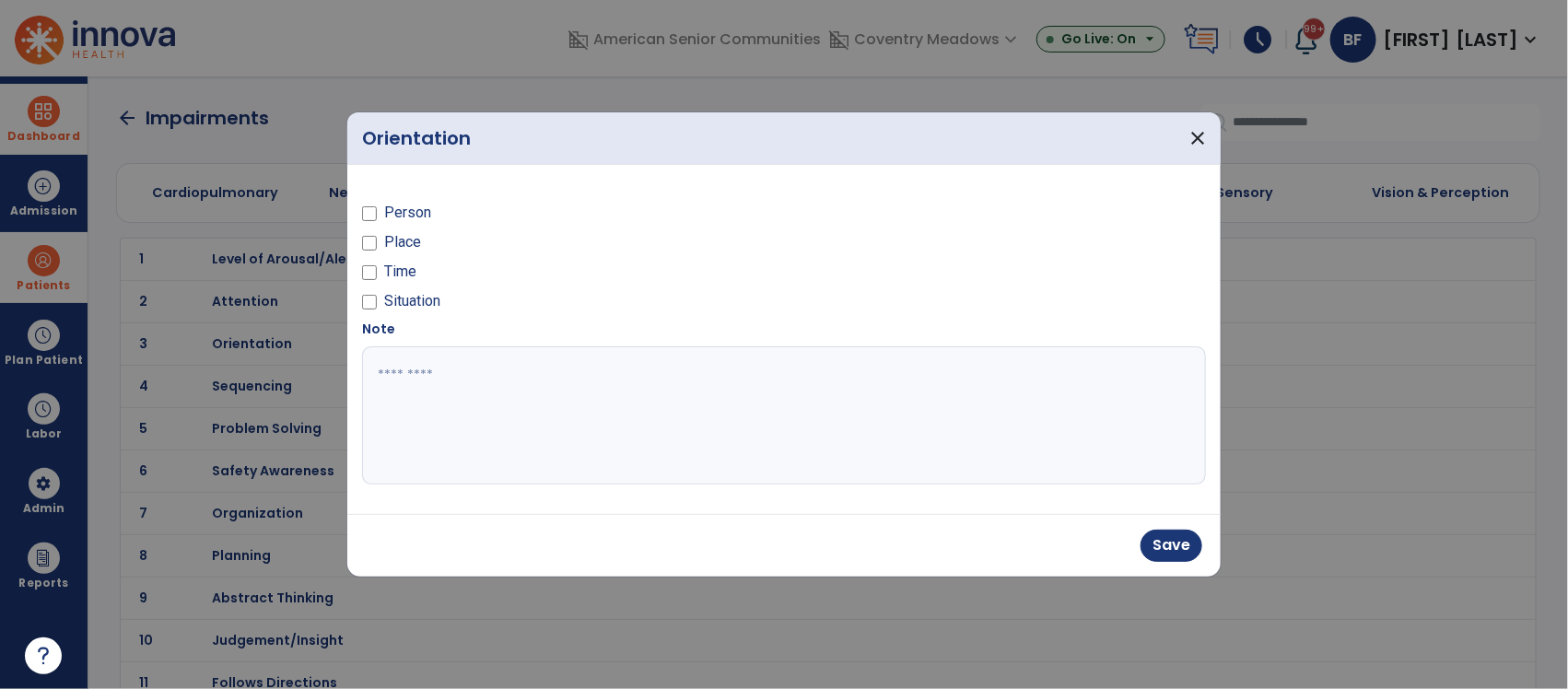 click on "Place" at bounding box center [403, 242] 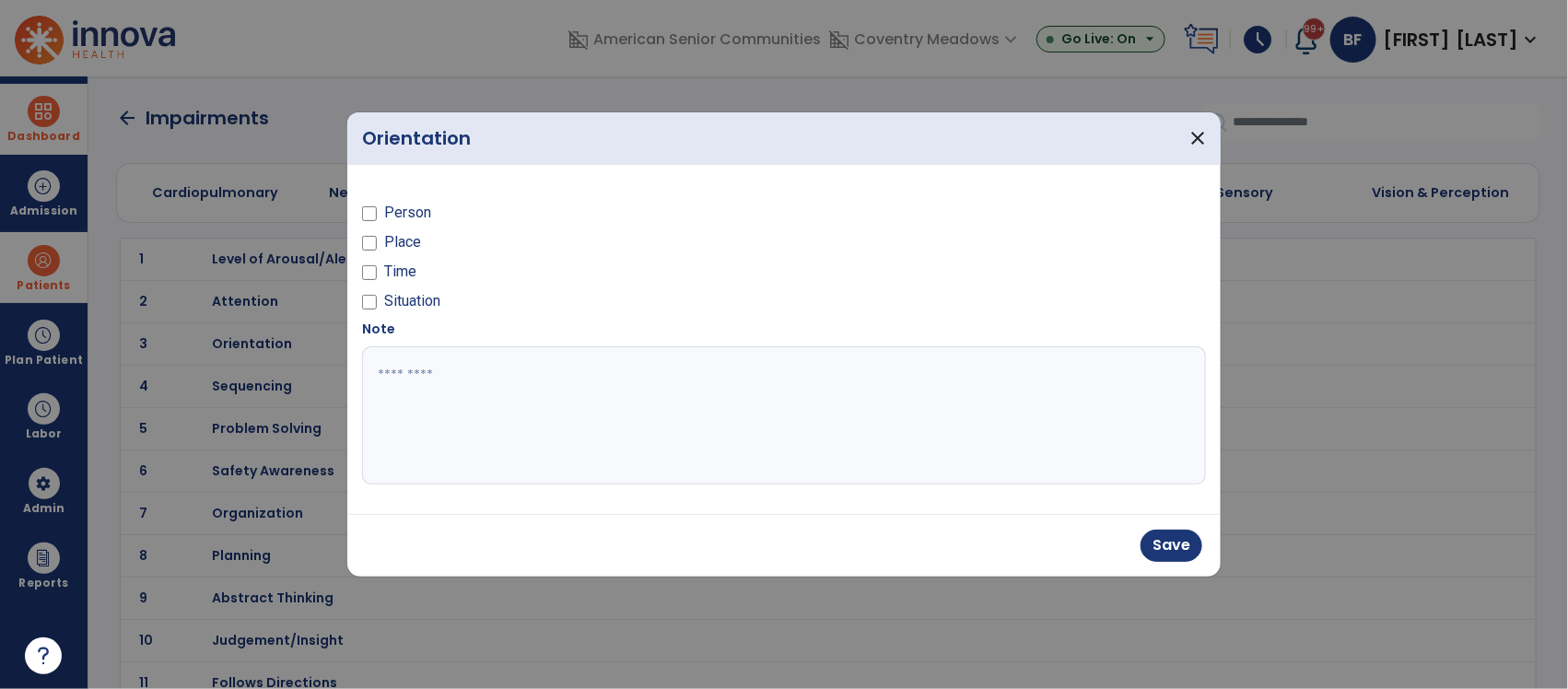 click at bounding box center (783, 415) 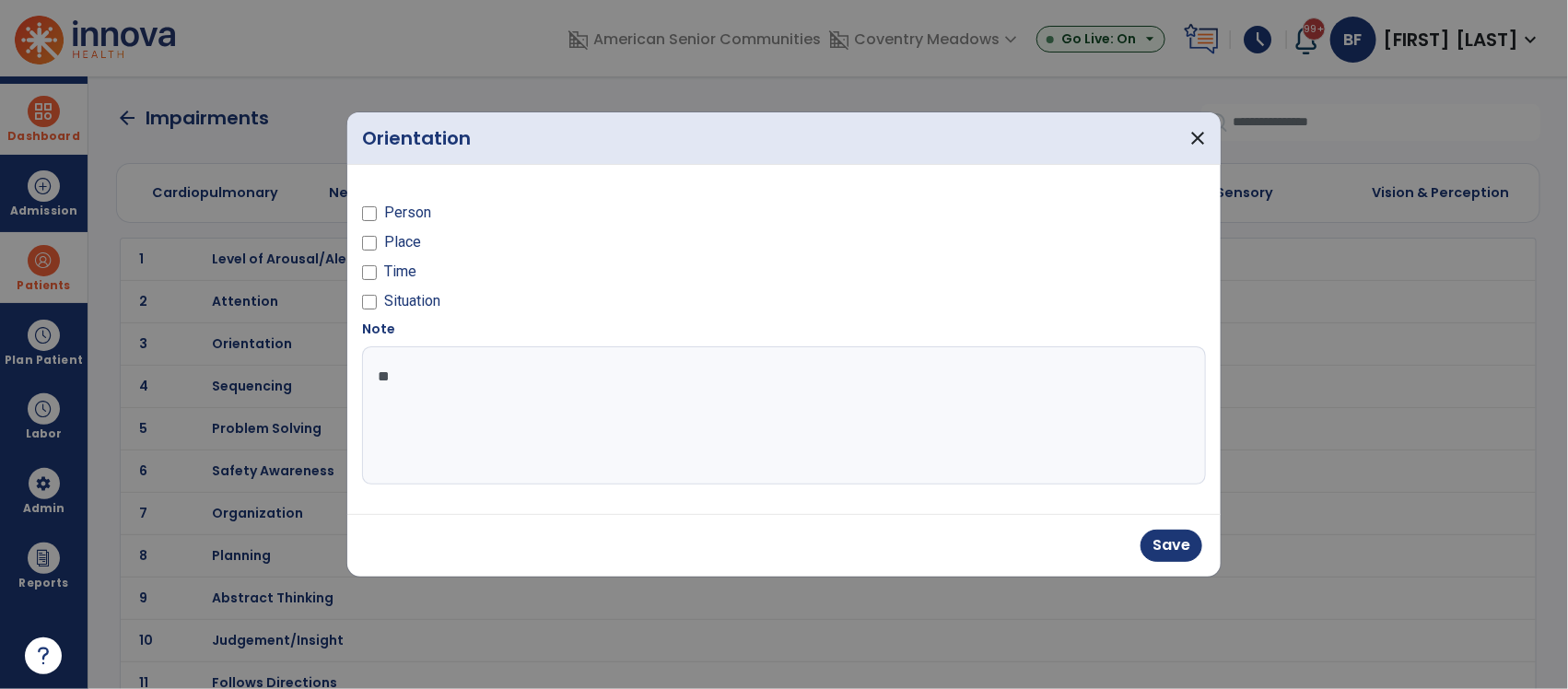type on "*" 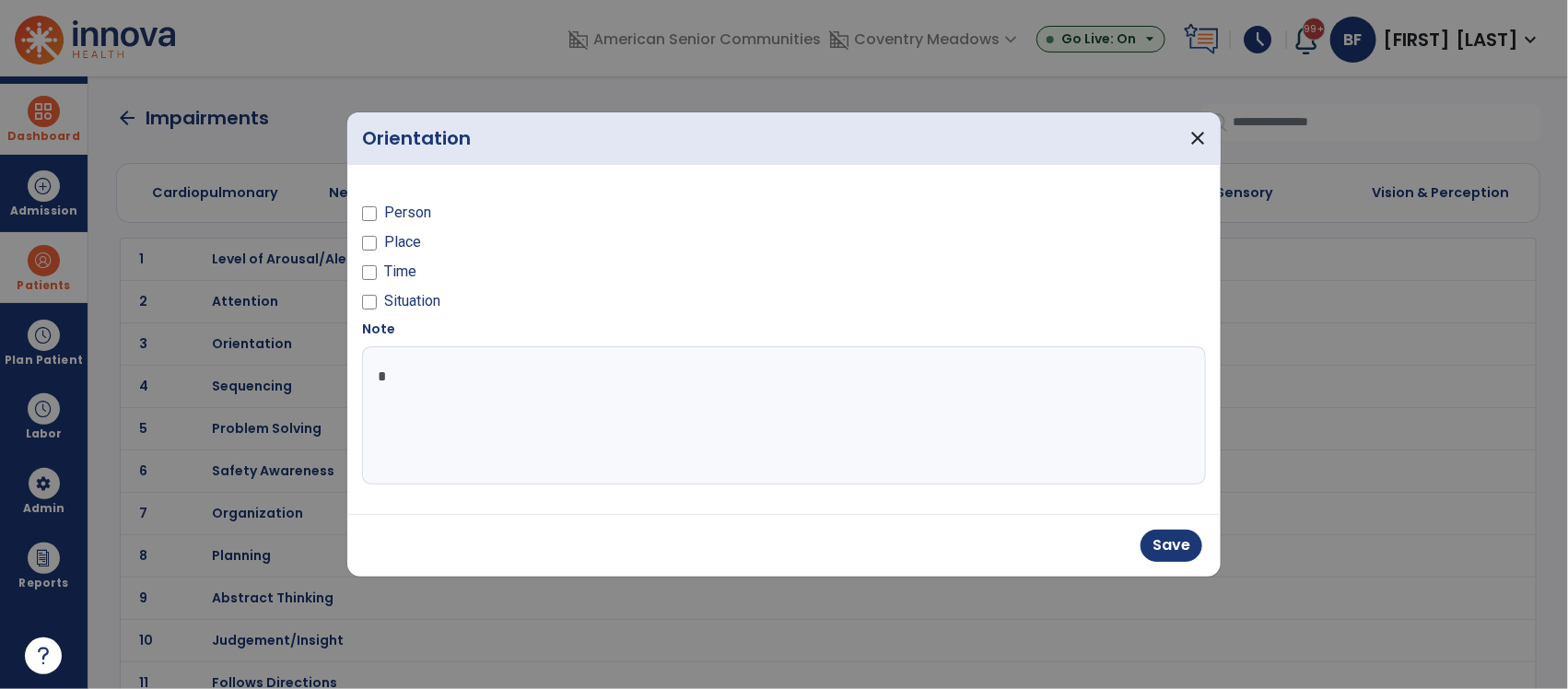 type 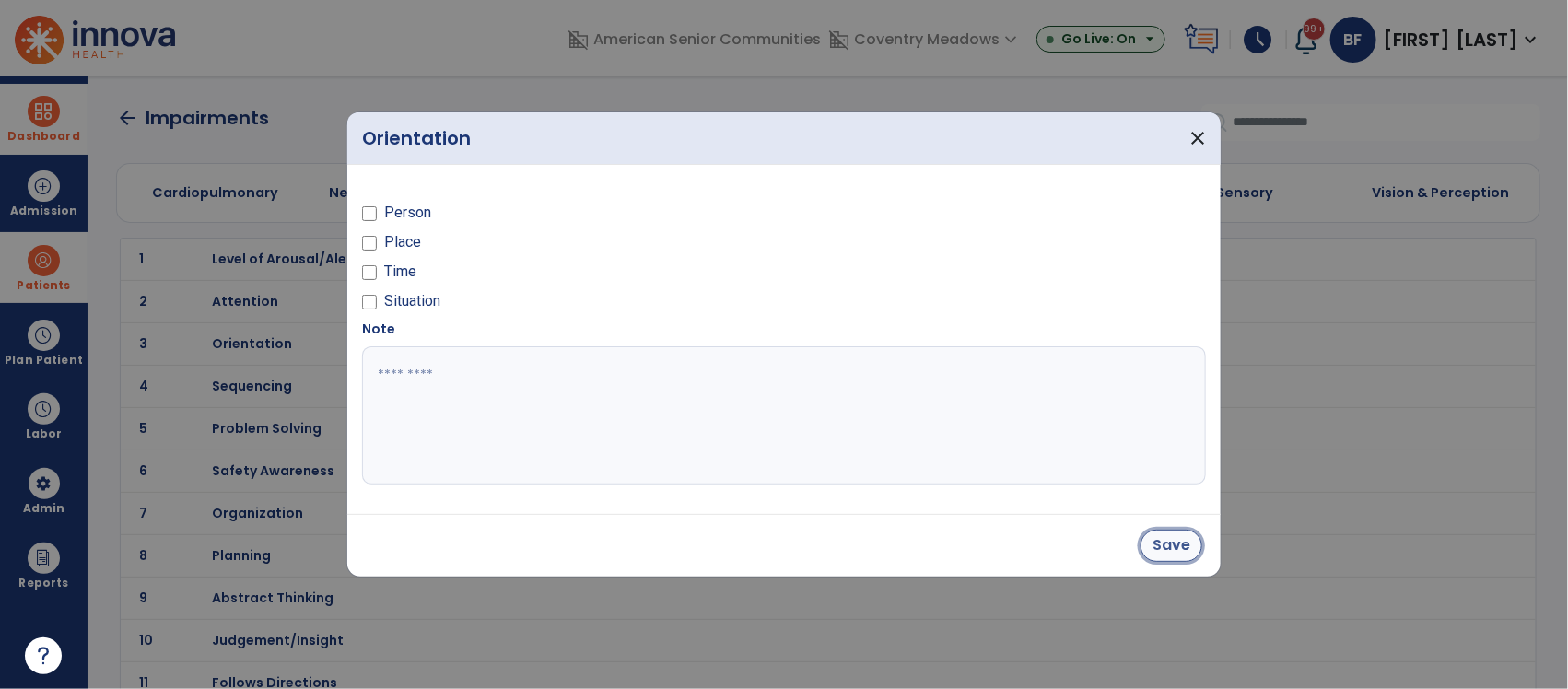 click on "Save" at bounding box center [1171, 545] 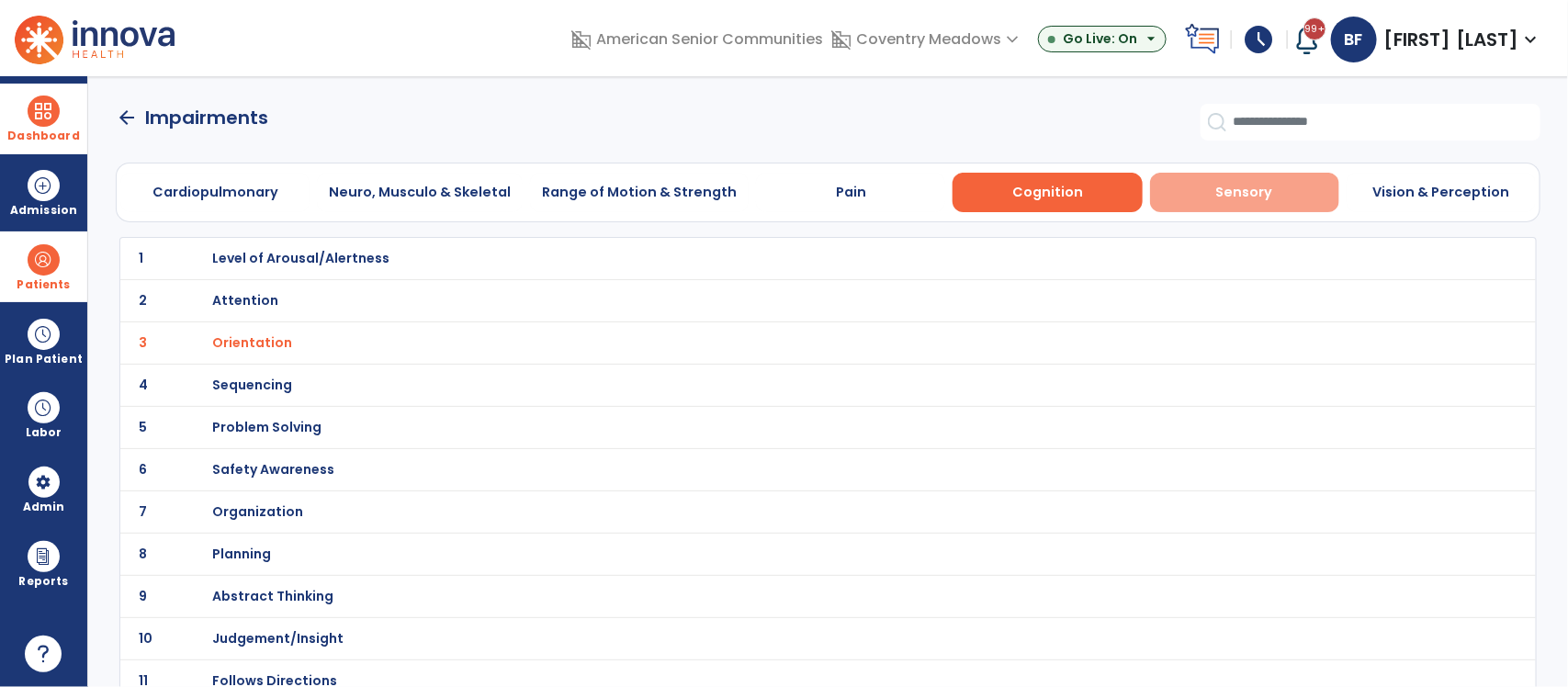 click on "Sensory" at bounding box center (1245, 192) 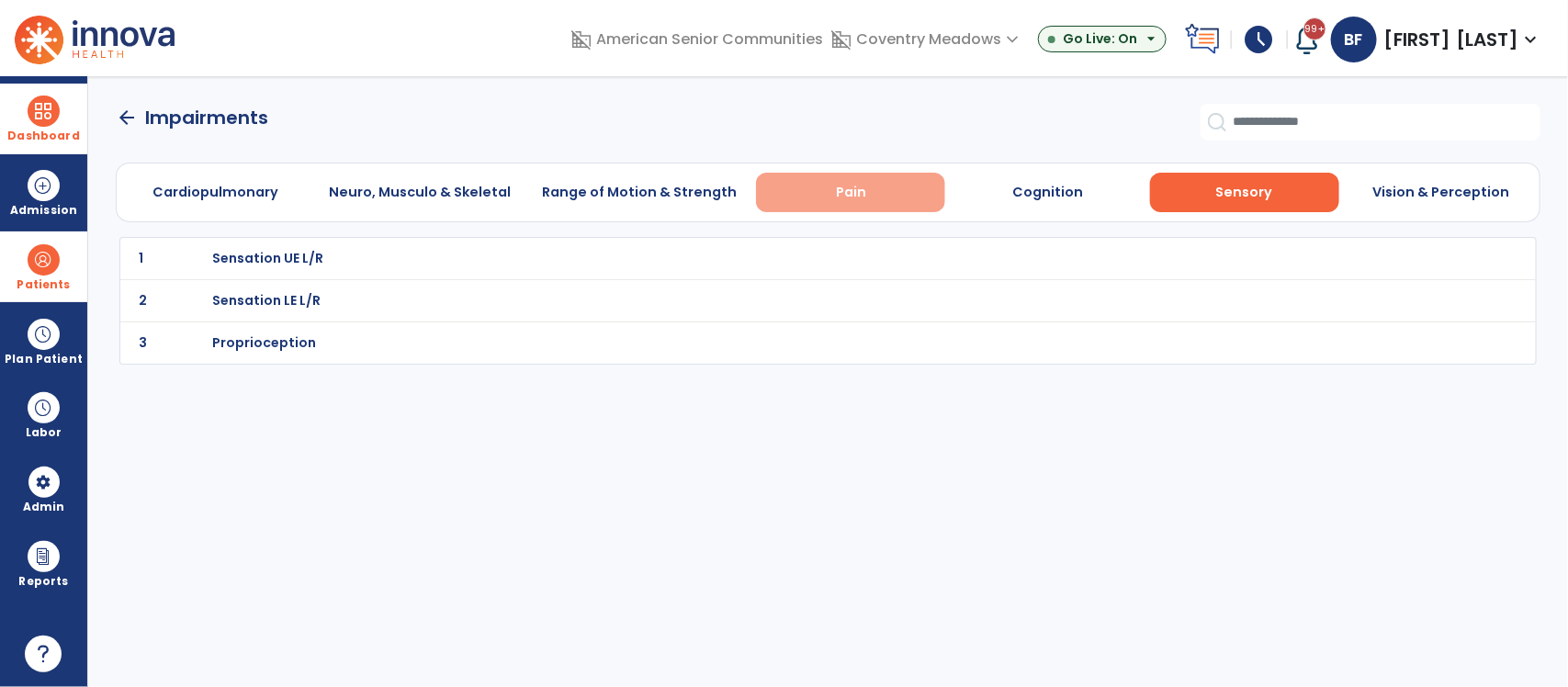 click on "Pain" at bounding box center (851, 192) 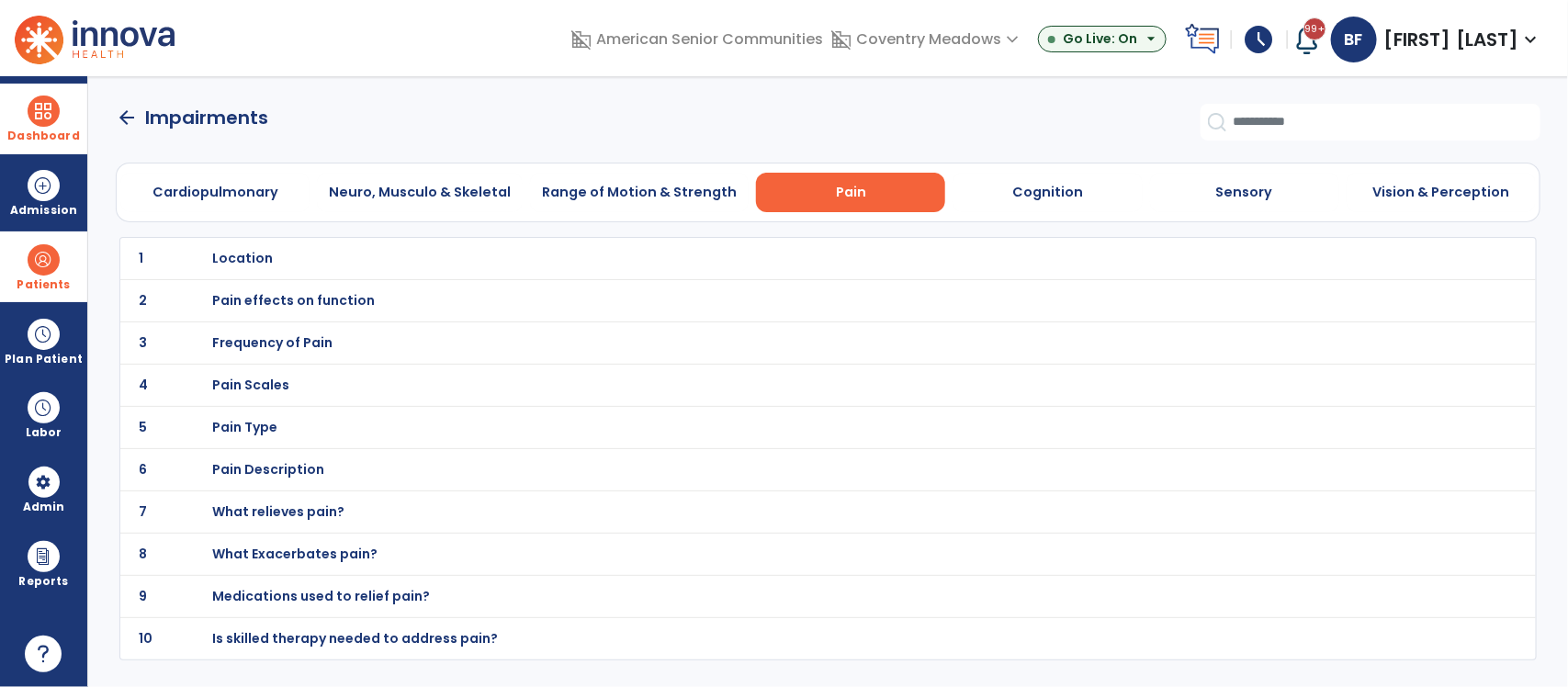 click on "Cardiopulmonary   Neuro, Musculo & Skeletal   Range of Motion & Strength   Pain   Cognition   Sensory   Vision & Perception" 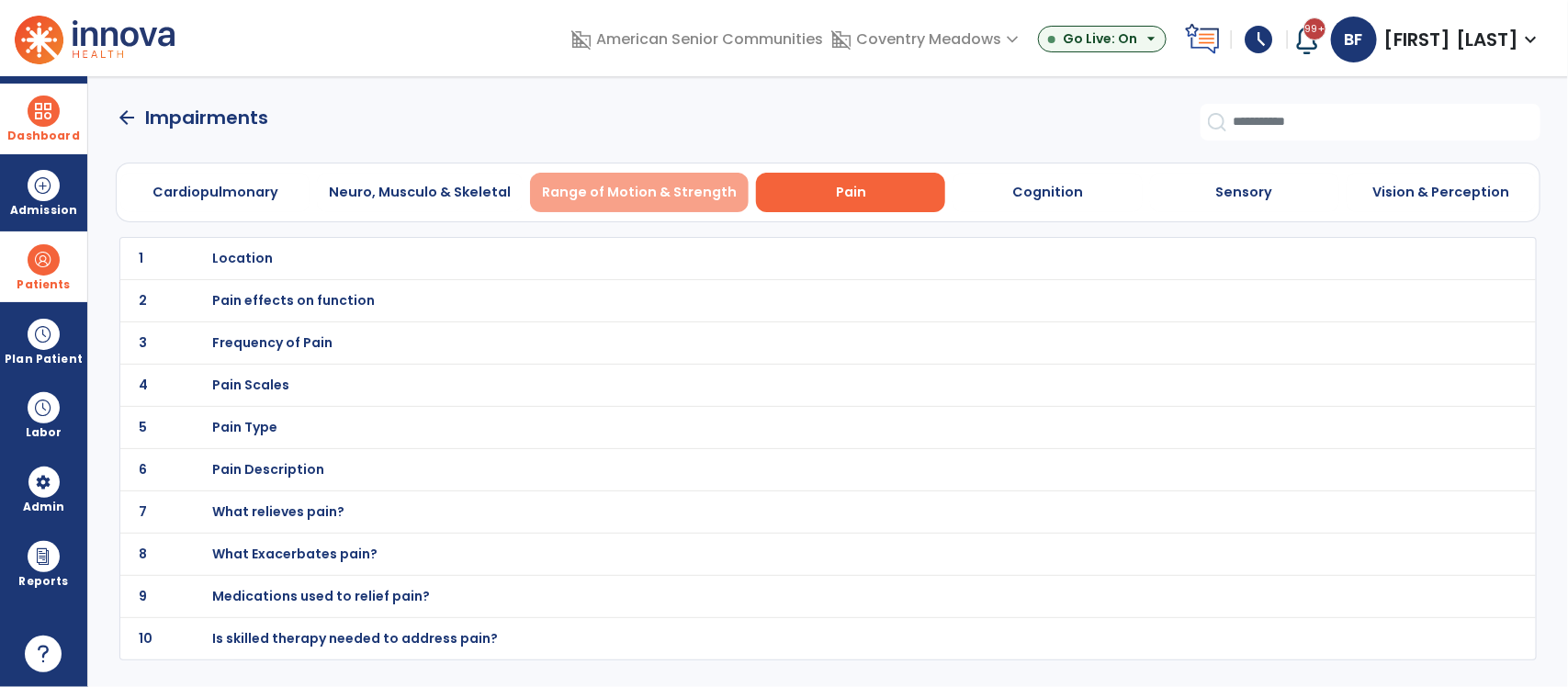 click on "Range of Motion & Strength" at bounding box center [639, 192] 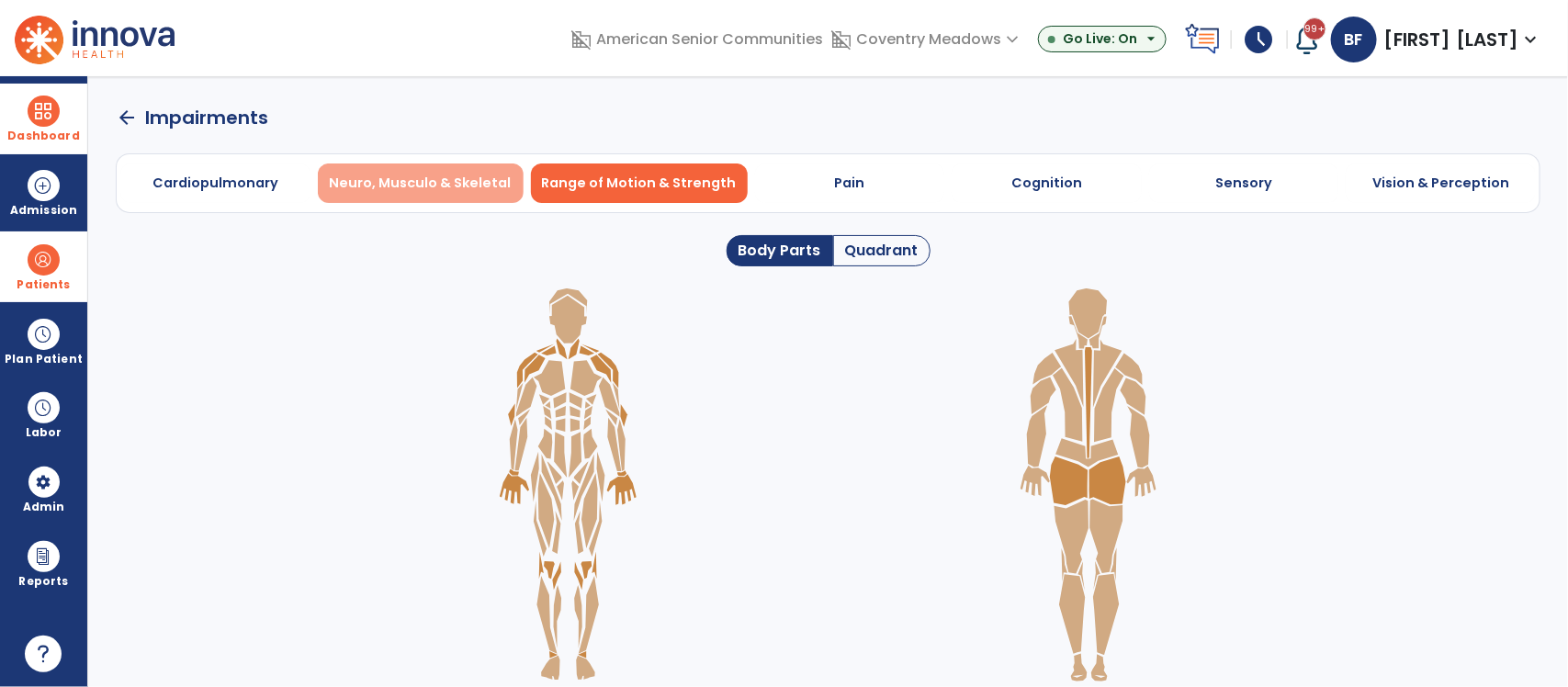 click on "Neuro, Musculo & Skeletal" at bounding box center (421, 183) 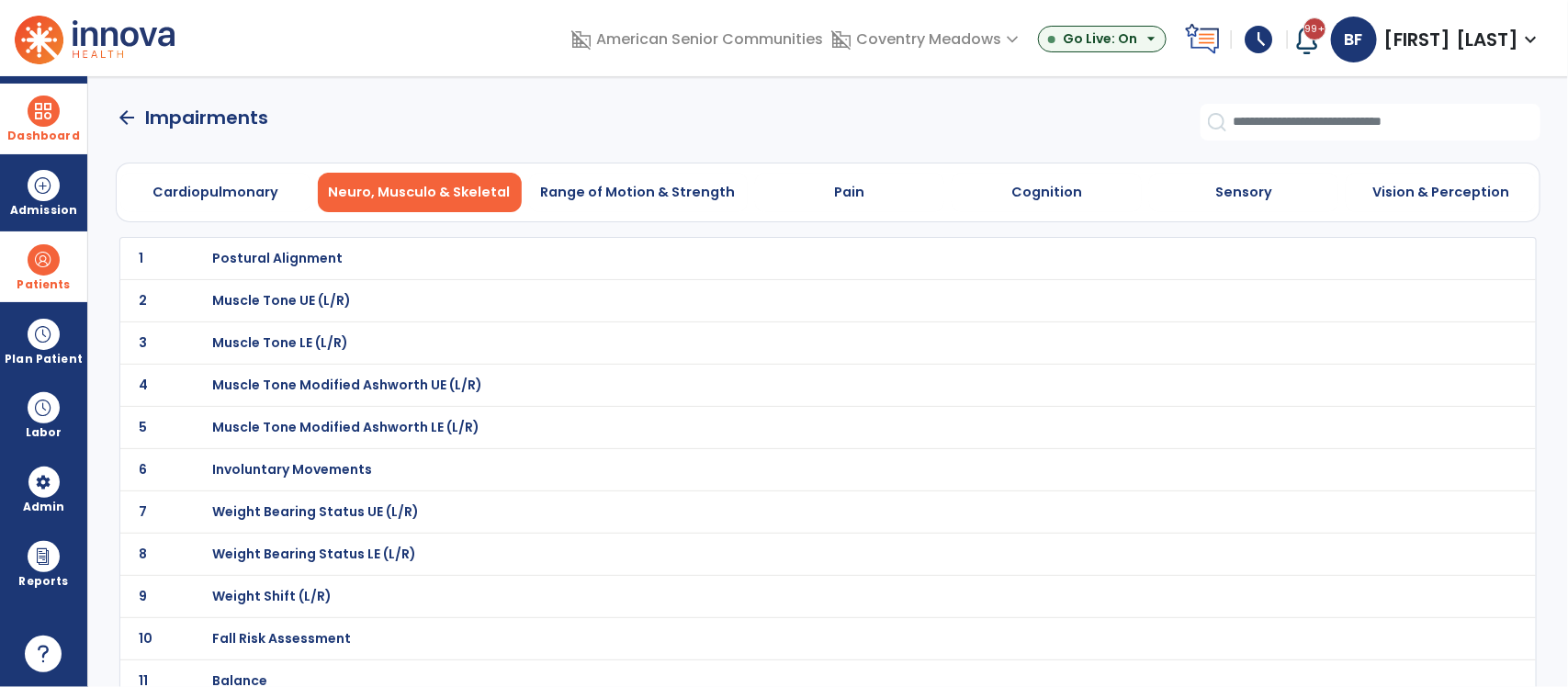 click on "arrow_back   Impairments" 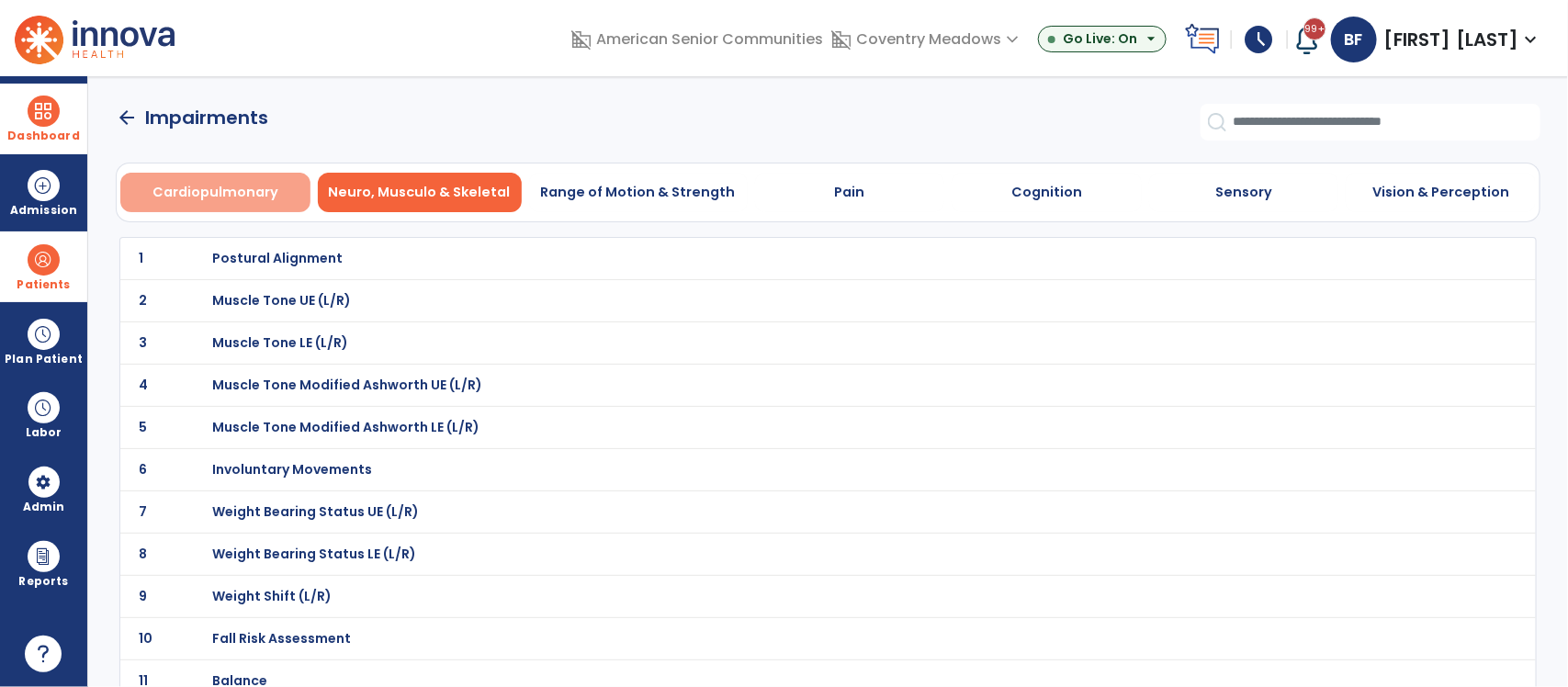 click on "Cardiopulmonary" at bounding box center (215, 192) 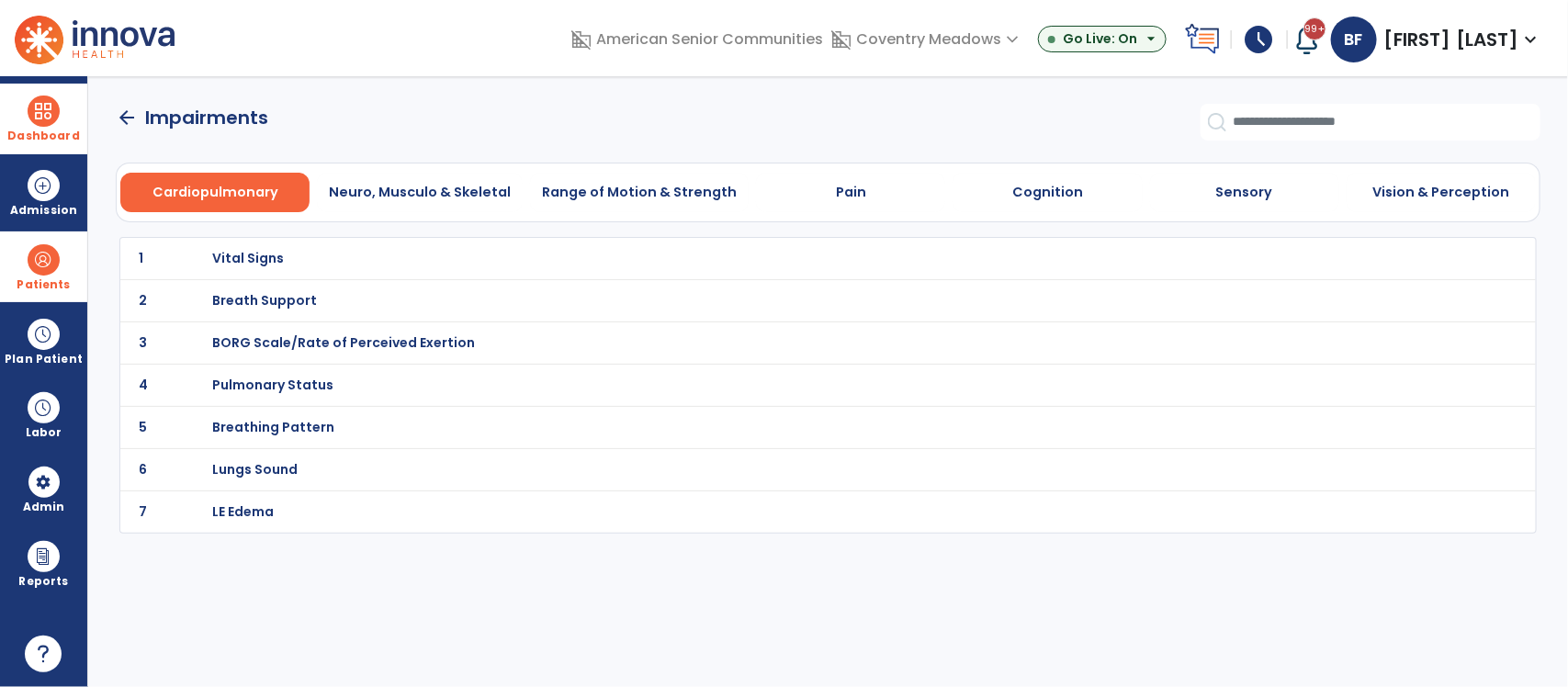 click on "arrow_back" 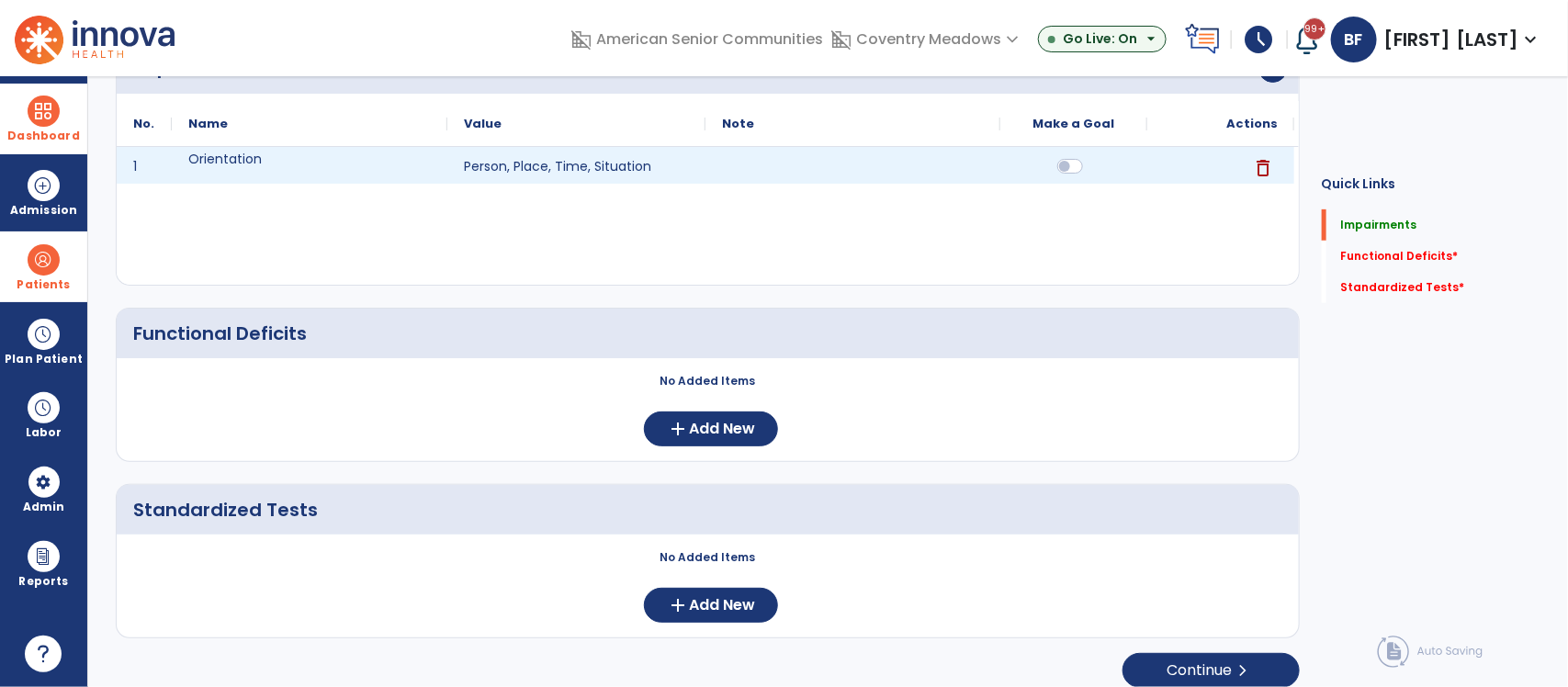 scroll, scrollTop: 0, scrollLeft: 0, axis: both 